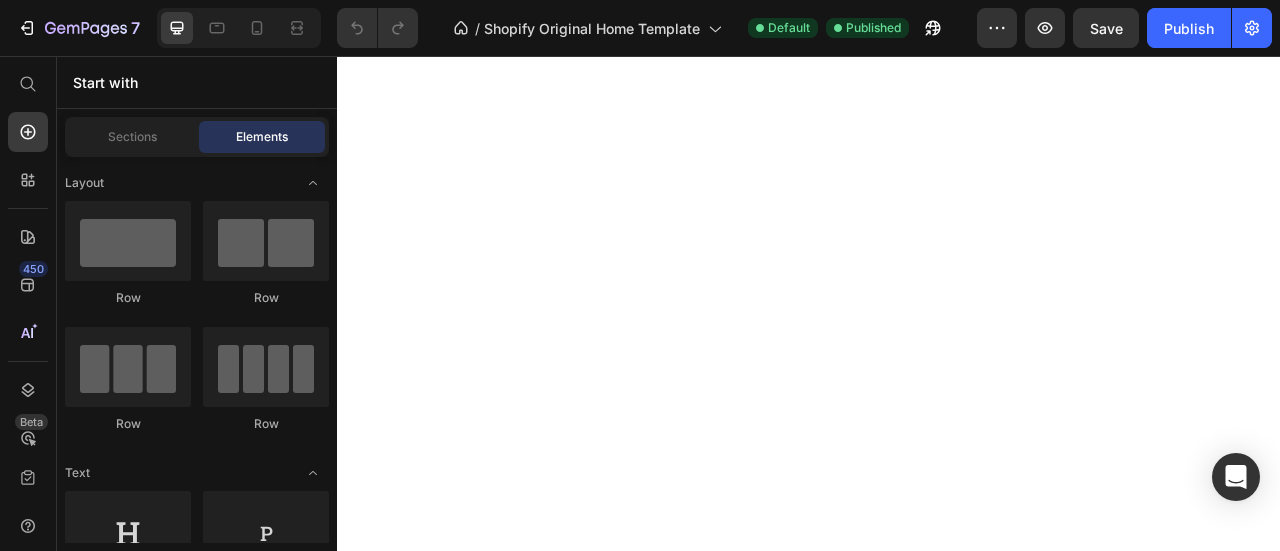 scroll, scrollTop: 0, scrollLeft: 0, axis: both 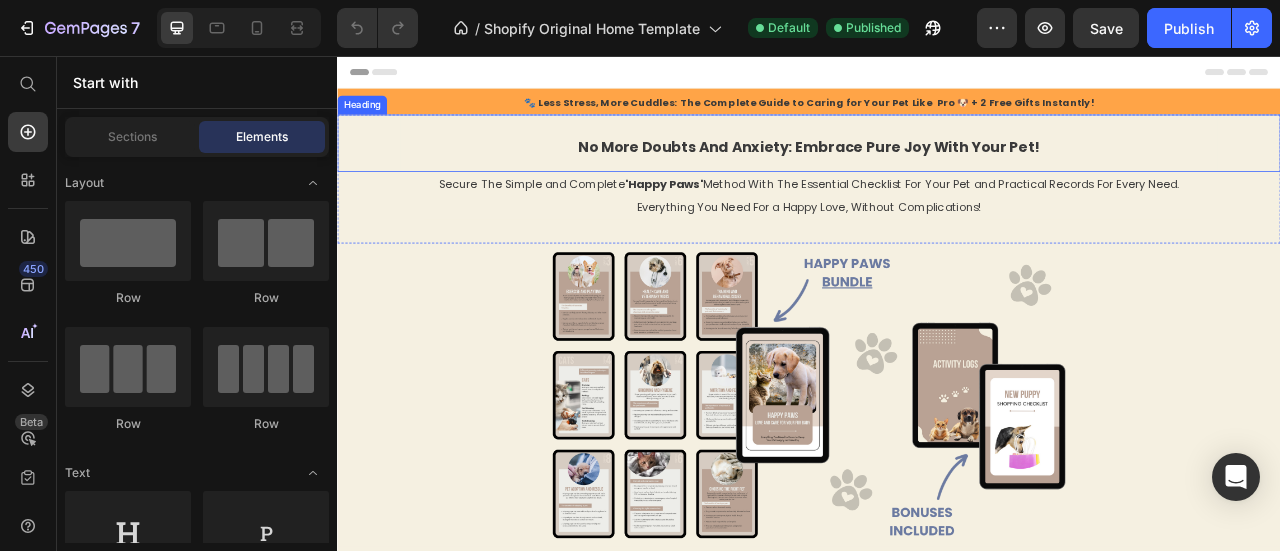 click on "No More Doubts and Anxiety: Embrace Pure Joy With Your Pet!" at bounding box center [937, 170] 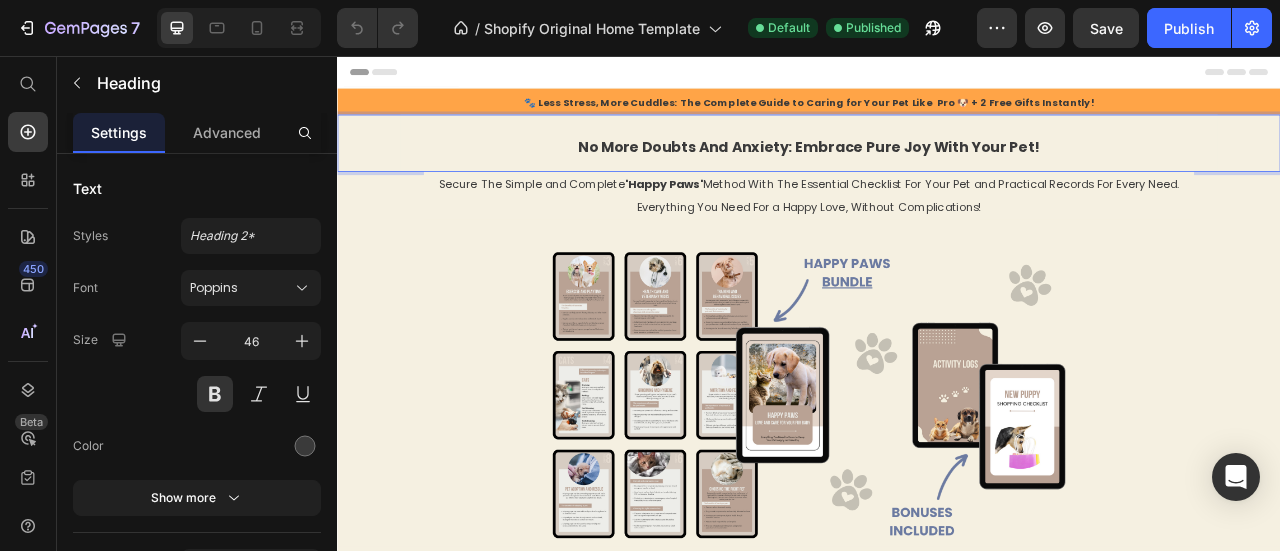 click on "No More Doubts and Anxiety: Embrace Pure Joy With Your Pet!" at bounding box center [937, 170] 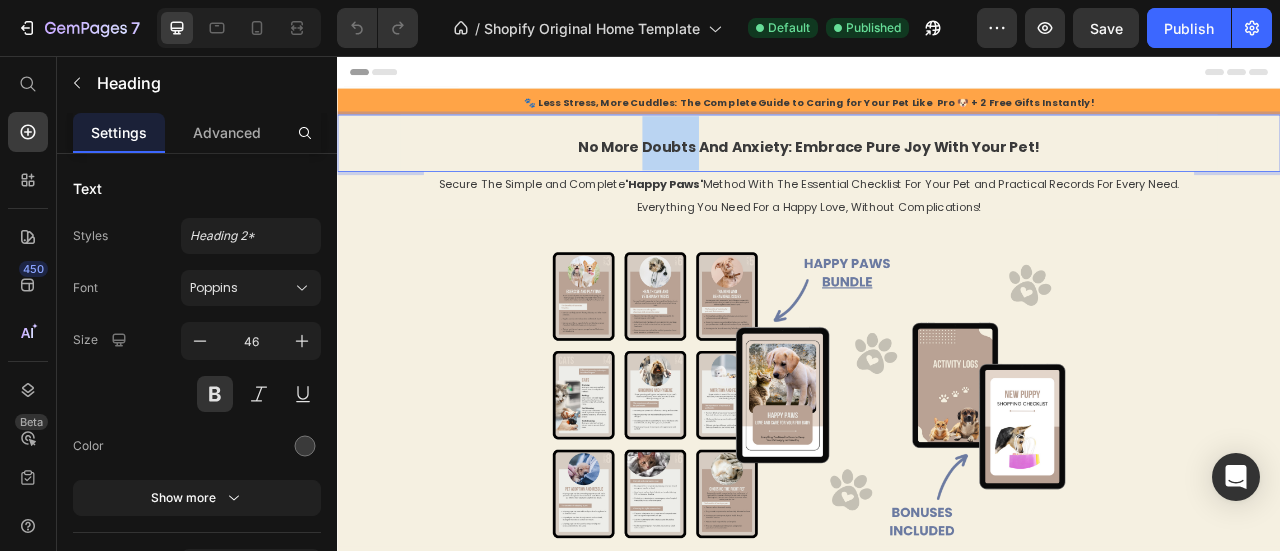 click on "No More Doubts and Anxiety: Embrace Pure Joy With Your Pet!" at bounding box center (937, 170) 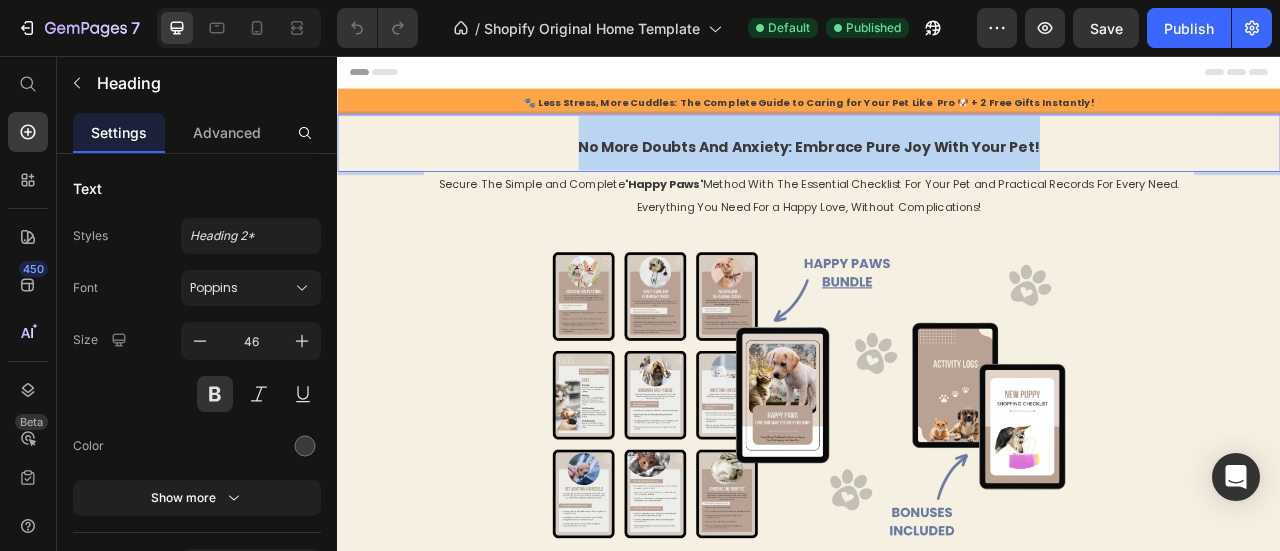 click on "No More Doubts and Anxiety: Embrace Pure Joy With Your Pet!" at bounding box center [937, 170] 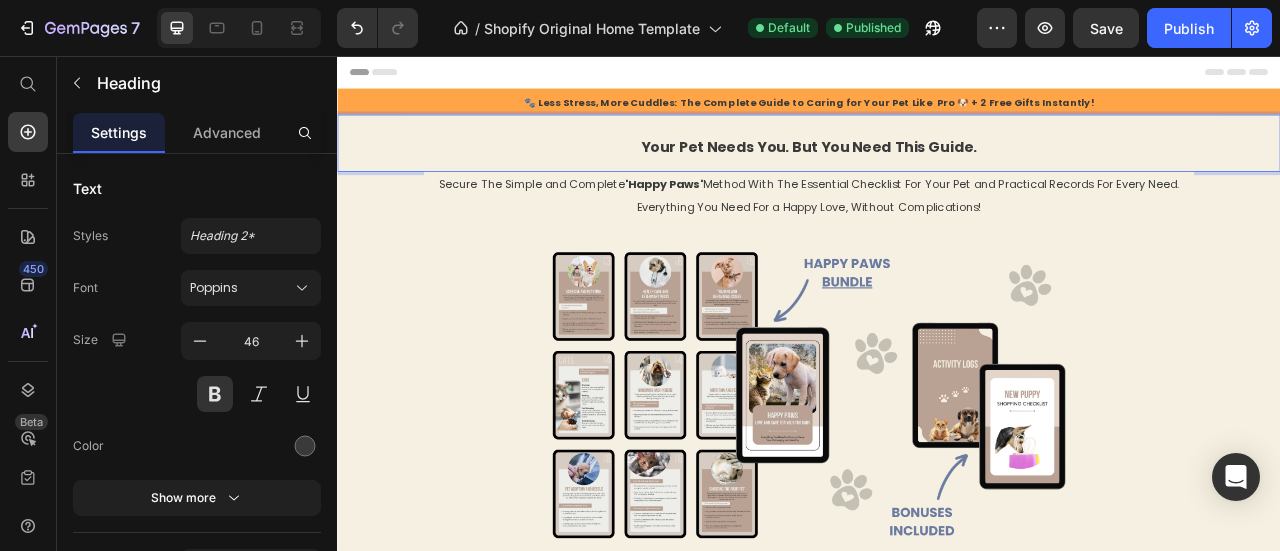 click on "Your pet needs you. But you need this guide." at bounding box center (937, 170) 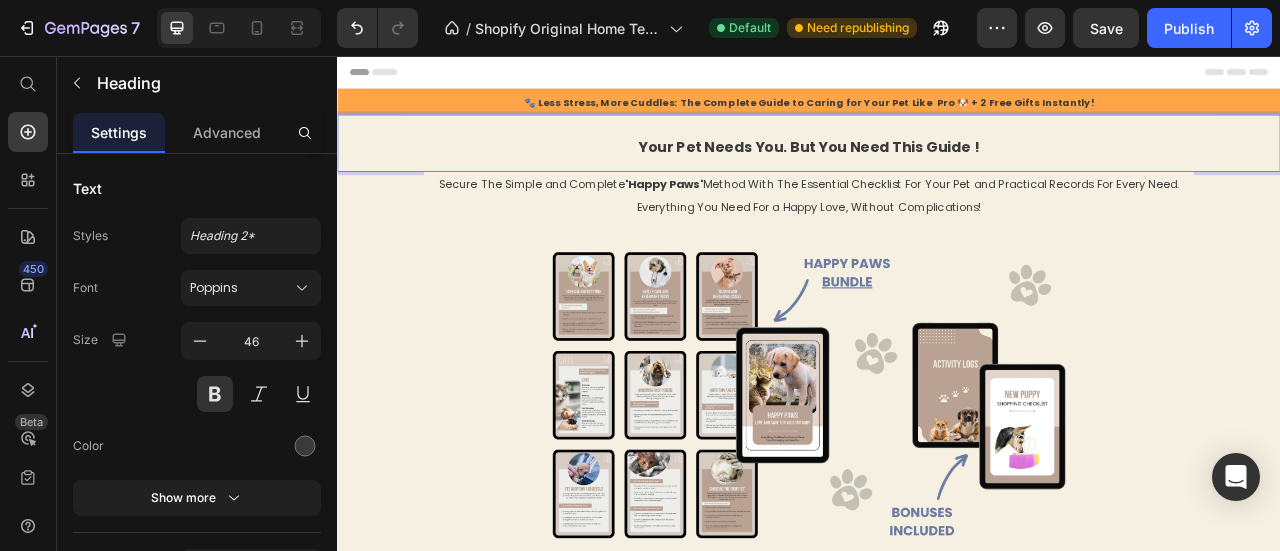 click on "Your pet needs you. But you need this guide !" at bounding box center (937, 166) 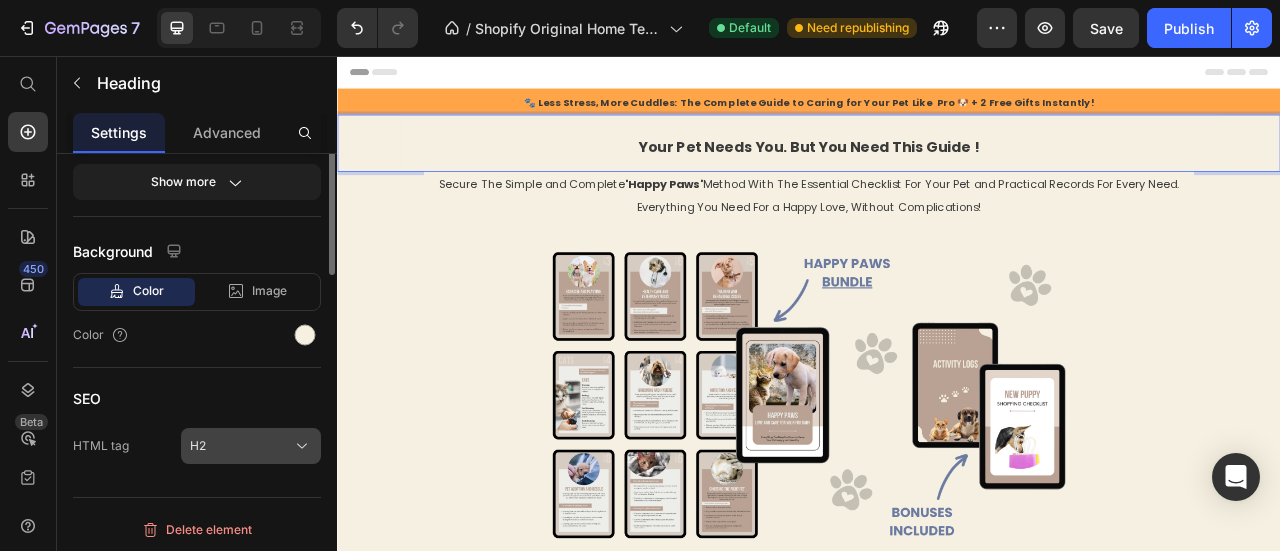 scroll, scrollTop: 0, scrollLeft: 0, axis: both 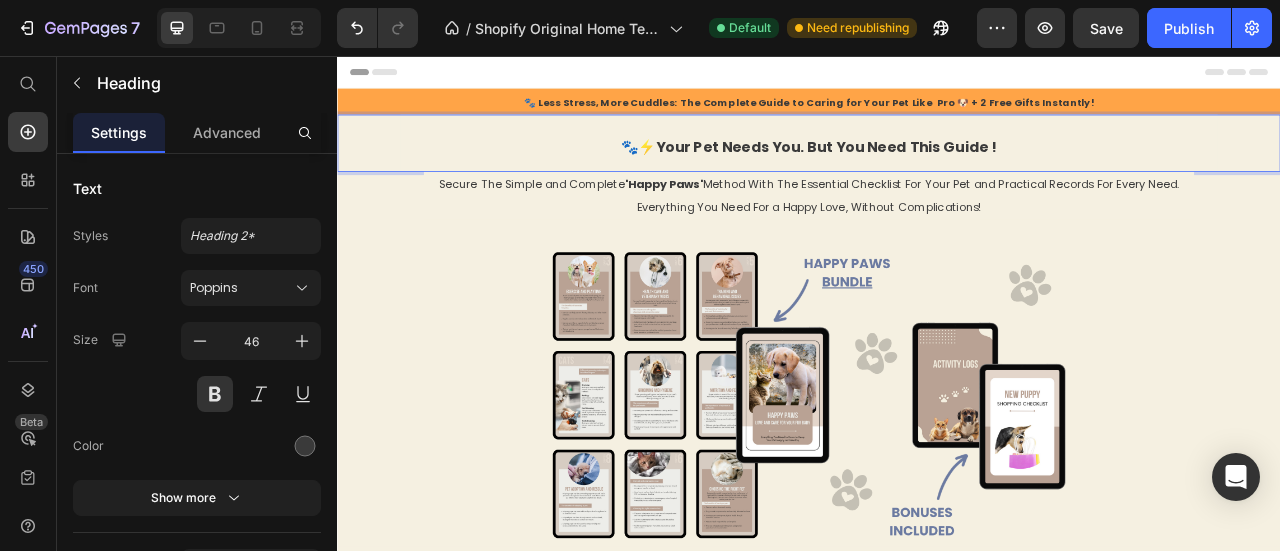 click on "🐾⚡Your pet needs you. But you need this guide !" at bounding box center [937, 170] 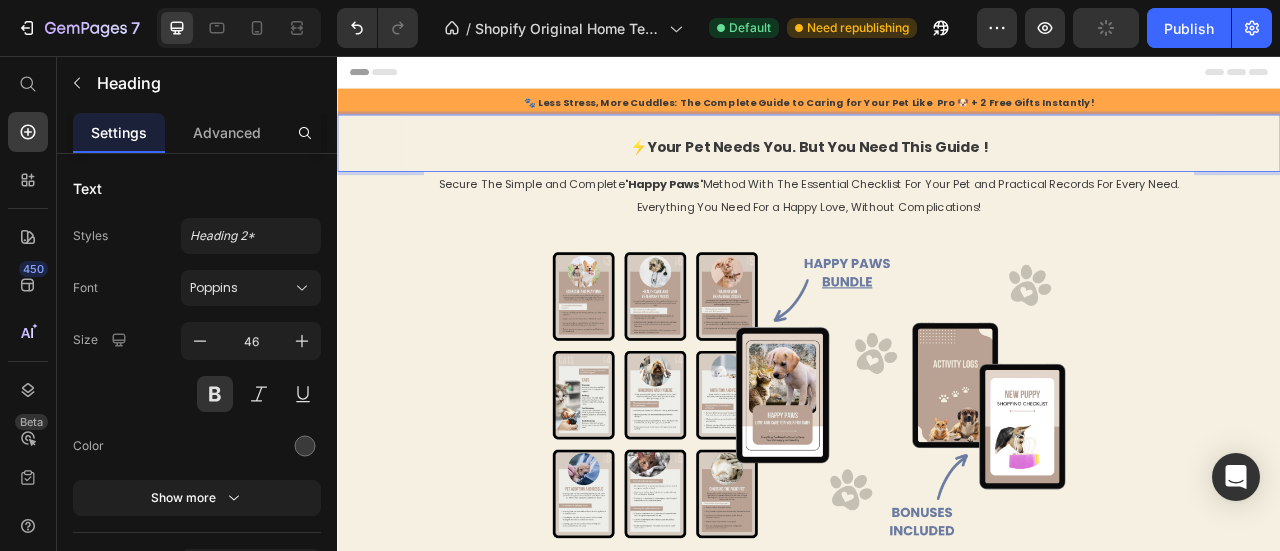 click on "⚡Your pet needs you. But you need this guide !" at bounding box center (937, 166) 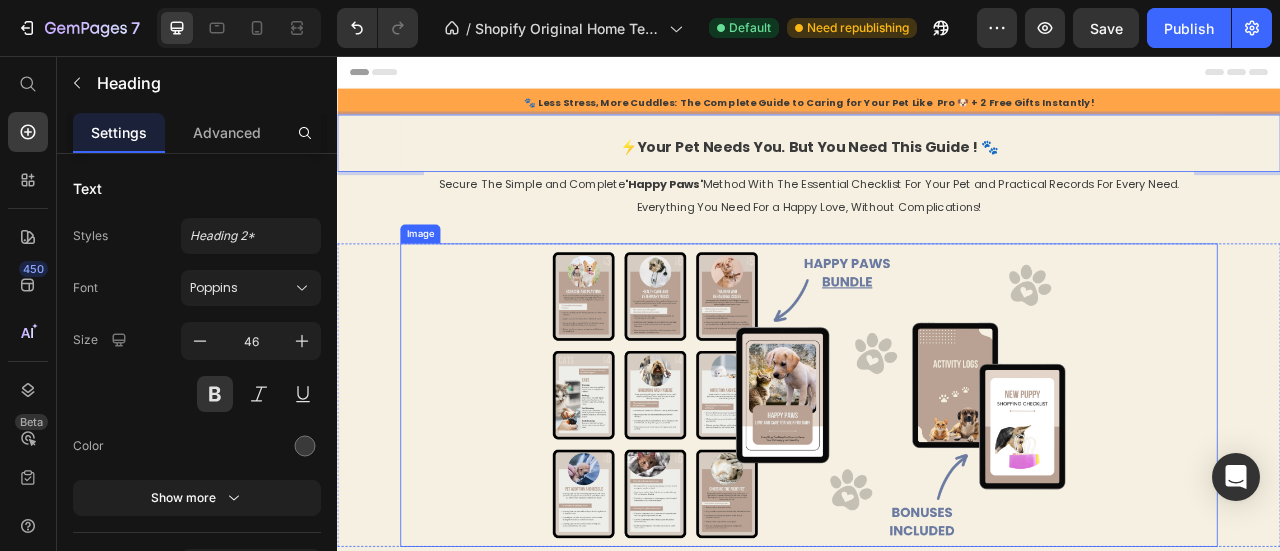 click at bounding box center [937, 486] 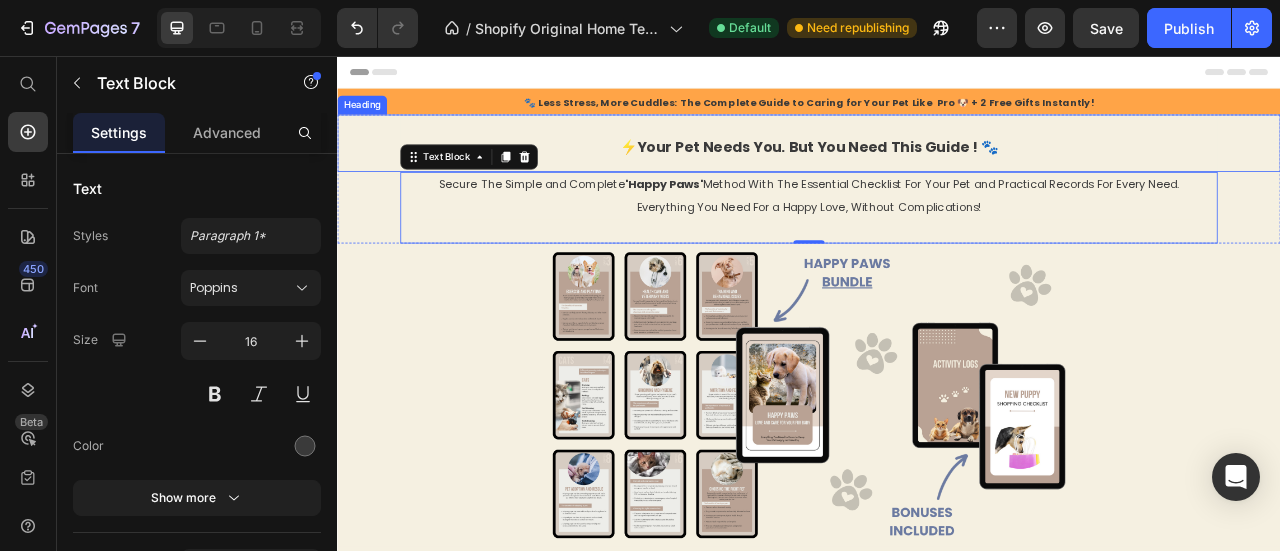 click on "⚡Your pet needs you. But you need this guide ! 🐾" at bounding box center (937, 170) 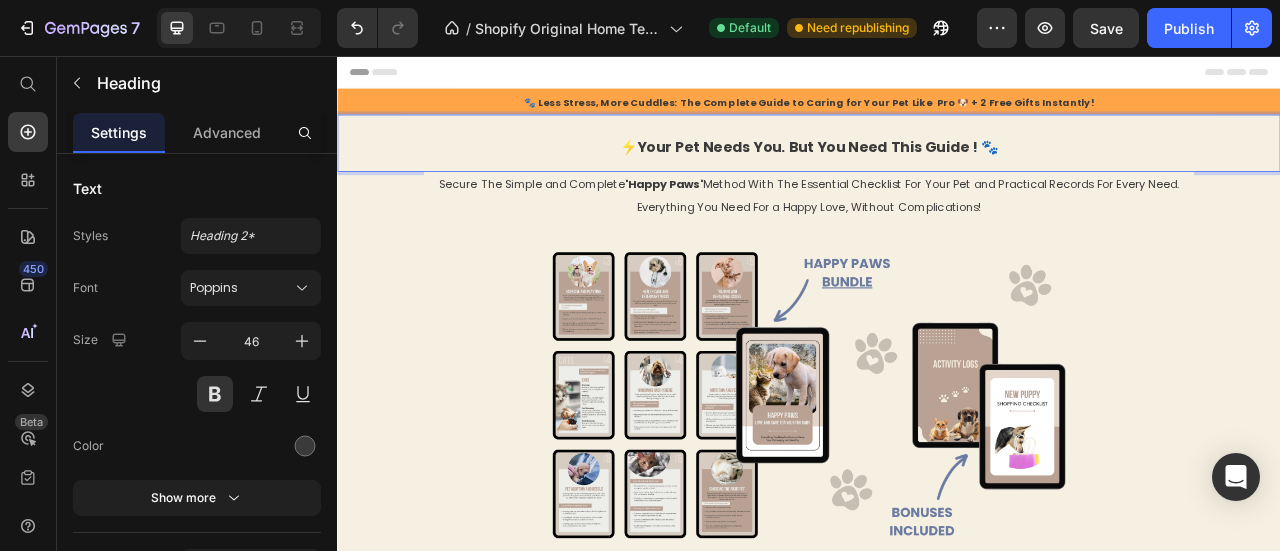 click on "⚡Your pet needs you. But you need this guide ! 🐾" at bounding box center (937, 170) 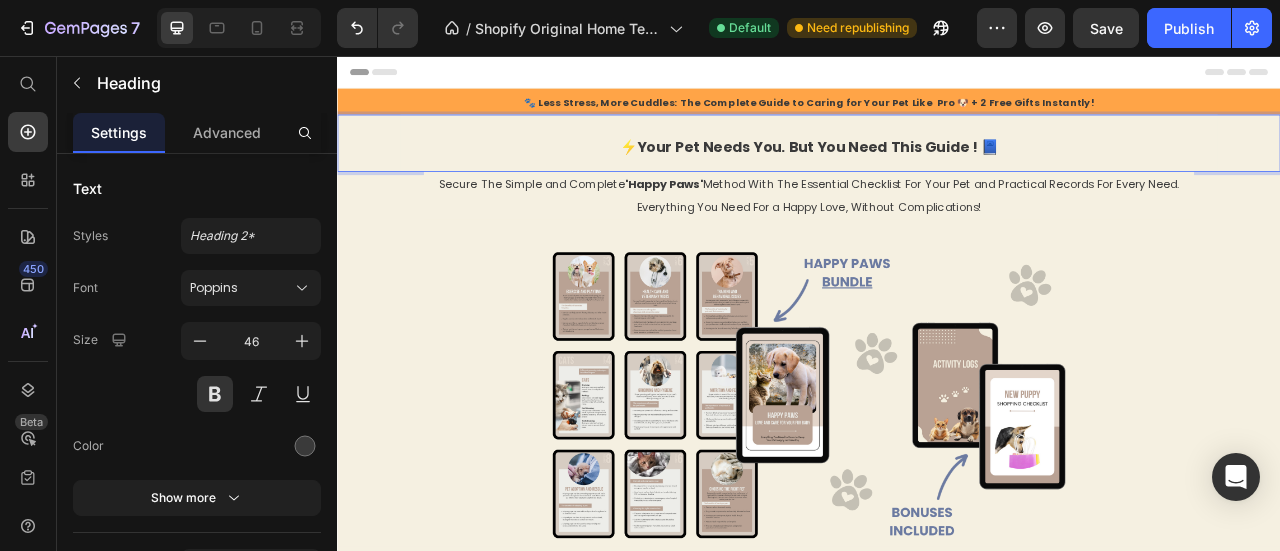 click on "⚡Your pet needs you. But you need this guide ! 📘" at bounding box center [937, 170] 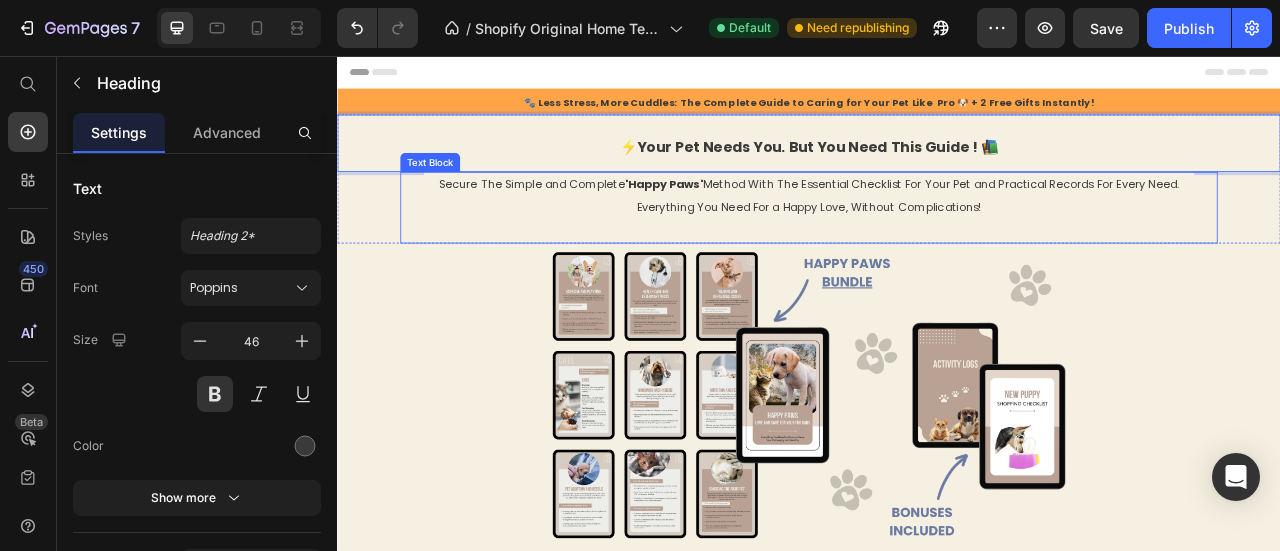 click on "Secure The Simple and Complete  'Happy Paws'  Method With The Essential Checklist For Your Pet and Practical Records For Every Need. Everything You Need For a Happy Love, Without Complications!" at bounding box center (937, 234) 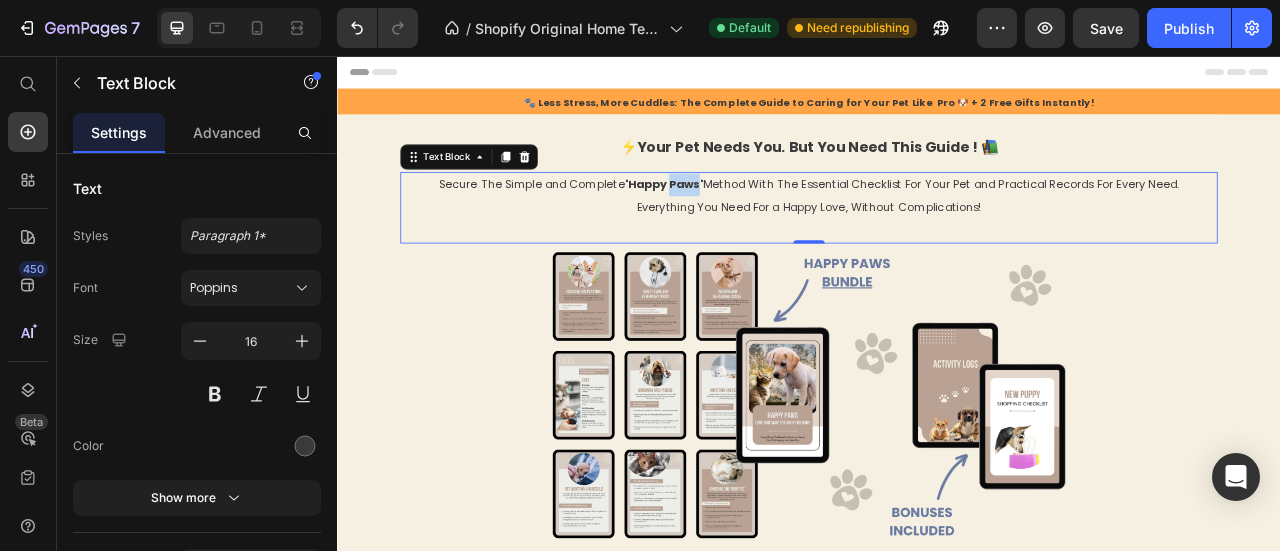 click on "'Happy Paws'" at bounding box center (752, 219) 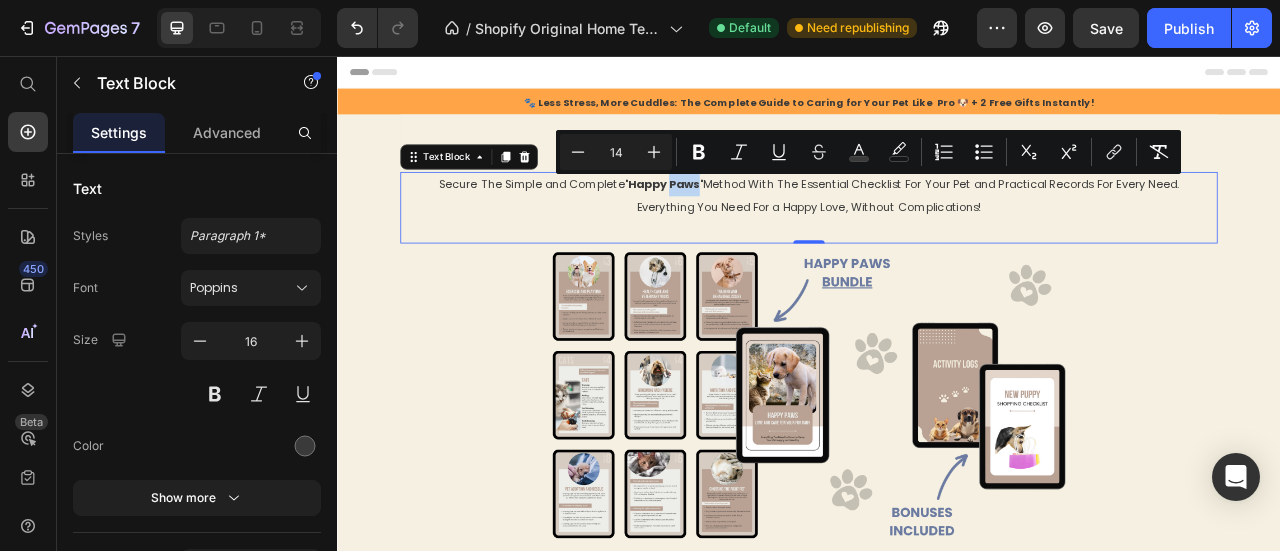 click on "'Happy Paws'" at bounding box center (752, 219) 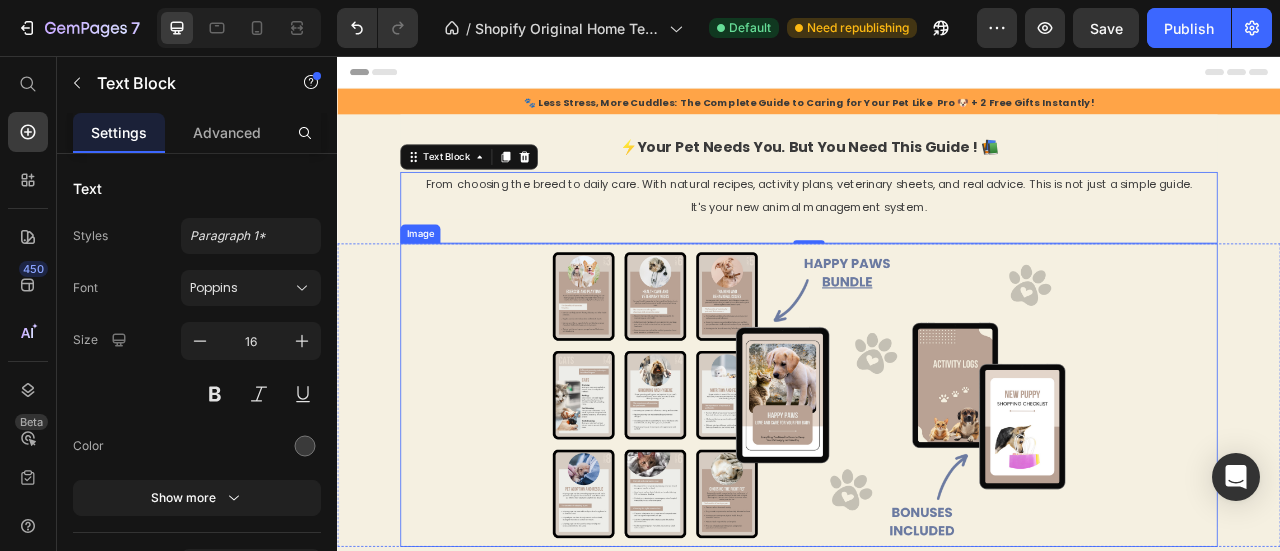 click at bounding box center [937, 486] 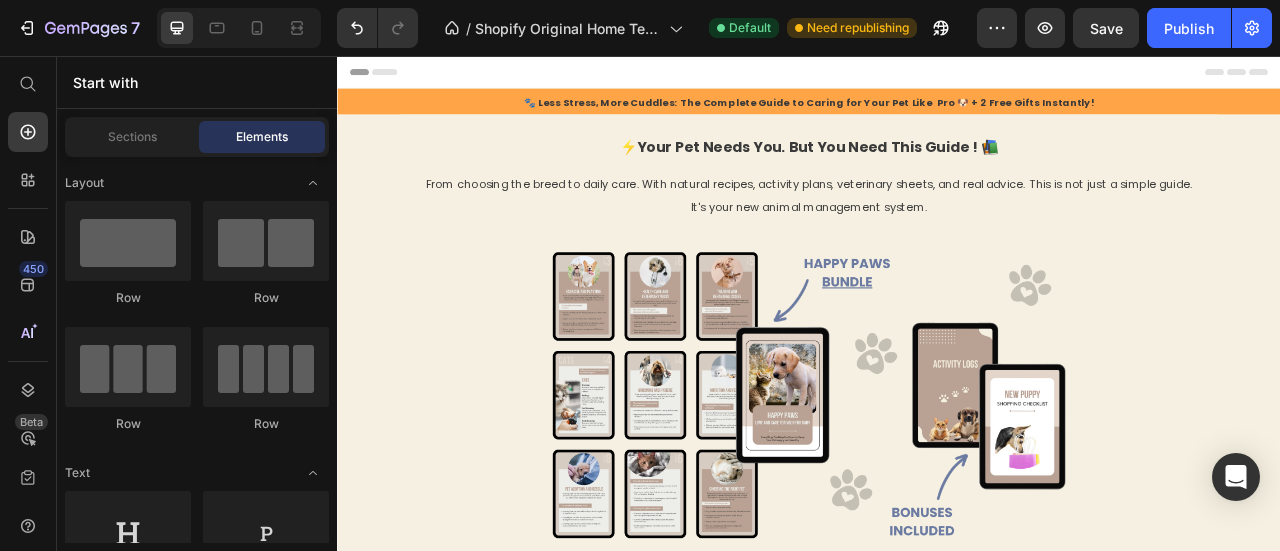 click at bounding box center (937, 76) 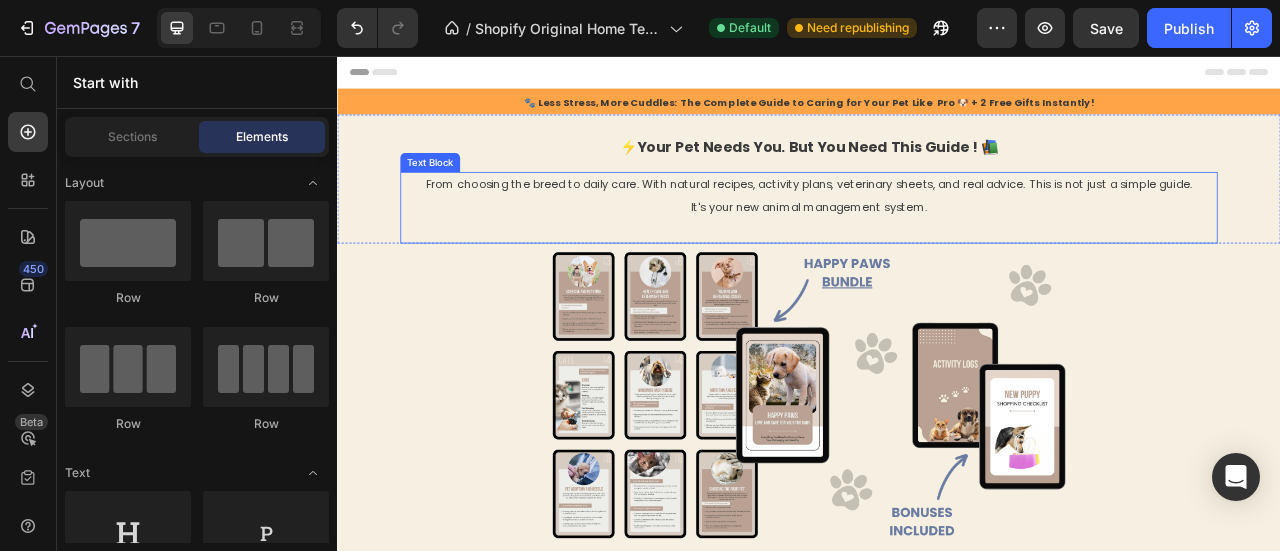 click on "From choosing the breed to daily care. With natural recipes, activity plans, veterinary sheets, and real advice. This is not just a simple guide. It's your new animal management system." at bounding box center (937, 233) 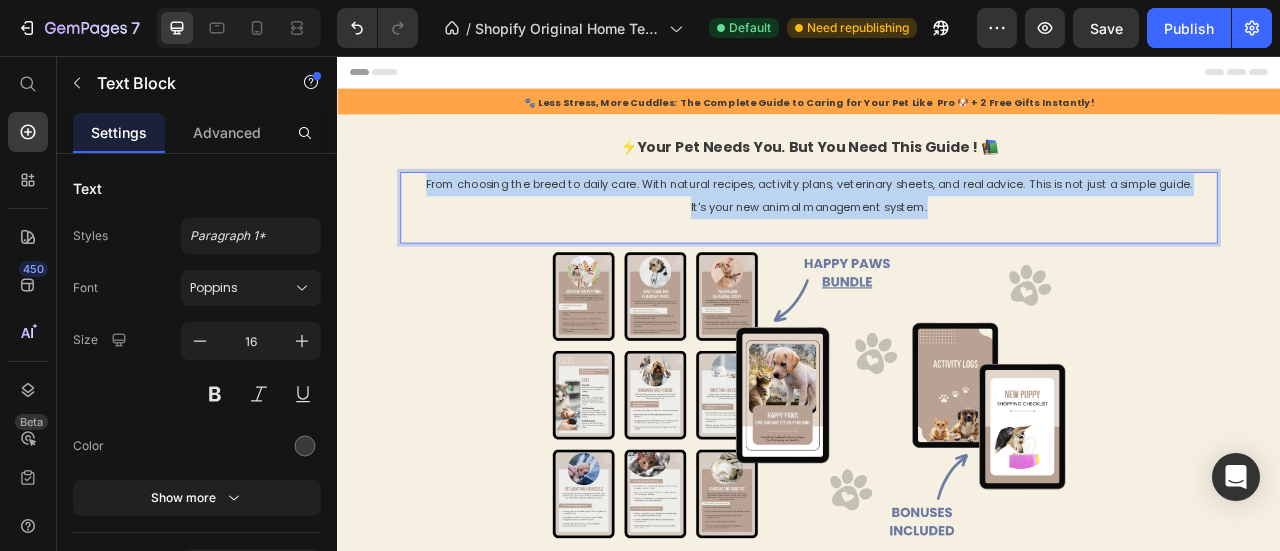 click on "From choosing the breed to daily care. With natural recipes, activity plans, veterinary sheets, and real advice. This is not just a simple guide. It's your new animal management system." at bounding box center (937, 233) 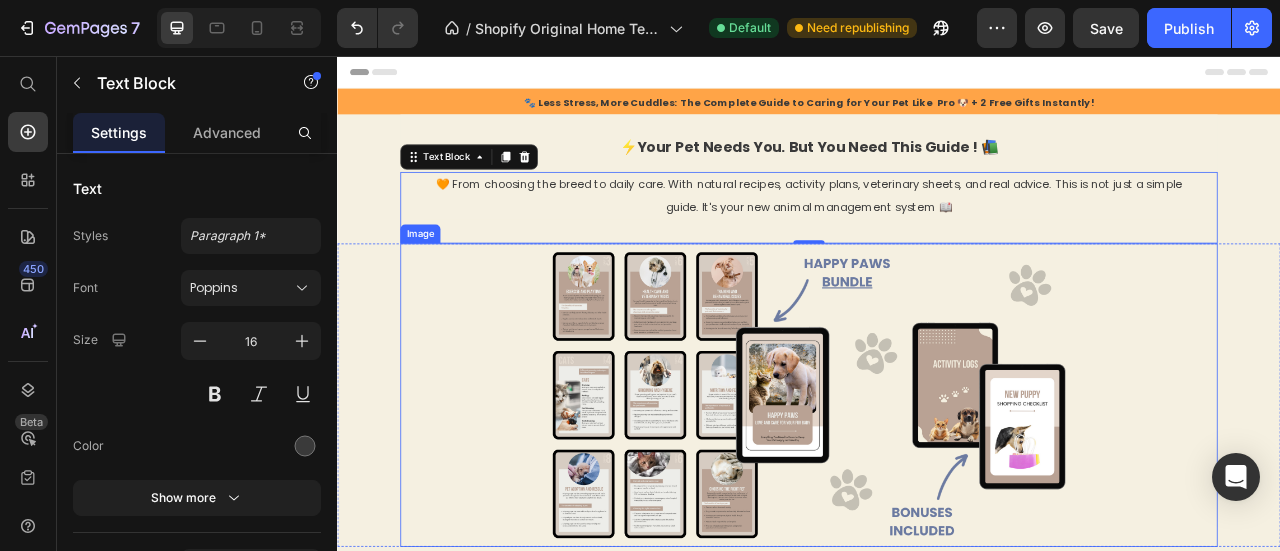 click at bounding box center (937, 486) 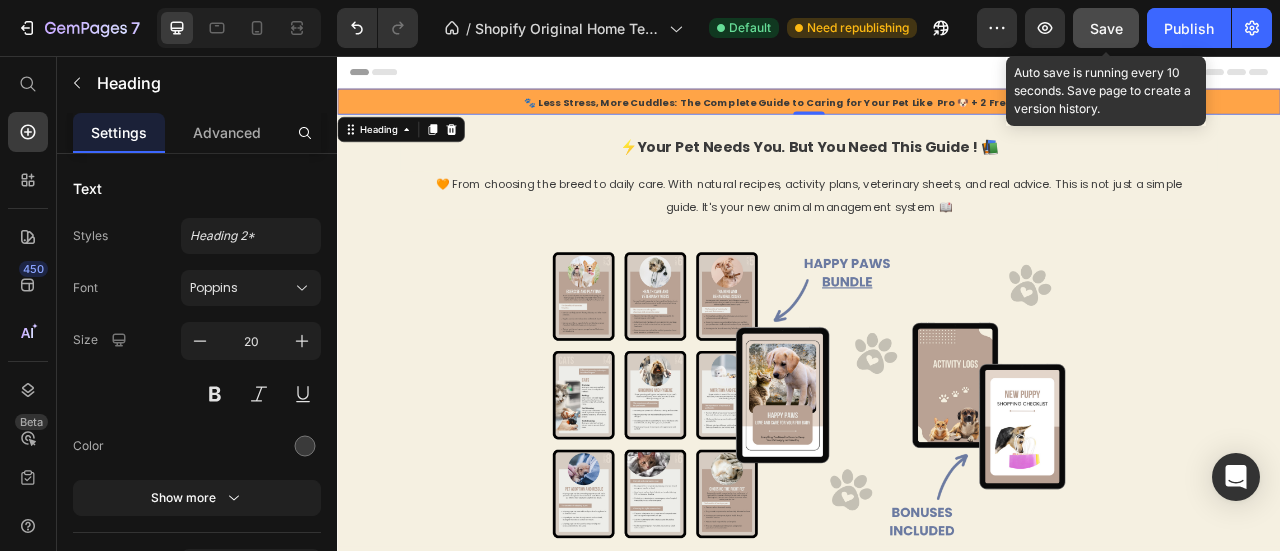 click on "Save" at bounding box center (1106, 28) 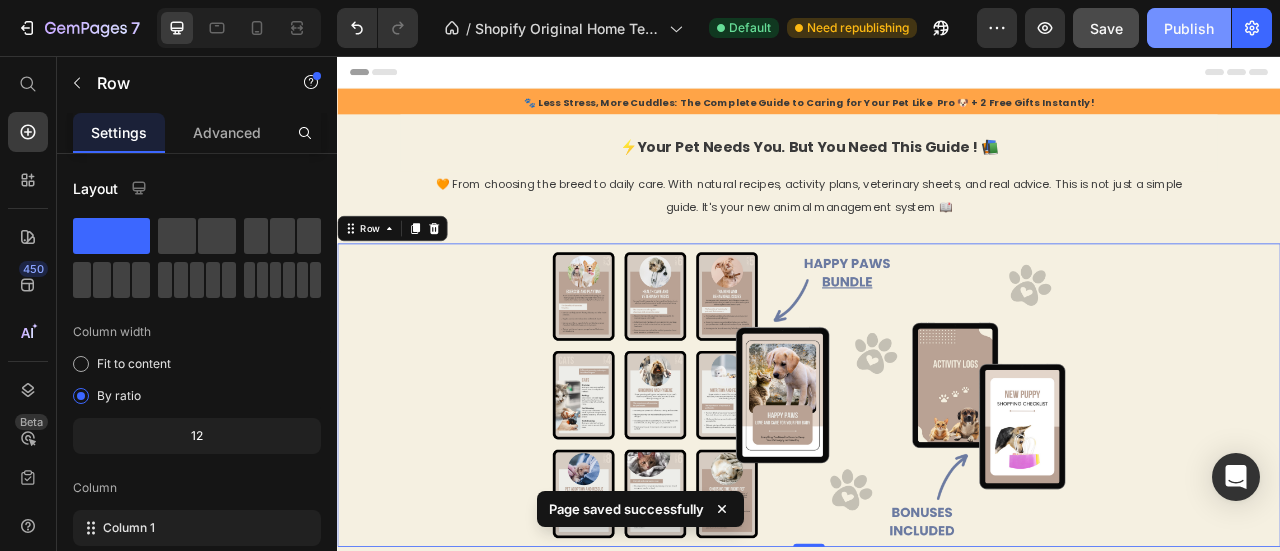 click on "Publish" at bounding box center [1189, 28] 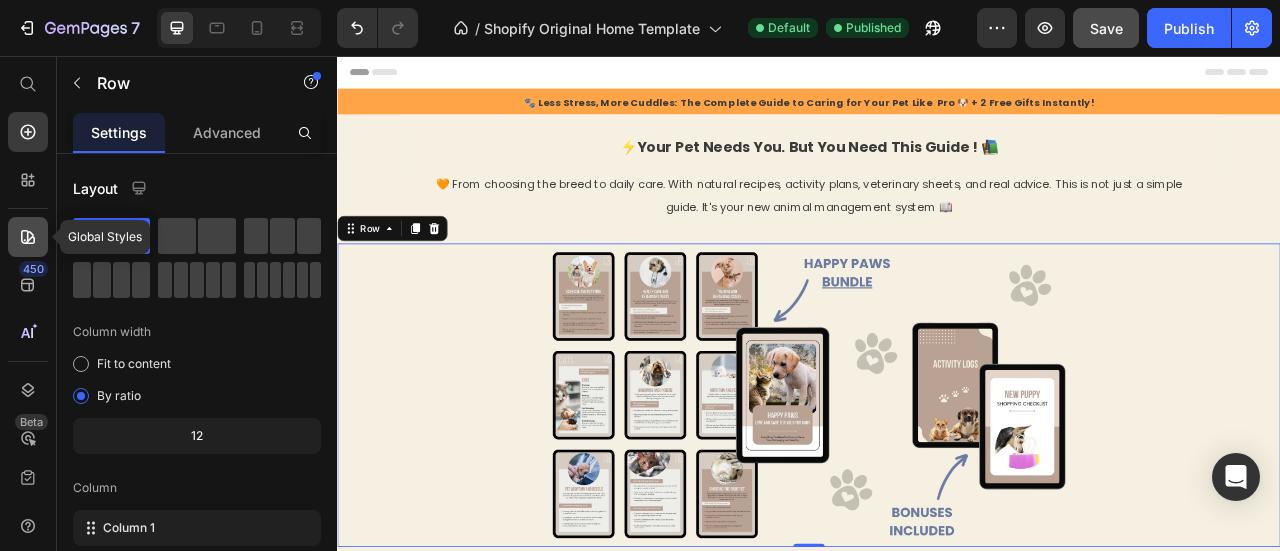 click 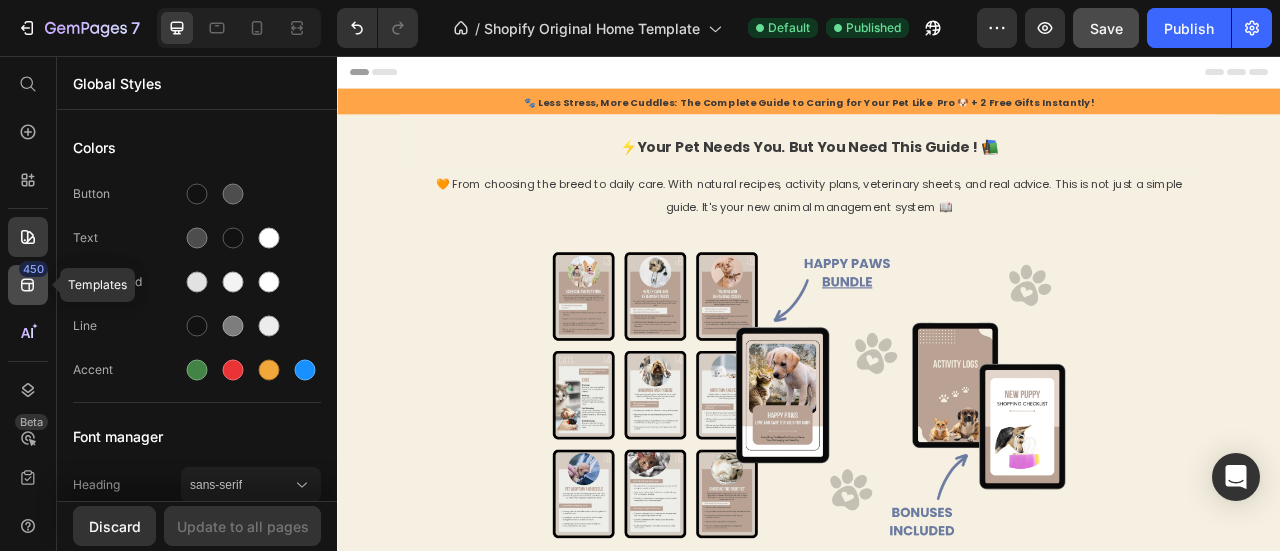 click on "450" at bounding box center [33, 269] 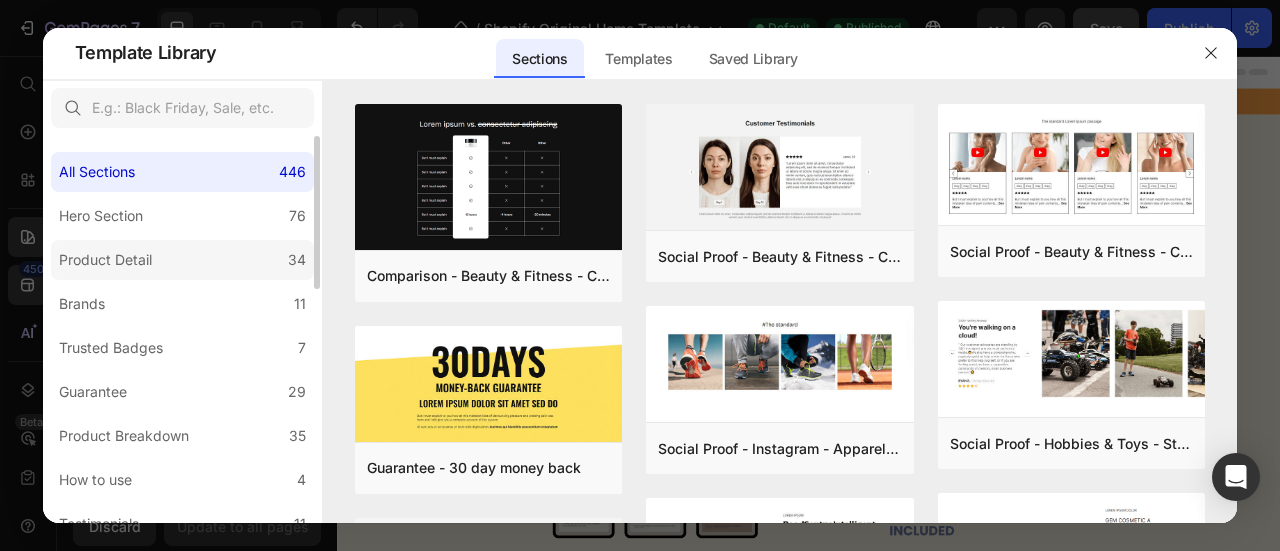 click on "Product Detail 34" 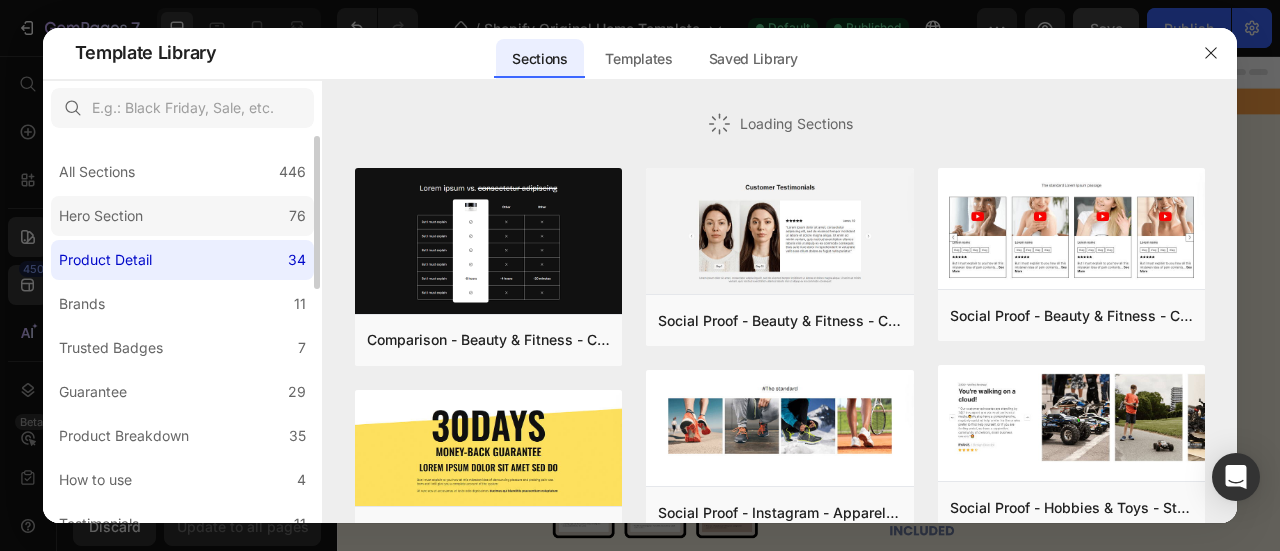 click on "Hero Section 76" 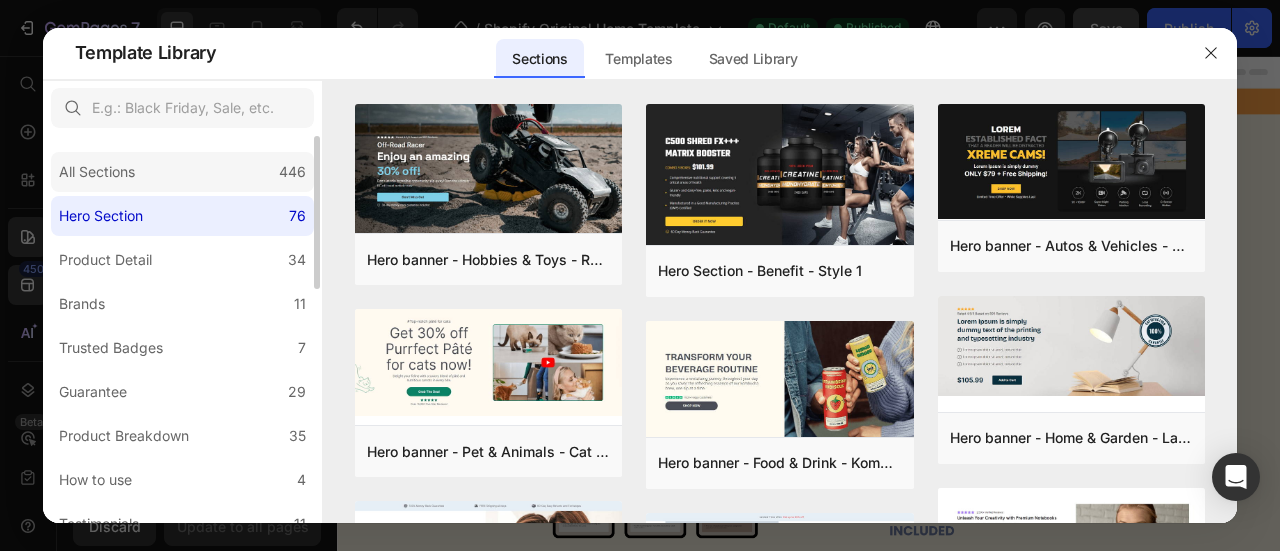 click on "All Sections" at bounding box center [97, 172] 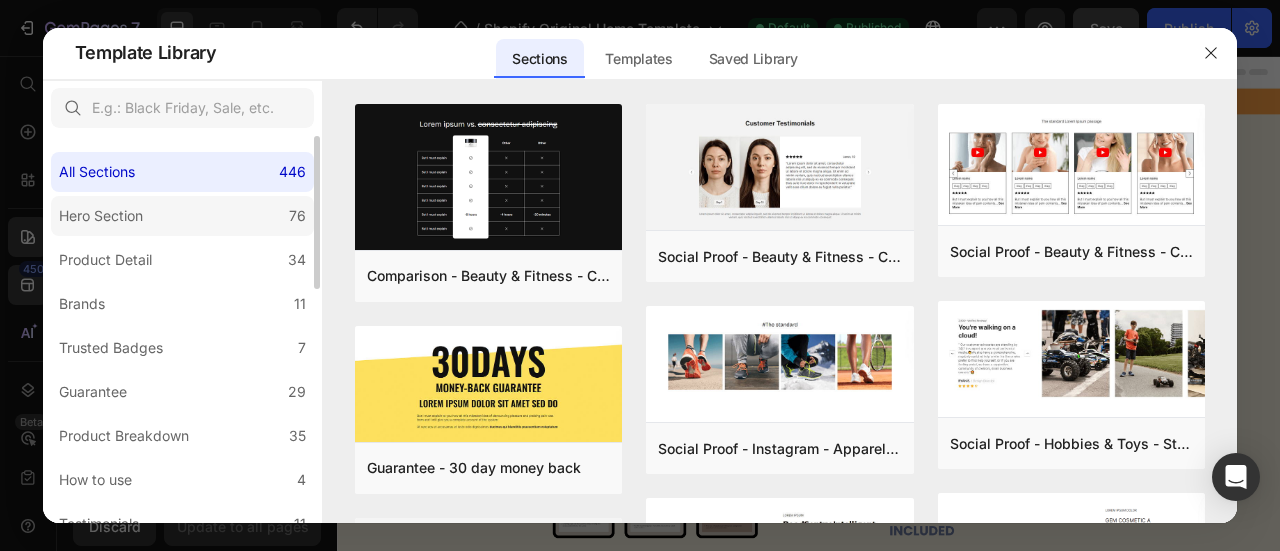 click on "Hero Section 76" 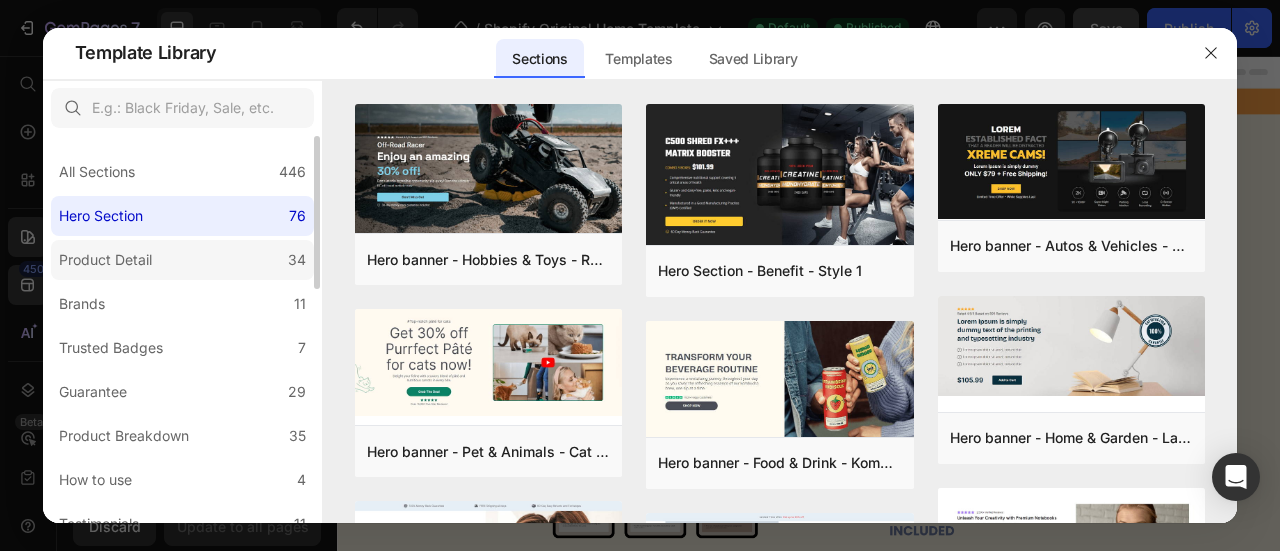 click on "Product Detail" at bounding box center [105, 260] 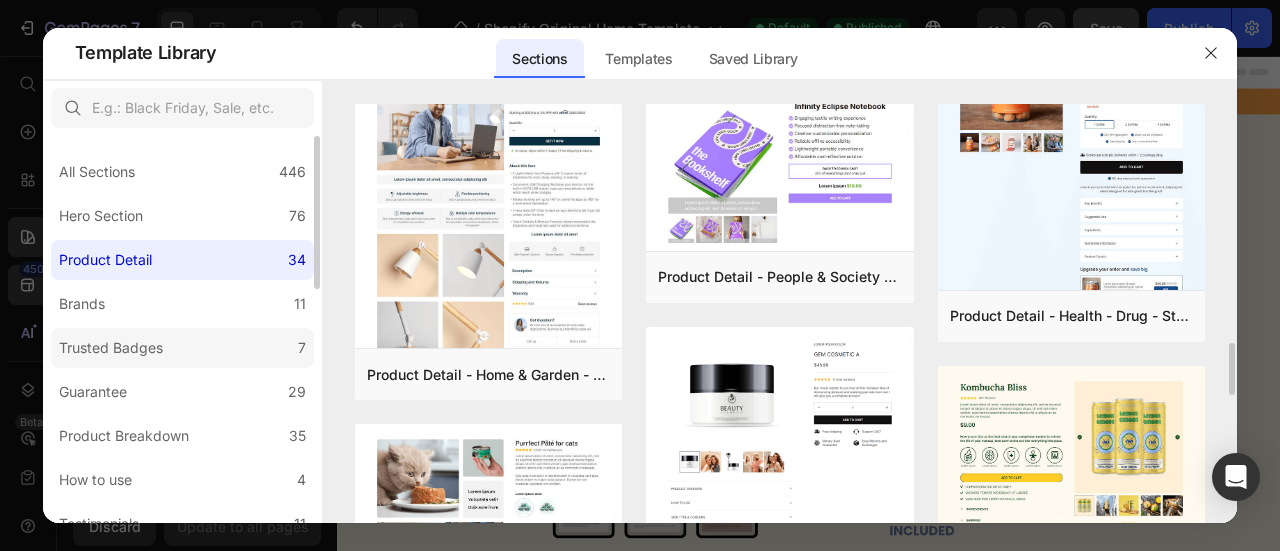 scroll, scrollTop: 1546, scrollLeft: 0, axis: vertical 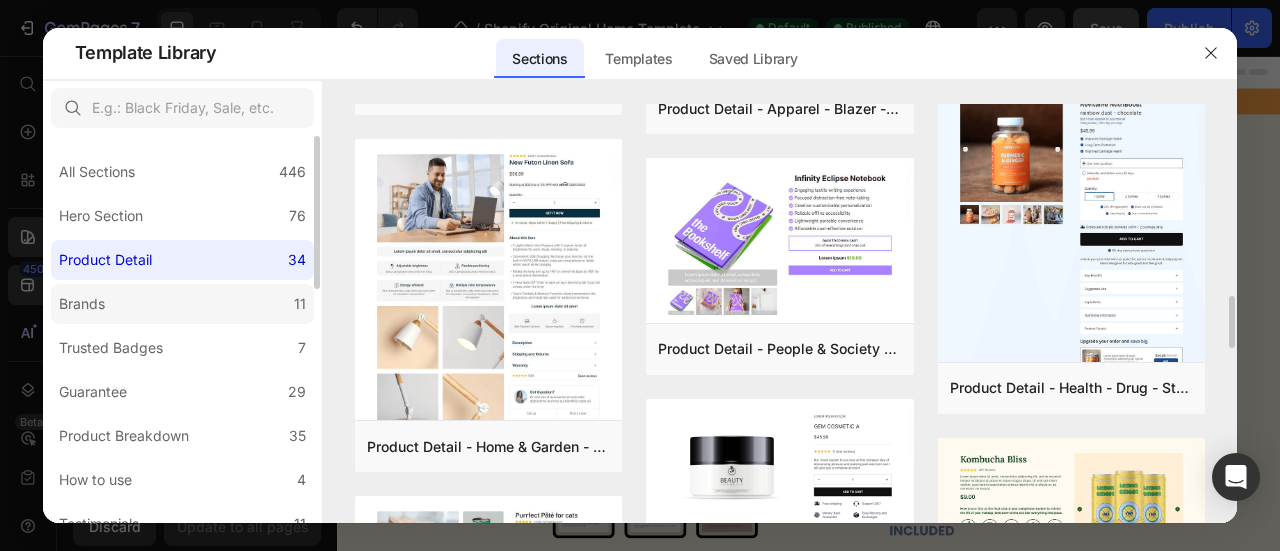 click on "Brands 11" 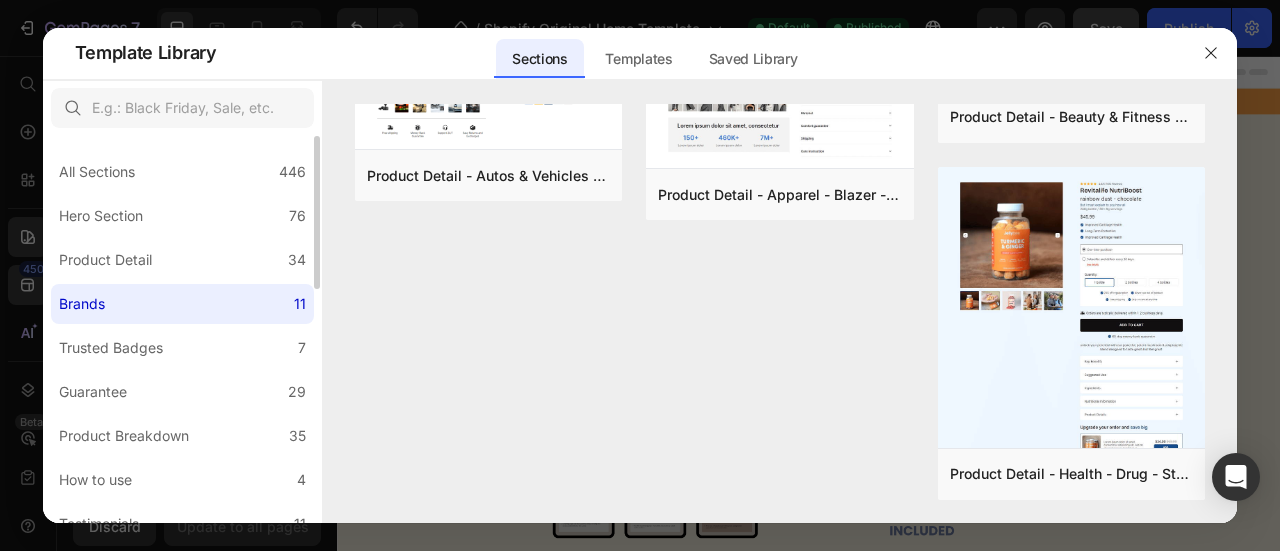 scroll, scrollTop: 0, scrollLeft: 0, axis: both 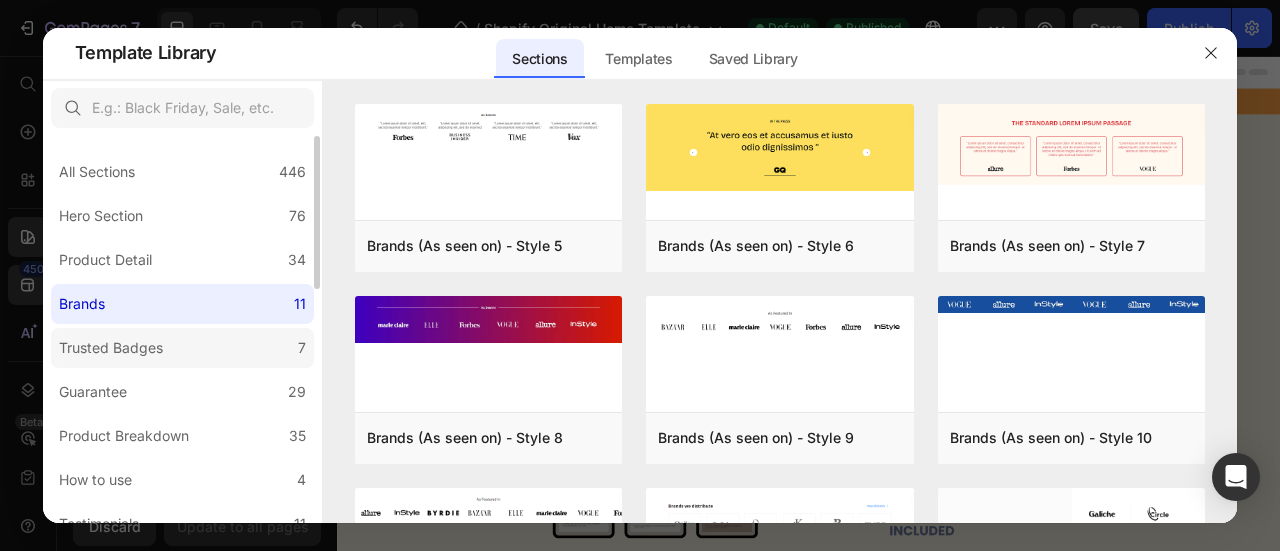 click on "Trusted Badges 7" 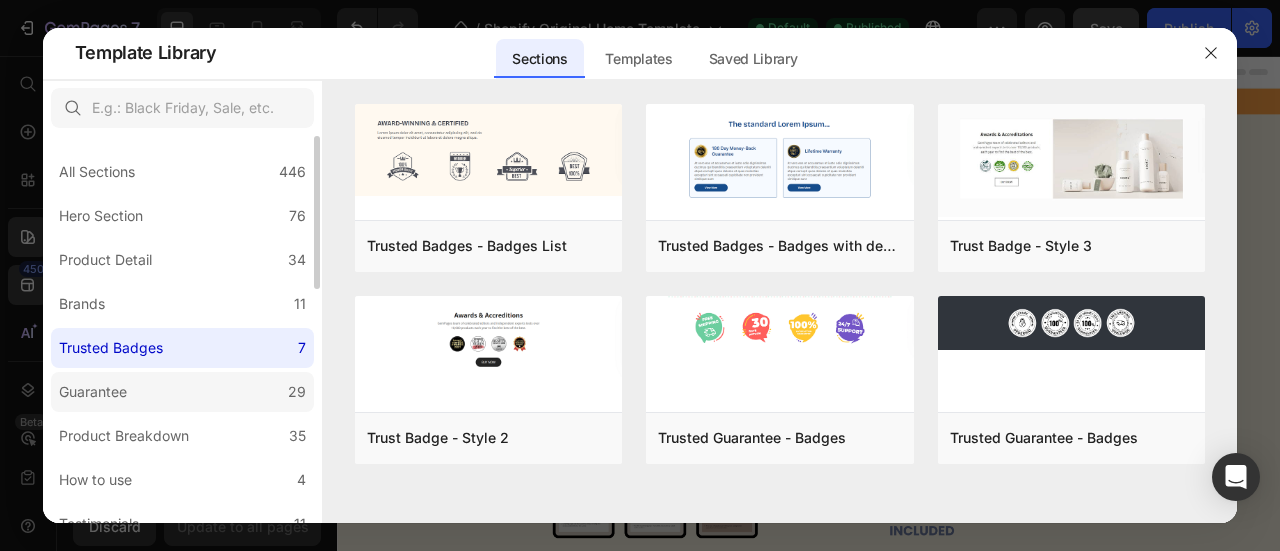 click on "Guarantee 29" 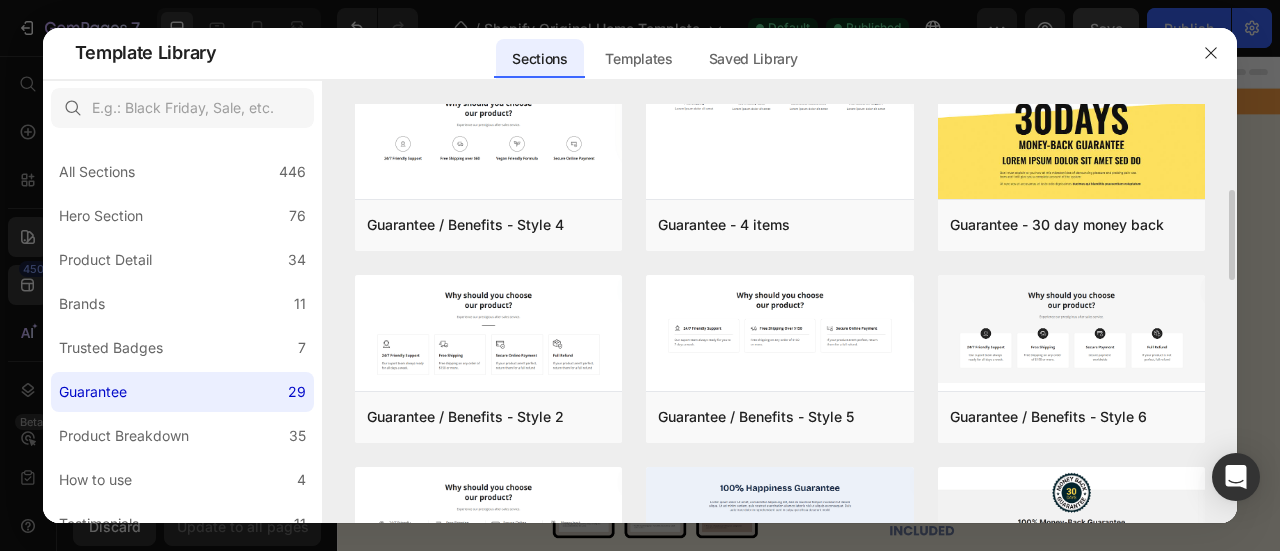 scroll, scrollTop: 406, scrollLeft: 0, axis: vertical 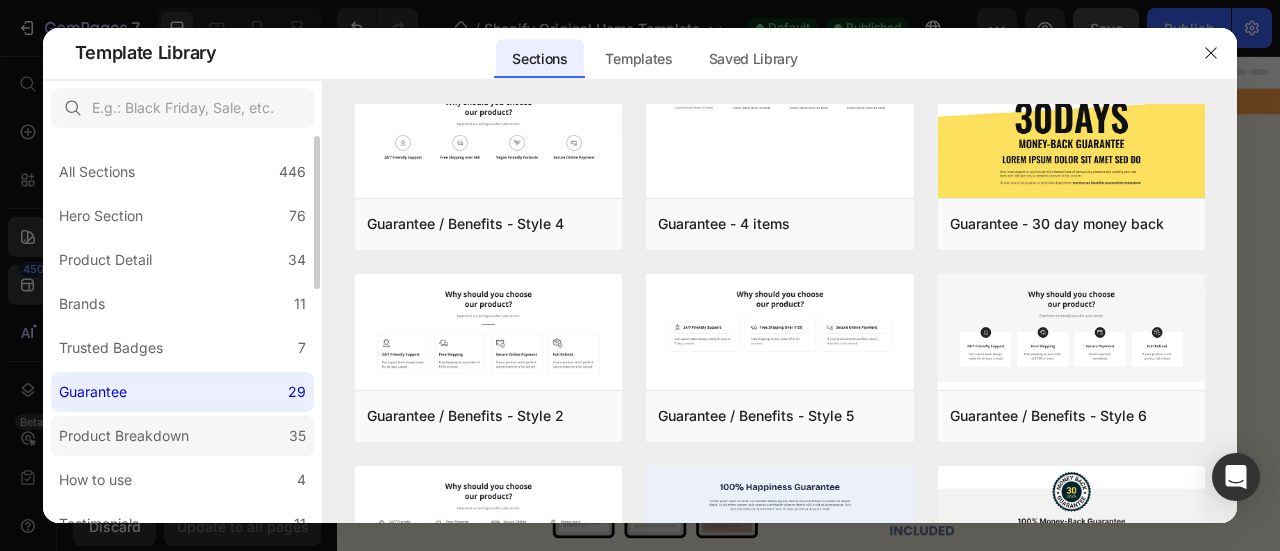 click on "Product Breakdown" at bounding box center (124, 436) 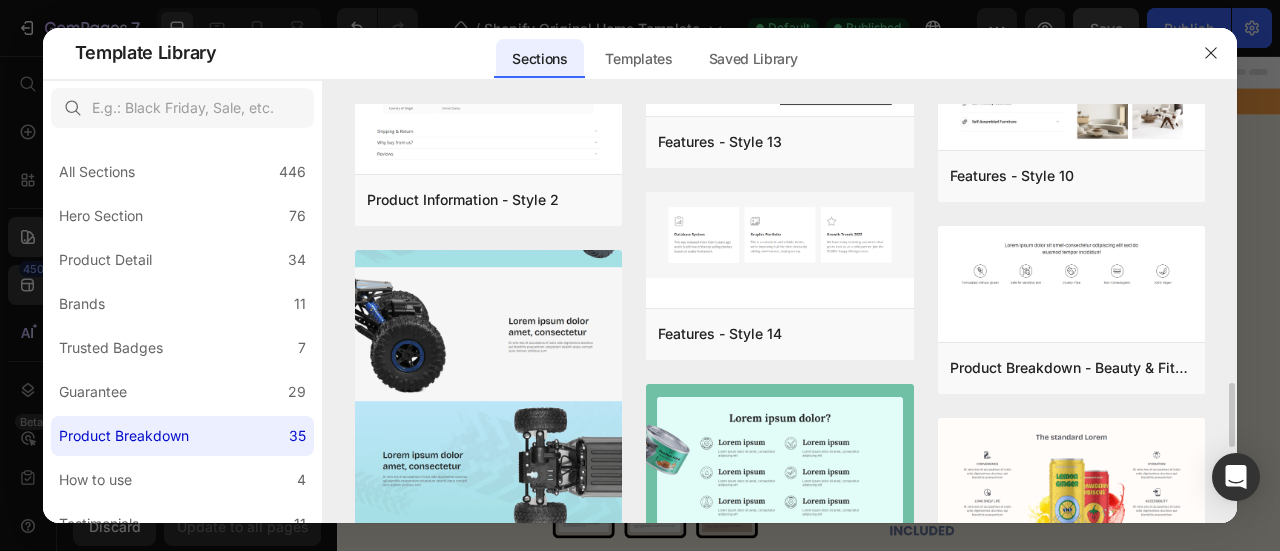 scroll, scrollTop: 1802, scrollLeft: 0, axis: vertical 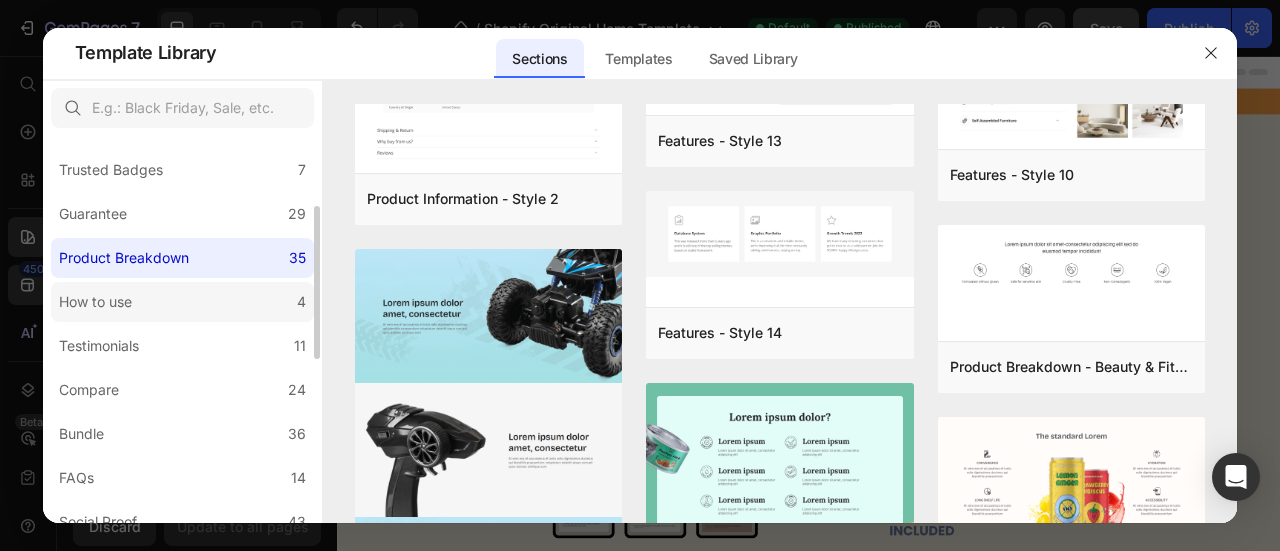 click on "How to use 4" 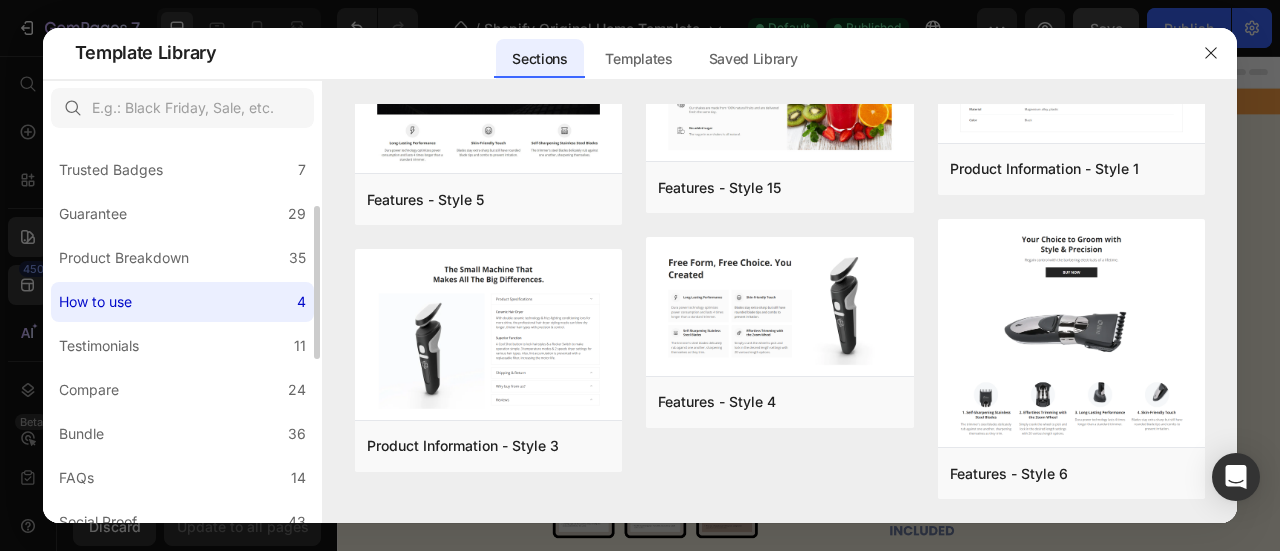 scroll, scrollTop: 0, scrollLeft: 0, axis: both 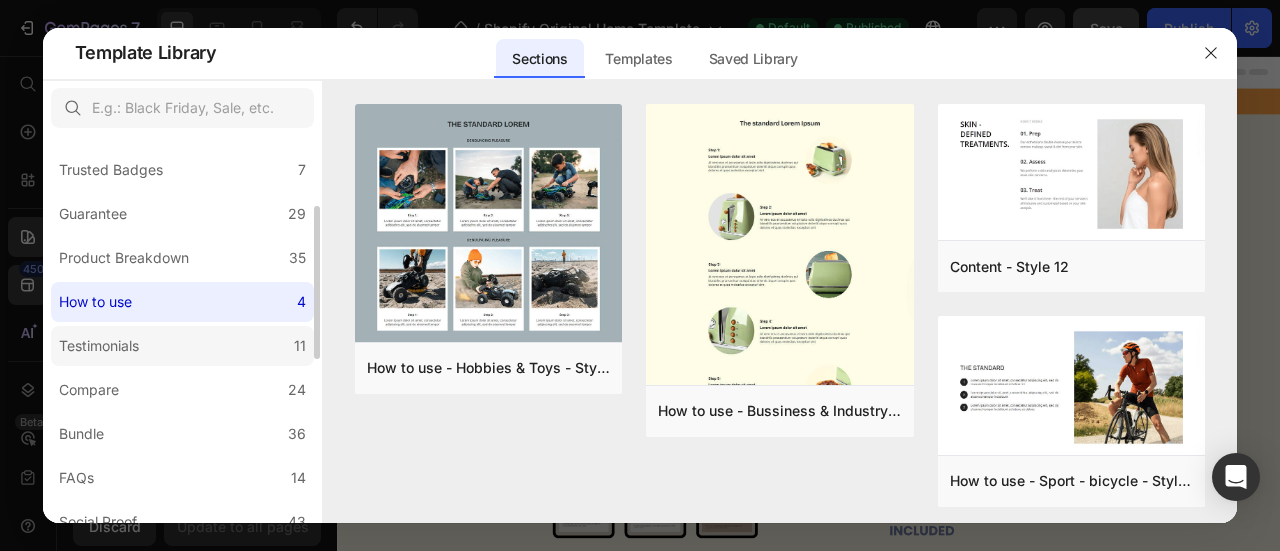 click on "Testimonials 11" 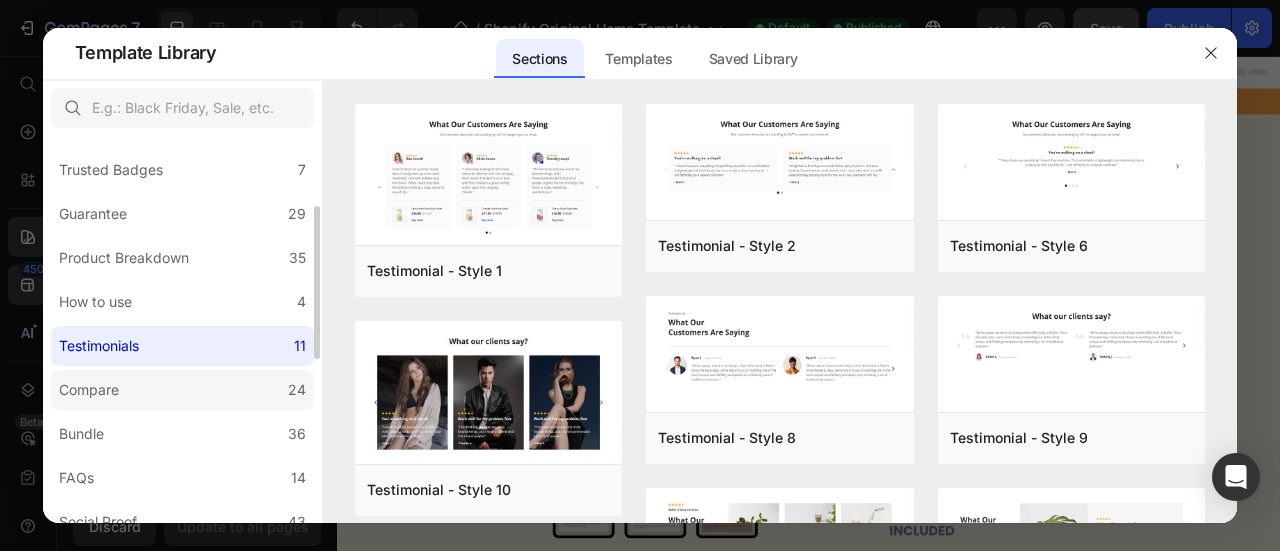 click on "Compare 24" 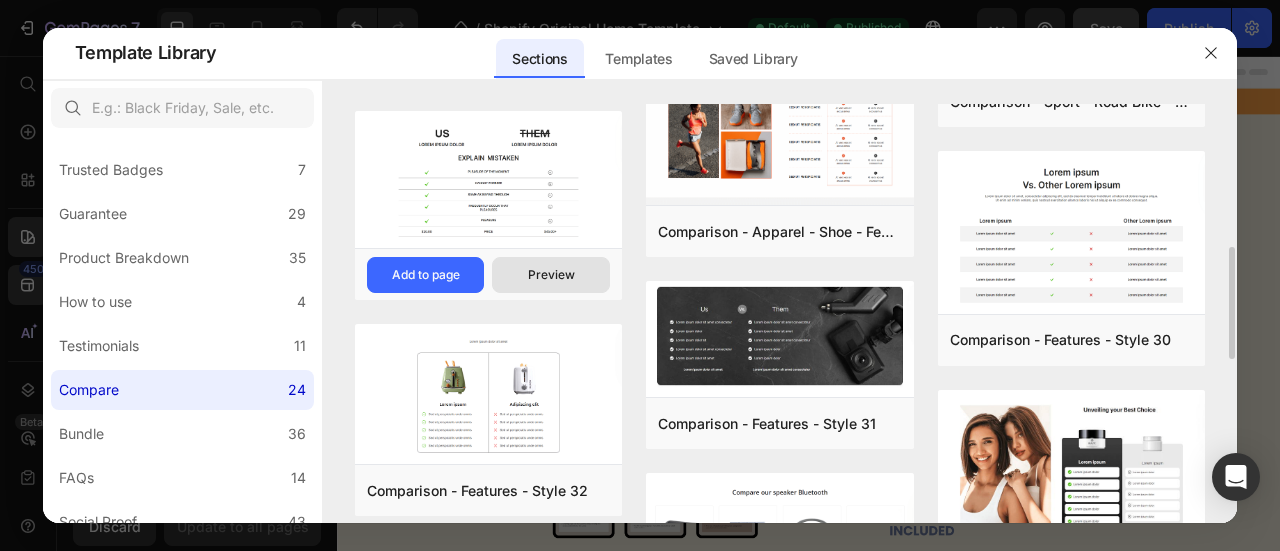 scroll, scrollTop: 536, scrollLeft: 0, axis: vertical 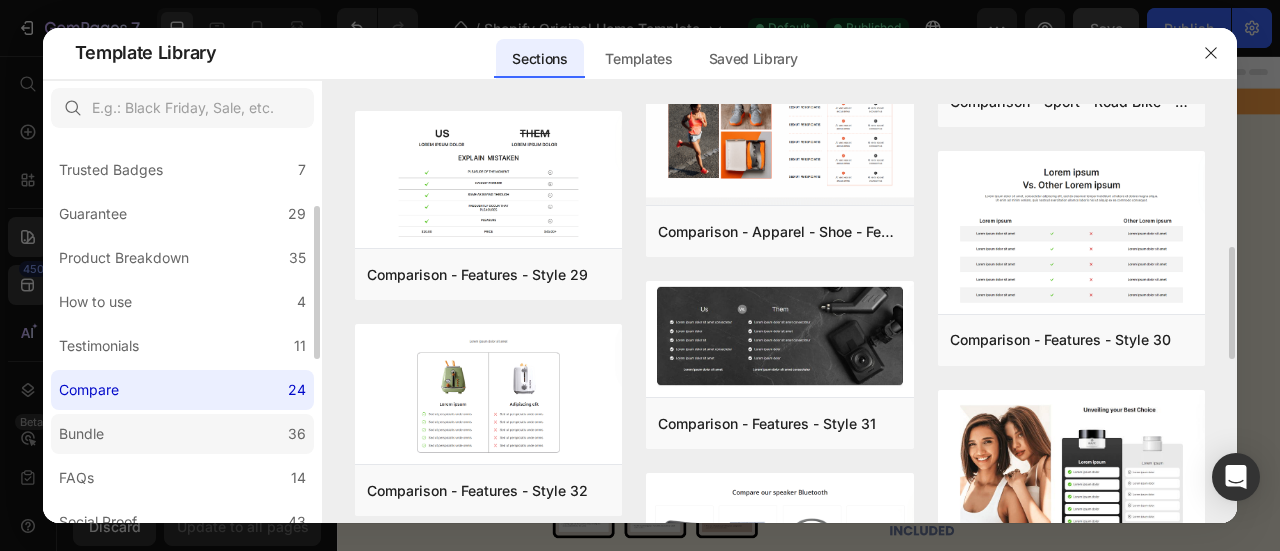 click on "Bundle 36" 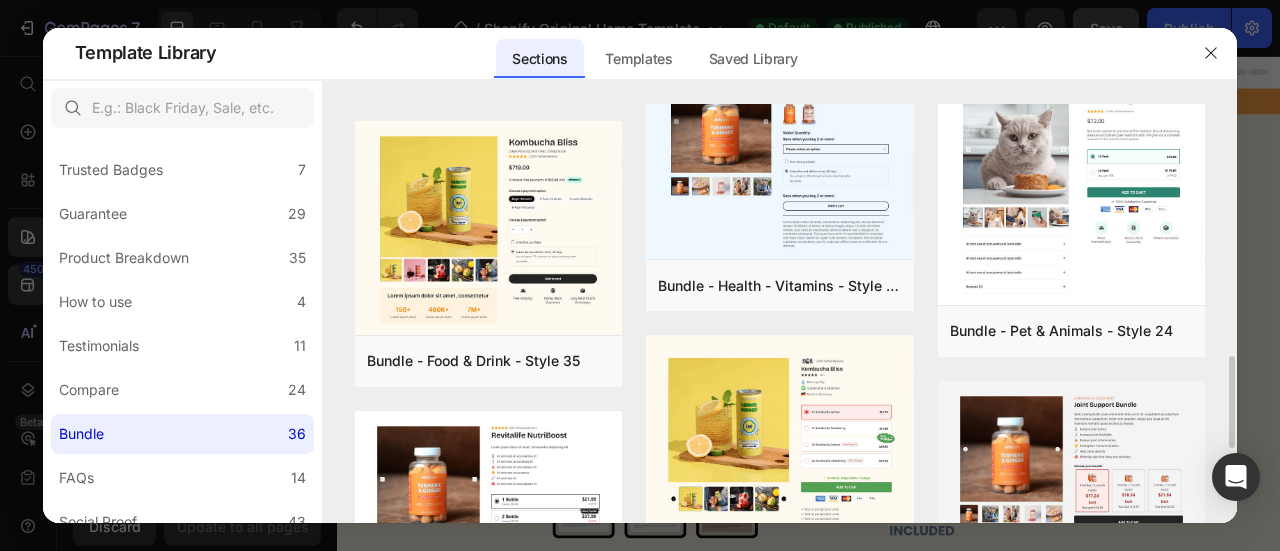 scroll, scrollTop: 1108, scrollLeft: 0, axis: vertical 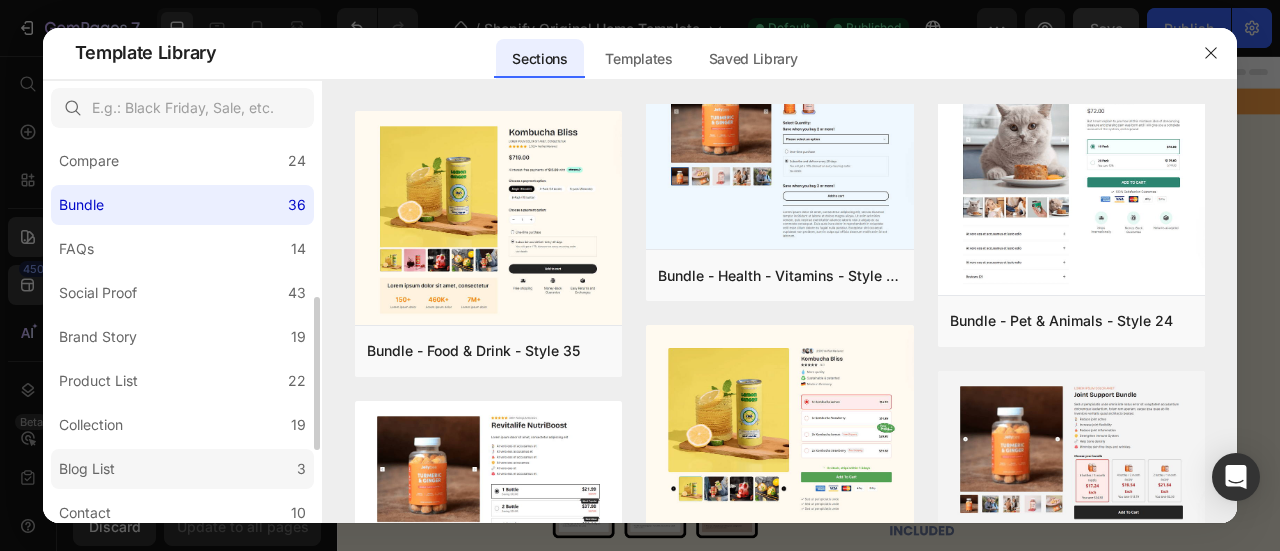 click on "Blog List 3" 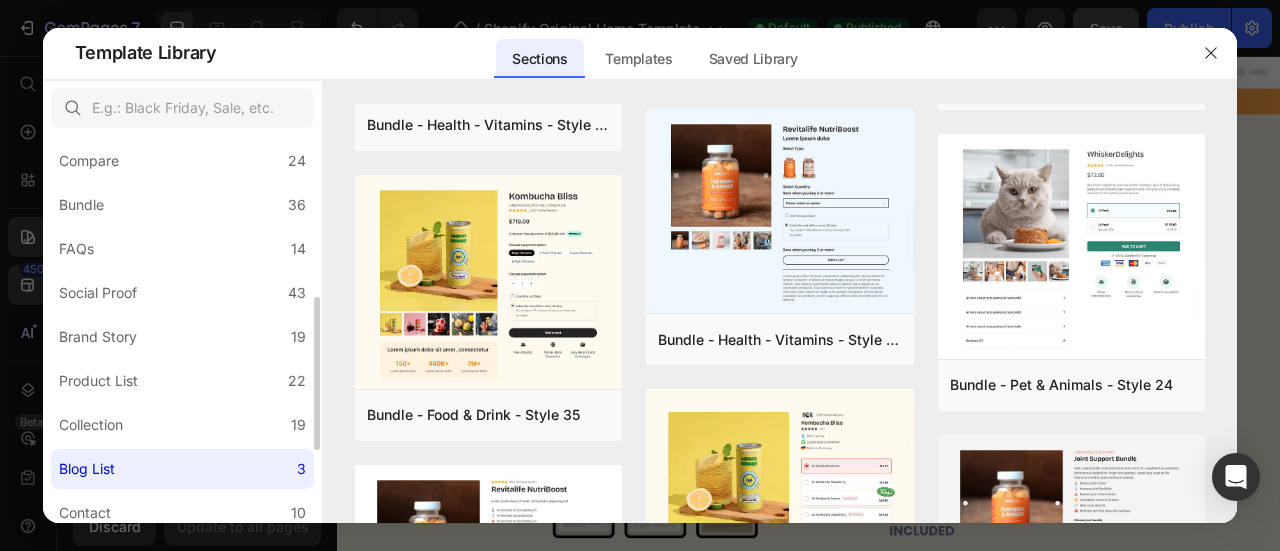 scroll, scrollTop: 0, scrollLeft: 0, axis: both 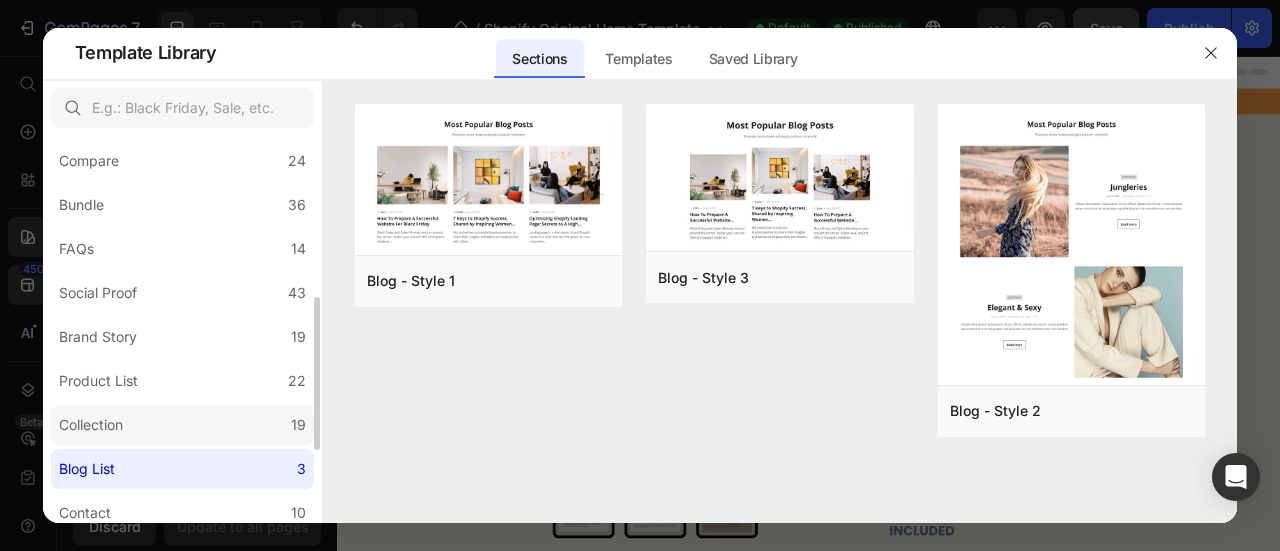 click on "Collection 19" 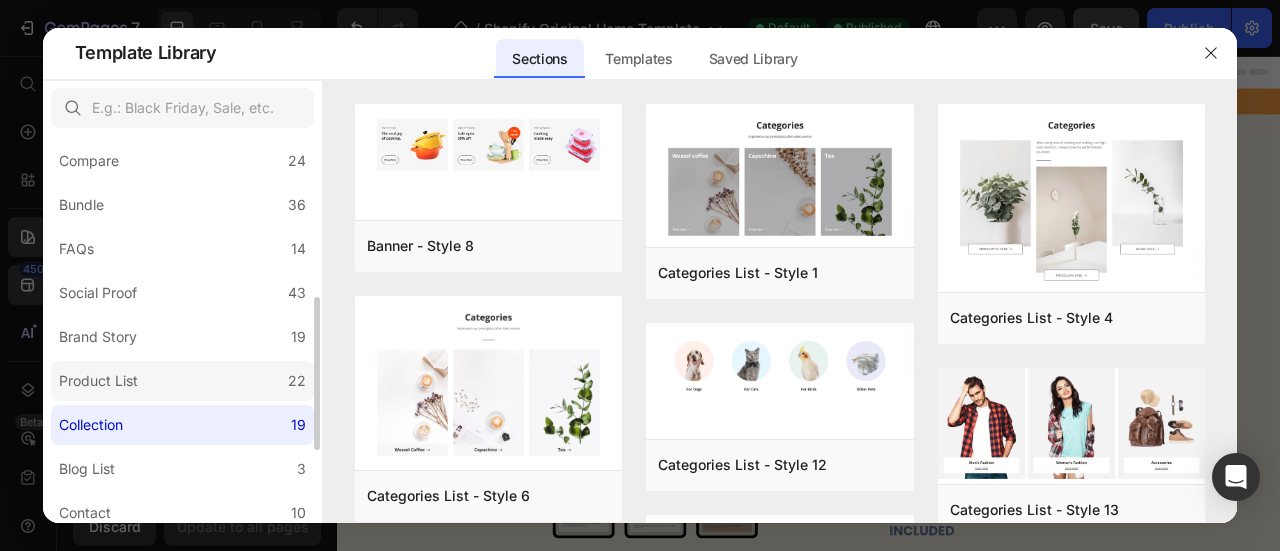 click on "Product List 22" 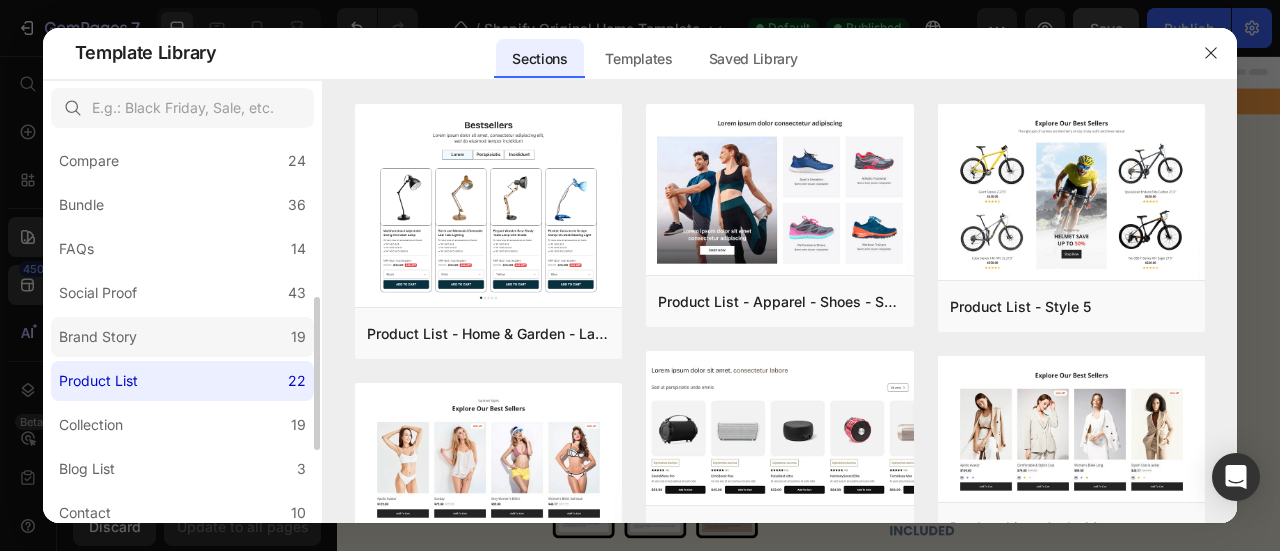 click on "Brand Story 19" 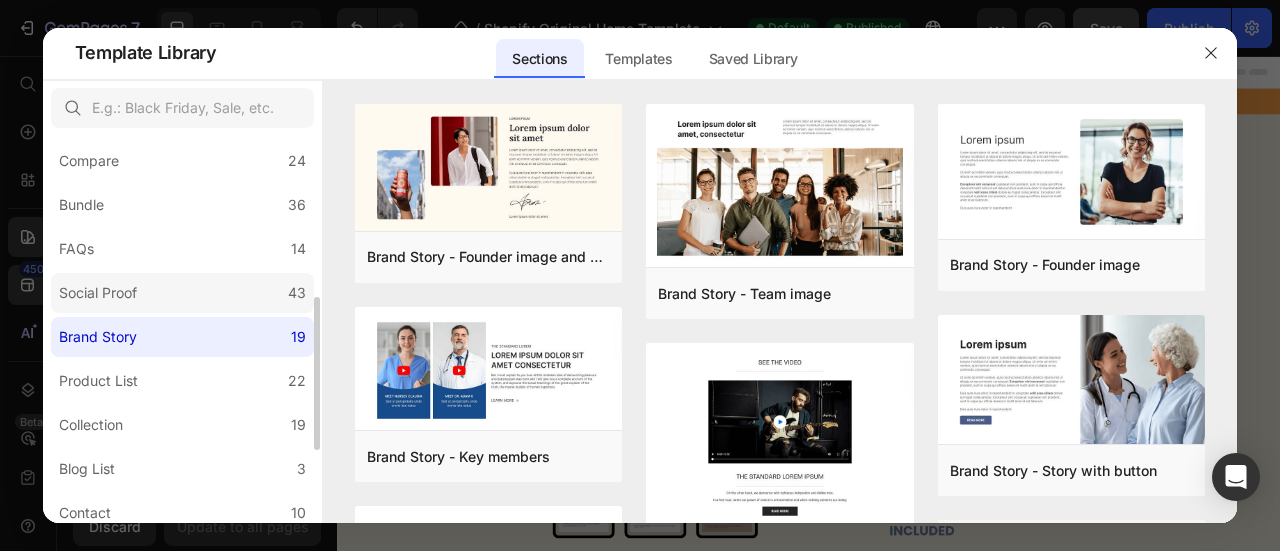 click on "Social Proof 43" 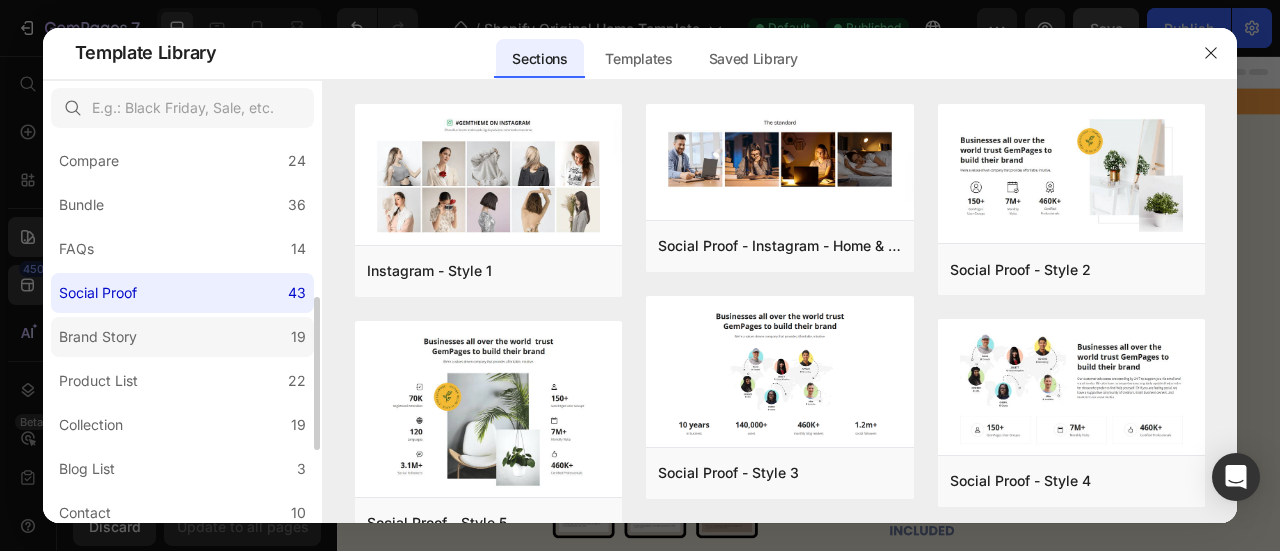 click on "Brand Story 19" 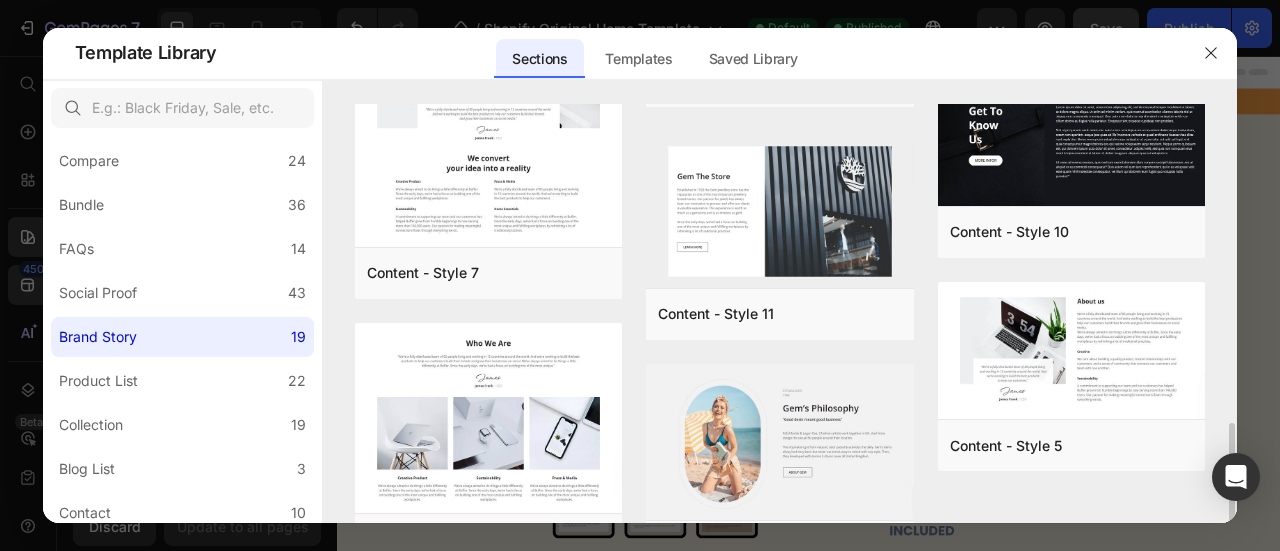 scroll, scrollTop: 1019, scrollLeft: 0, axis: vertical 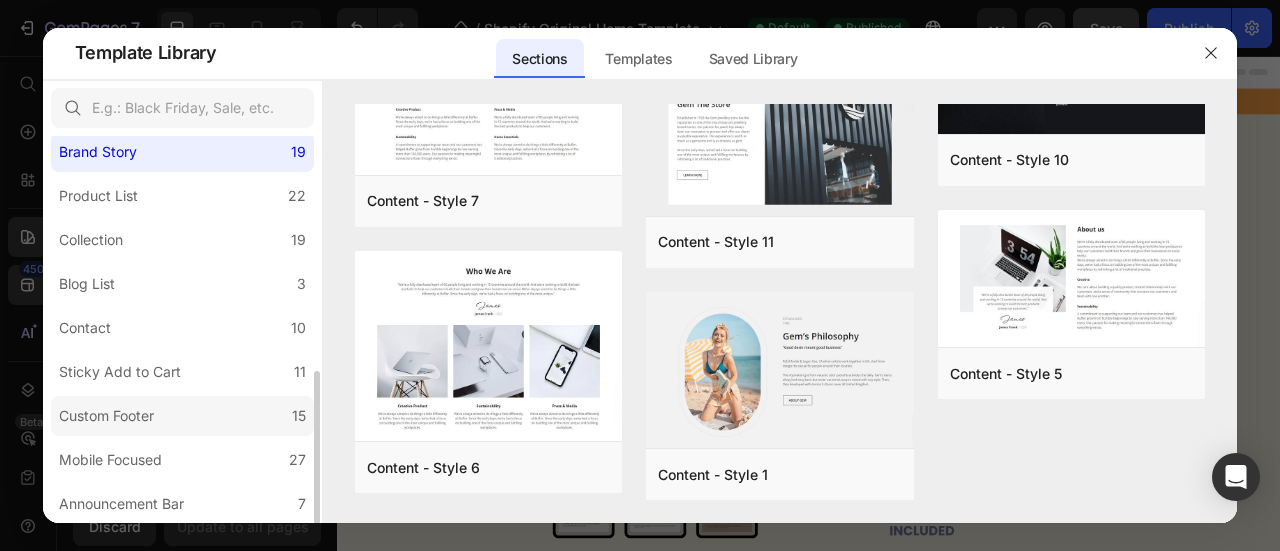 click on "Custom Footer" at bounding box center (110, 416) 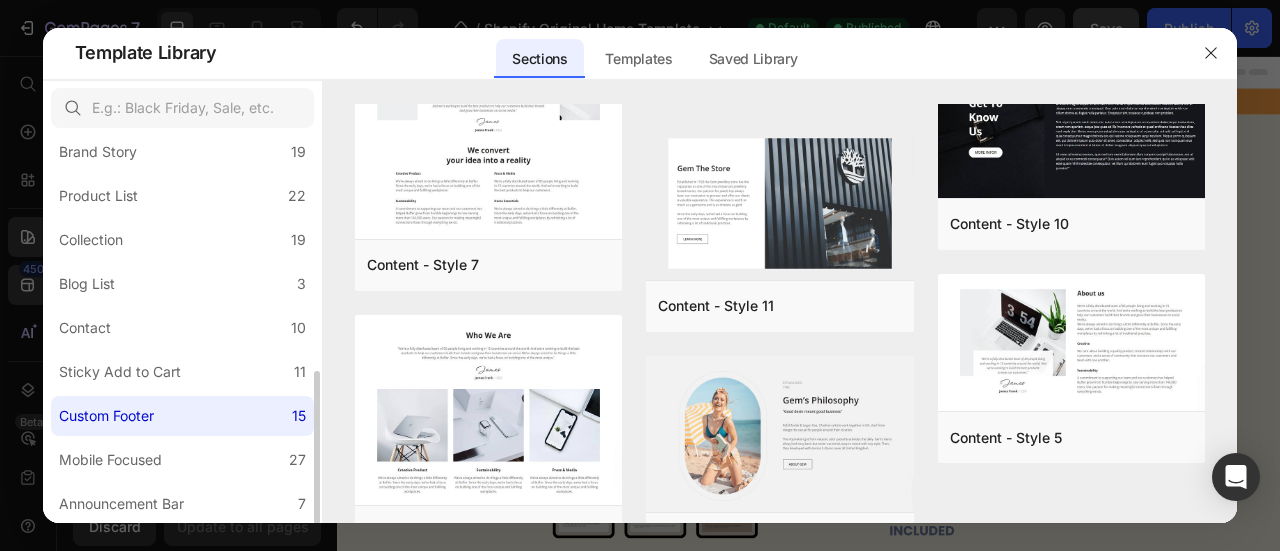scroll, scrollTop: 0, scrollLeft: 0, axis: both 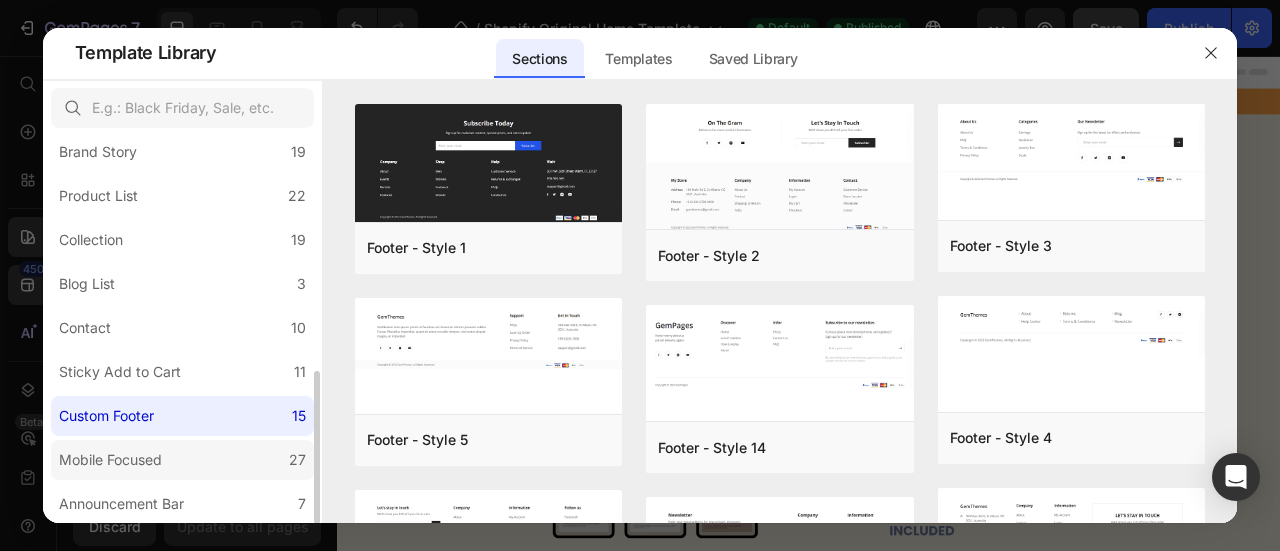click on "Mobile Focused" at bounding box center [110, 460] 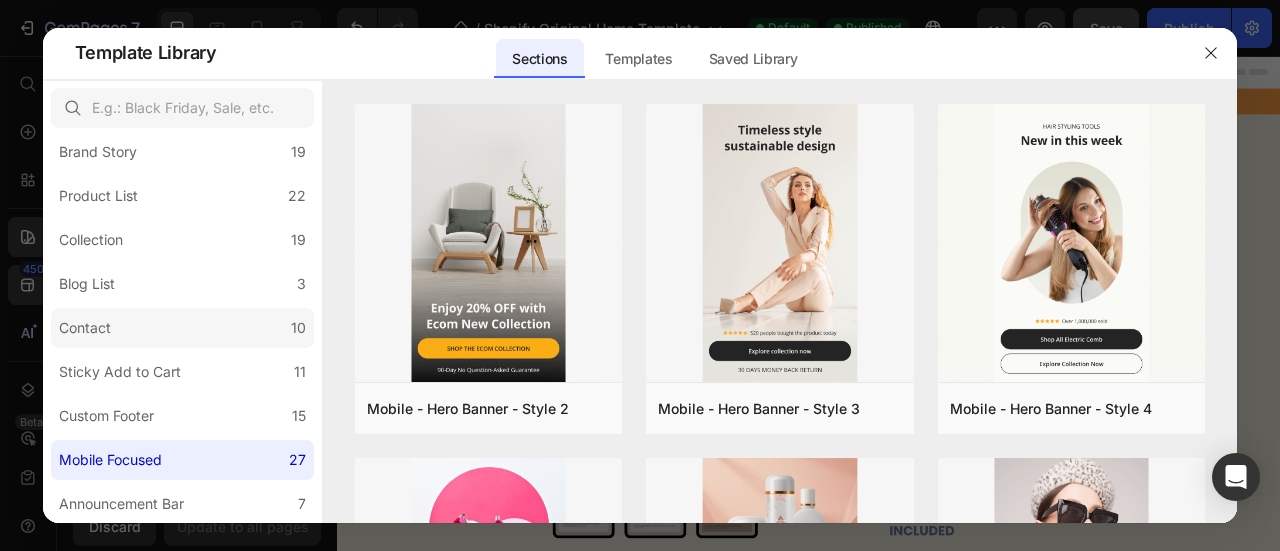 scroll, scrollTop: 0, scrollLeft: 0, axis: both 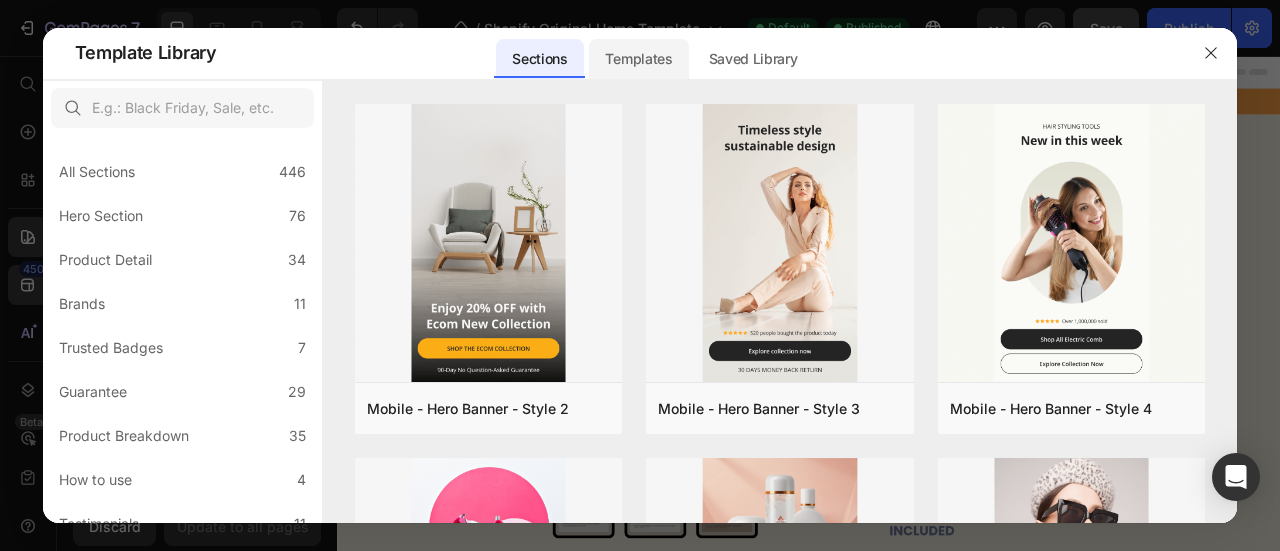 click on "Templates" 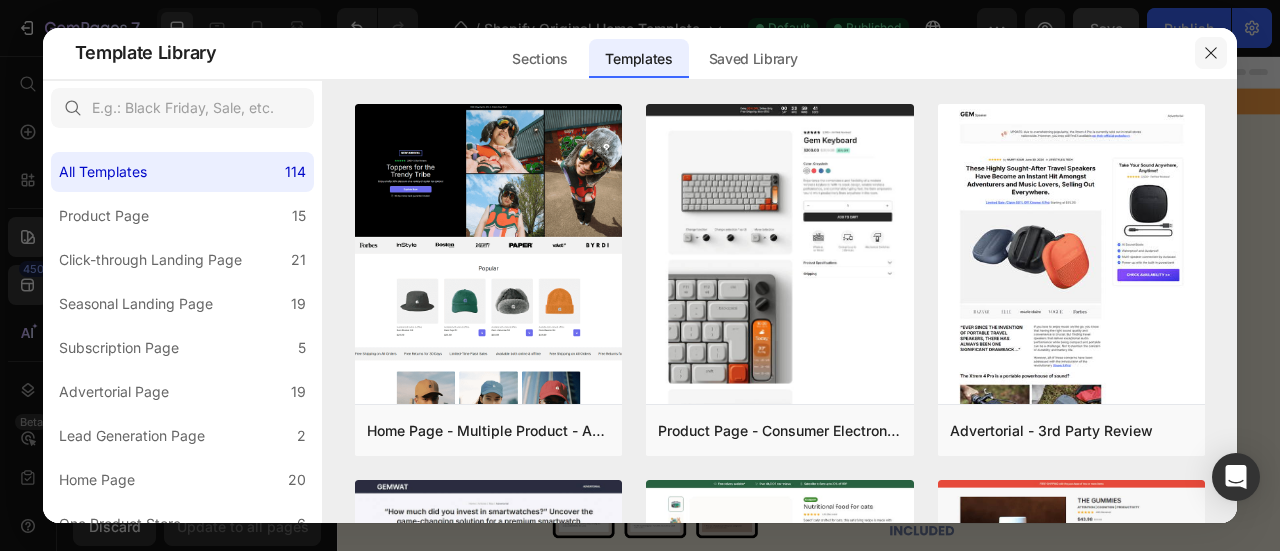 click 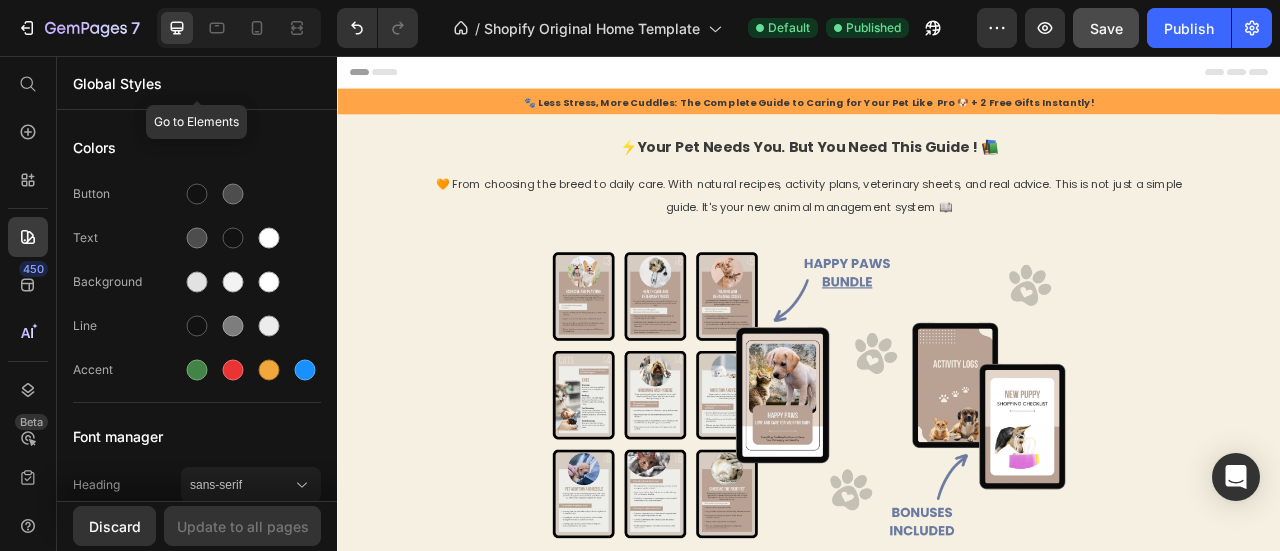 click on "Global Styles" at bounding box center (197, 83) 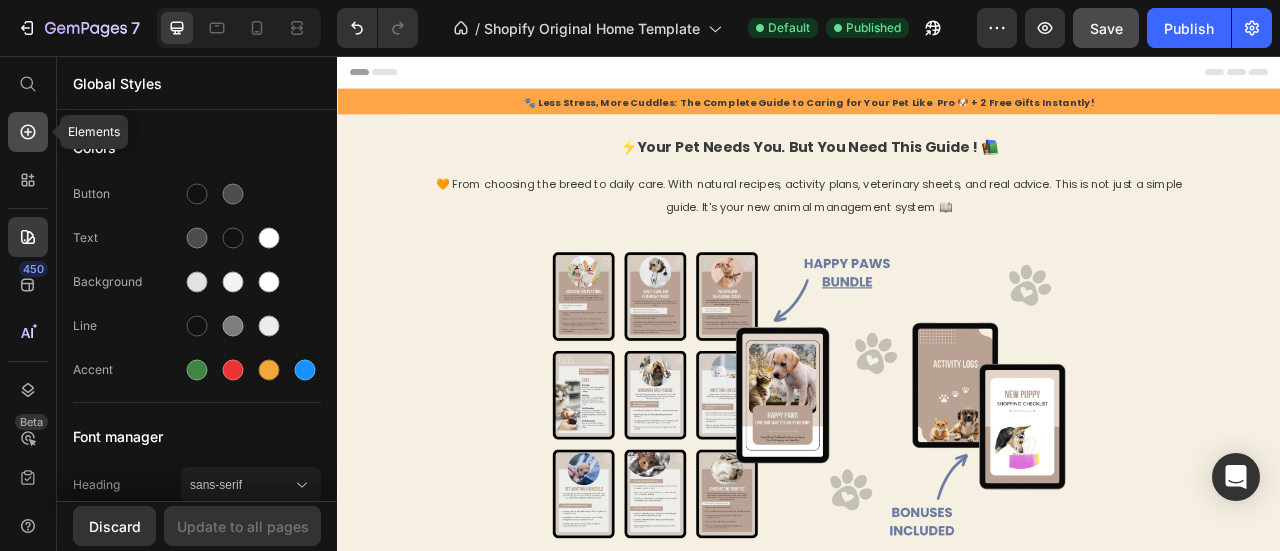 click 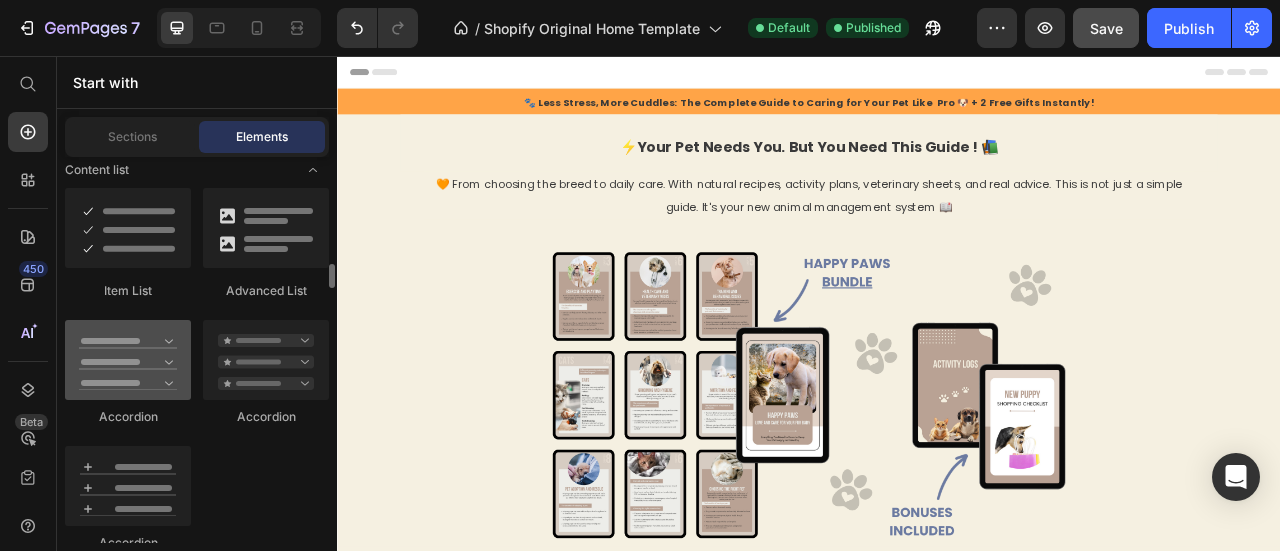 scroll, scrollTop: 1698, scrollLeft: 0, axis: vertical 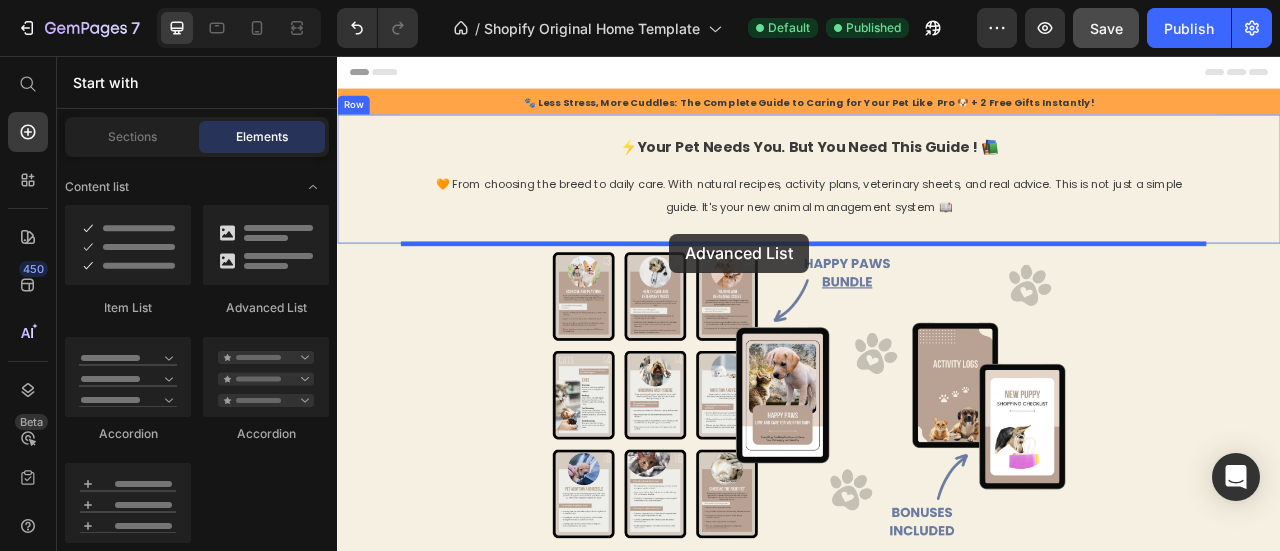drag, startPoint x: 600, startPoint y: 318, endPoint x: 759, endPoint y: 282, distance: 163.02454 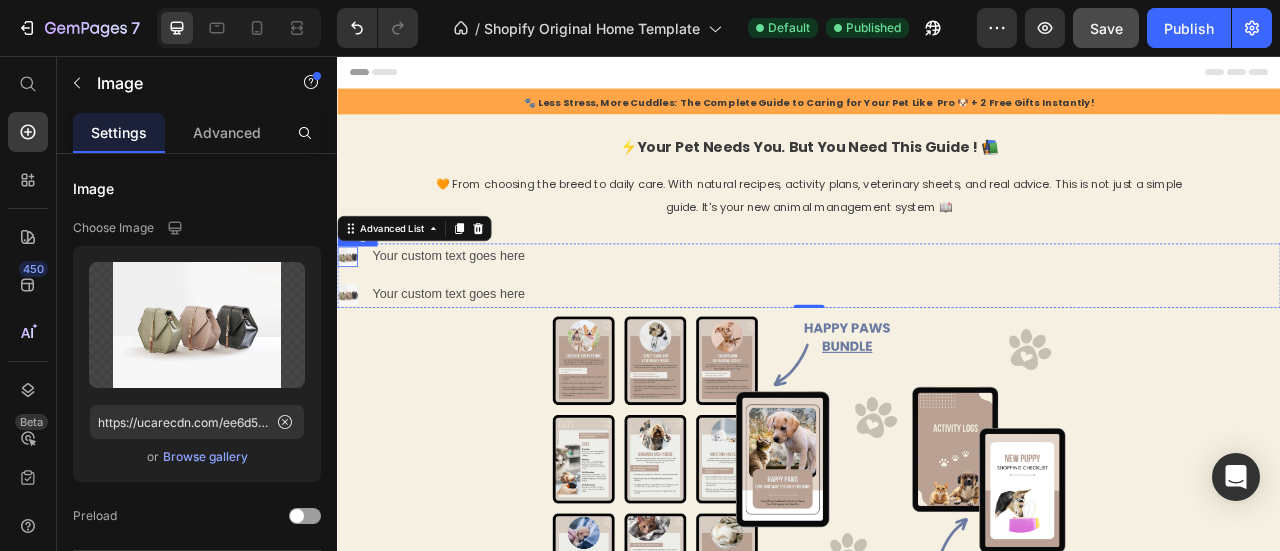 click at bounding box center [350, 311] 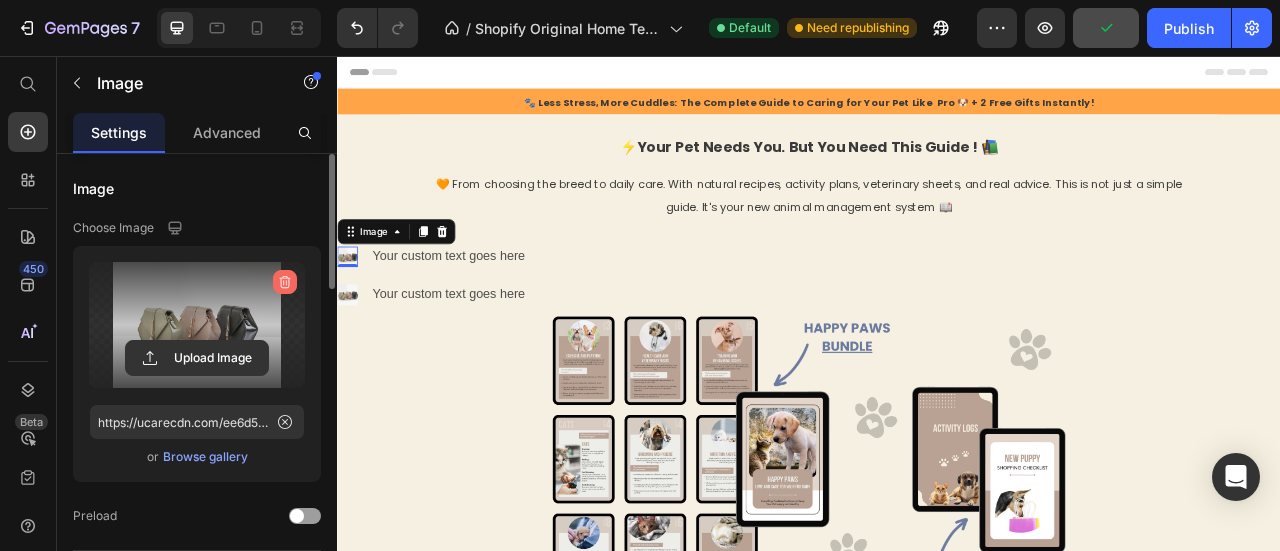 click at bounding box center (285, 282) 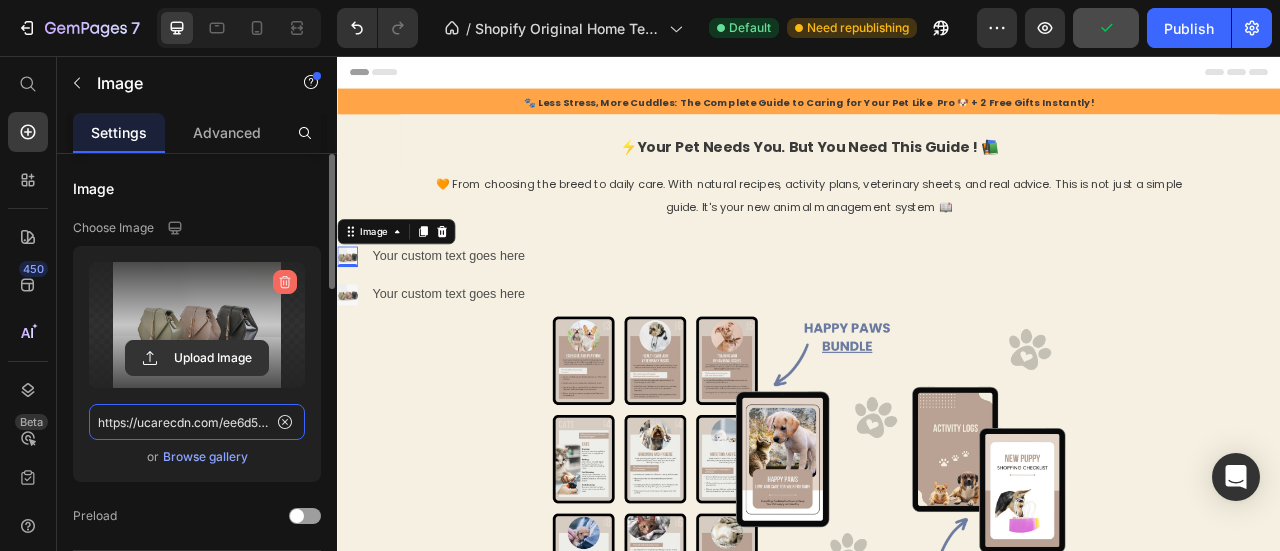 type 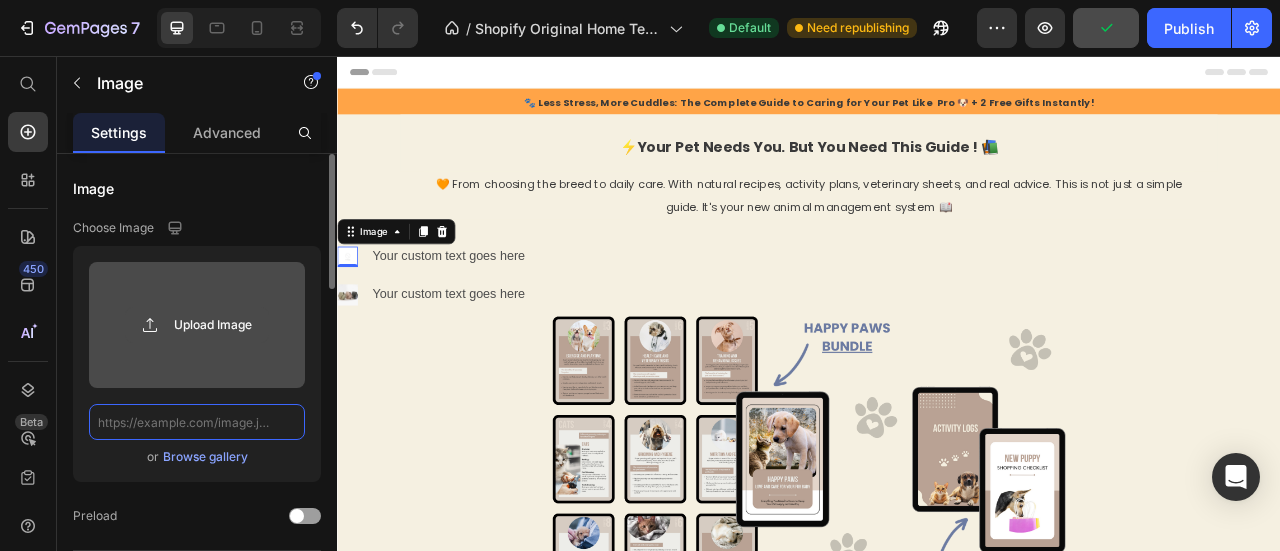 scroll, scrollTop: 0, scrollLeft: 0, axis: both 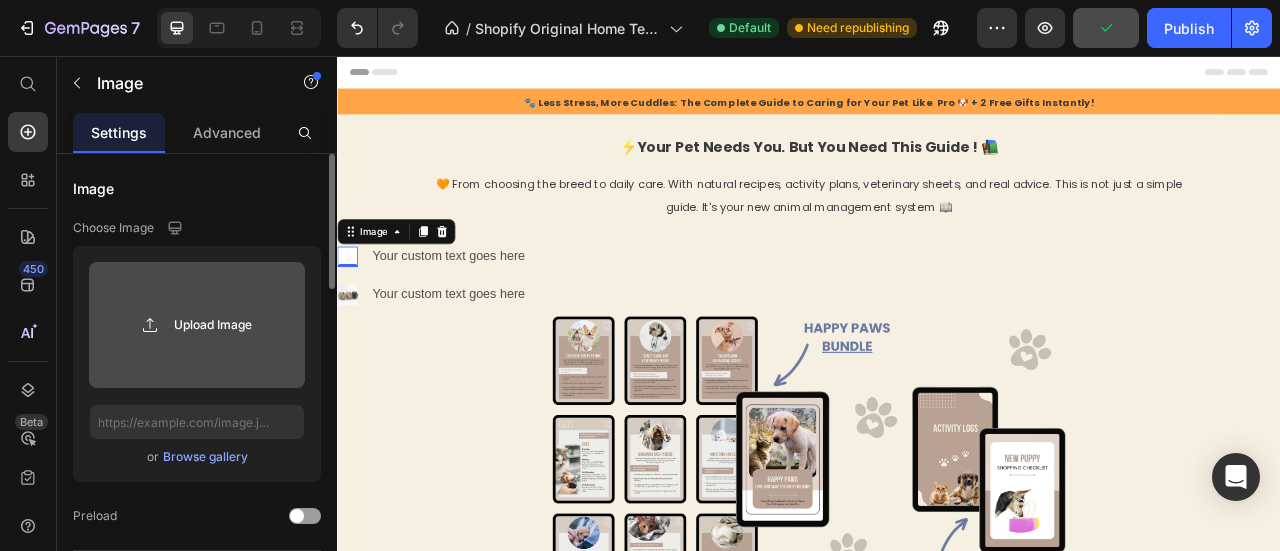 click 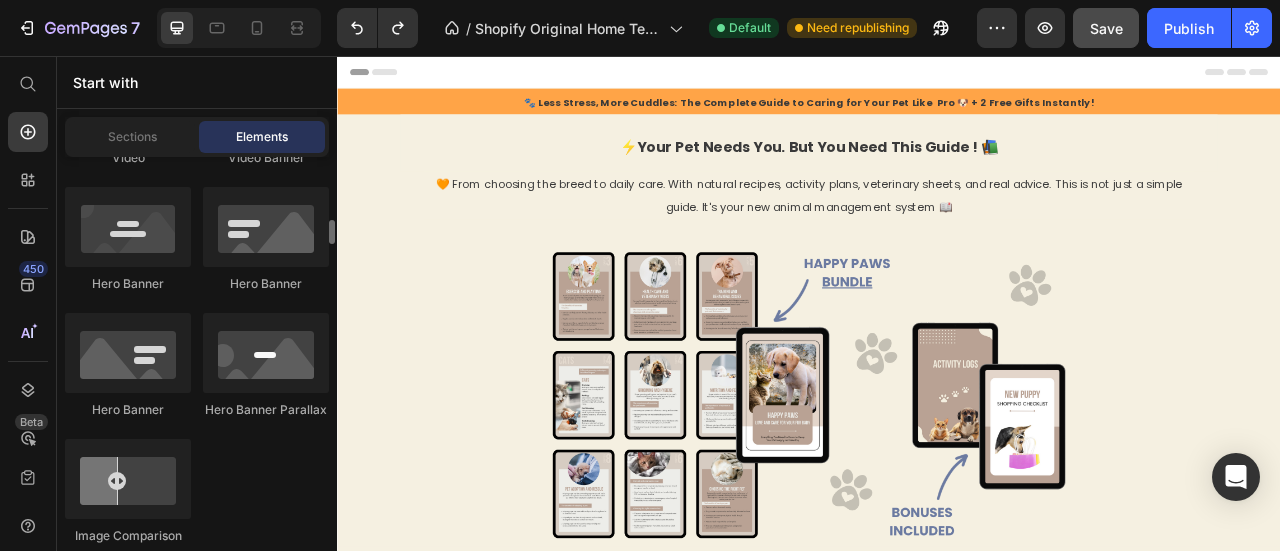 scroll, scrollTop: 1064, scrollLeft: 0, axis: vertical 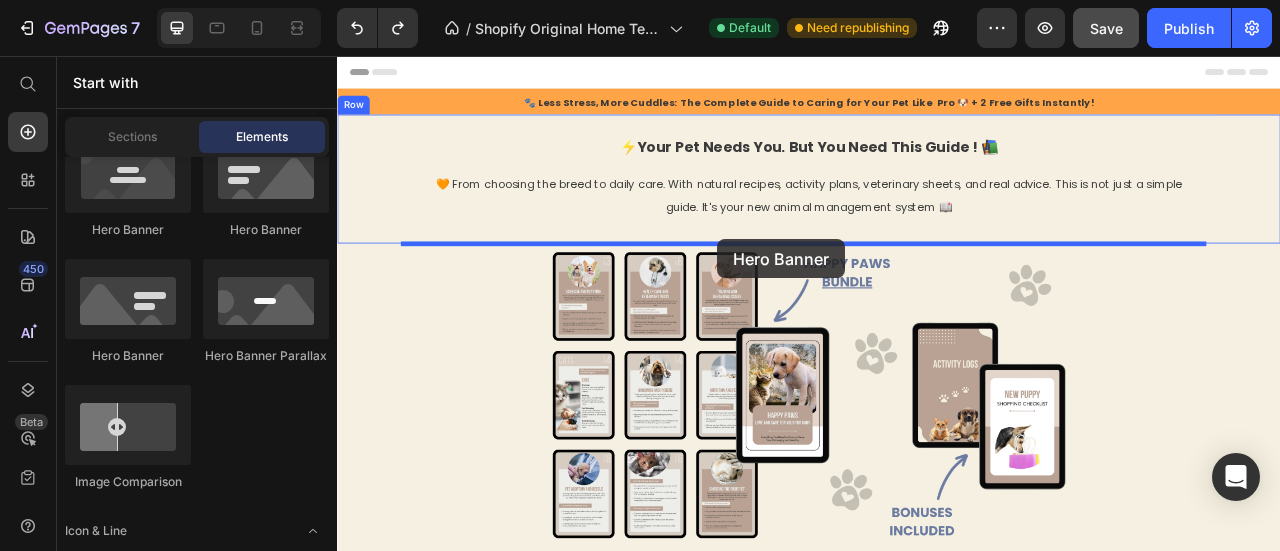 drag, startPoint x: 443, startPoint y: 389, endPoint x: 820, endPoint y: 289, distance: 390.03717 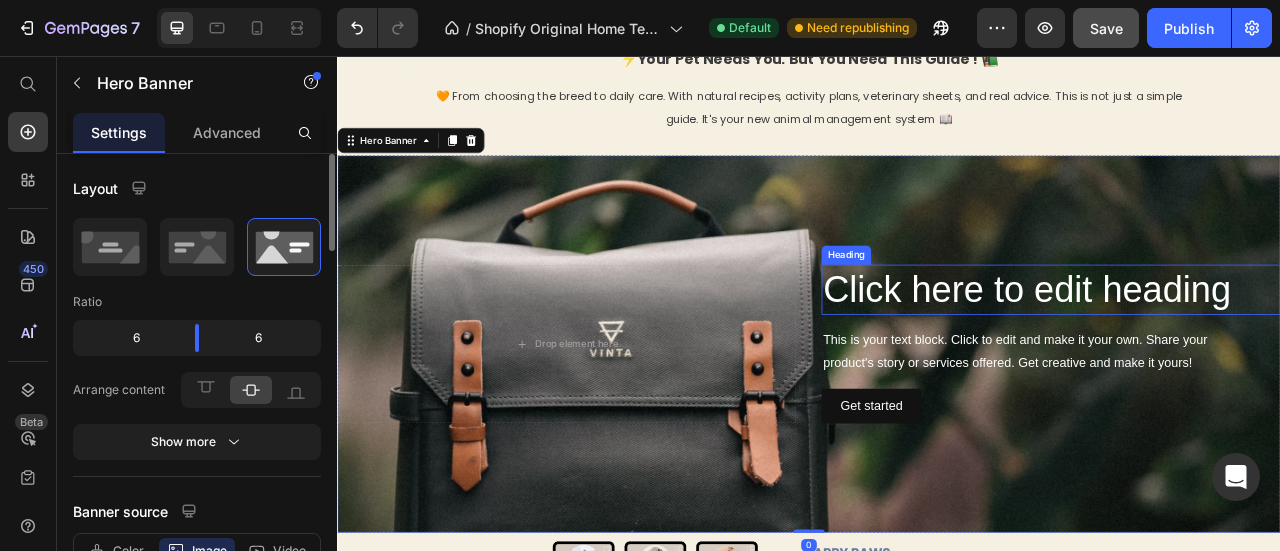 scroll, scrollTop: 110, scrollLeft: 0, axis: vertical 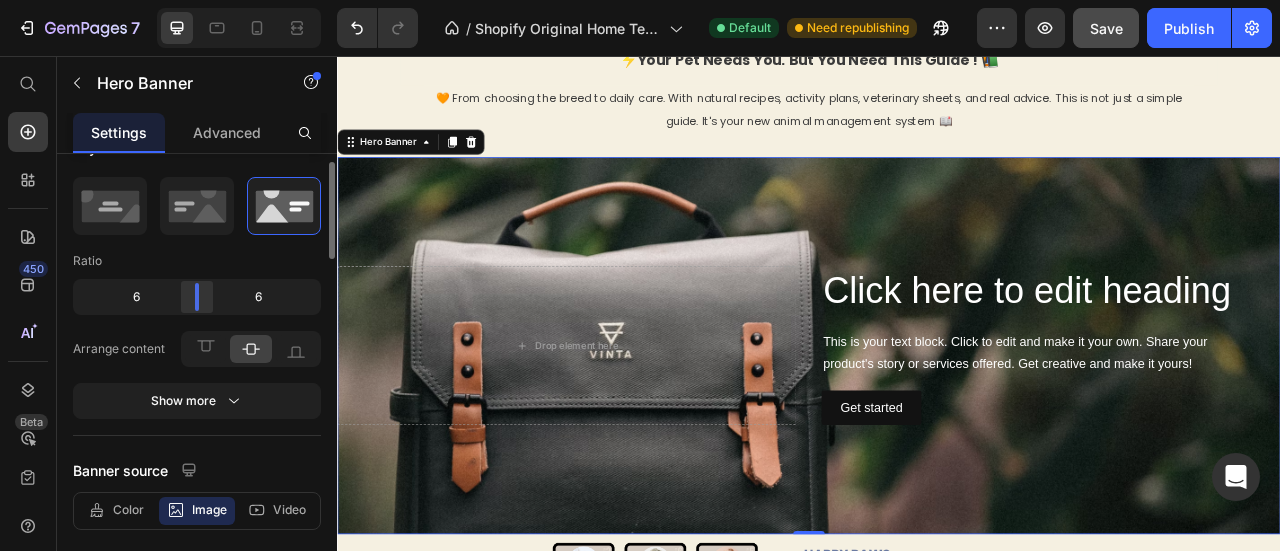 click on "7   /  Shopify Original Home Template Default Need republishing Preview  Save   Publish  450 Beta Start with Sections Elements Hero Section Product Detail Brands Trusted Badges Guarantee Product Breakdown How to use Testimonials Compare Bundle FAQs Social Proof Brand Story Product List Collection Blog List Contact Sticky Add to Cart Custom Footer Browse Library 450 Layout
Row
Row
Row
Row Text
Heading
Text Block Button
Button
Button
Sticky Back to top Media
Image Image" at bounding box center (640, 0) 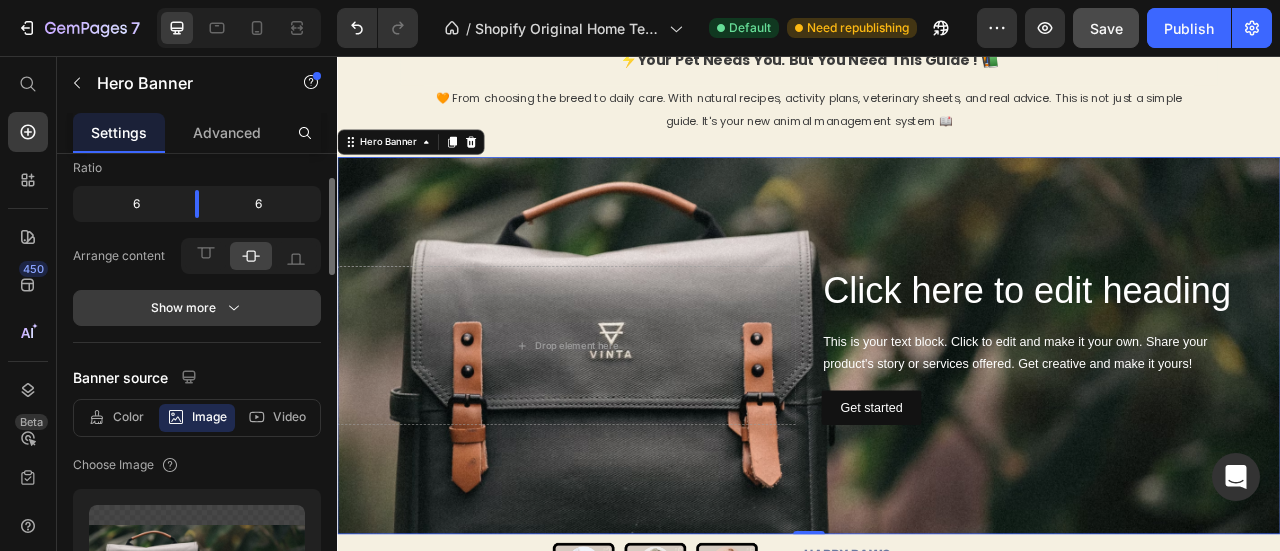 scroll, scrollTop: 136, scrollLeft: 0, axis: vertical 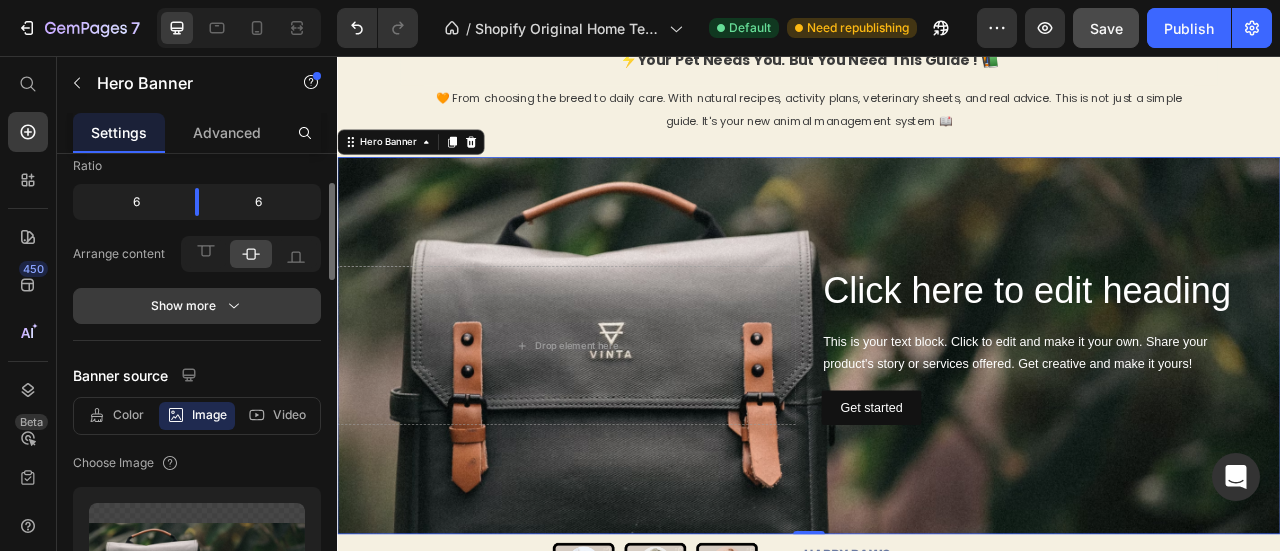 click on "Show more" at bounding box center [197, 306] 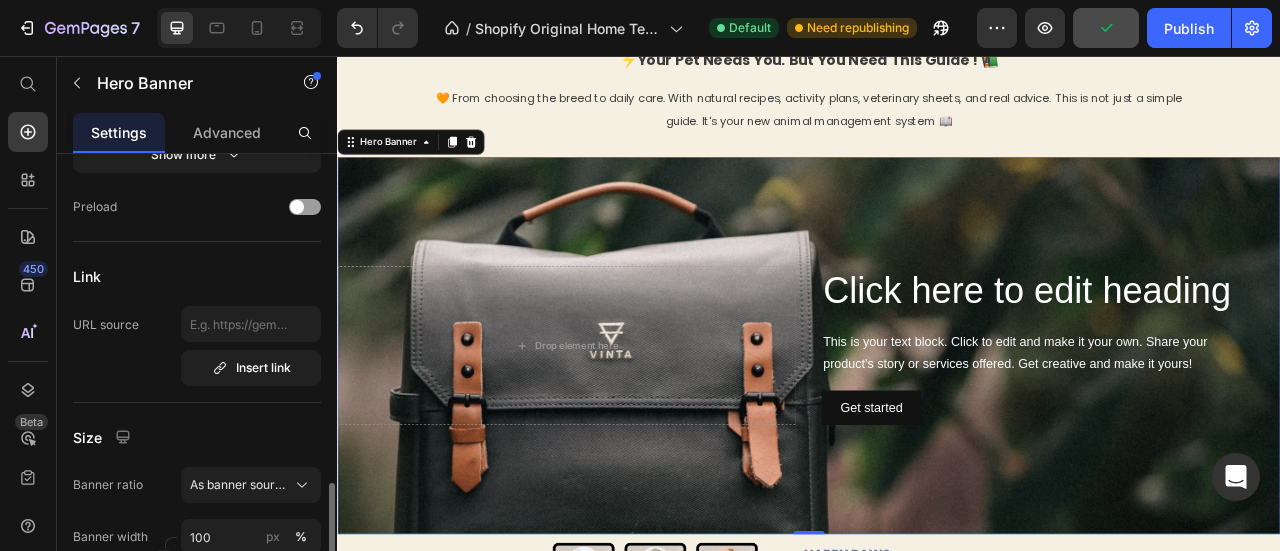 scroll, scrollTop: 930, scrollLeft: 0, axis: vertical 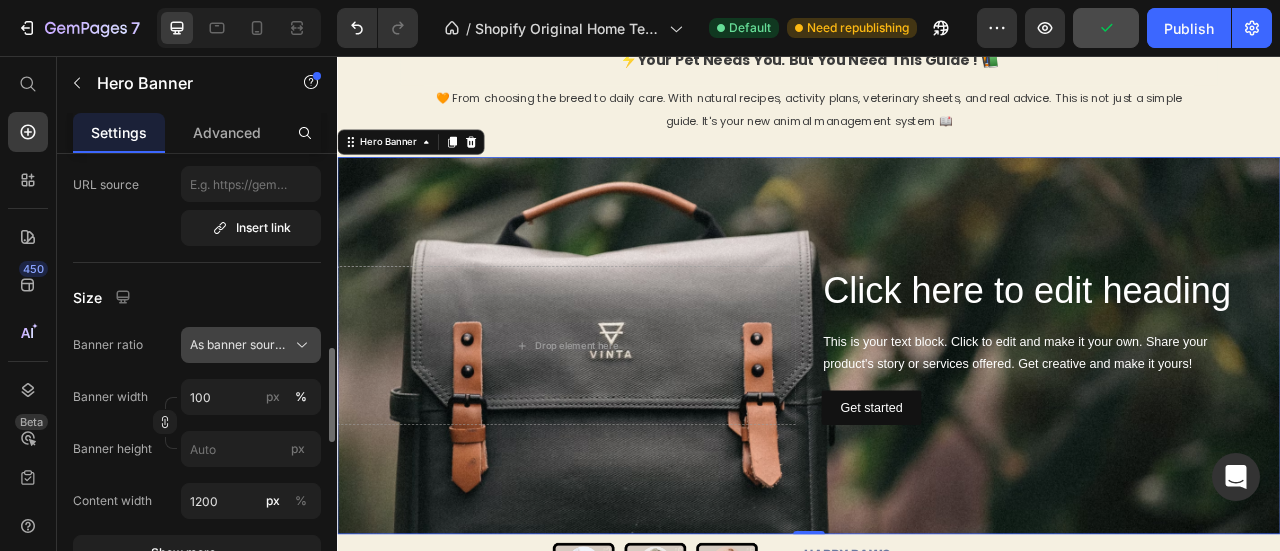 click on "As banner source" at bounding box center [239, 345] 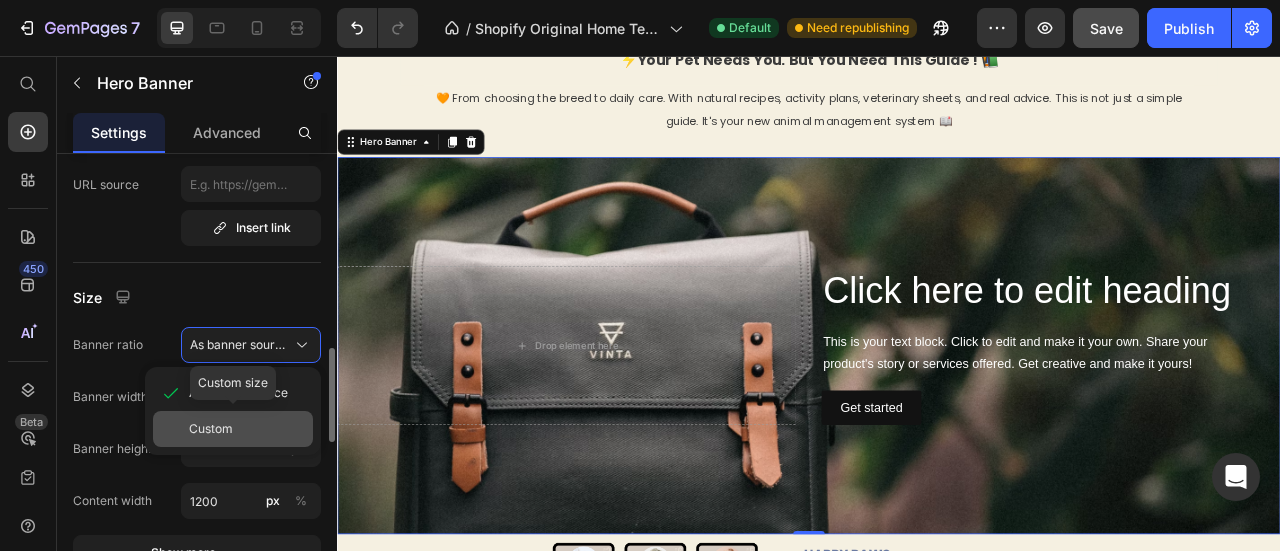 click on "Custom" at bounding box center (211, 429) 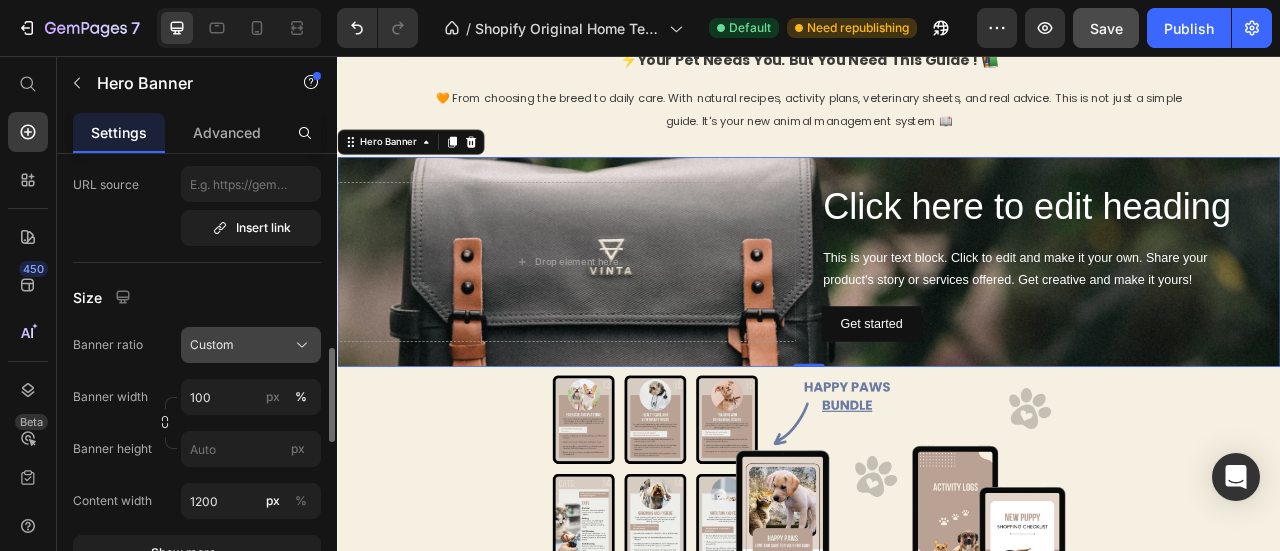 click on "Custom" 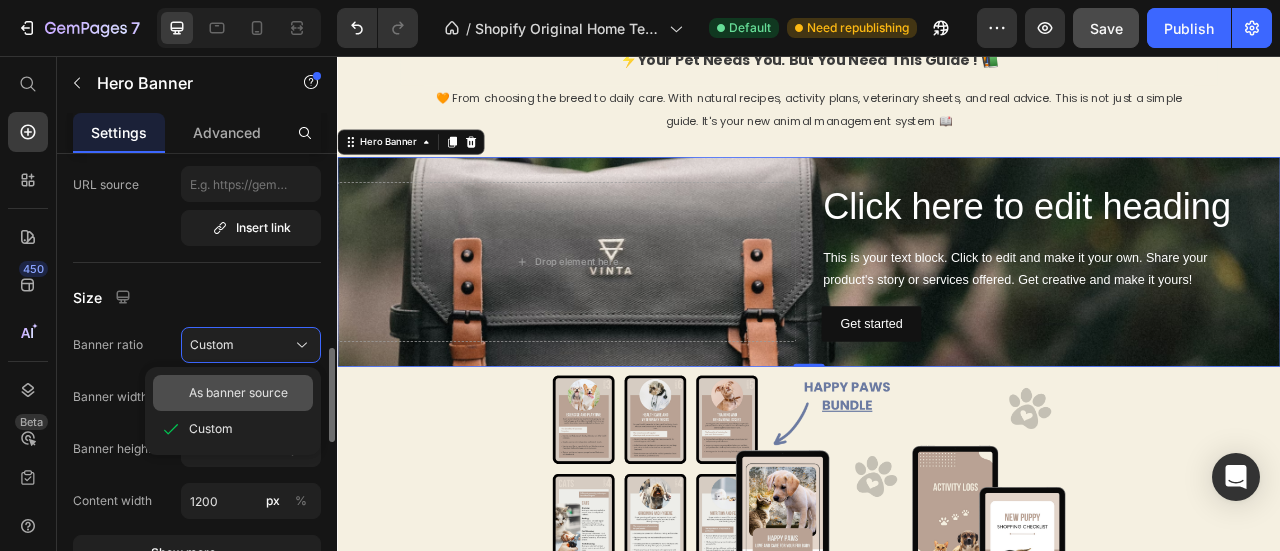 click on "As banner source" 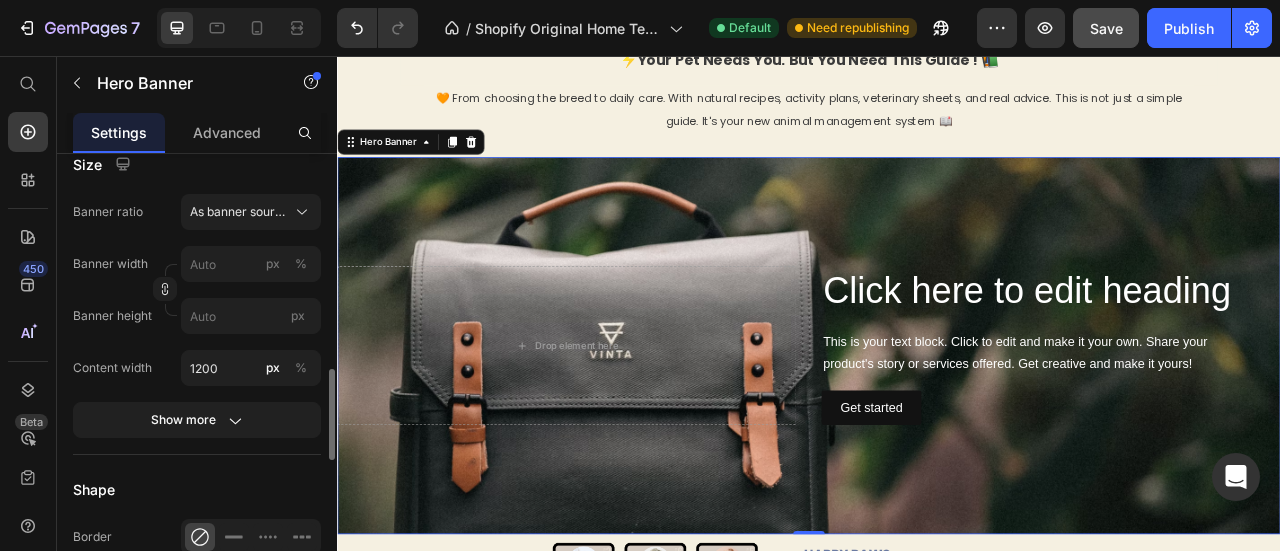 scroll, scrollTop: 1140, scrollLeft: 0, axis: vertical 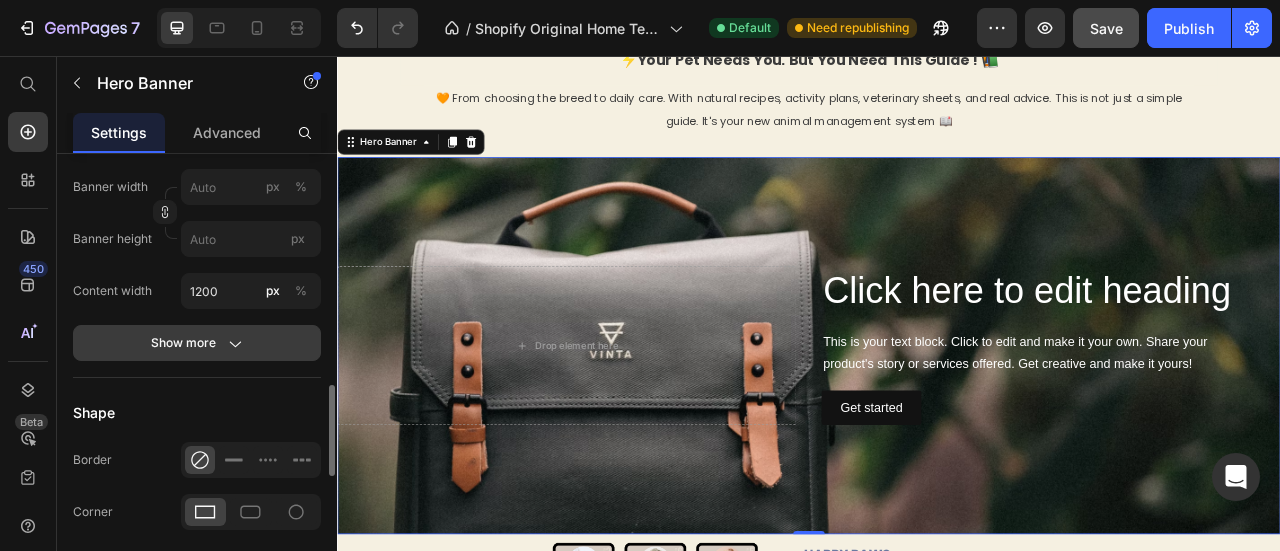 click on "Show more" 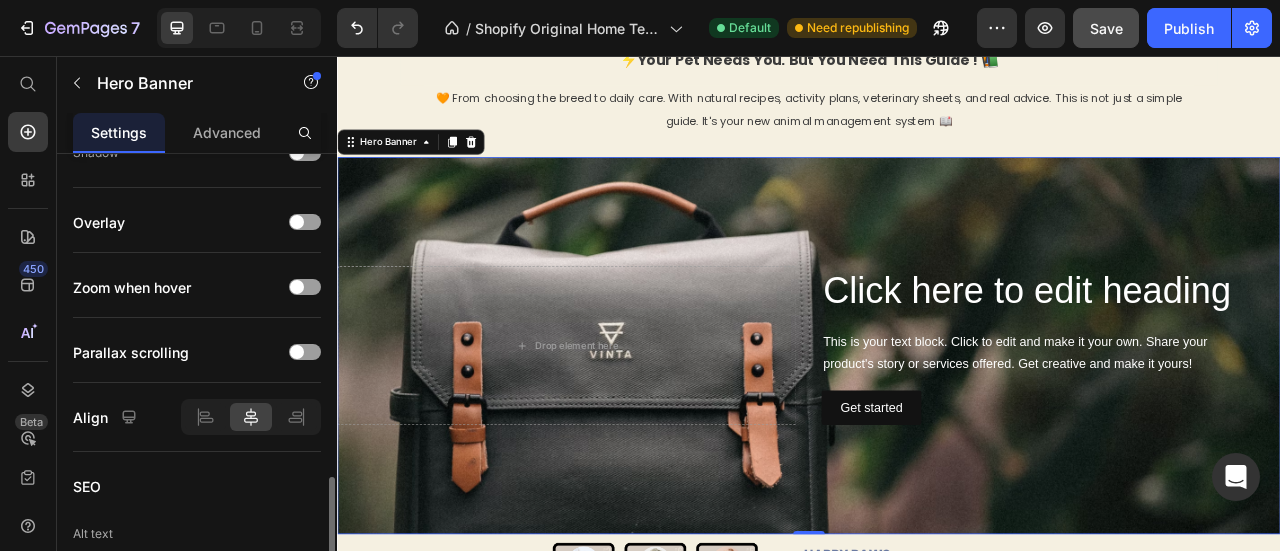 scroll, scrollTop: 1710, scrollLeft: 0, axis: vertical 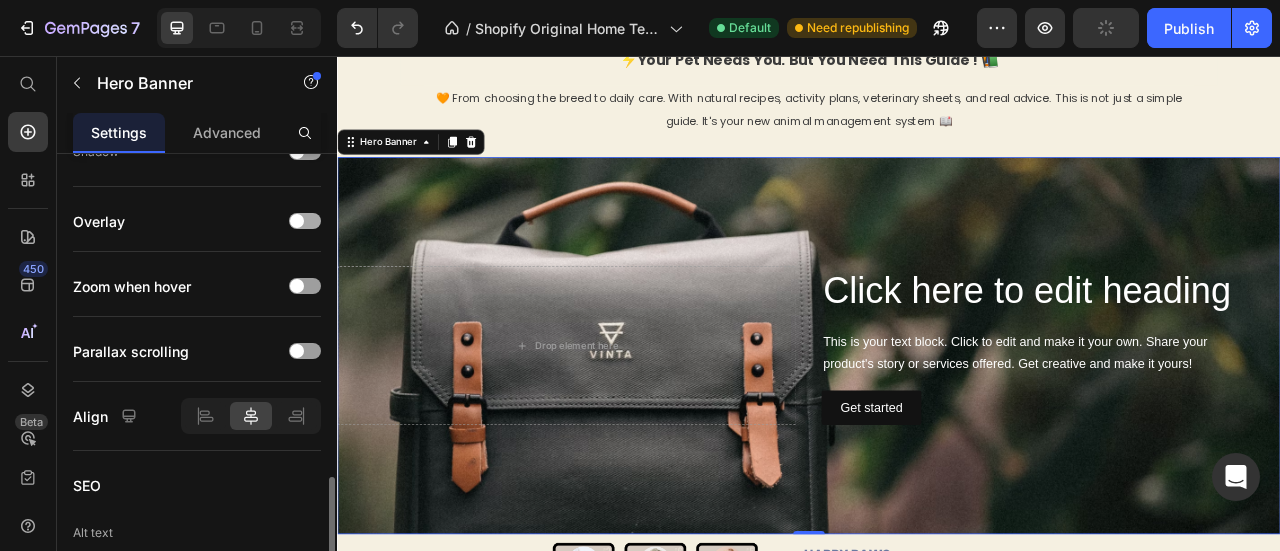 click at bounding box center [297, 221] 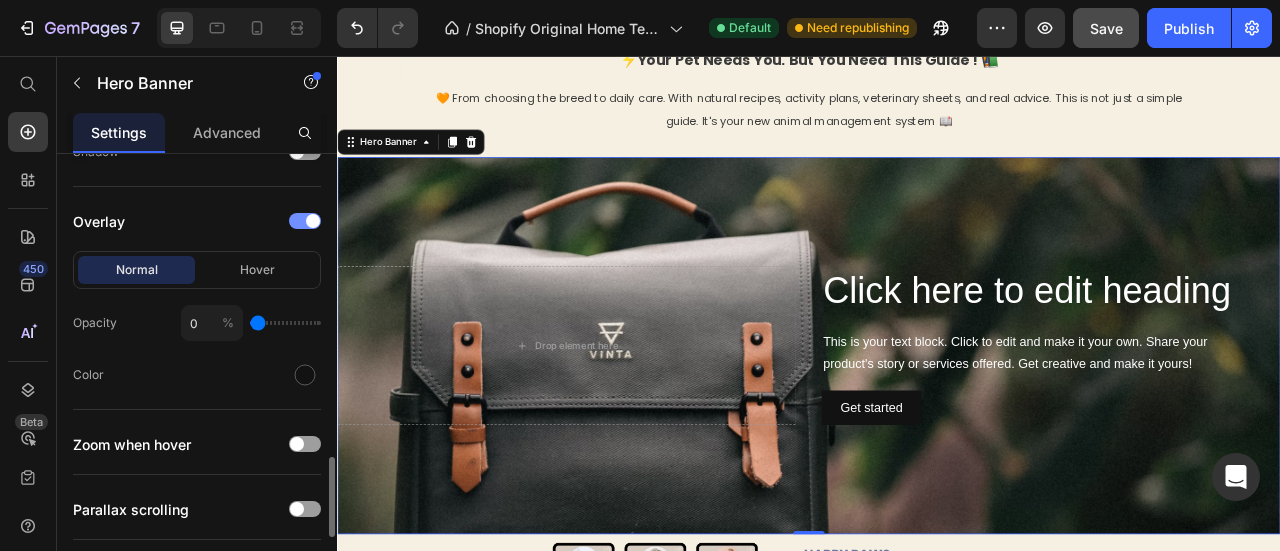click at bounding box center (305, 221) 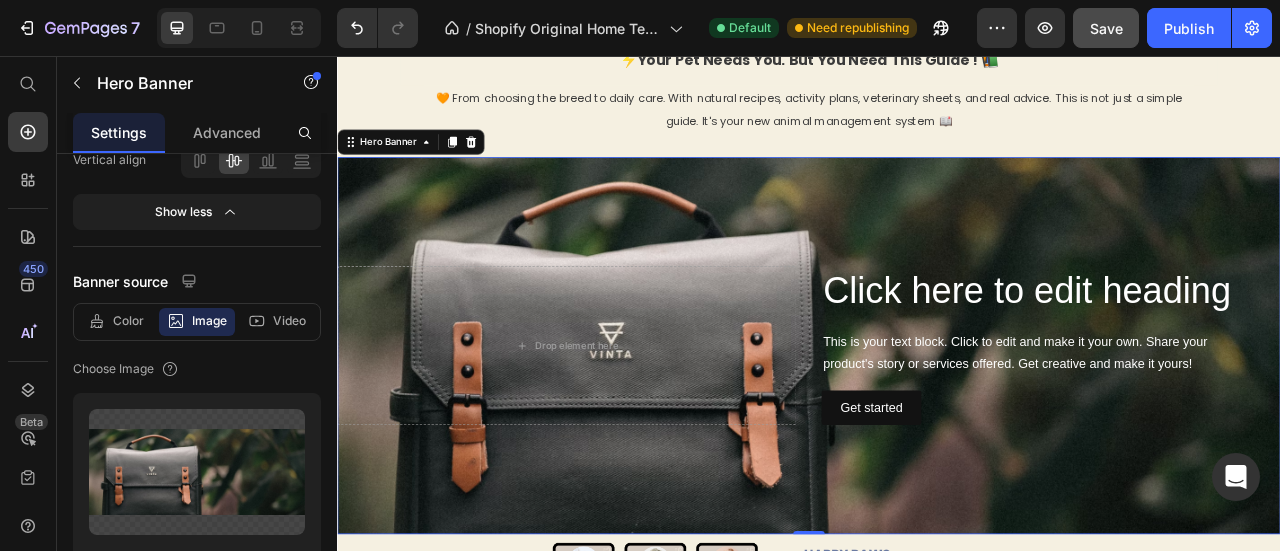 scroll, scrollTop: 0, scrollLeft: 0, axis: both 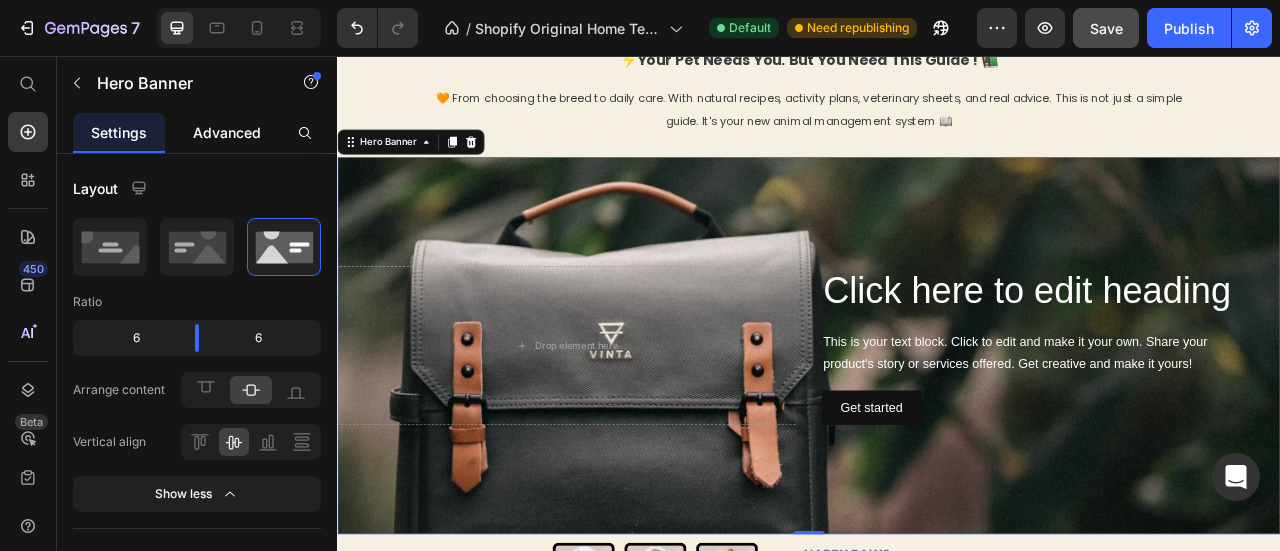 click on "Advanced" at bounding box center [227, 132] 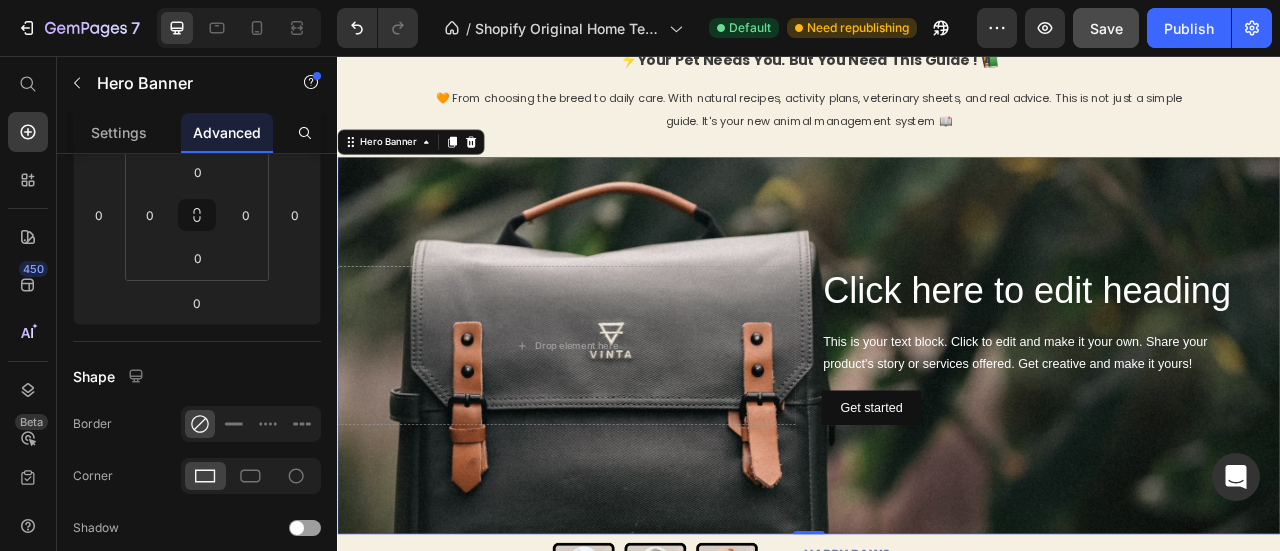 scroll, scrollTop: 0, scrollLeft: 0, axis: both 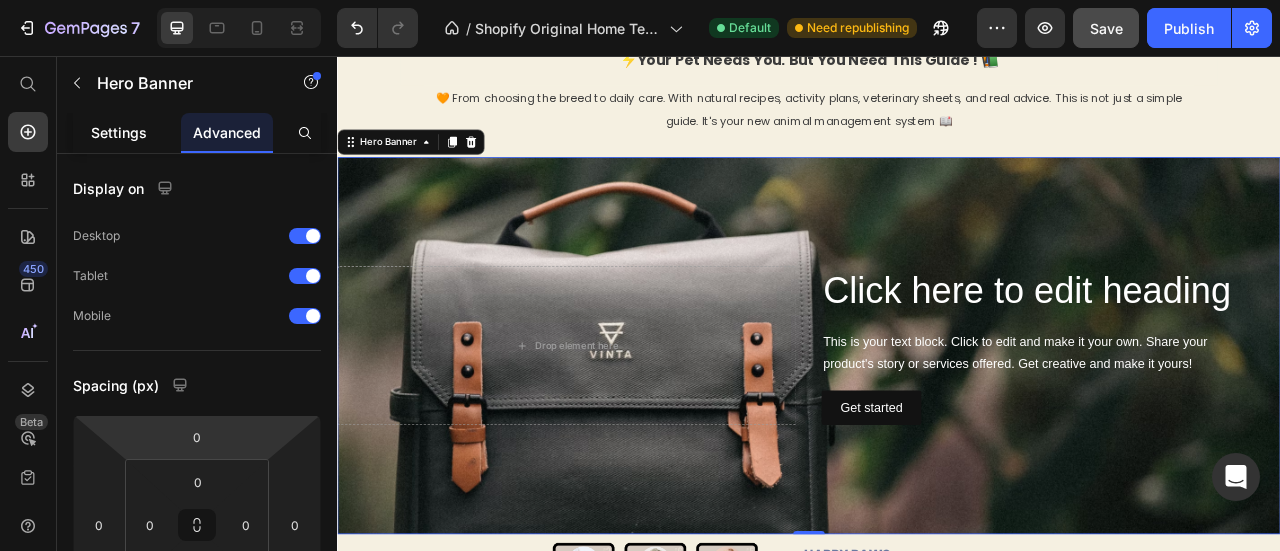click on "Settings" at bounding box center [119, 132] 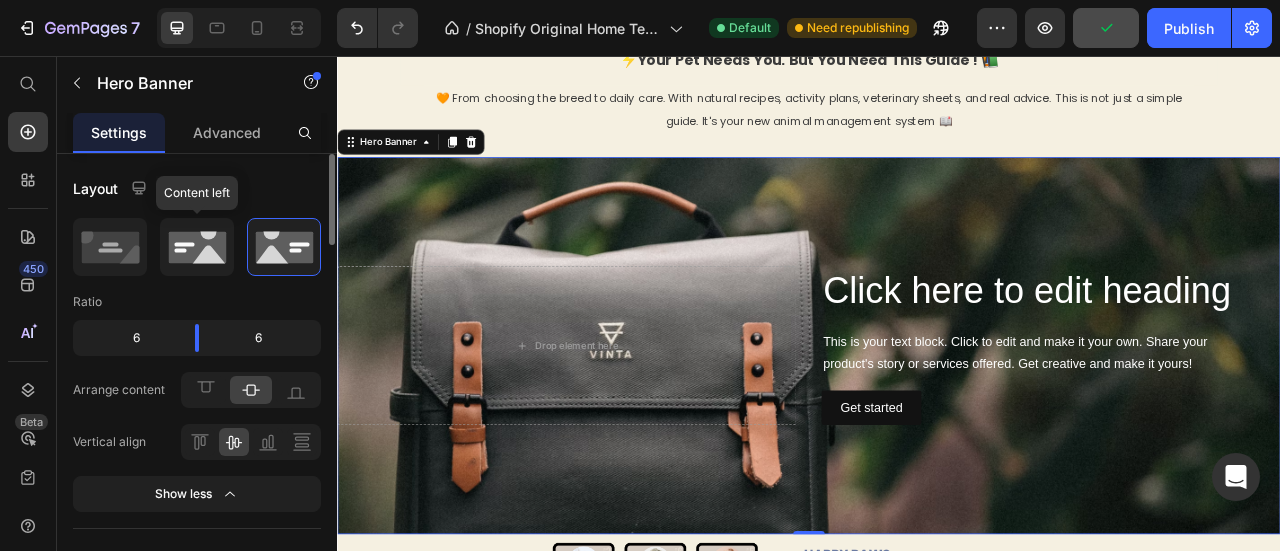 click 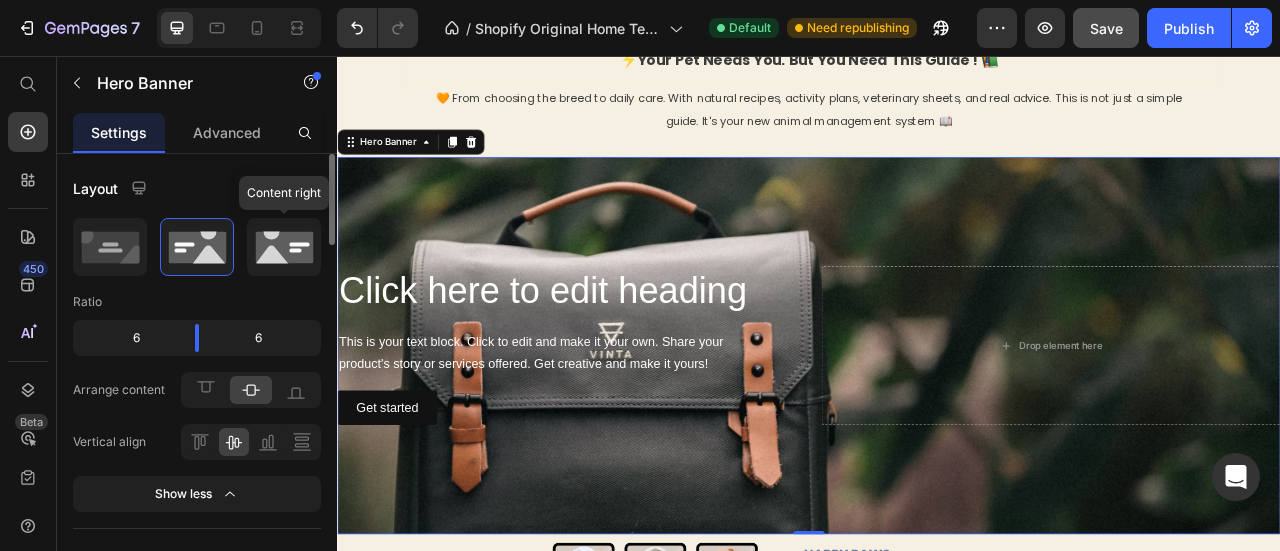 click 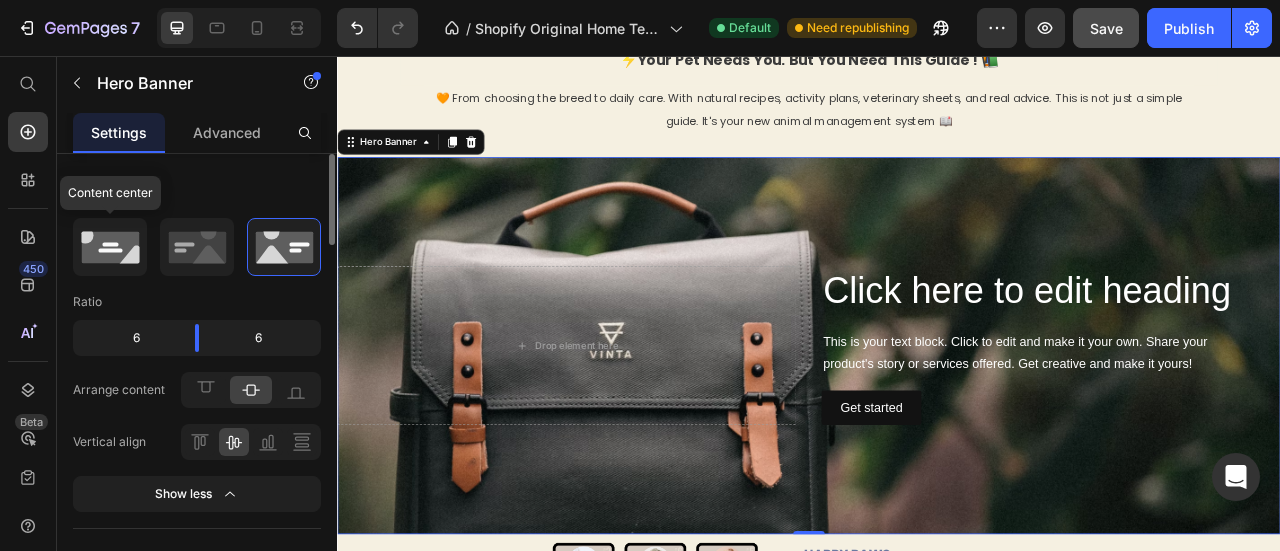 click 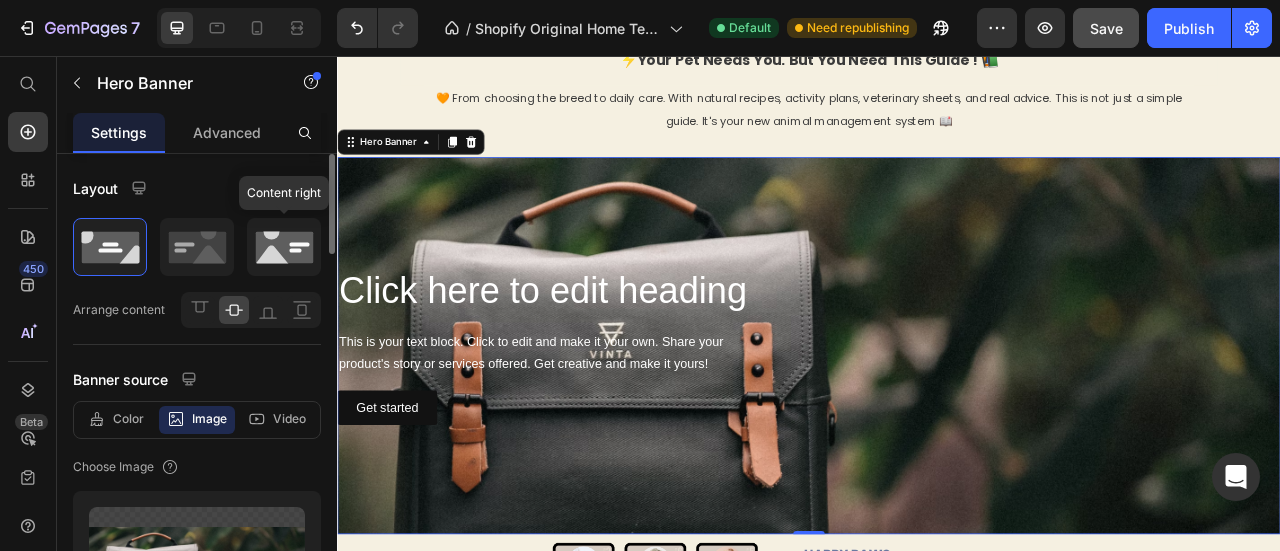 click 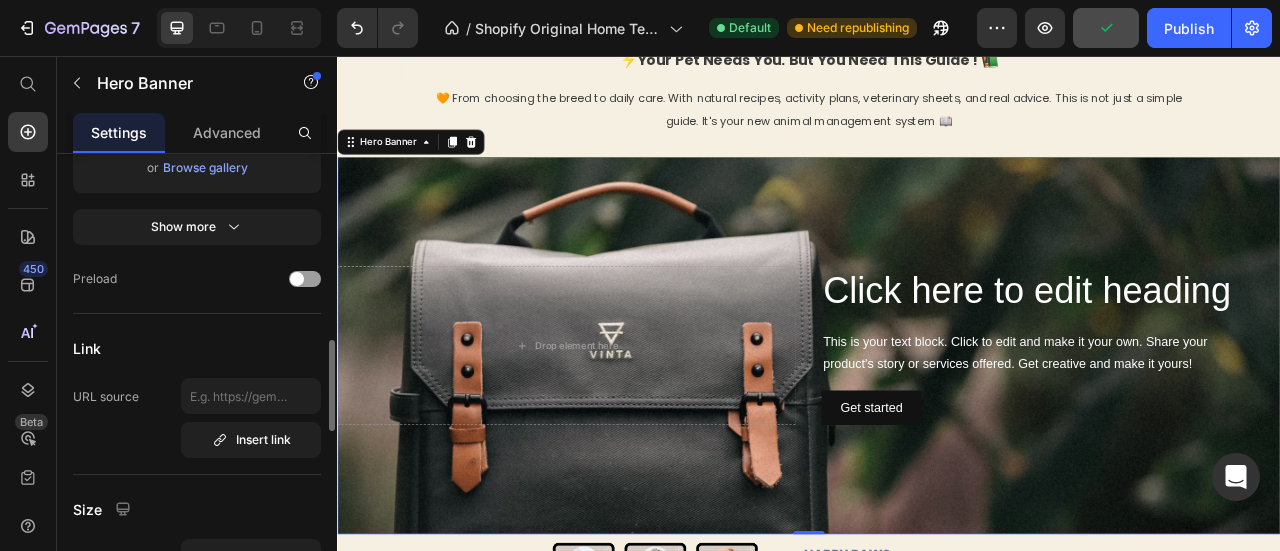 scroll, scrollTop: 754, scrollLeft: 0, axis: vertical 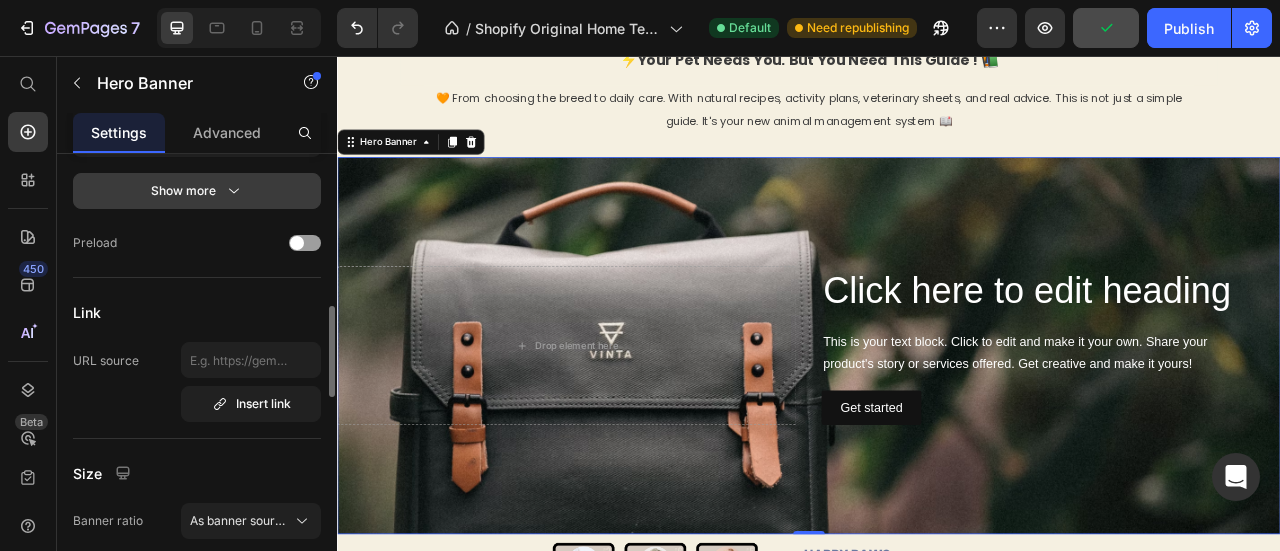 click on "Show more" at bounding box center [197, 191] 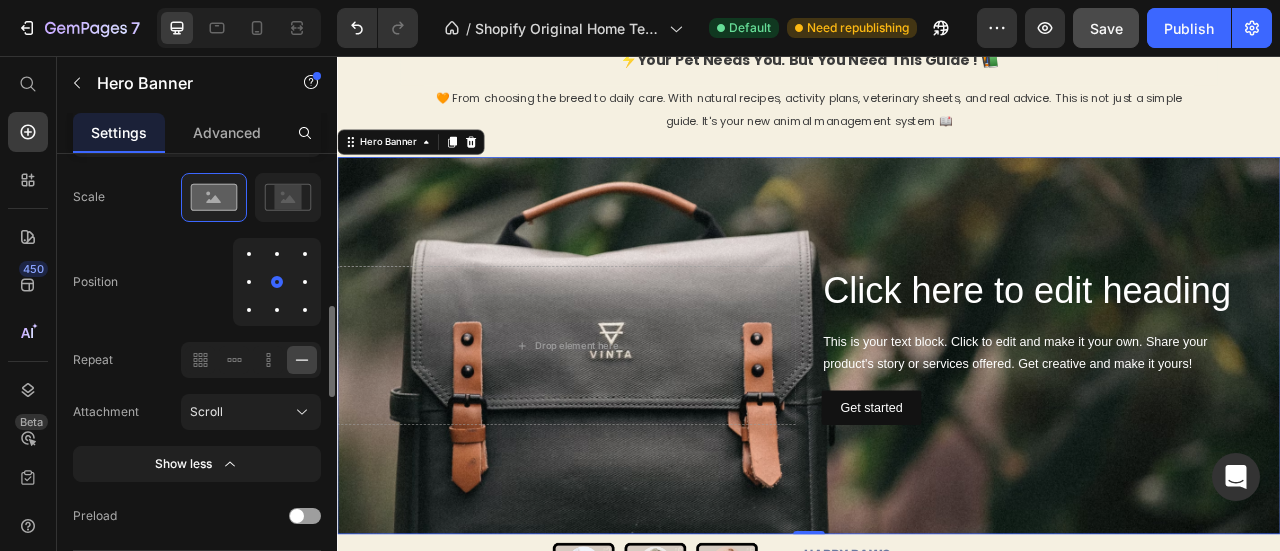 scroll, scrollTop: 653, scrollLeft: 0, axis: vertical 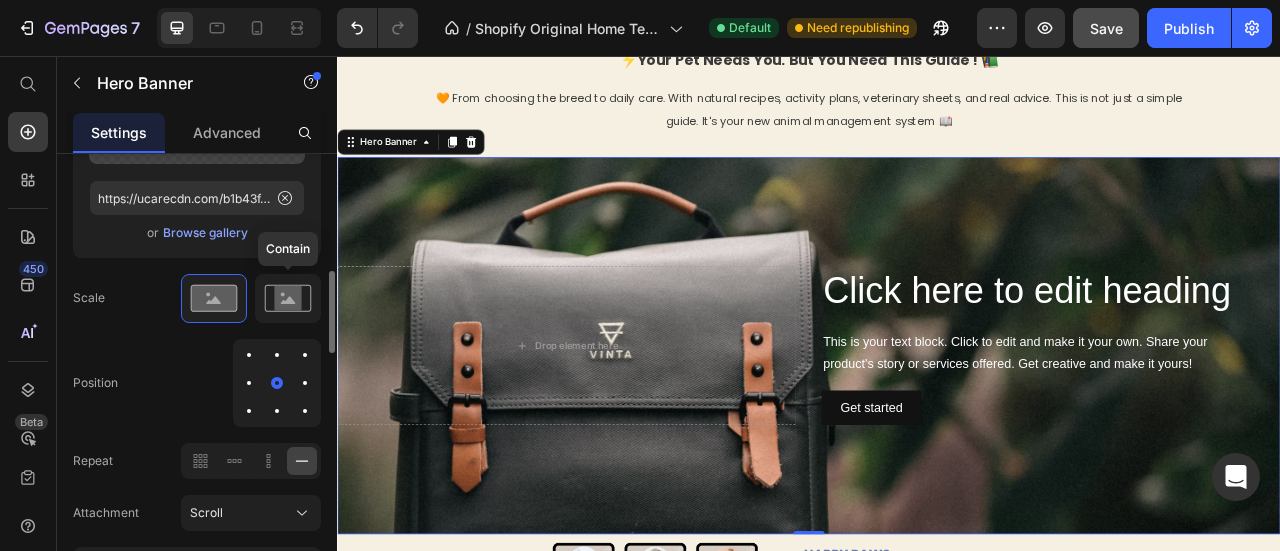 click 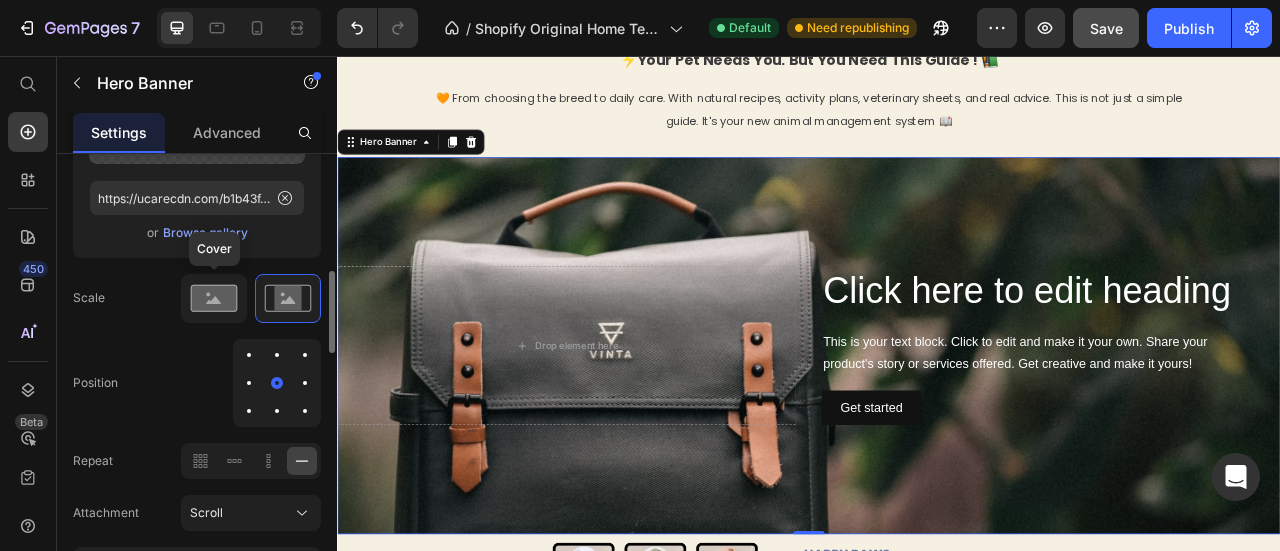 click 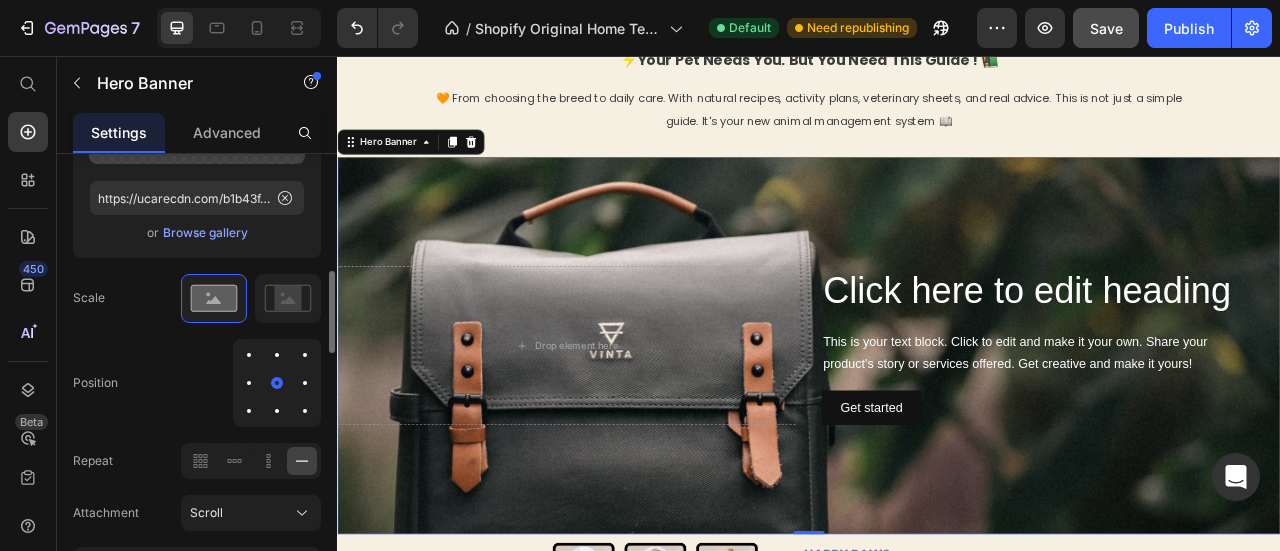 click at bounding box center (249, 383) 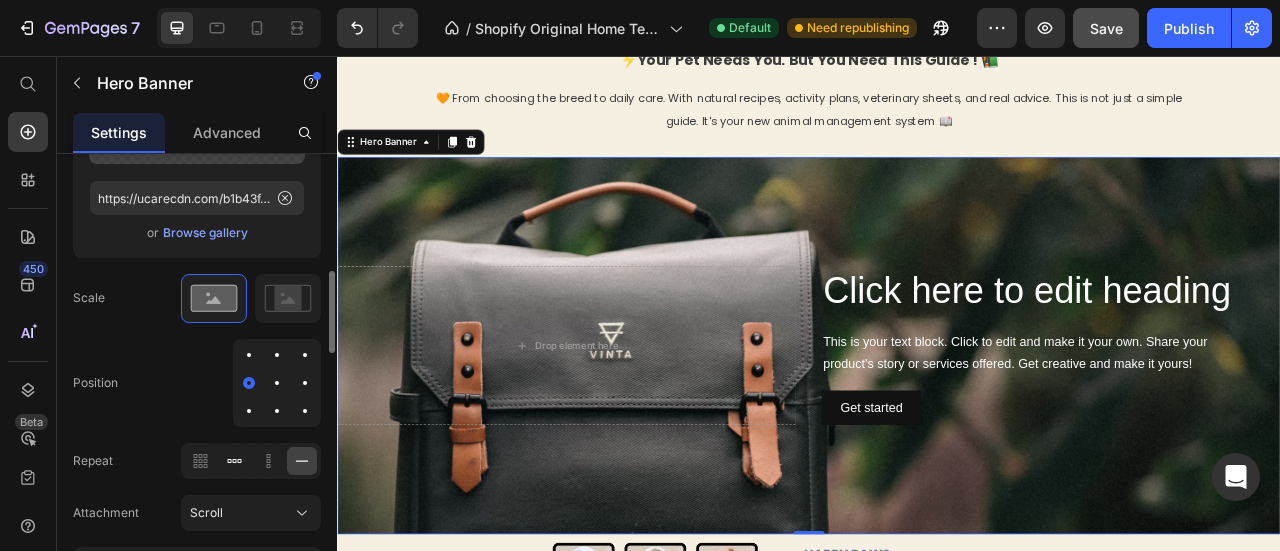 click 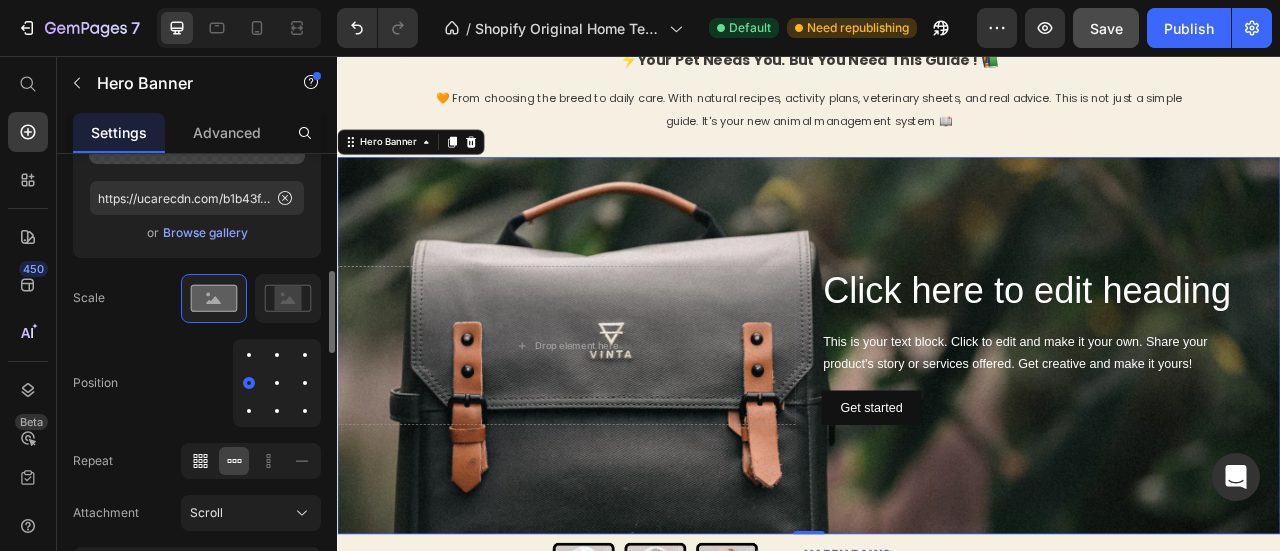 click 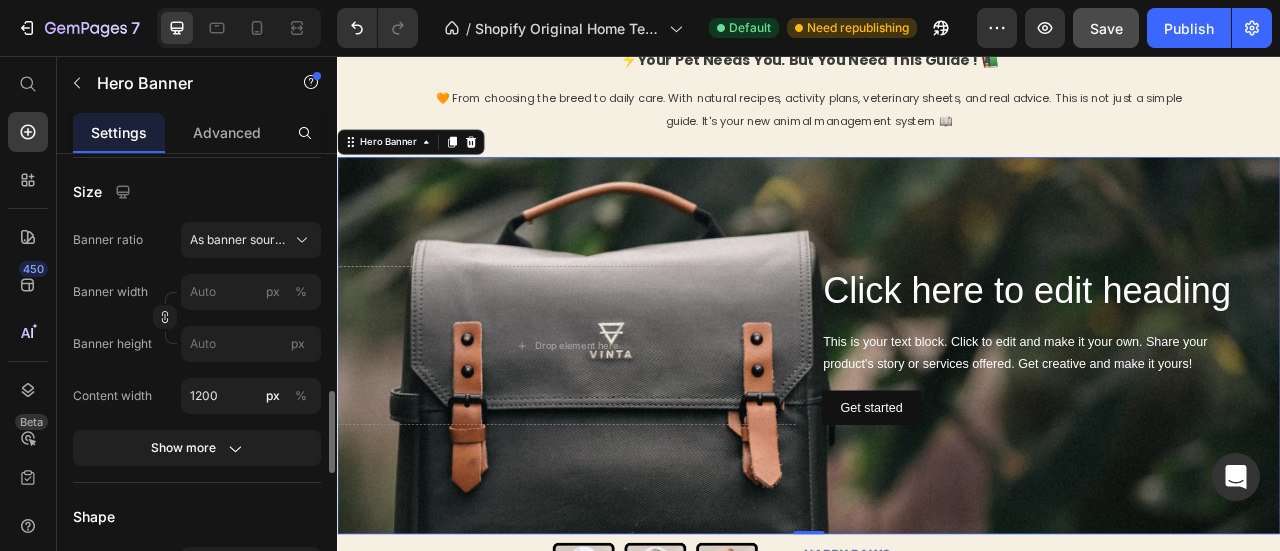 scroll, scrollTop: 1309, scrollLeft: 0, axis: vertical 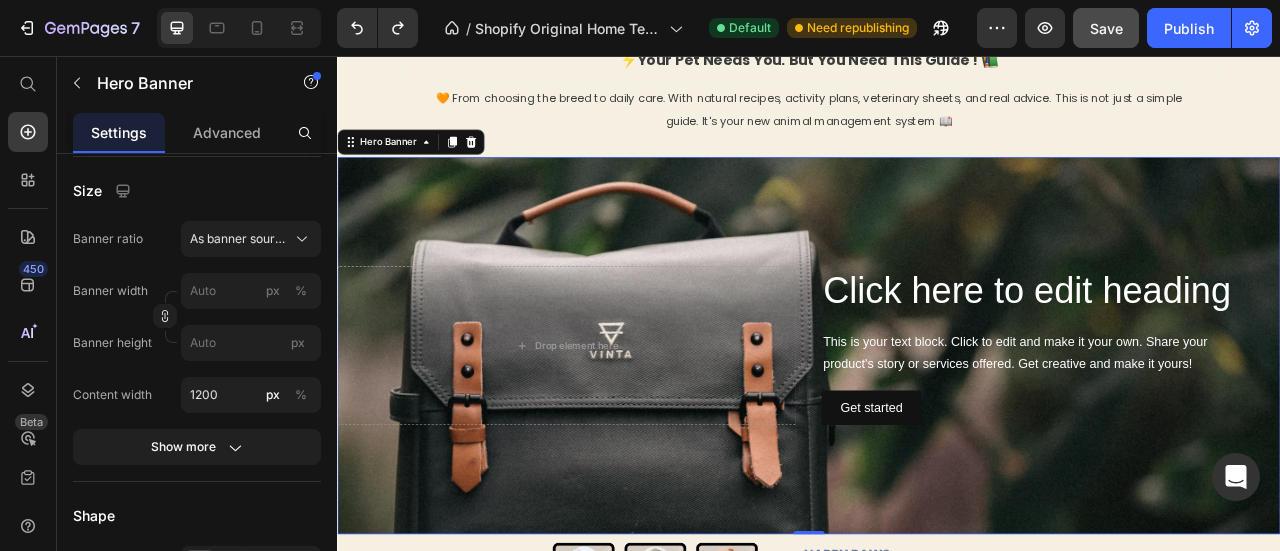 type on "100" 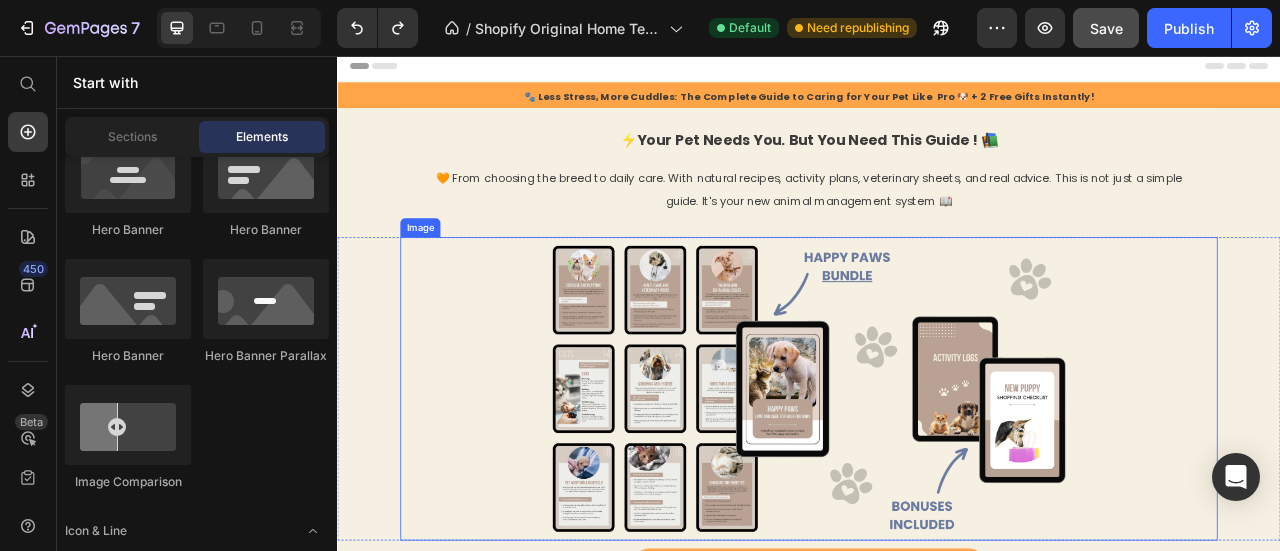 scroll, scrollTop: 0, scrollLeft: 0, axis: both 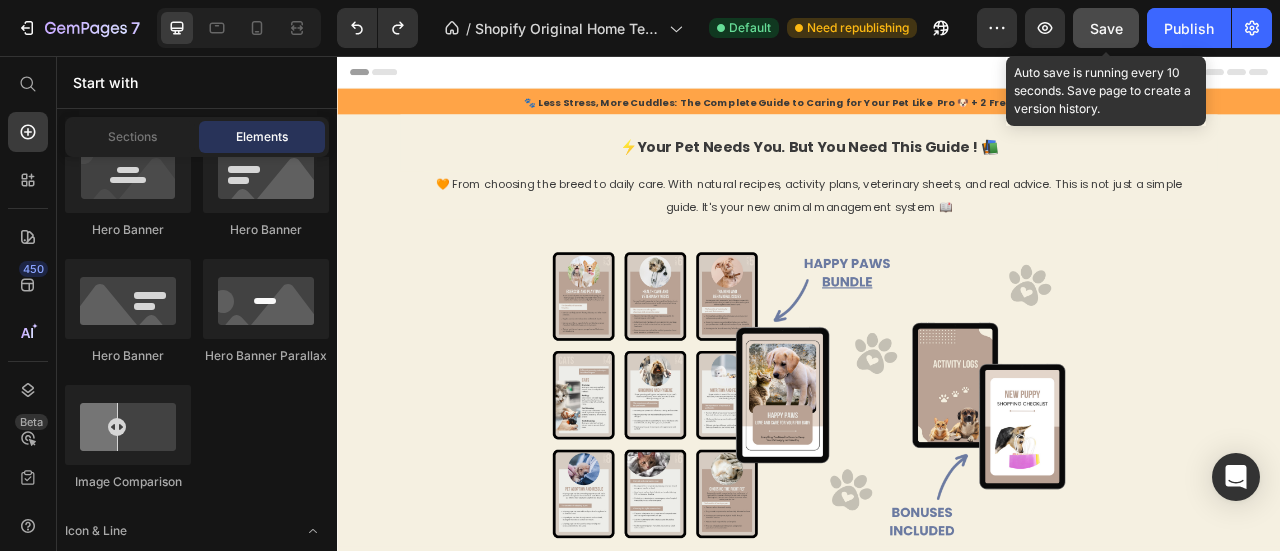click on "Save" at bounding box center (1106, 28) 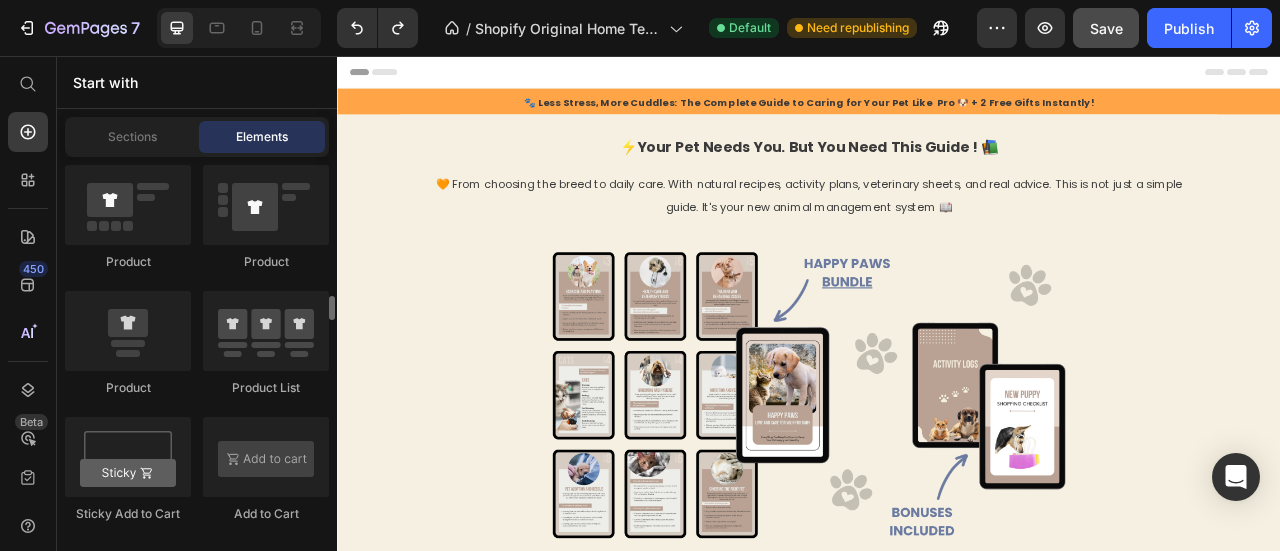 scroll, scrollTop: 2709, scrollLeft: 0, axis: vertical 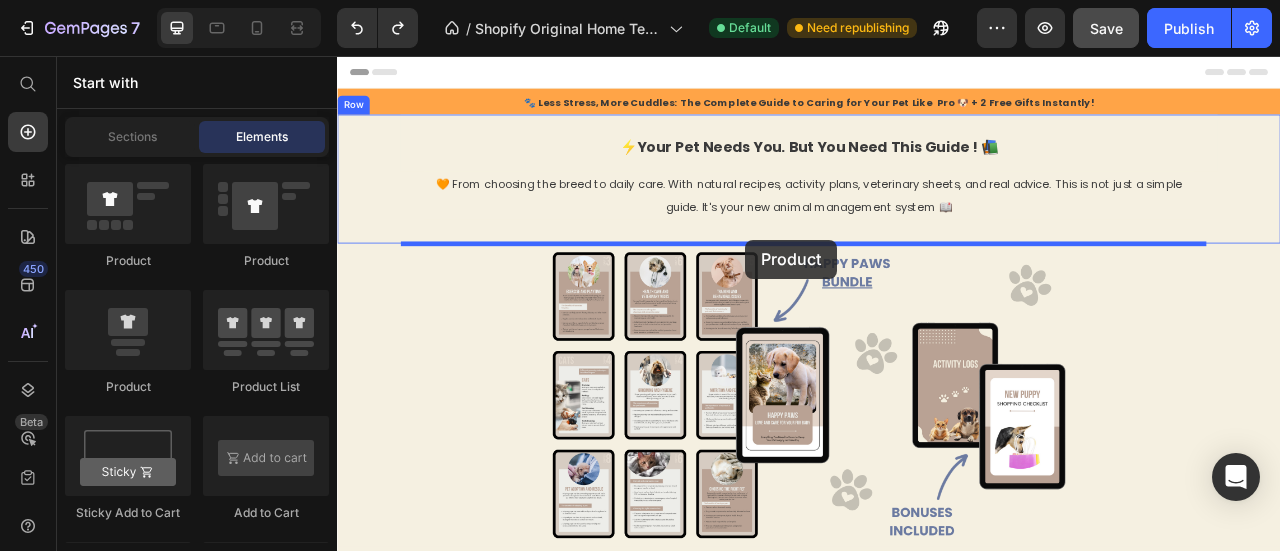 drag, startPoint x: 447, startPoint y: 281, endPoint x: 856, endPoint y: 290, distance: 409.099 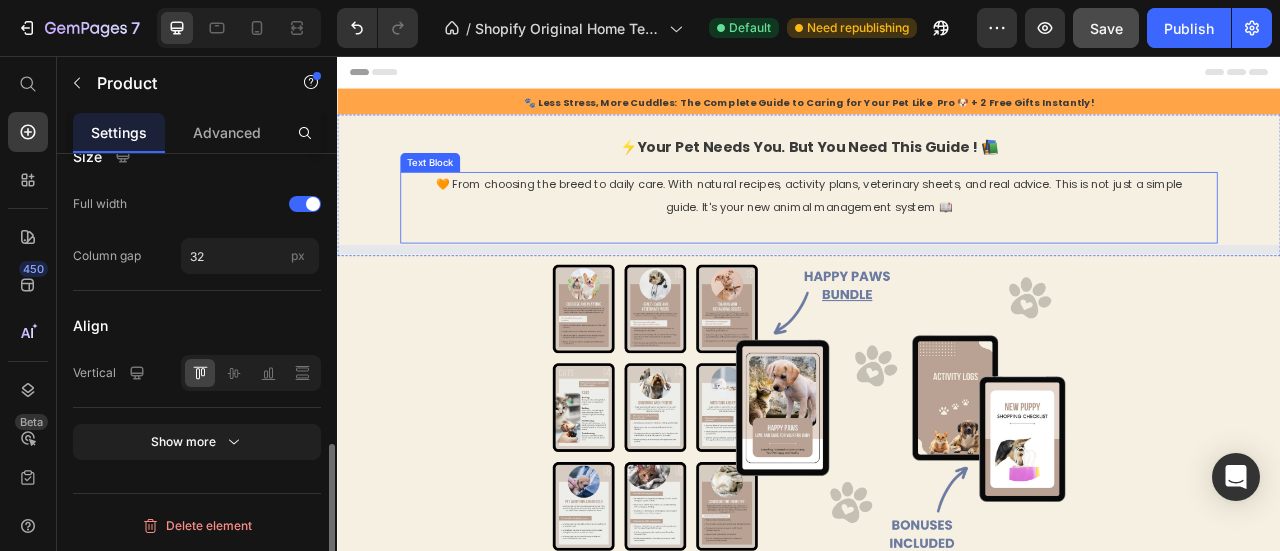 scroll, scrollTop: 0, scrollLeft: 0, axis: both 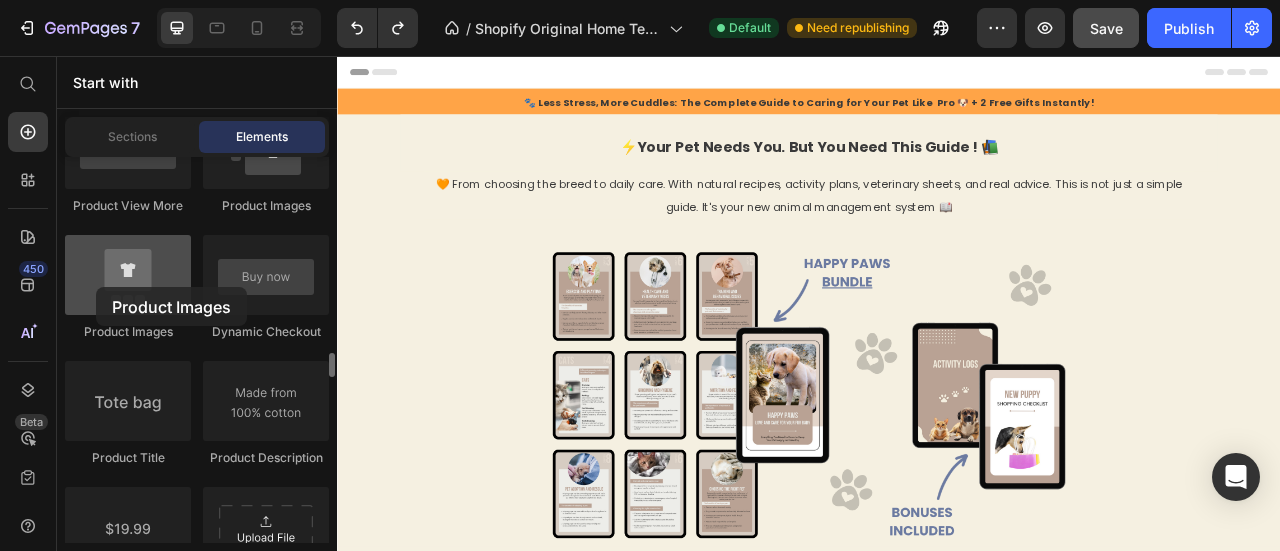 drag, startPoint x: 120, startPoint y: 291, endPoint x: 97, endPoint y: 290, distance: 23.021729 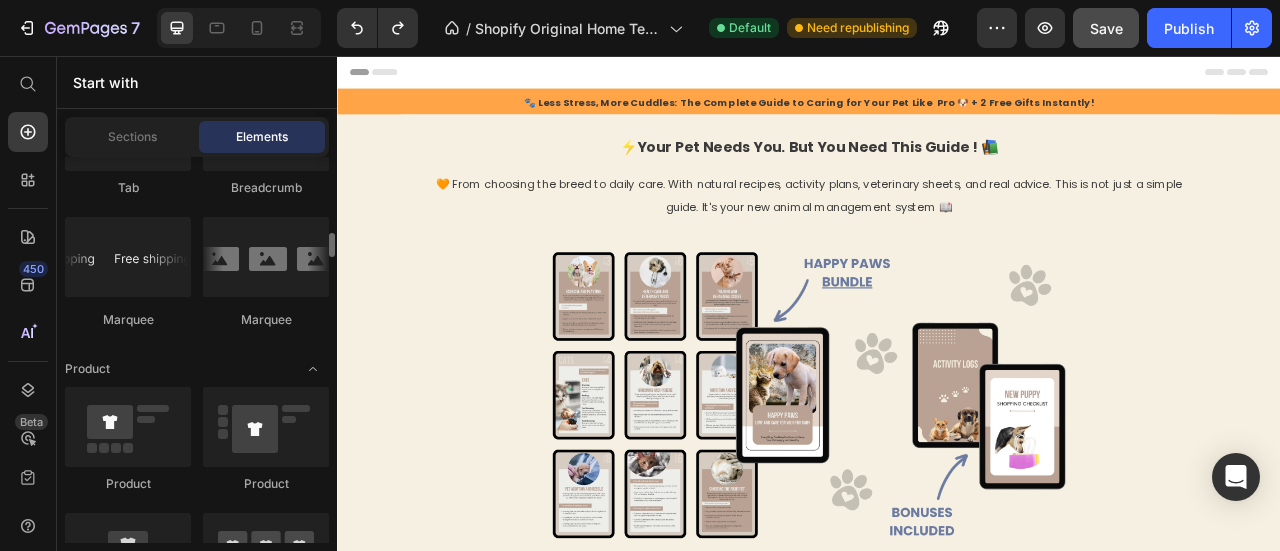scroll, scrollTop: 2197, scrollLeft: 0, axis: vertical 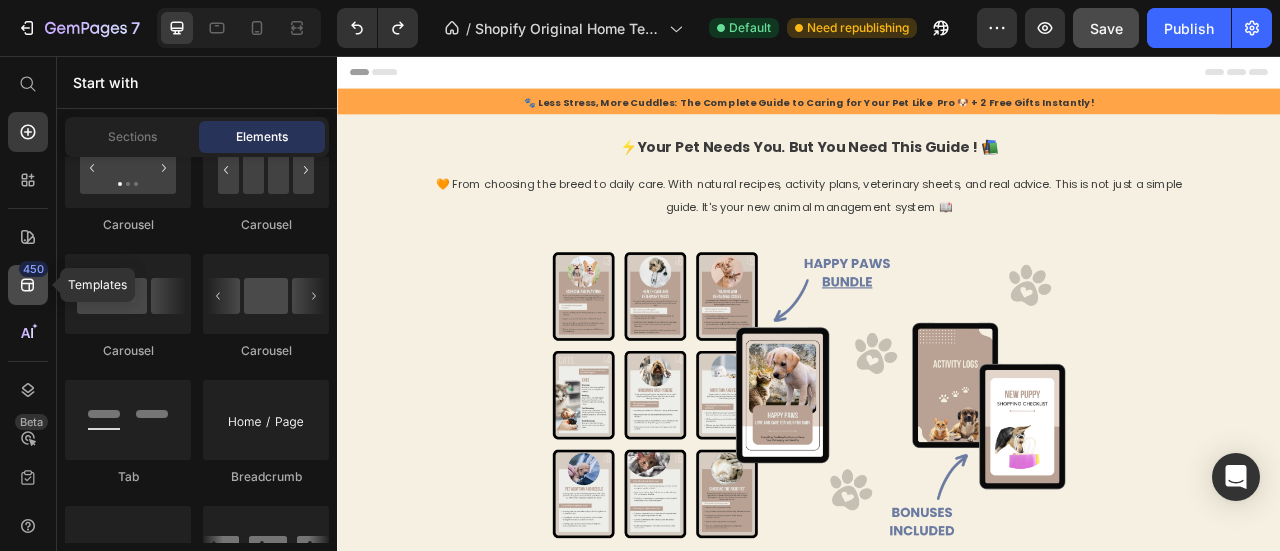 click 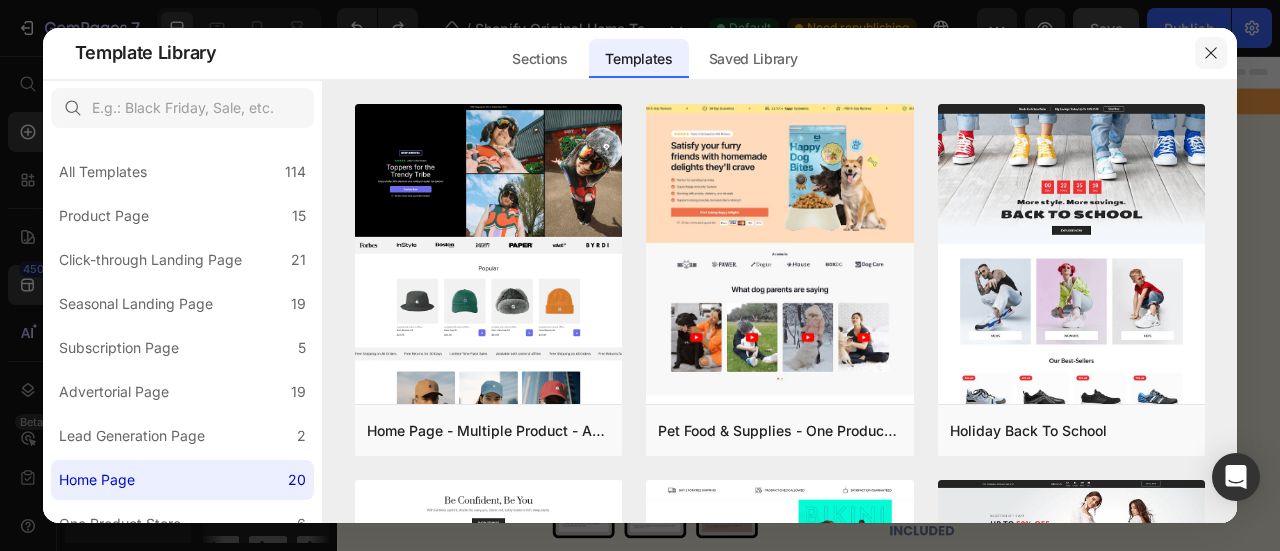 click 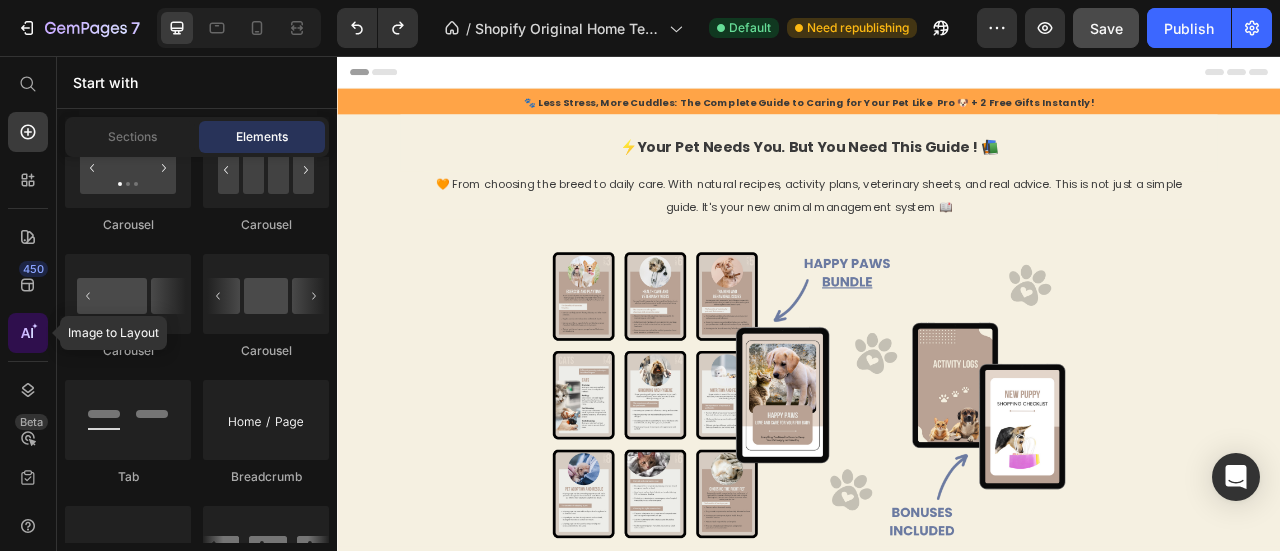click 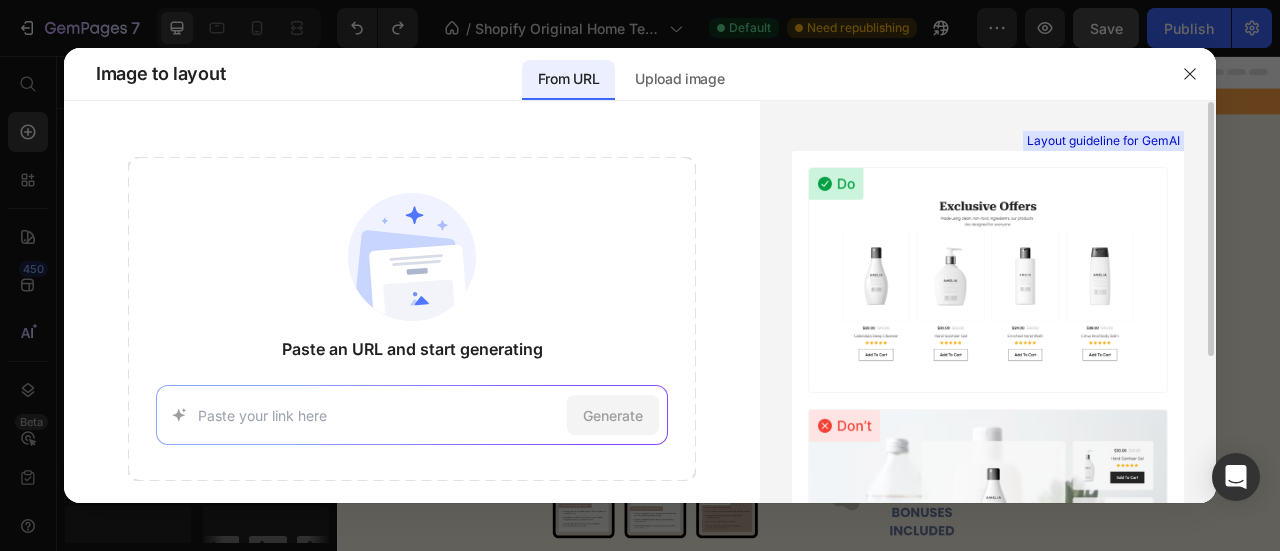 scroll, scrollTop: 1, scrollLeft: 0, axis: vertical 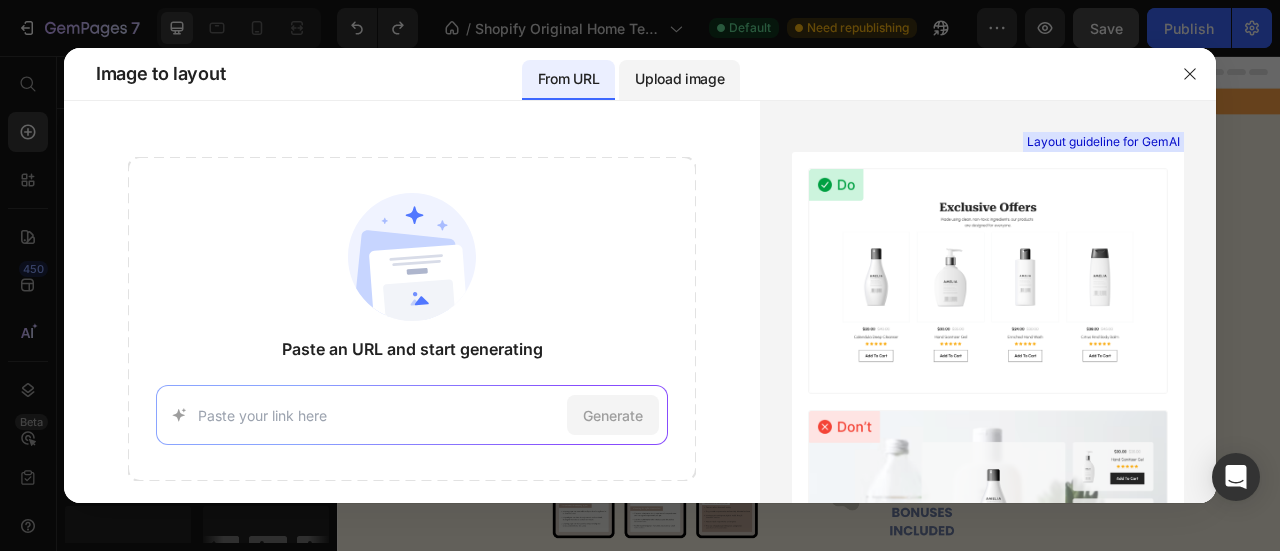 click on "Upload image" at bounding box center [679, 79] 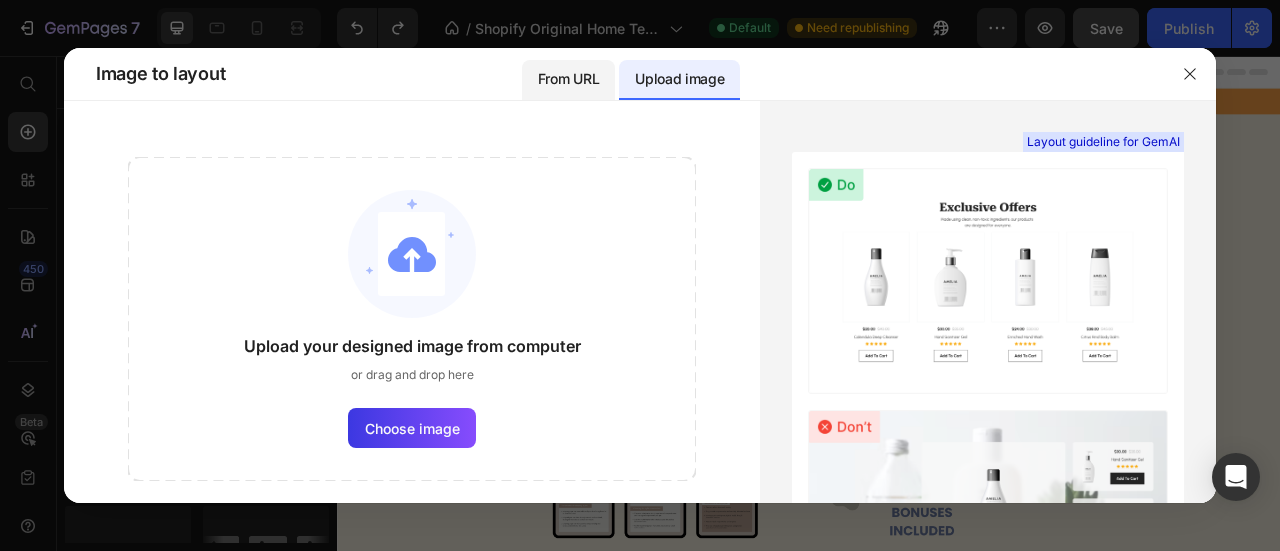 click on "From URL" at bounding box center (568, 79) 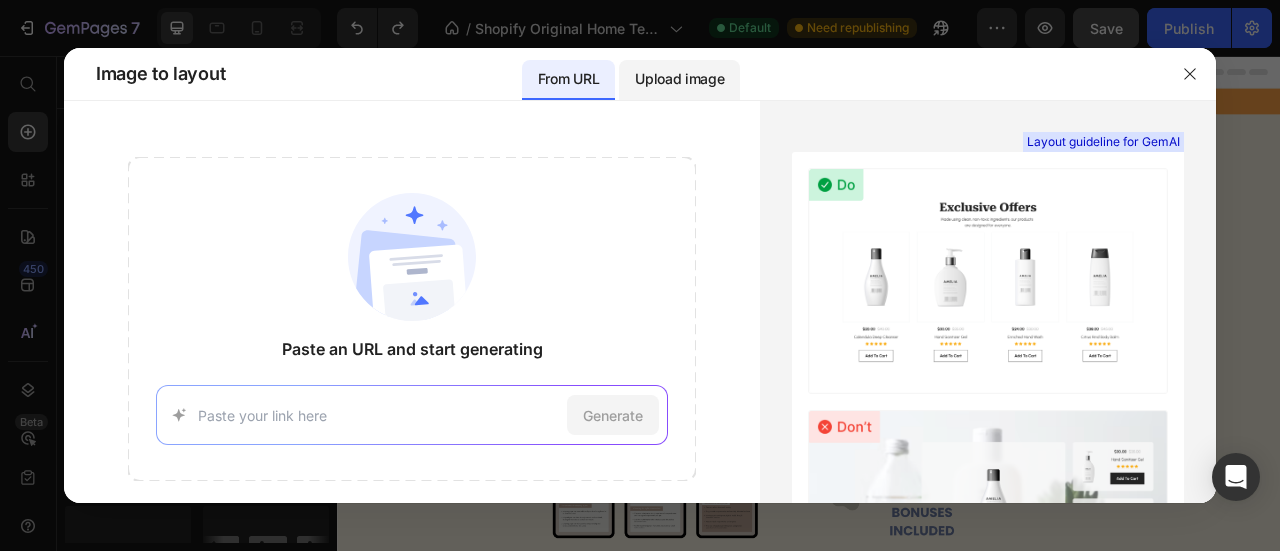 click on "Upload image" at bounding box center [679, 79] 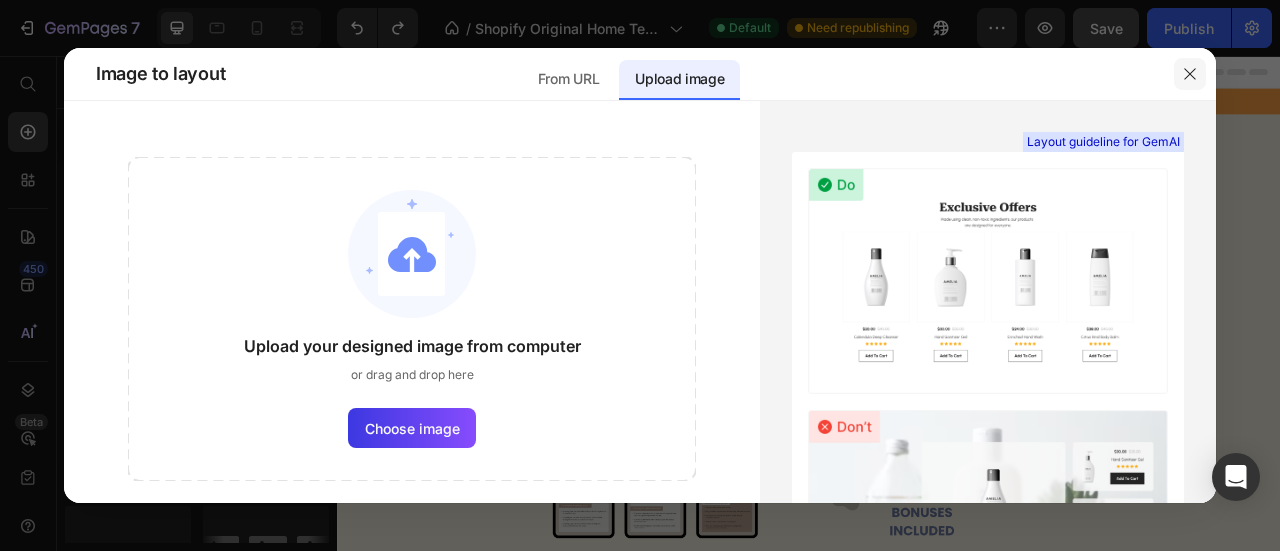 click 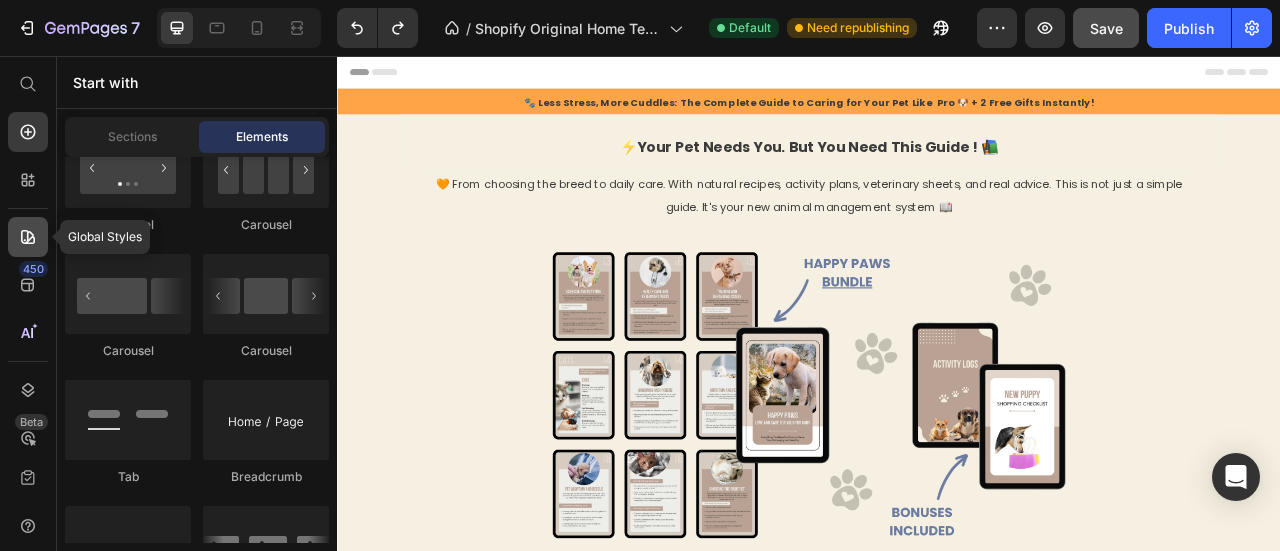 click 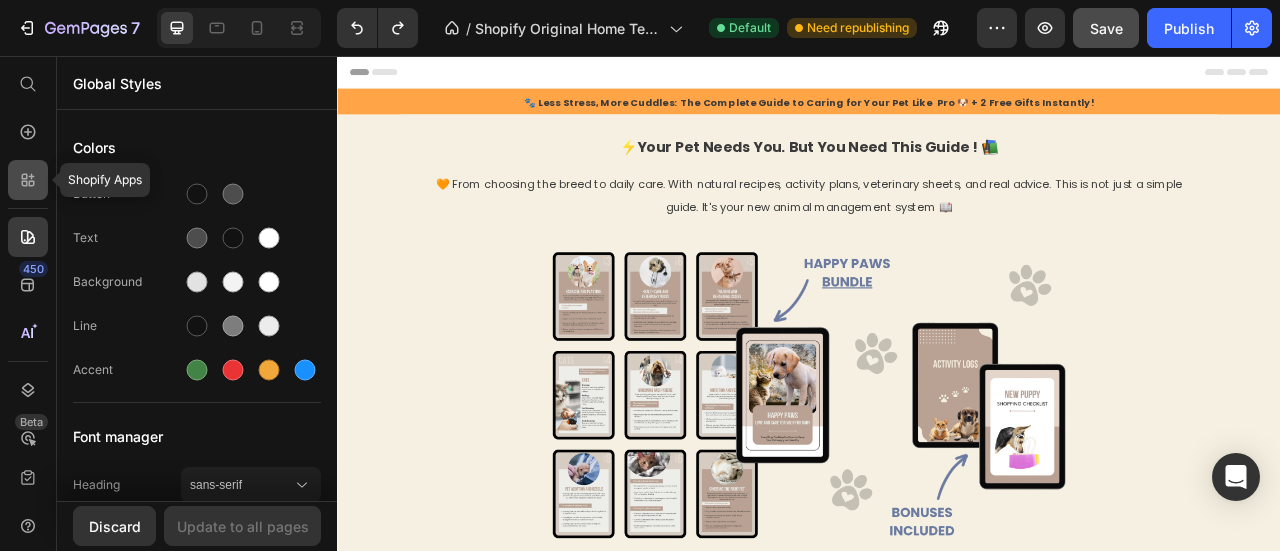 click 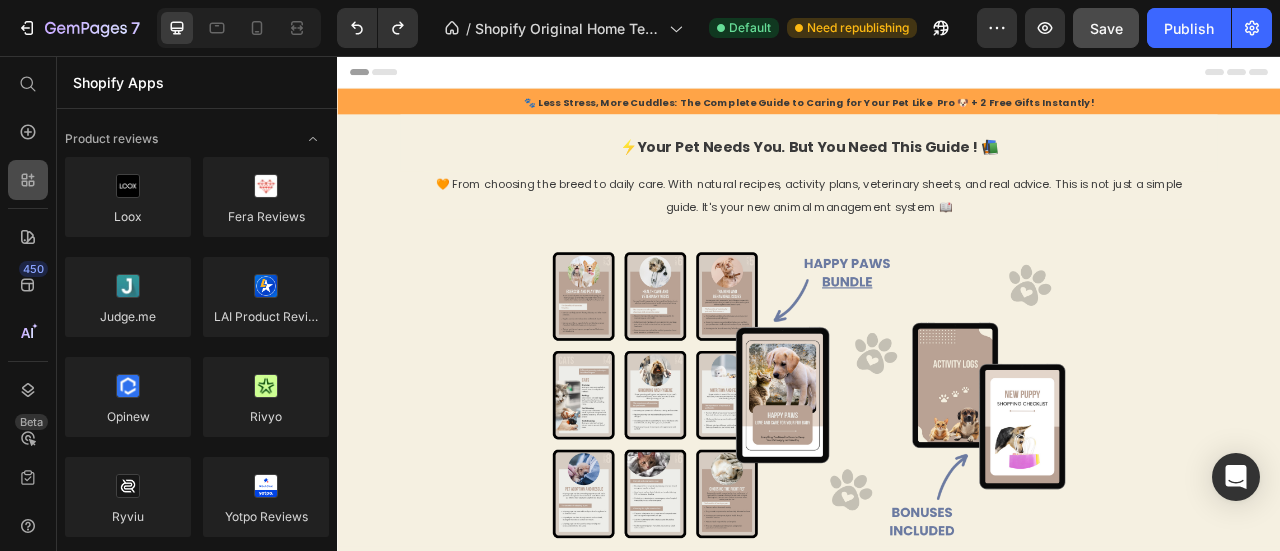 scroll, scrollTop: 2197, scrollLeft: 0, axis: vertical 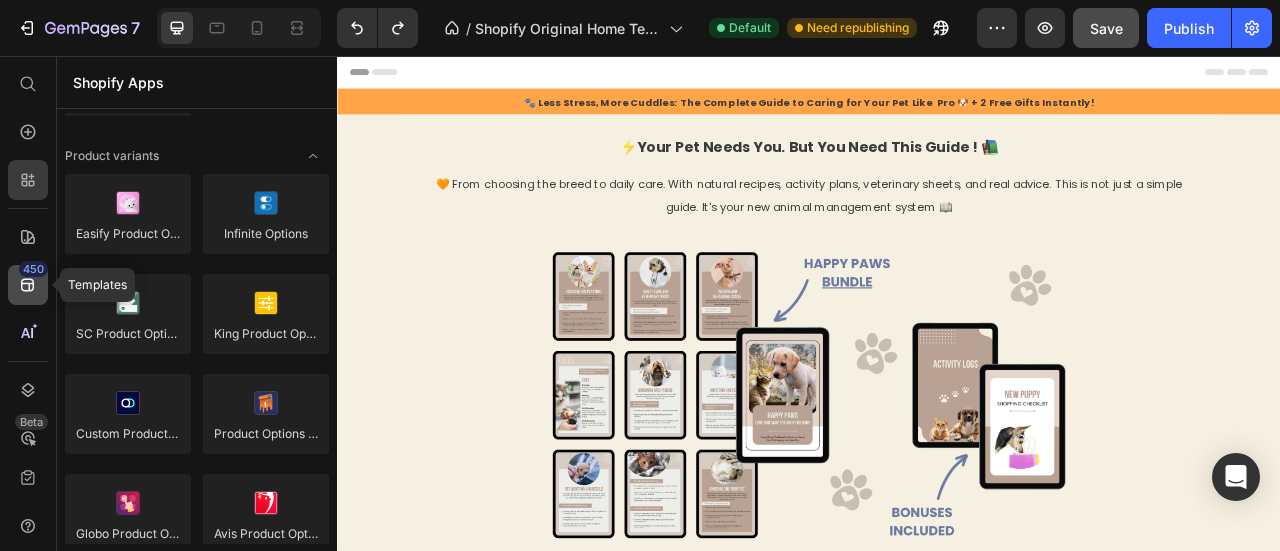 click on "450" at bounding box center [33, 269] 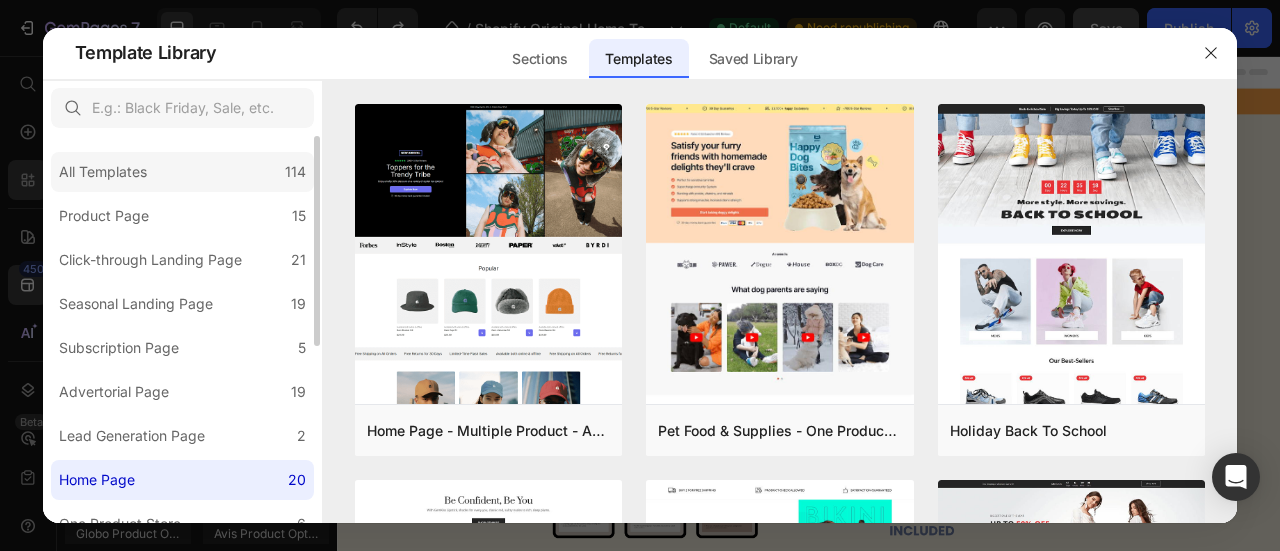 click on "All Templates 114" 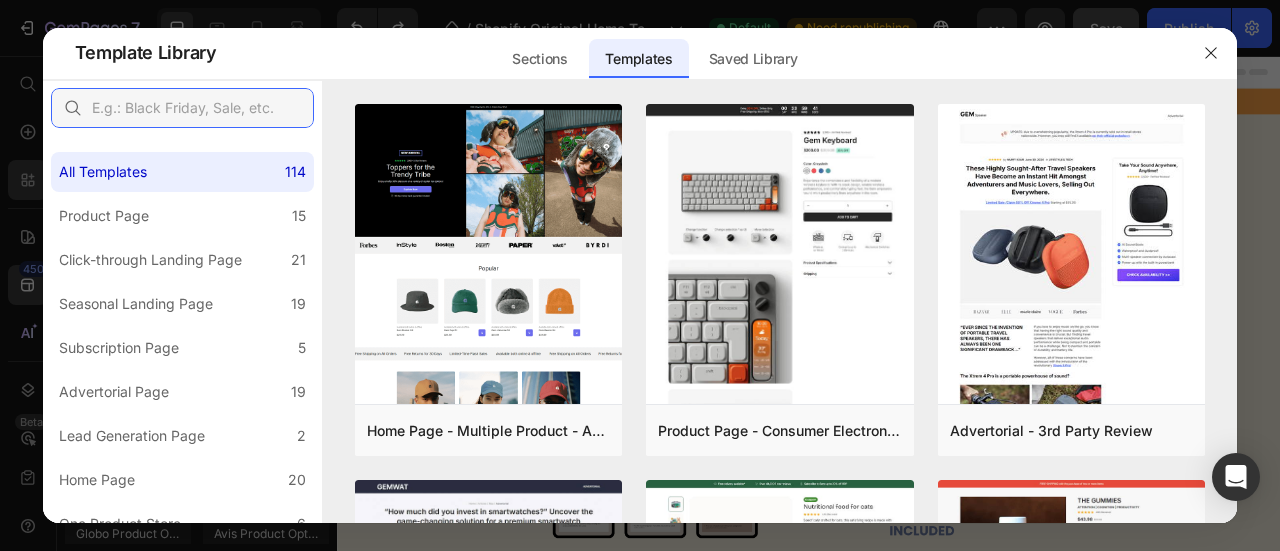 click at bounding box center [182, 108] 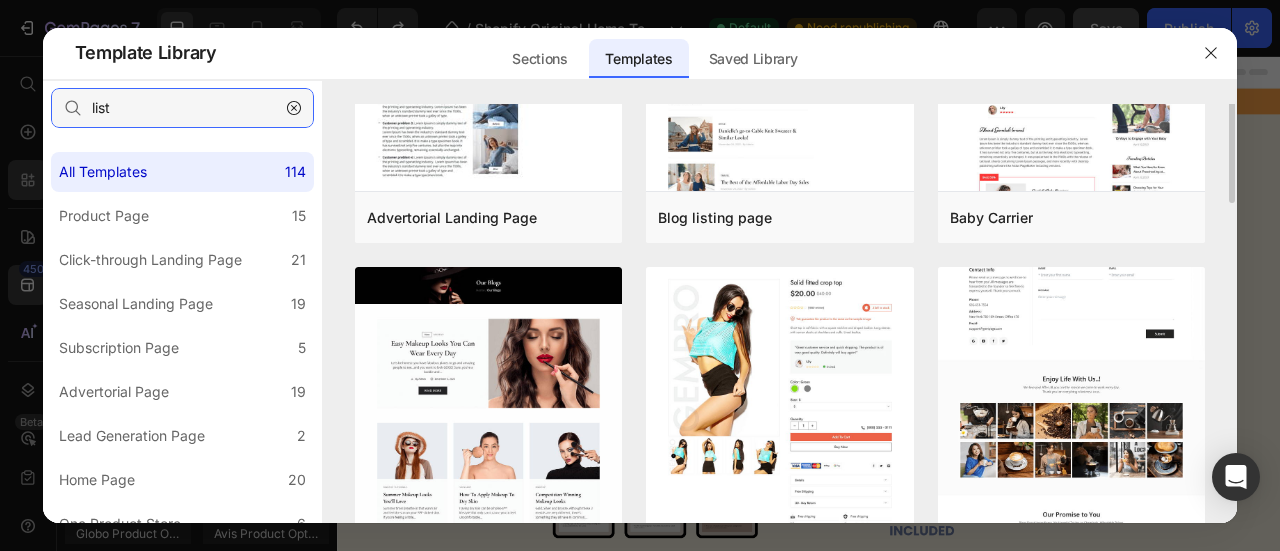 scroll, scrollTop: 136, scrollLeft: 0, axis: vertical 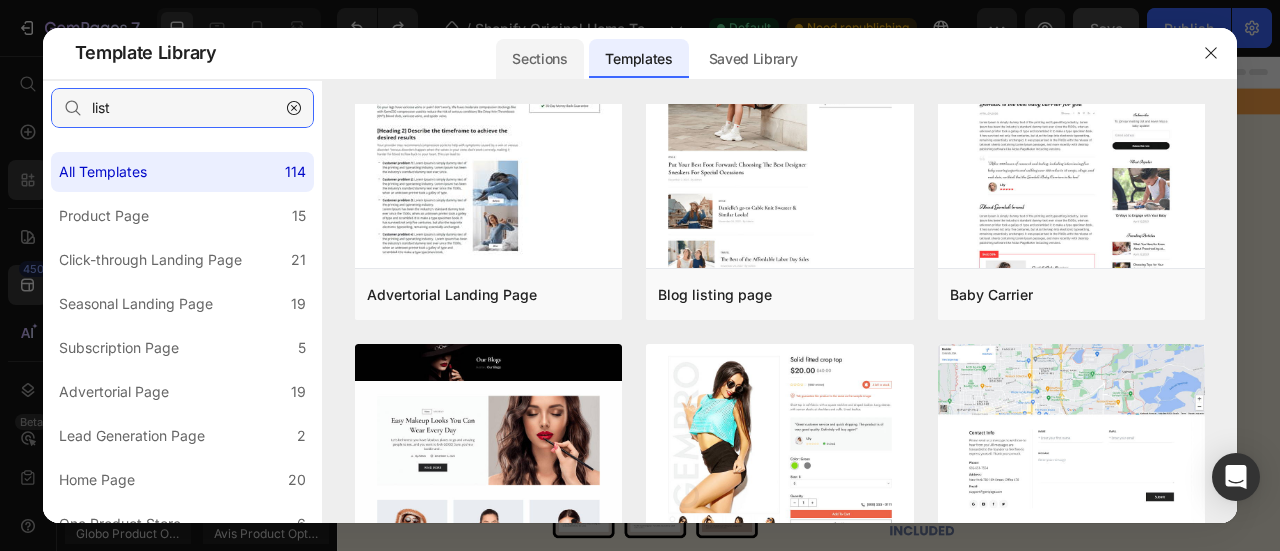 type on "list" 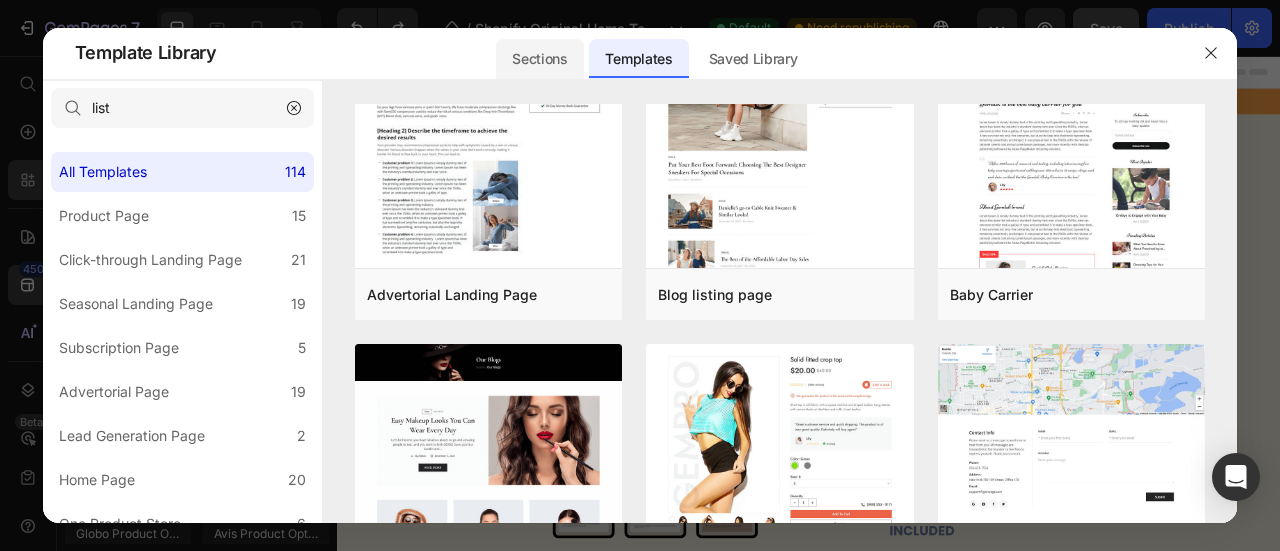 click on "Sections" 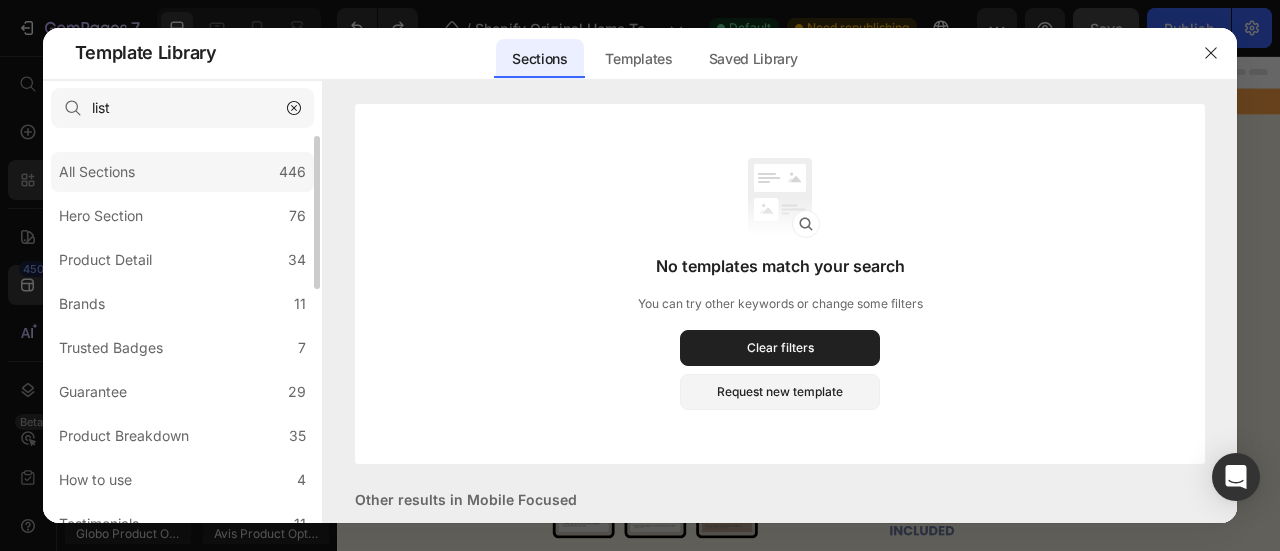 click on "All Sections" at bounding box center [101, 172] 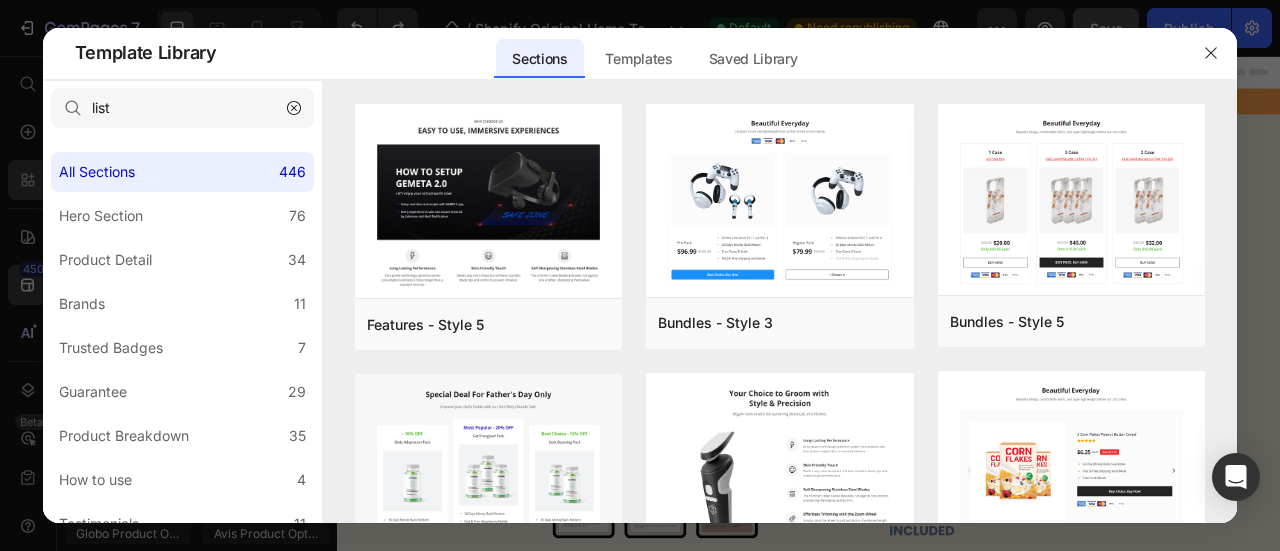 click 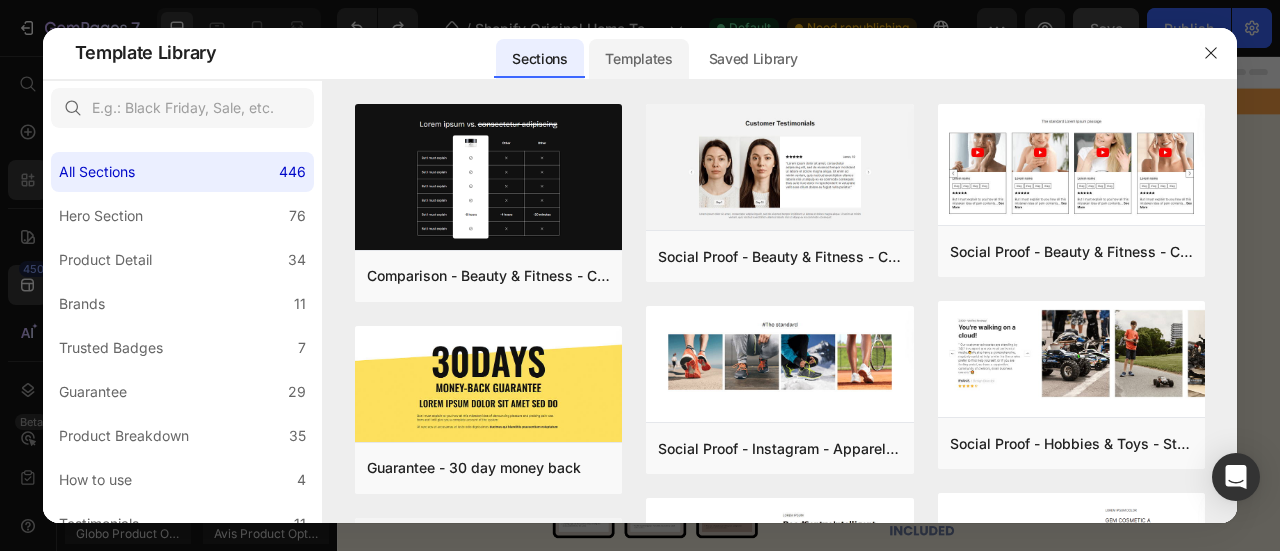 click on "Templates" 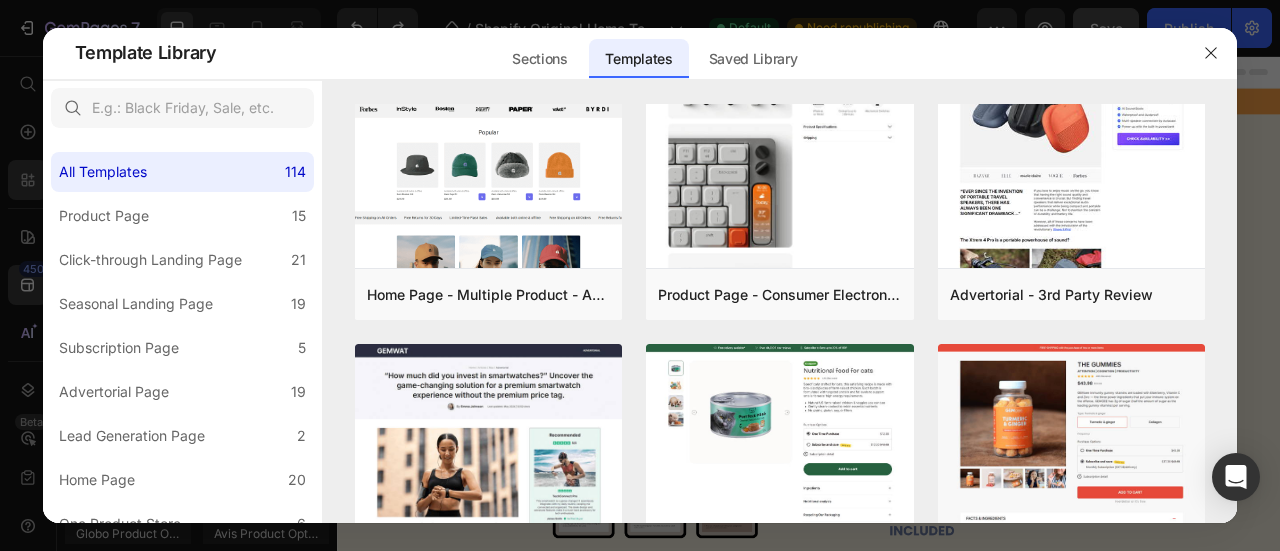 scroll, scrollTop: 0, scrollLeft: 0, axis: both 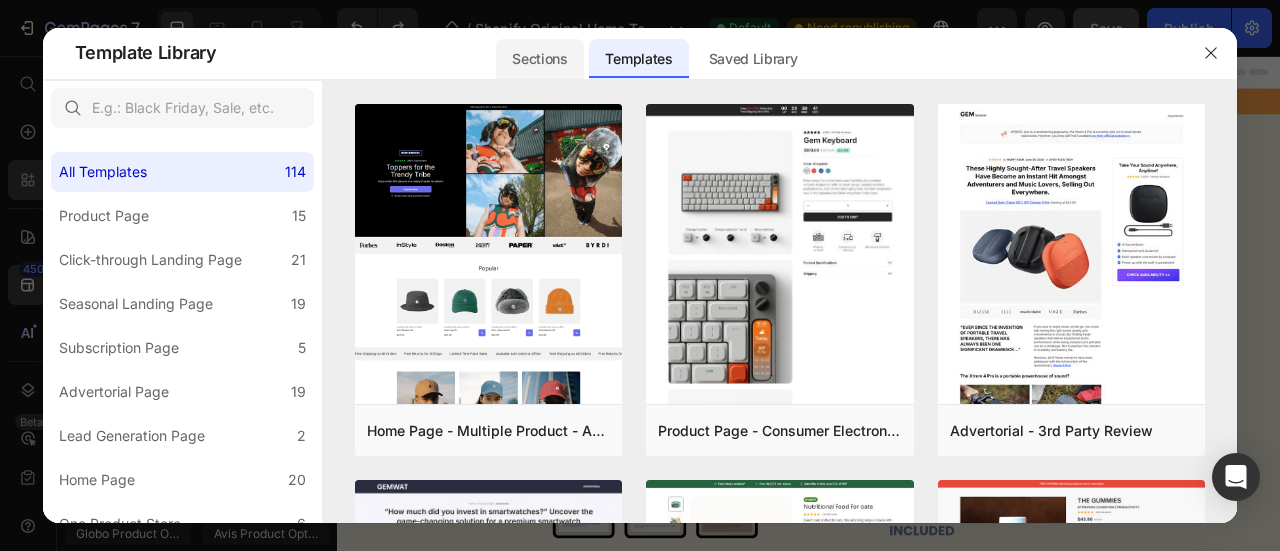 click on "Sections" 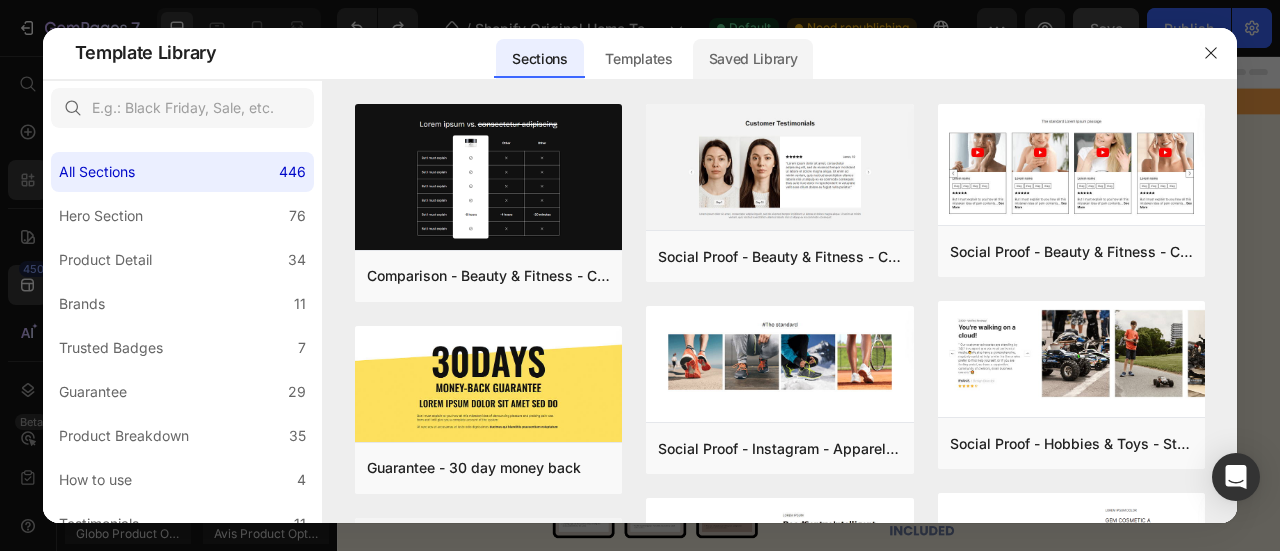click on "Saved Library" 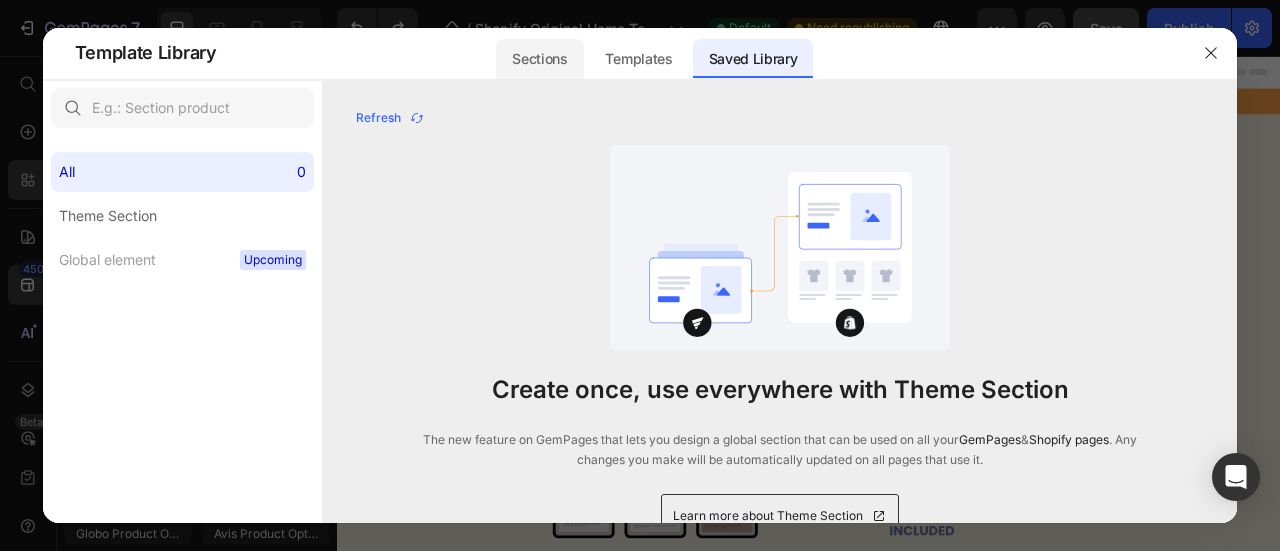 click on "Sections" 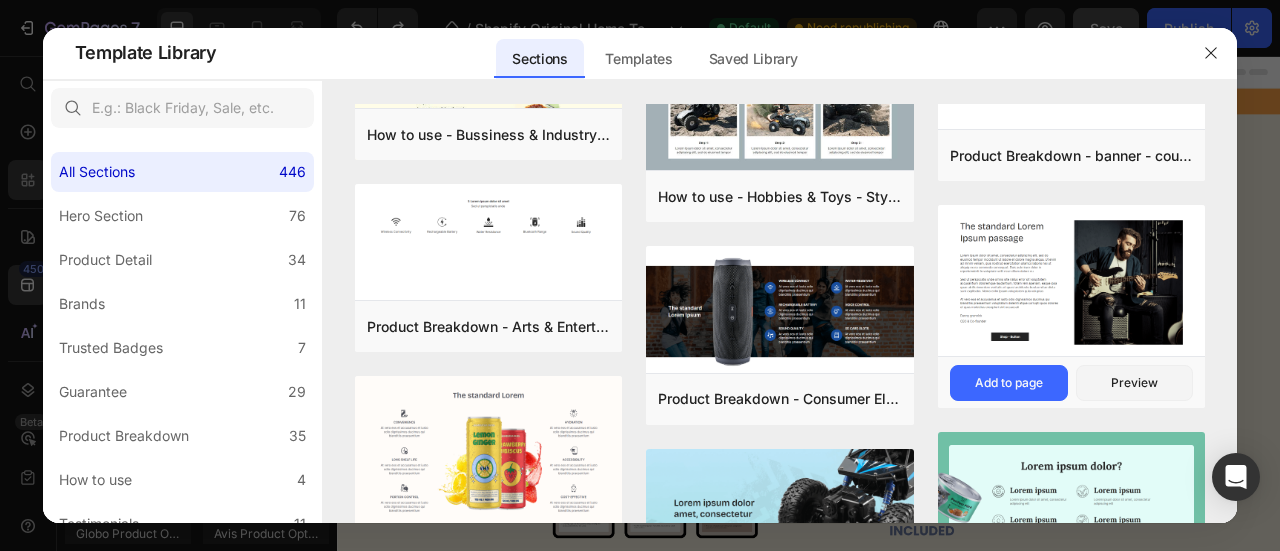 scroll, scrollTop: 7676, scrollLeft: 0, axis: vertical 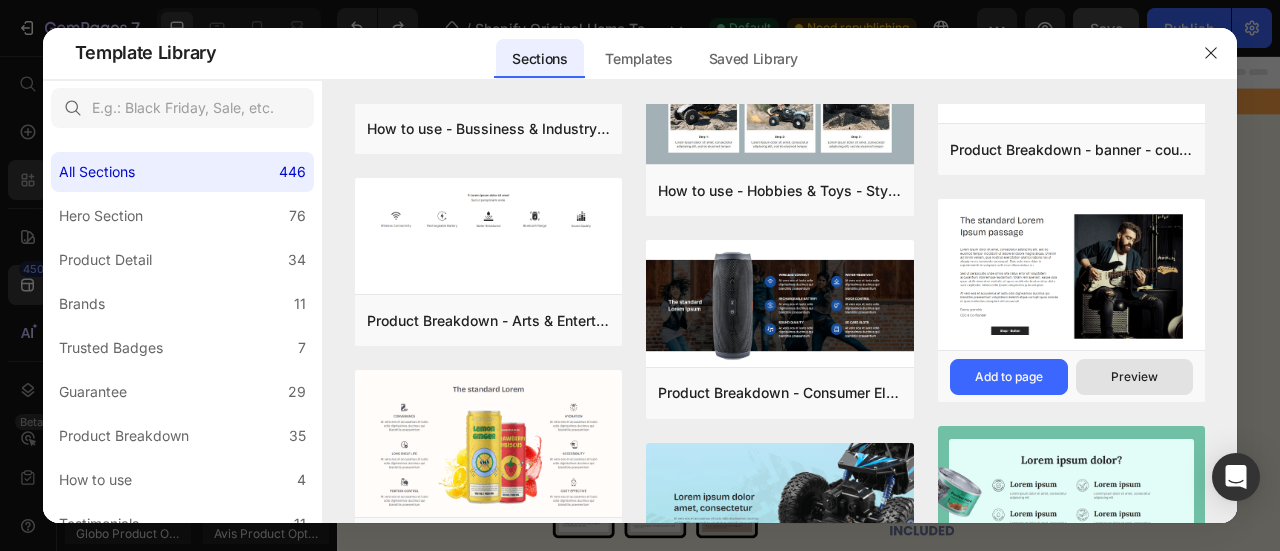 click on "Preview" at bounding box center [1135, 377] 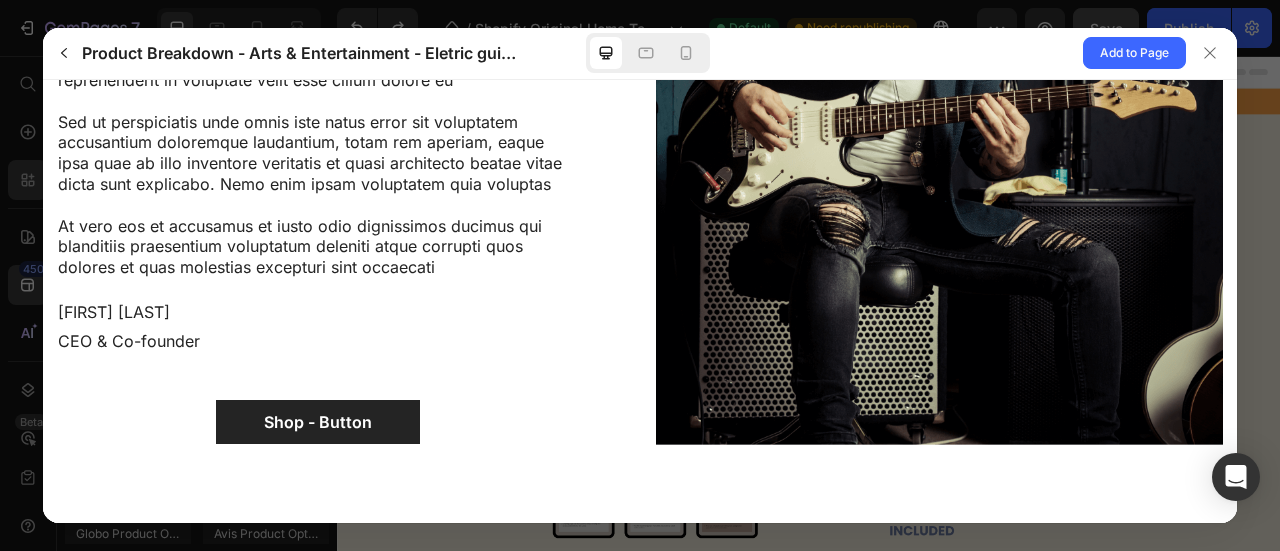 scroll, scrollTop: 0, scrollLeft: 0, axis: both 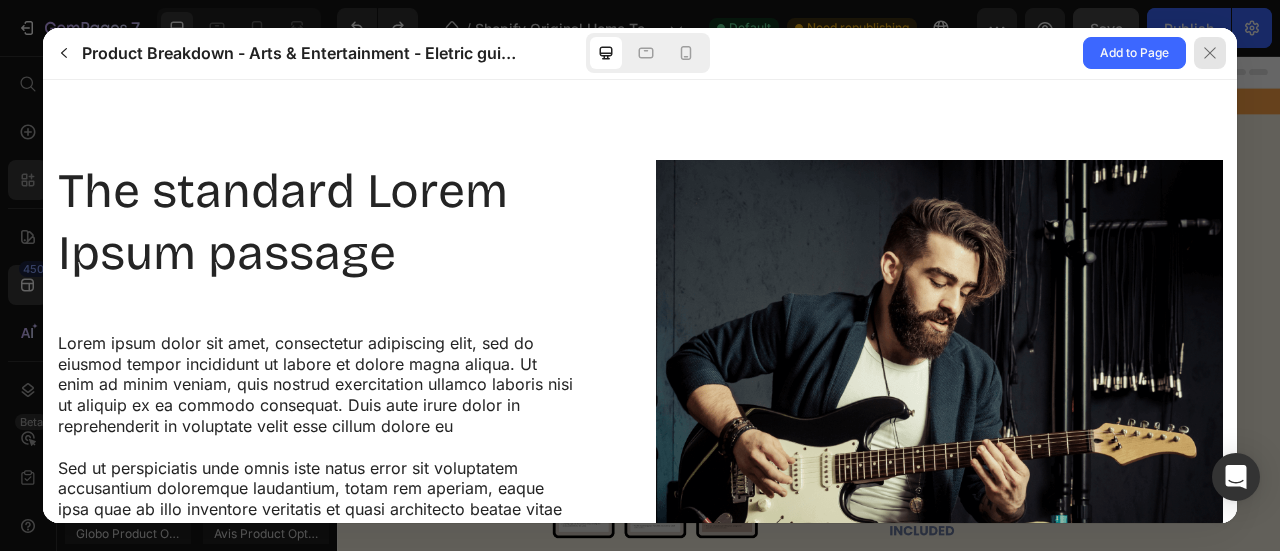 click at bounding box center [1210, 53] 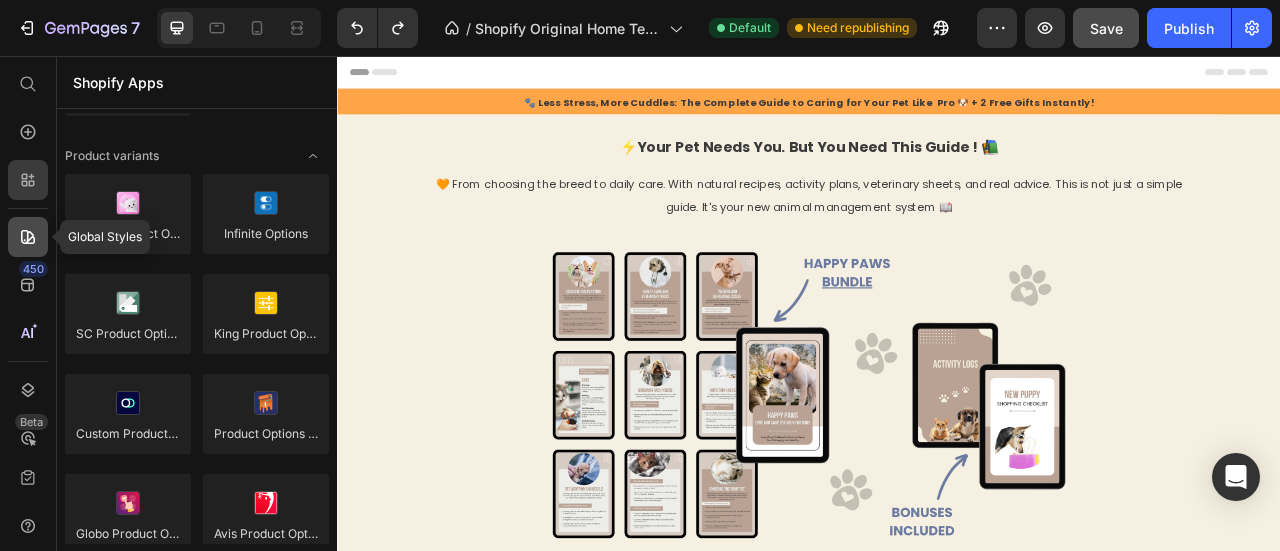 click 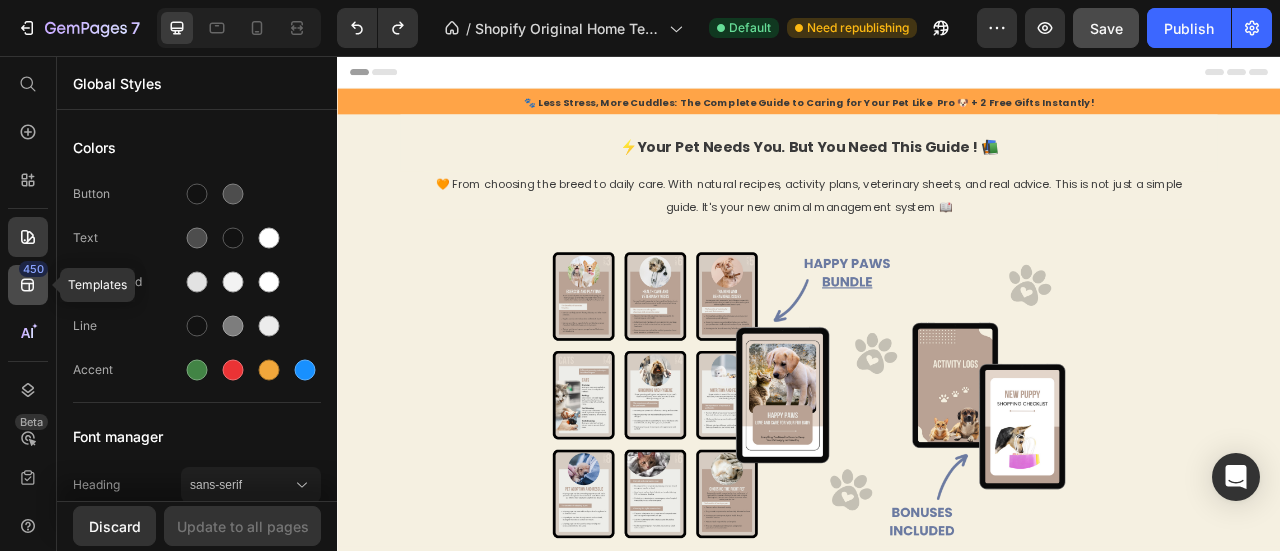 click 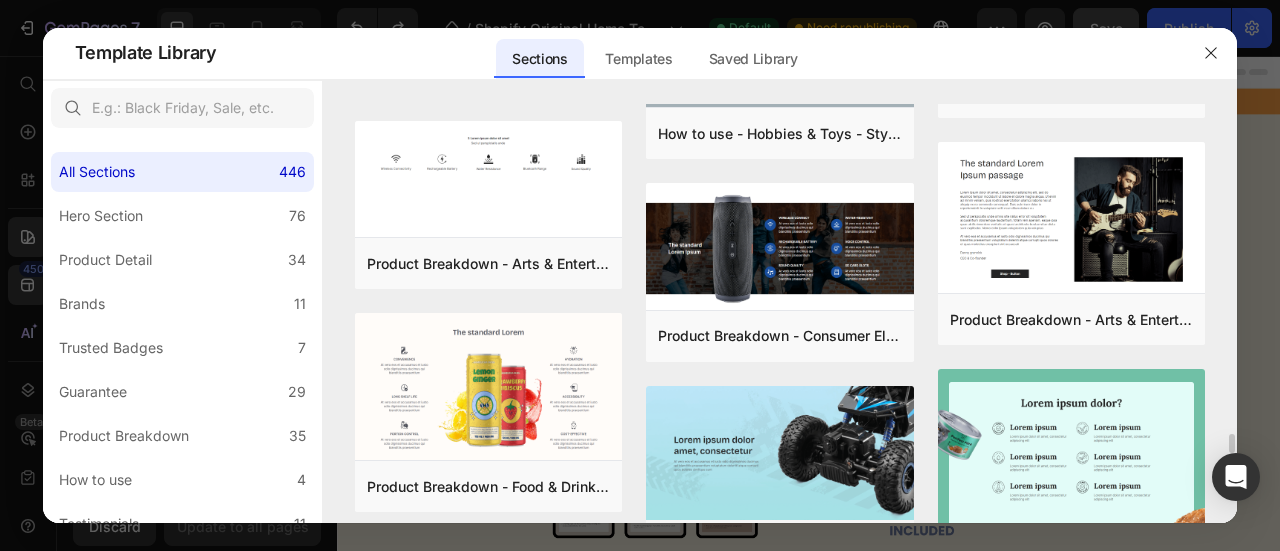 scroll, scrollTop: 7738, scrollLeft: 0, axis: vertical 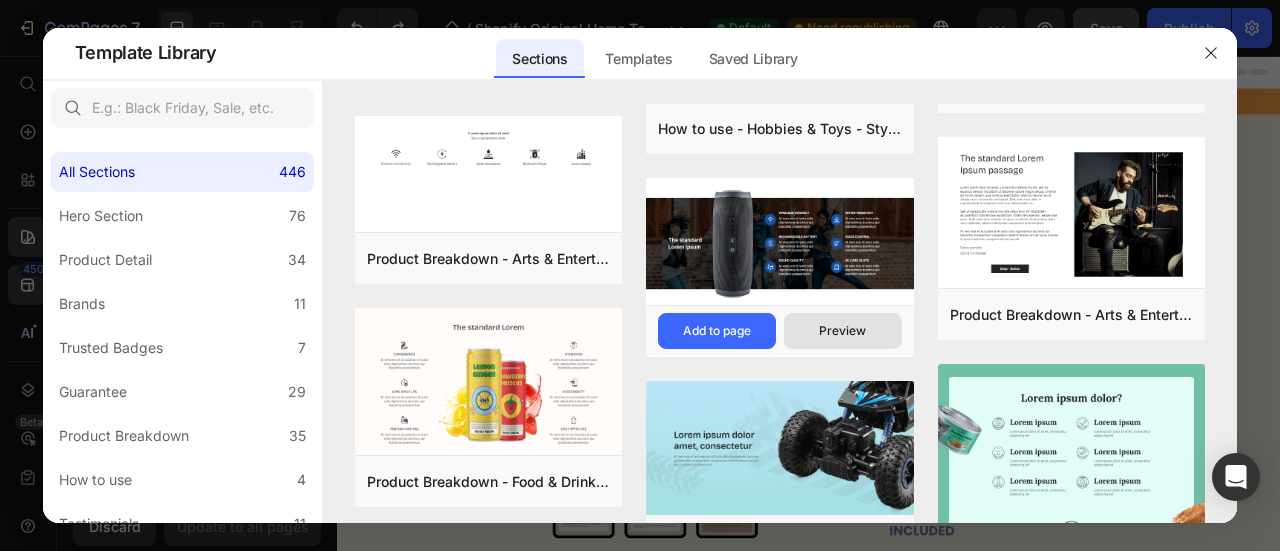 click on "Preview" at bounding box center [842, 331] 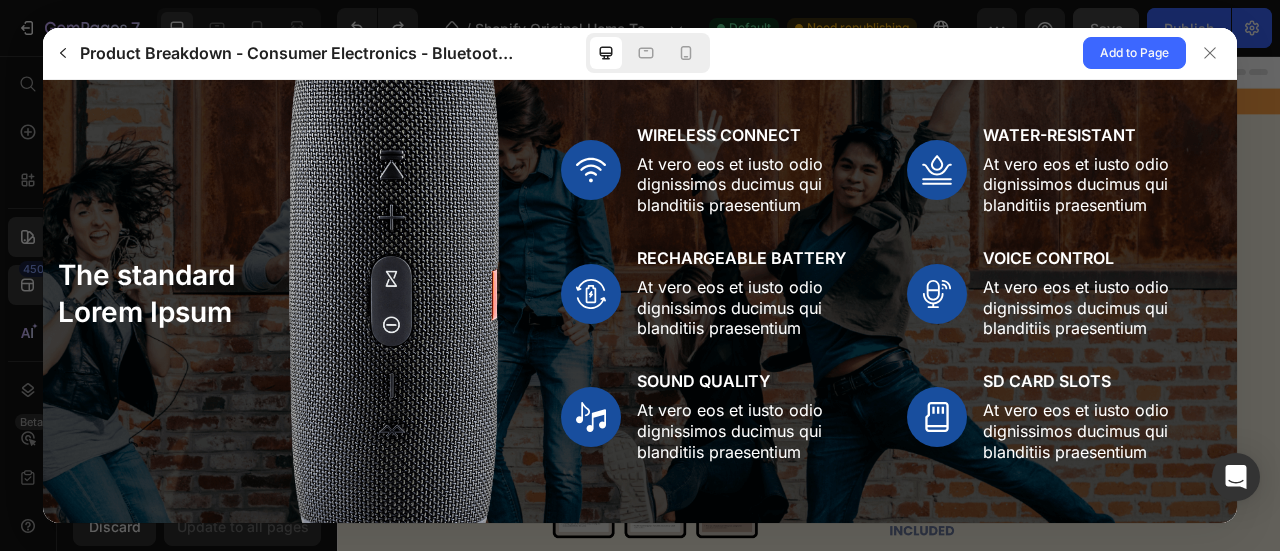 scroll, scrollTop: 120, scrollLeft: 0, axis: vertical 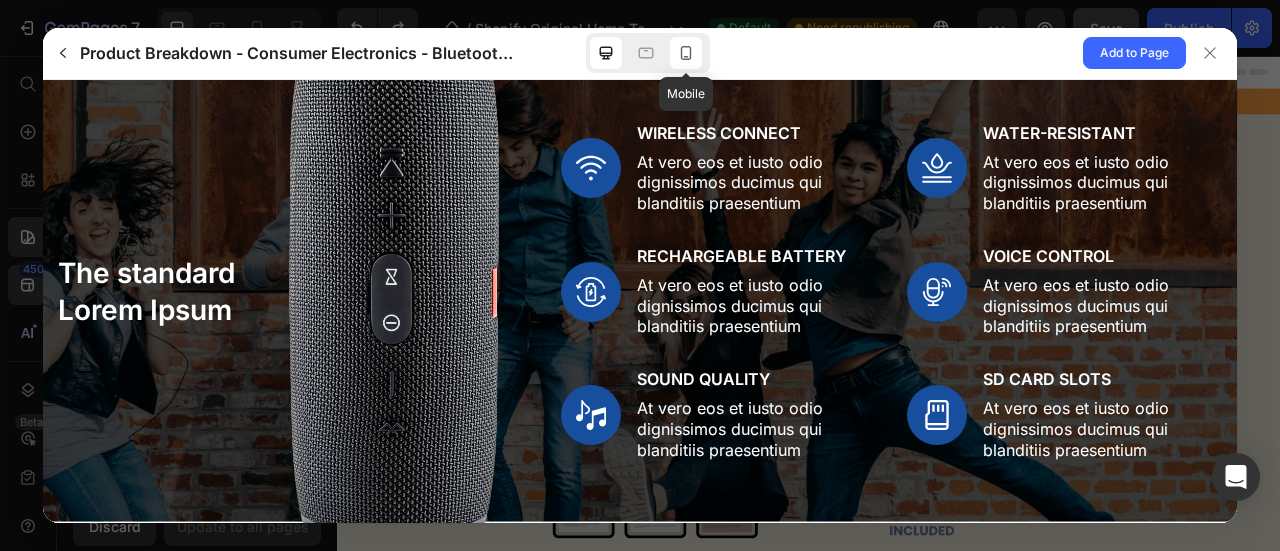 click 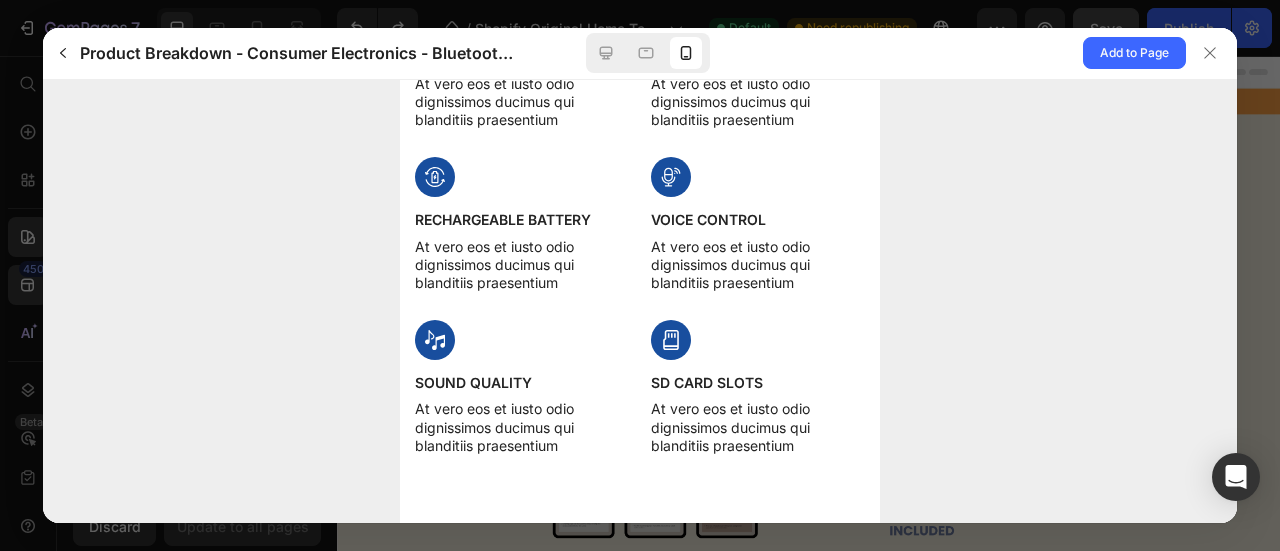 scroll, scrollTop: 0, scrollLeft: 0, axis: both 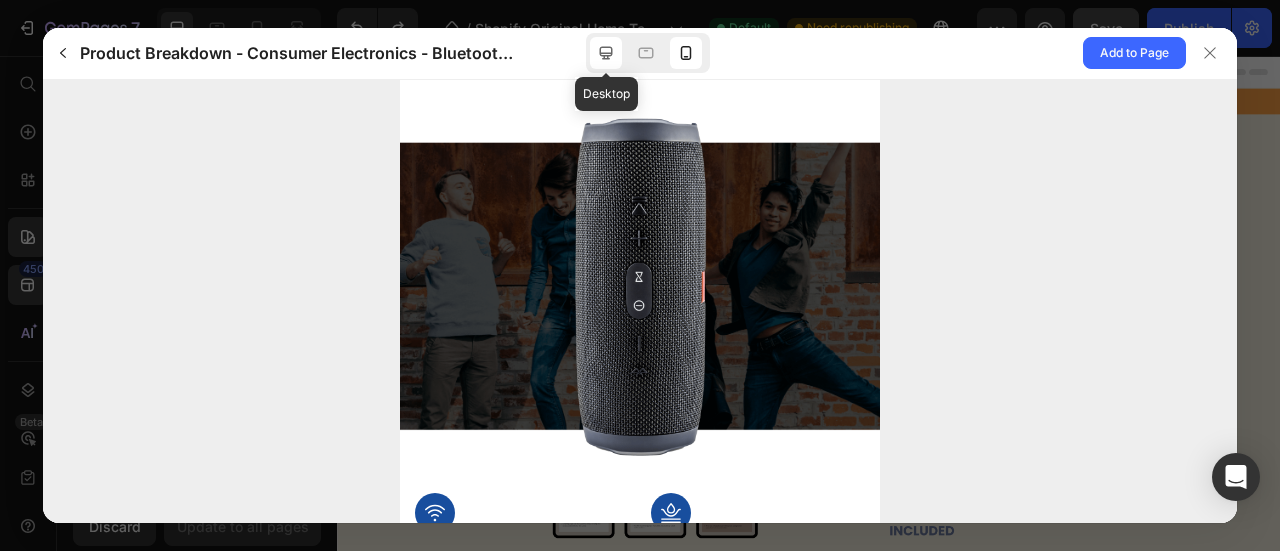 click 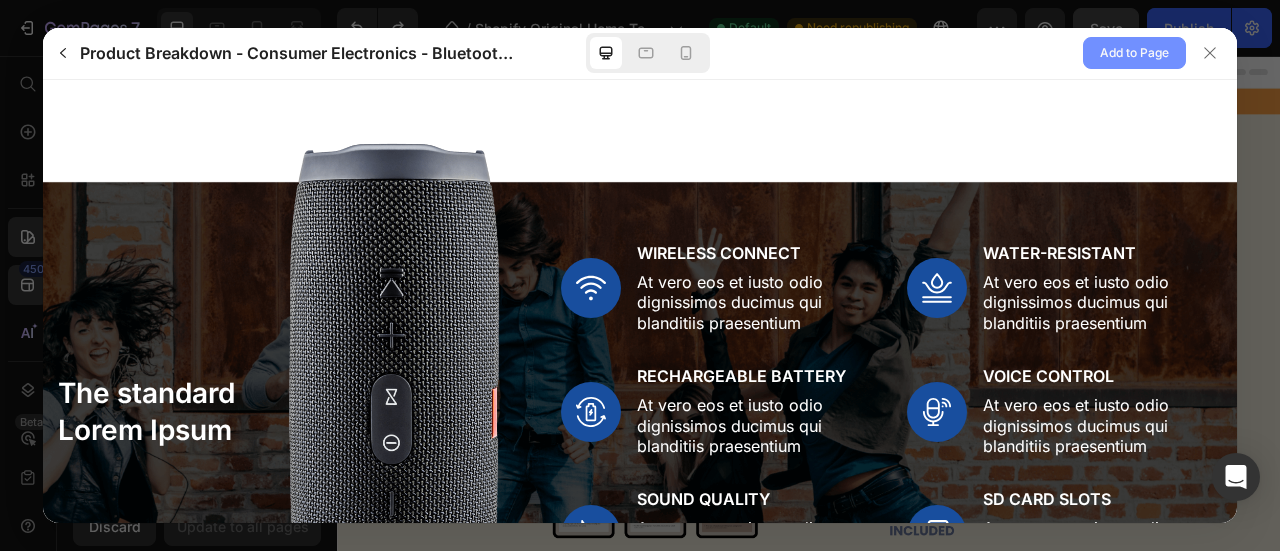 click on "Add to Page" 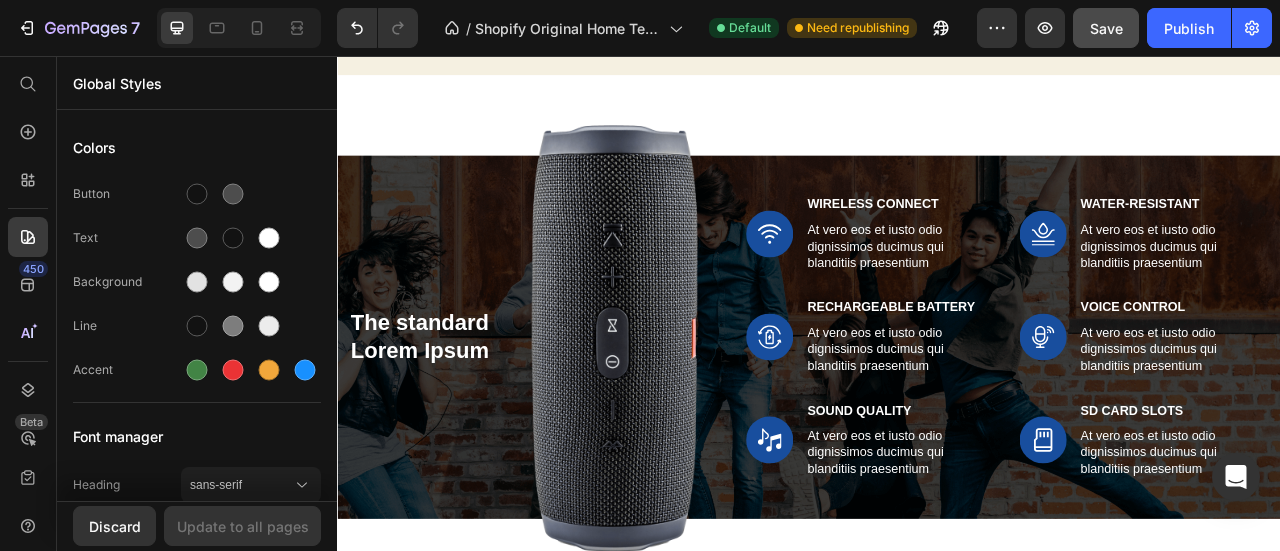 scroll, scrollTop: 5184, scrollLeft: 0, axis: vertical 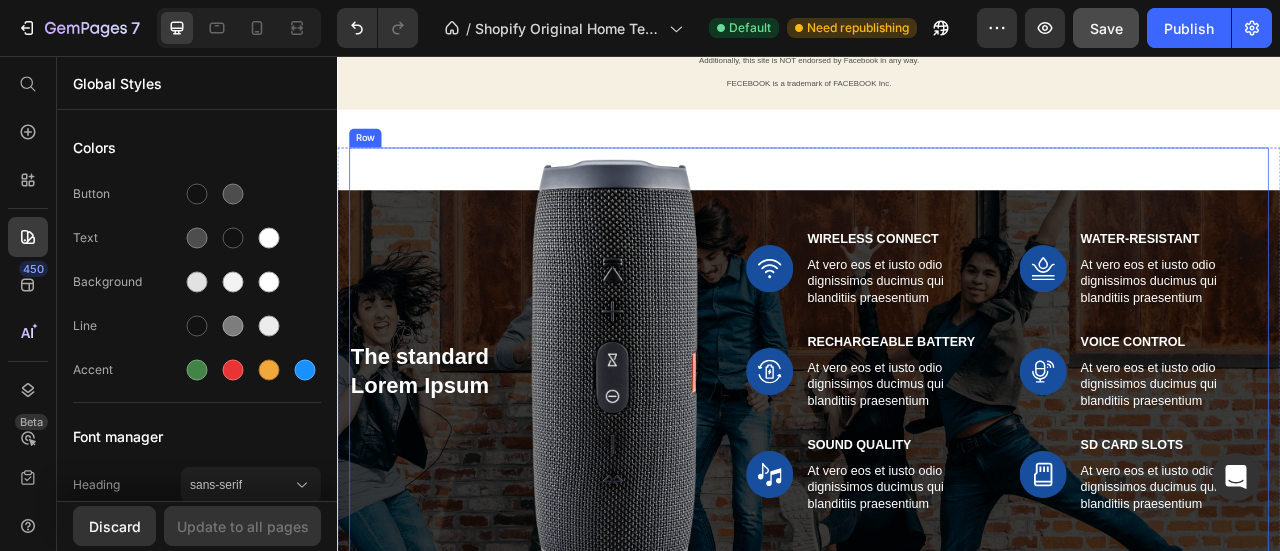 click on "Image Wireless Connect Text Block At vero eos et iusto odio dignissimos ducimus qui blanditiis praesentium Text Block Row Image Water-Resistant Text Block At vero eos et iusto odio dignissimos ducimus qui blanditiis praesentium Text Block Row Row Image Rechargeable Battery Text Block At vero eos et iusto odio dignissimos ducimus qui blanditiis praesentium Text Block Row Image Voice Control Text Block At vero eos et iusto odio dignissimos ducimus qui blanditiis praesentium Text Block Row Row Image Sound Quality Text Block At vero eos et iusto odio dignissimos ducimus qui blanditiis praesentium Text Block Row Image SD Card Slots Text Block At vero eos et iusto odio dignissimos ducimus qui blanditiis praesentium Text Block Row Row" at bounding box center (1189, 457) 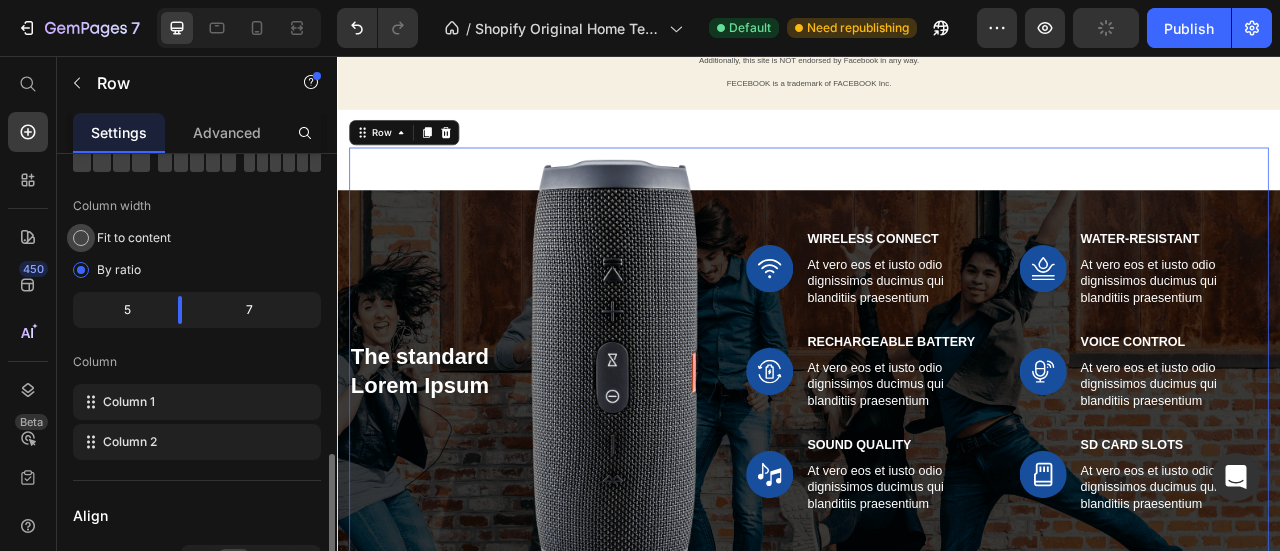 scroll, scrollTop: 26, scrollLeft: 0, axis: vertical 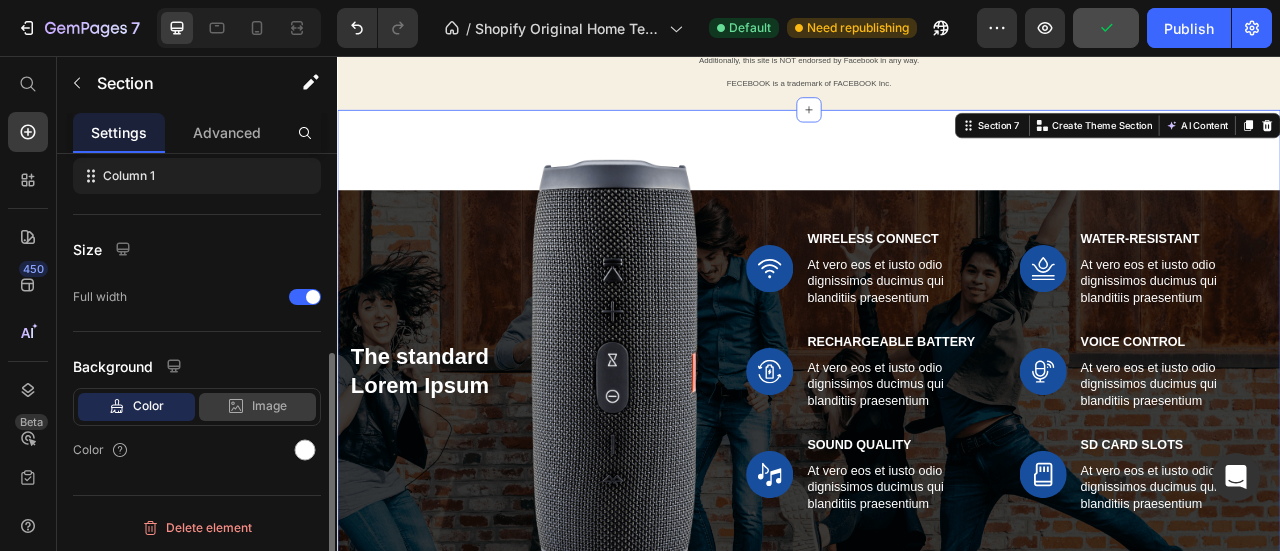 click on "Image" 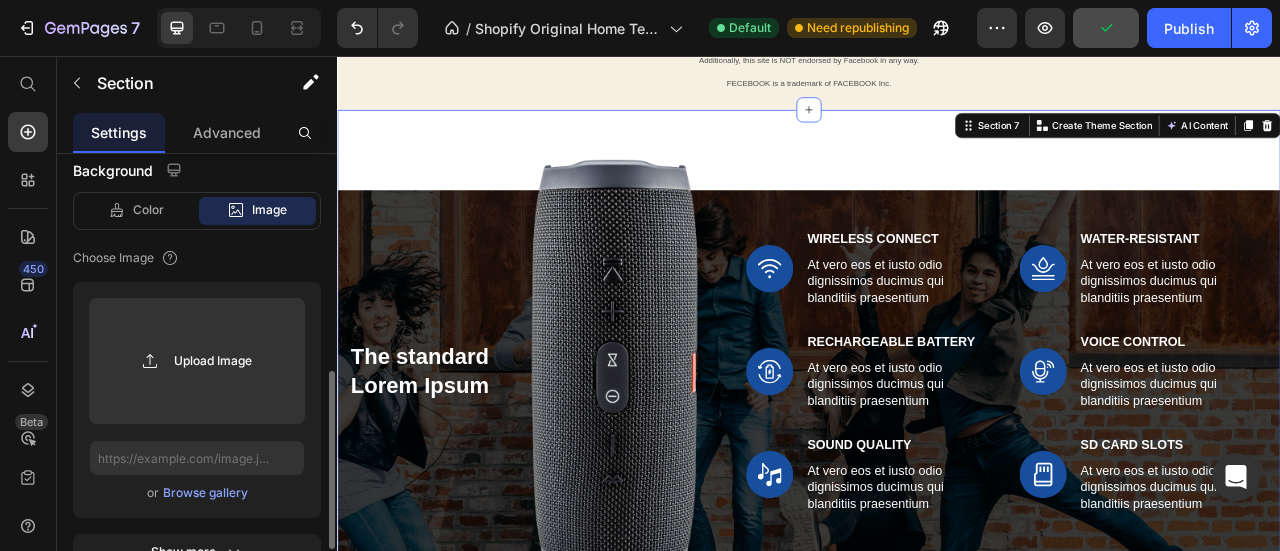 scroll, scrollTop: 550, scrollLeft: 0, axis: vertical 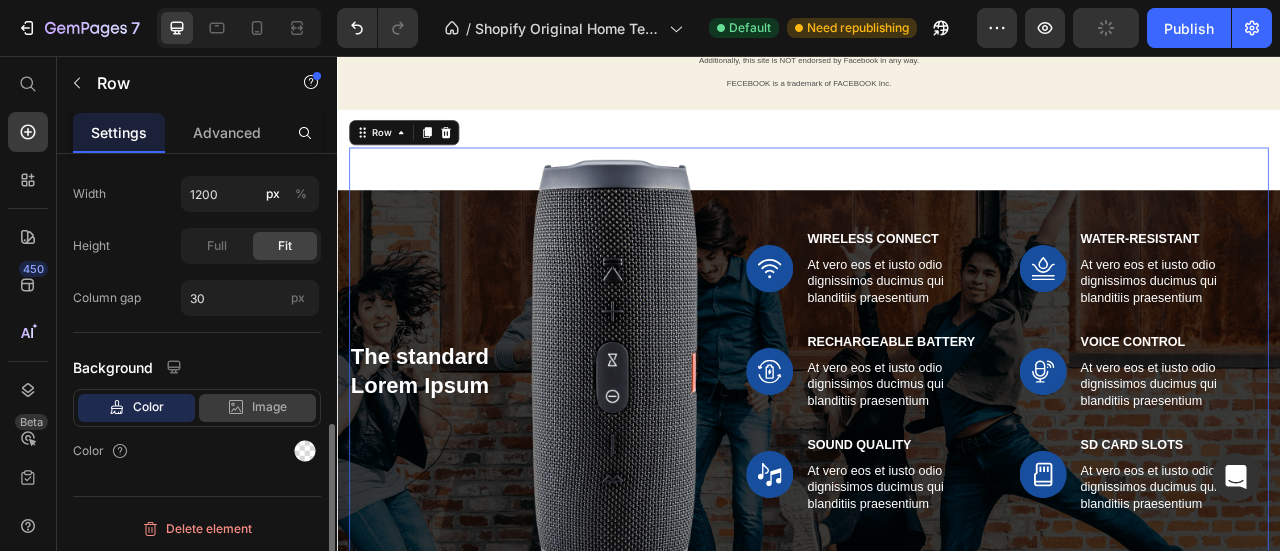 click on "Image" 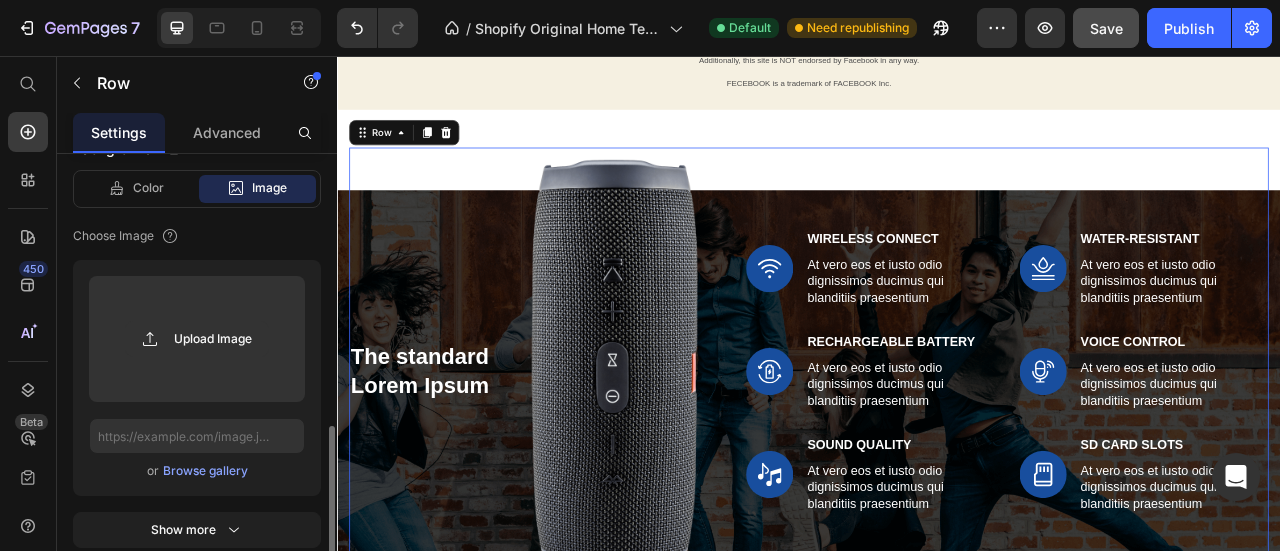scroll, scrollTop: 1020, scrollLeft: 0, axis: vertical 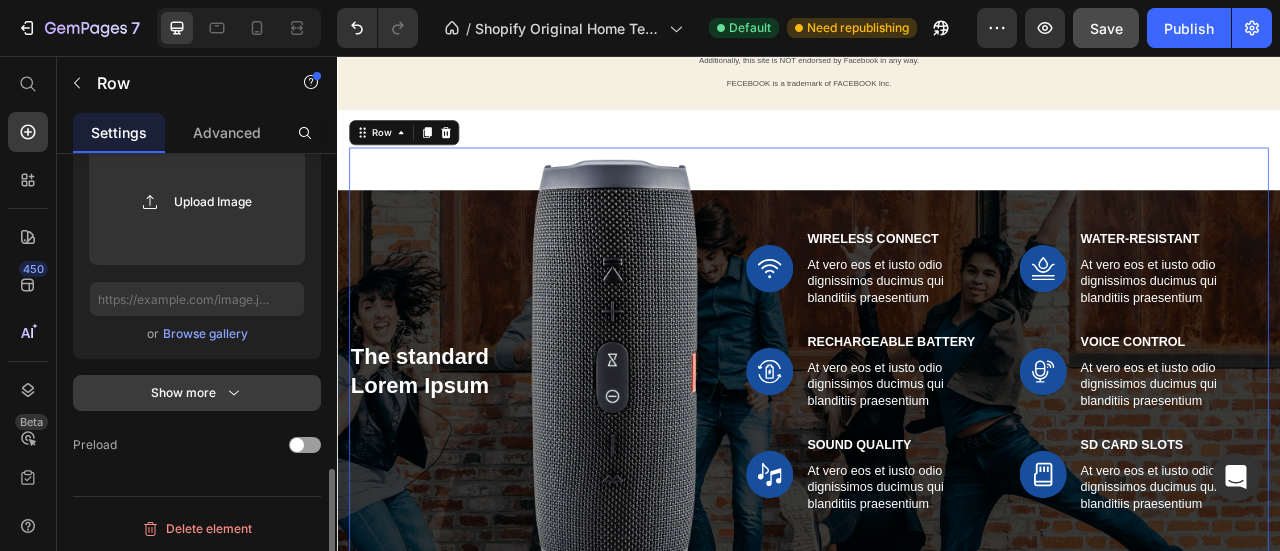 click 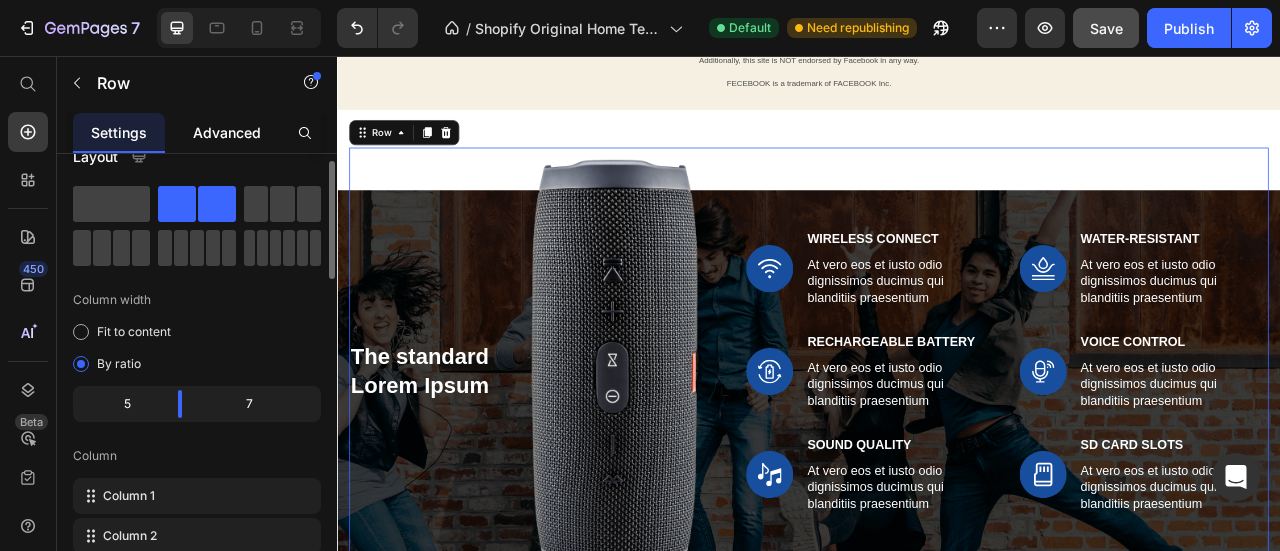 scroll, scrollTop: 31, scrollLeft: 0, axis: vertical 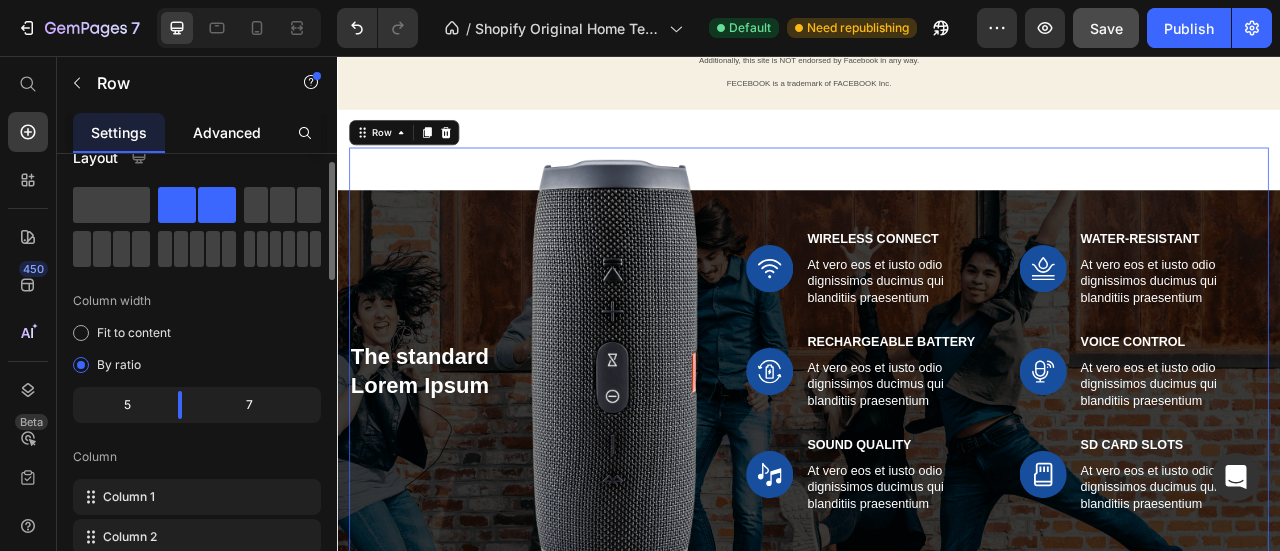 click on "Advanced" at bounding box center (227, 132) 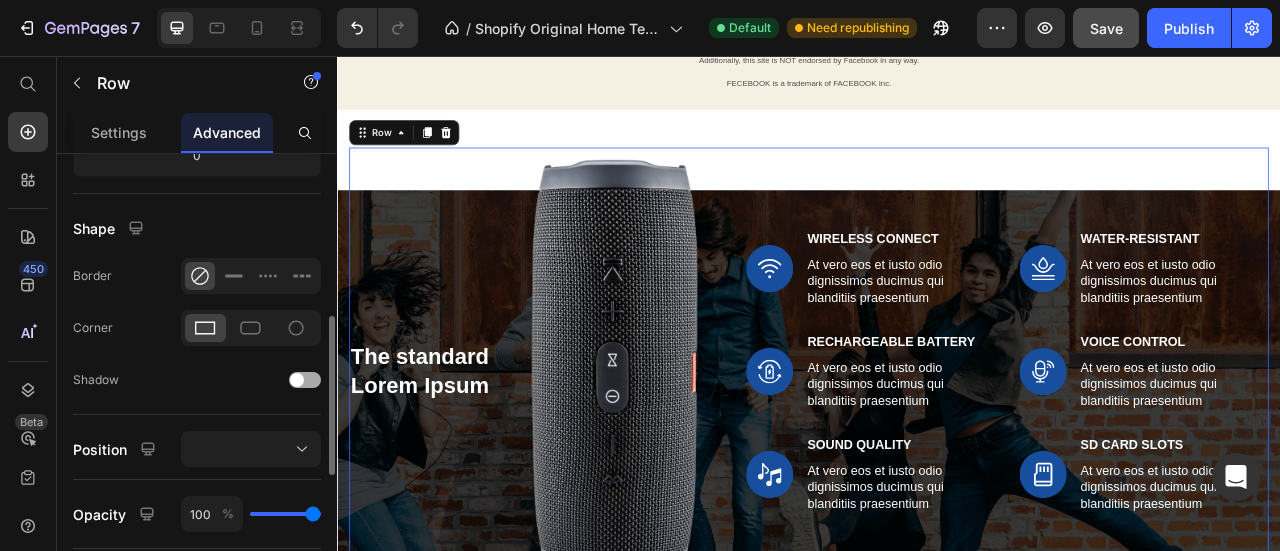 scroll, scrollTop: 462, scrollLeft: 0, axis: vertical 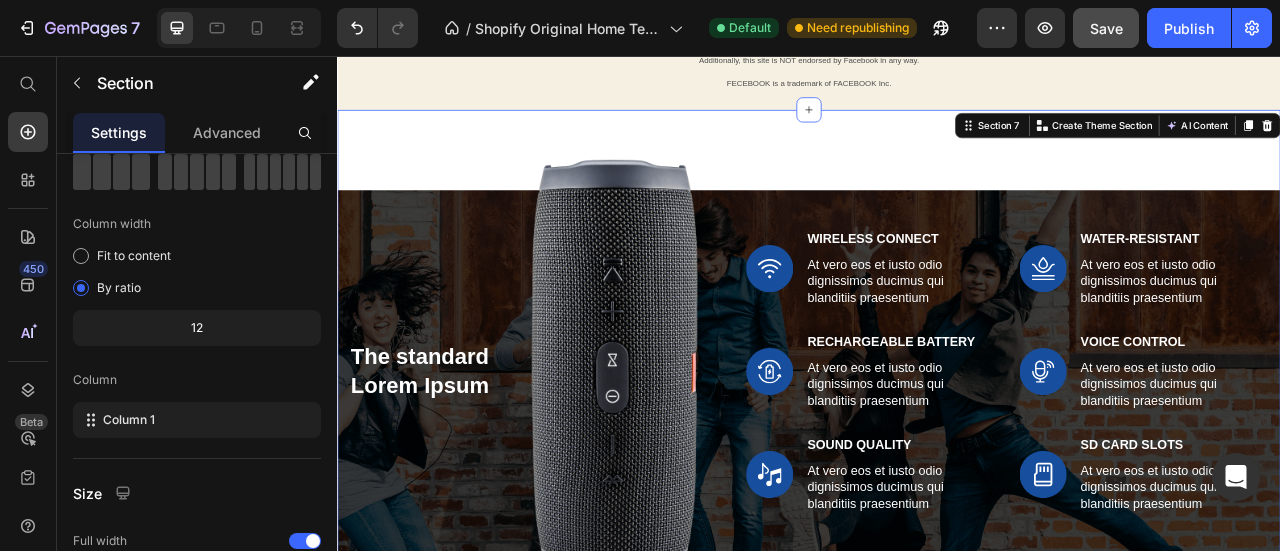 click on "The standard Lorem Ipsum Heading Image Row Image Wireless Connect Text Block At vero eos et iusto odio dignissimos ducimus qui blanditiis praesentium Text Block Row Image Water-Resistant Text Block At vero eos et iusto odio dignissimos ducimus qui blanditiis praesentium Text Block Row Row Image Rechargeable Battery Text Block At vero eos et iusto odio dignissimos ducimus qui blanditiis praesentium Text Block Row Image Voice Control Text Block At vero eos et iusto odio dignissimos ducimus qui blanditiis praesentium Text Block Row Row Image Sound Quality Text Block At vero eos et iusto odio dignissimos ducimus qui blanditiis praesentium Text Block Row Image SD Card Slots Text Block At vero eos et iusto odio dignissimos ducimus qui blanditiis praesentium Text Block Row Row Row Image Row Image Wireless Connect Text Block At vero eos et iusto odio dignissimos ducimus qui blanditiis praesentium Text Block Row Image Water-Resistant Text Block At vero eos et iusto odio dignissimos ducimus qui blanditiis praesentium" at bounding box center (937, 457) 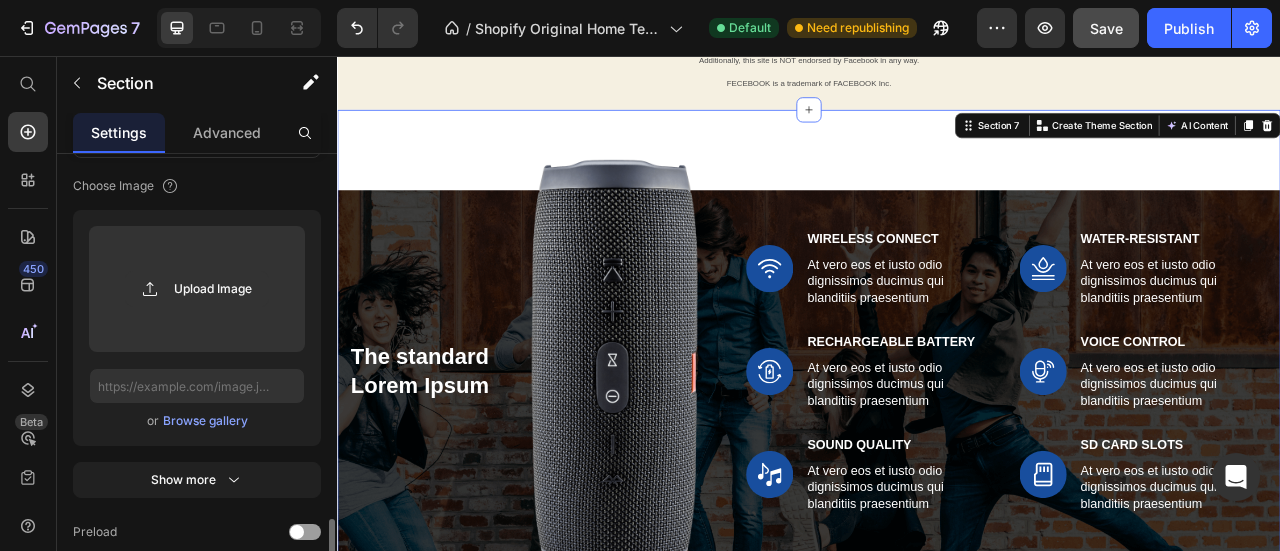 scroll, scrollTop: 708, scrollLeft: 0, axis: vertical 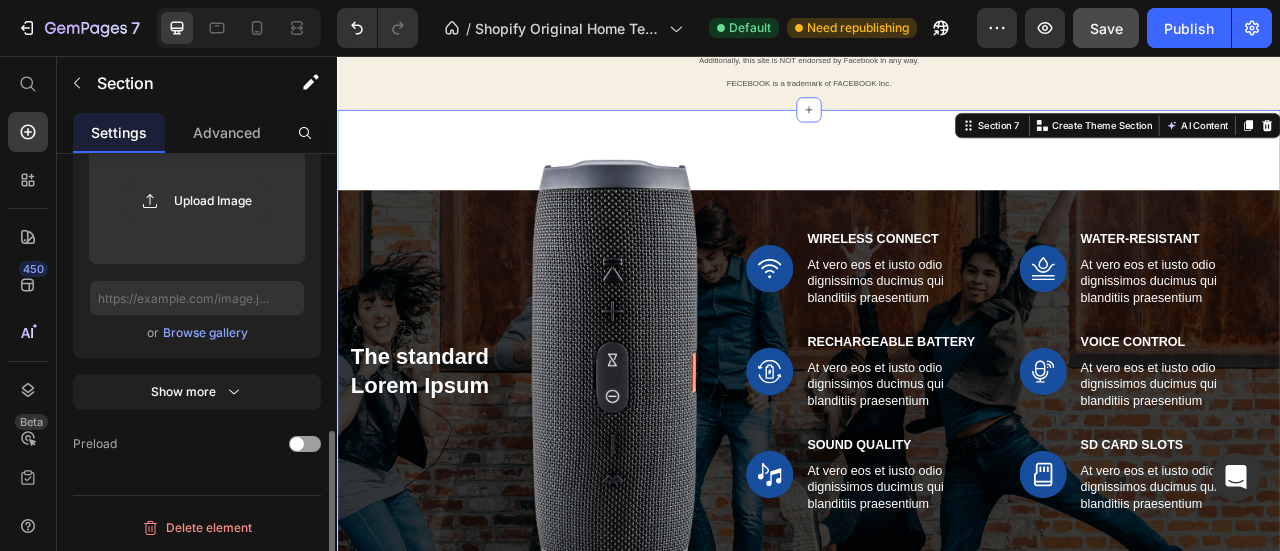 click on "Show more" at bounding box center [197, 392] 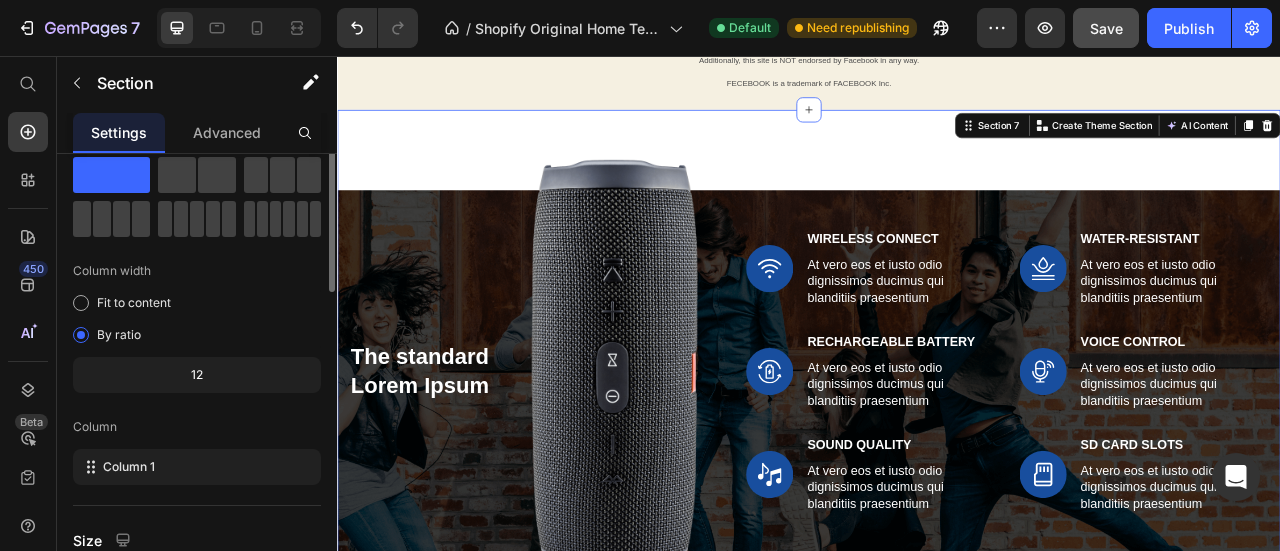 scroll, scrollTop: 42, scrollLeft: 0, axis: vertical 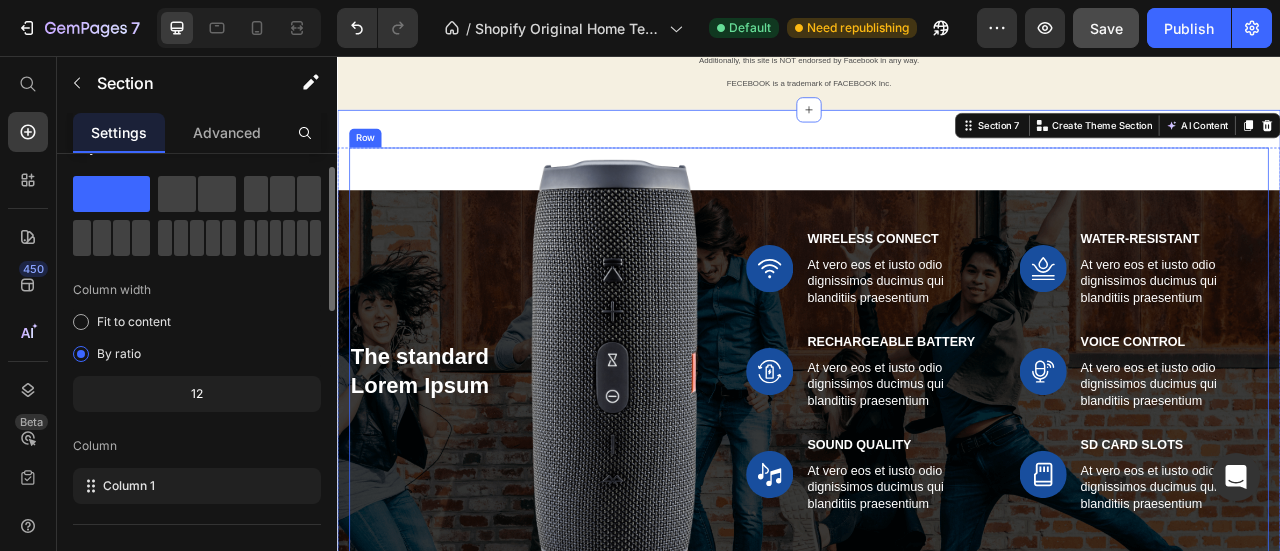 click on "Image Wireless Connect Text Block At vero eos et iusto odio dignissimos ducimus qui blanditiis praesentium Text Block Row Image Water-Resistant Text Block At vero eos et iusto odio dignissimos ducimus qui blanditiis praesentium Text Block Row Row Image Rechargeable Battery Text Block At vero eos et iusto odio dignissimos ducimus qui blanditiis praesentium Text Block Row Image Voice Control Text Block At vero eos et iusto odio dignissimos ducimus qui blanditiis praesentium Text Block Row Row Image Sound Quality Text Block At vero eos et iusto odio dignissimos ducimus qui blanditiis praesentium Text Block Row Image SD Card Slots Text Block At vero eos et iusto odio dignissimos ducimus qui blanditiis praesentium Text Block Row Row" at bounding box center [1189, 457] 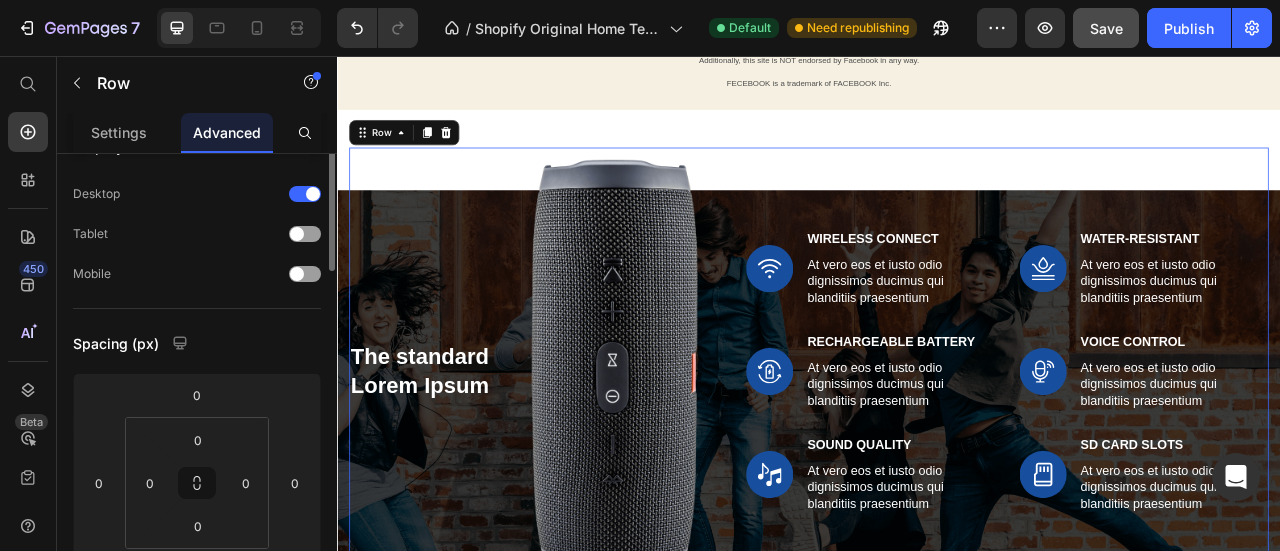 scroll, scrollTop: 0, scrollLeft: 0, axis: both 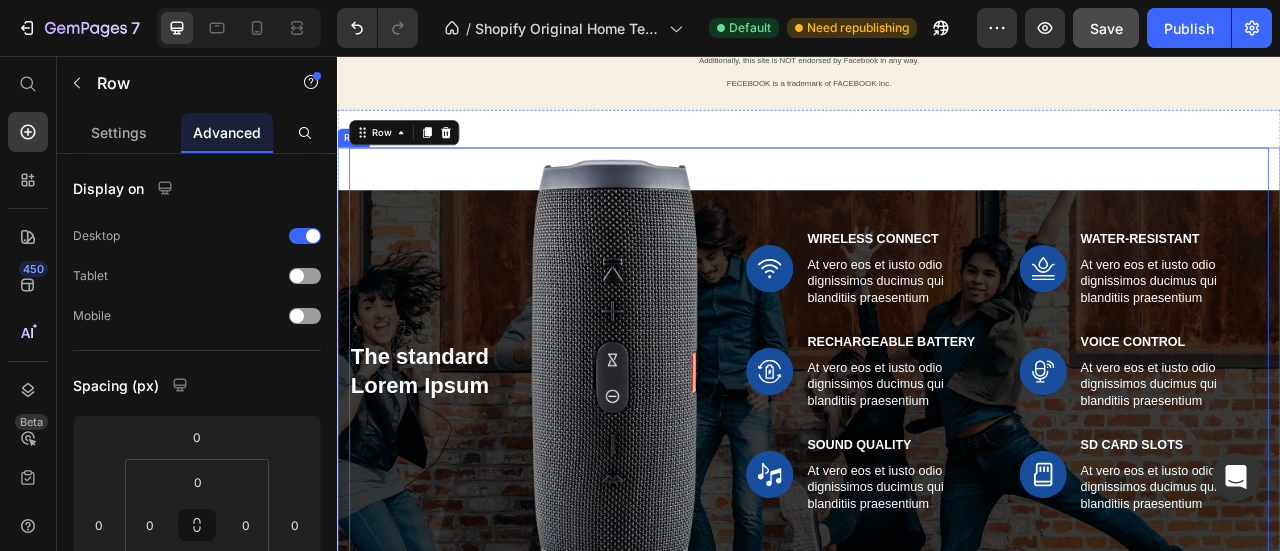 click on "The standard Lorem Ipsum Heading Image Row Image Wireless Connect Text Block At vero eos et iusto odio dignissimos ducimus qui blanditiis praesentium Text Block Row Image Water-Resistant Text Block At vero eos et iusto odio dignissimos ducimus qui blanditiis praesentium Text Block Row Row Image Rechargeable Battery Text Block At vero eos et iusto odio dignissimos ducimus qui blanditiis praesentium Text Block Row Image Voice Control Text Block At vero eos et iusto odio dignissimos ducimus qui blanditiis praesentium Text Block Row Row Image Sound Quality Text Block At vero eos et iusto odio dignissimos ducimus qui blanditiis praesentium Text Block Row Image SD Card Slots Text Block At vero eos et iusto odio dignissimos ducimus qui blanditiis praesentium Text Block Row Row Row   0 Image Row" at bounding box center [937, 457] 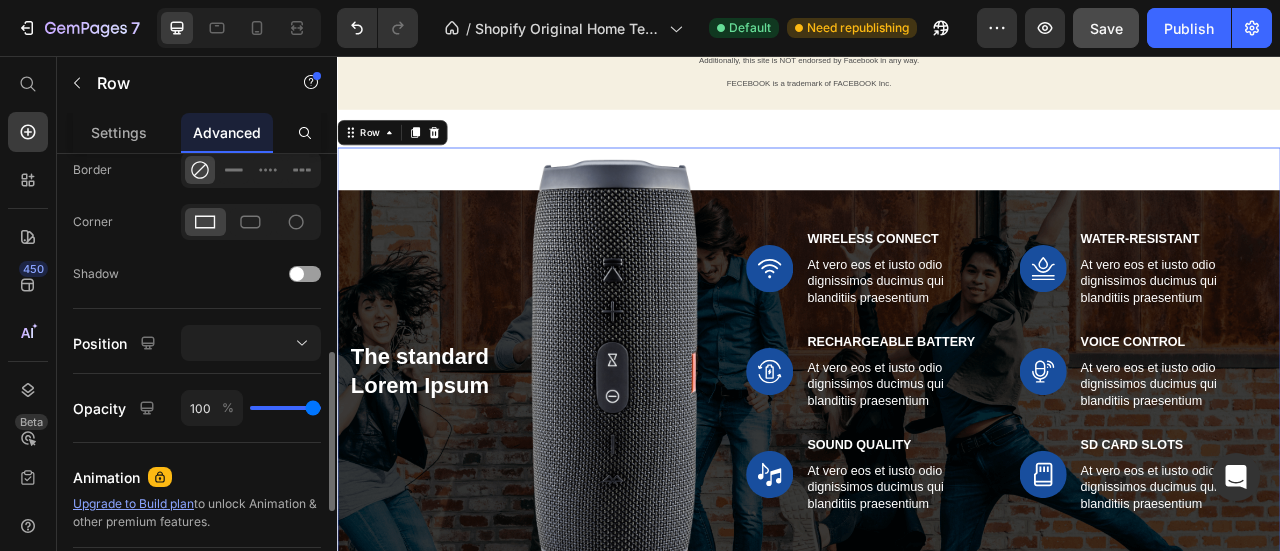 scroll, scrollTop: 566, scrollLeft: 0, axis: vertical 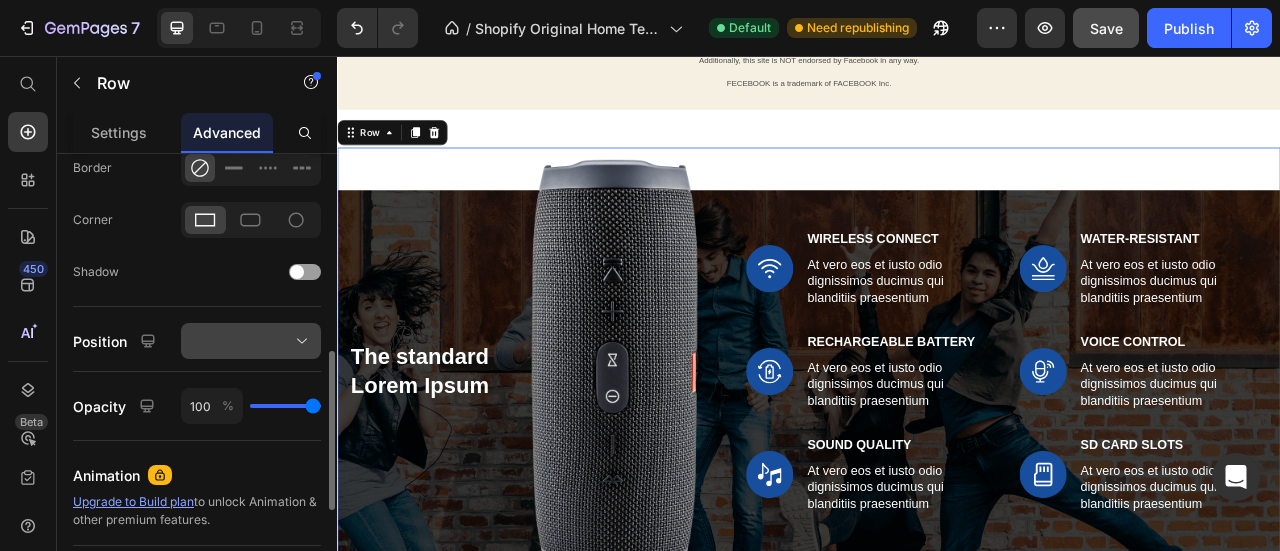 click 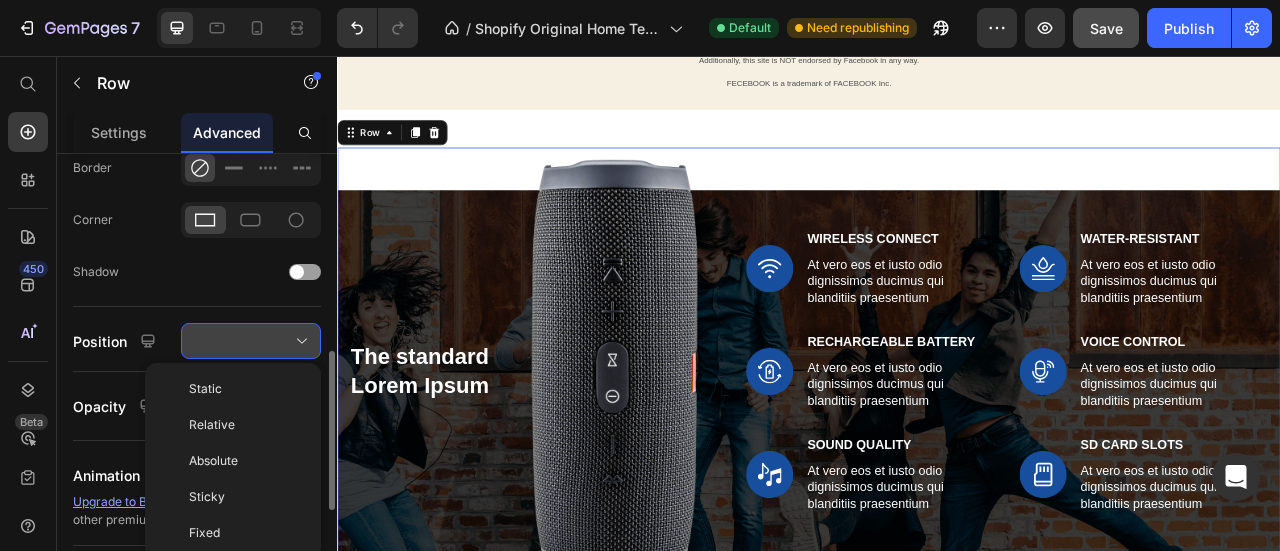 click 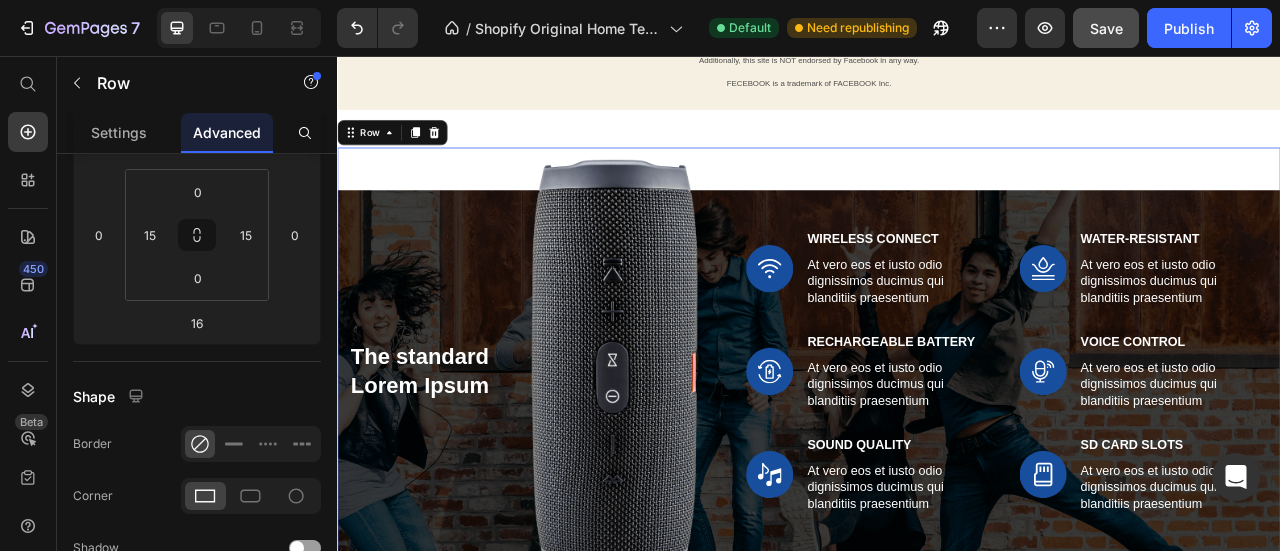 scroll, scrollTop: 0, scrollLeft: 0, axis: both 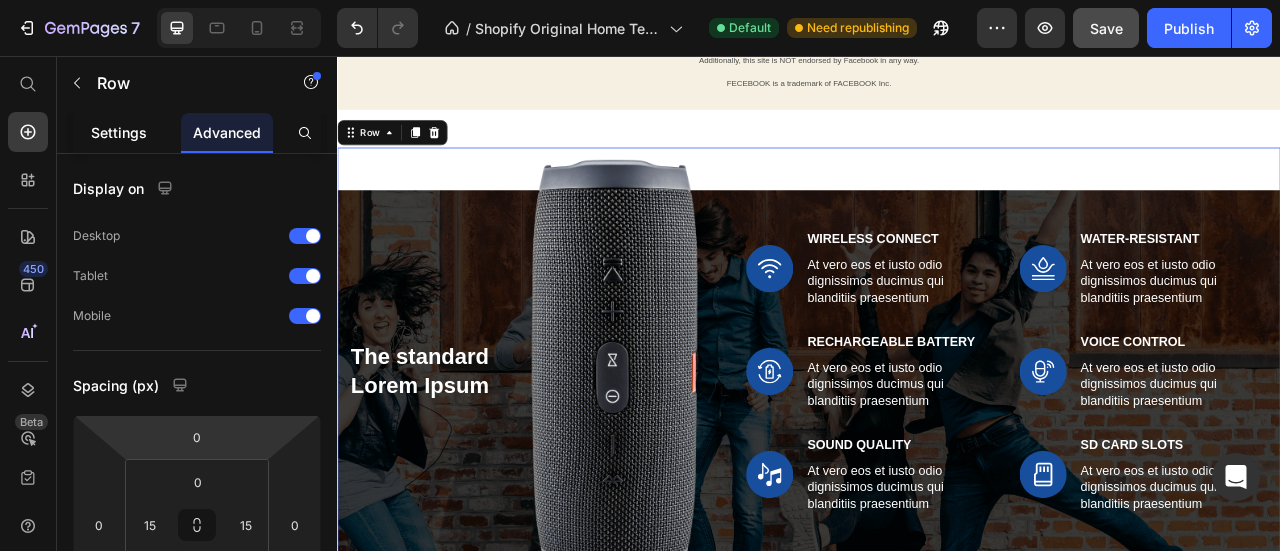 click on "Settings" at bounding box center [119, 132] 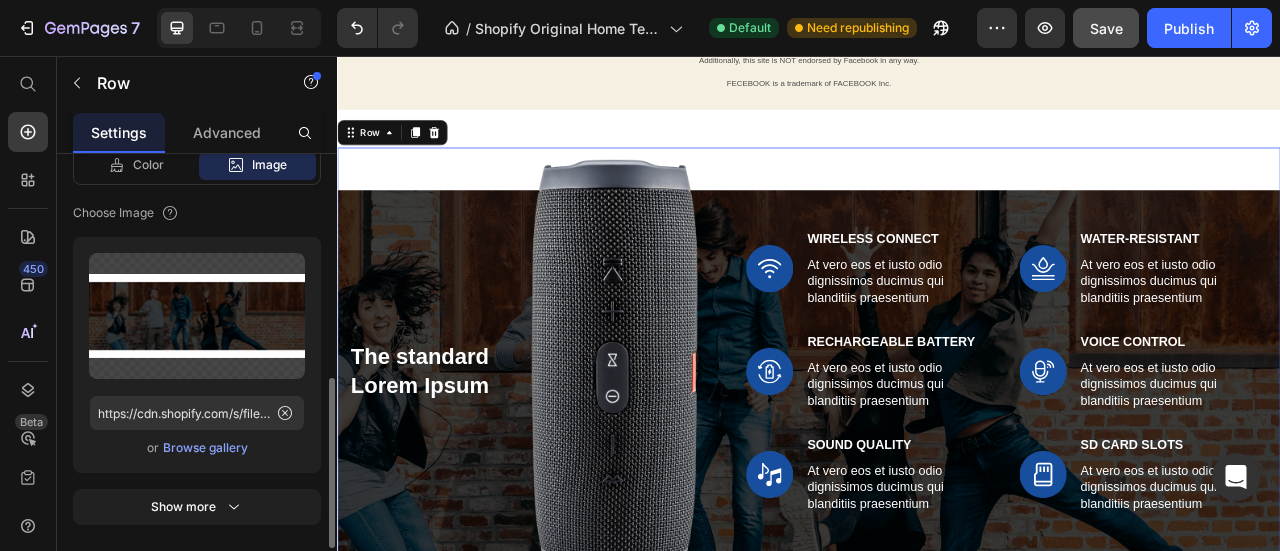 scroll, scrollTop: 646, scrollLeft: 0, axis: vertical 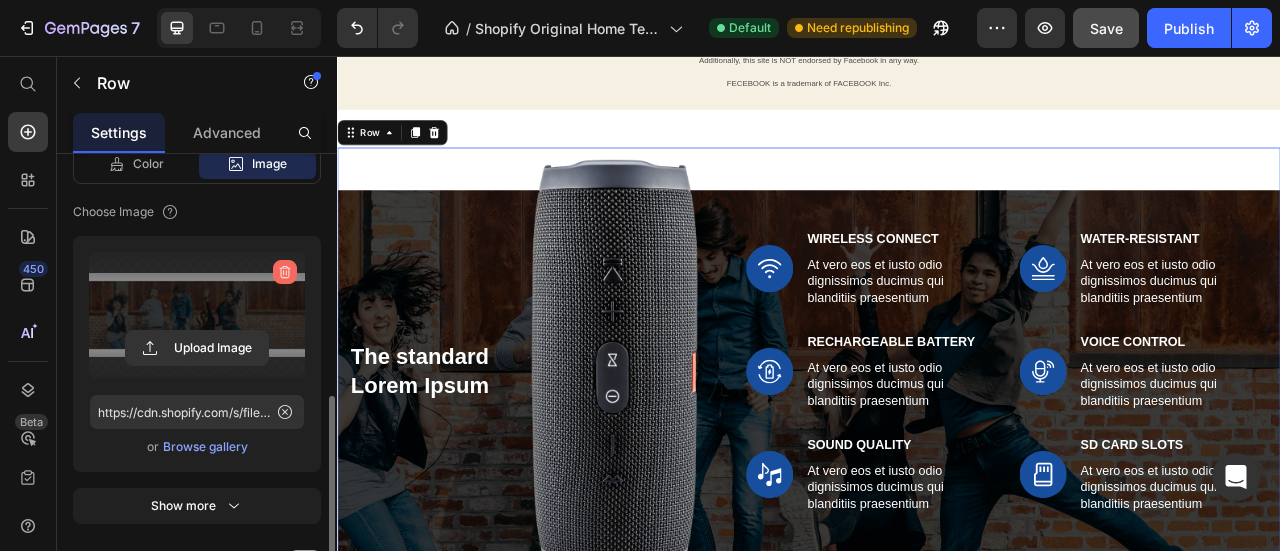 click 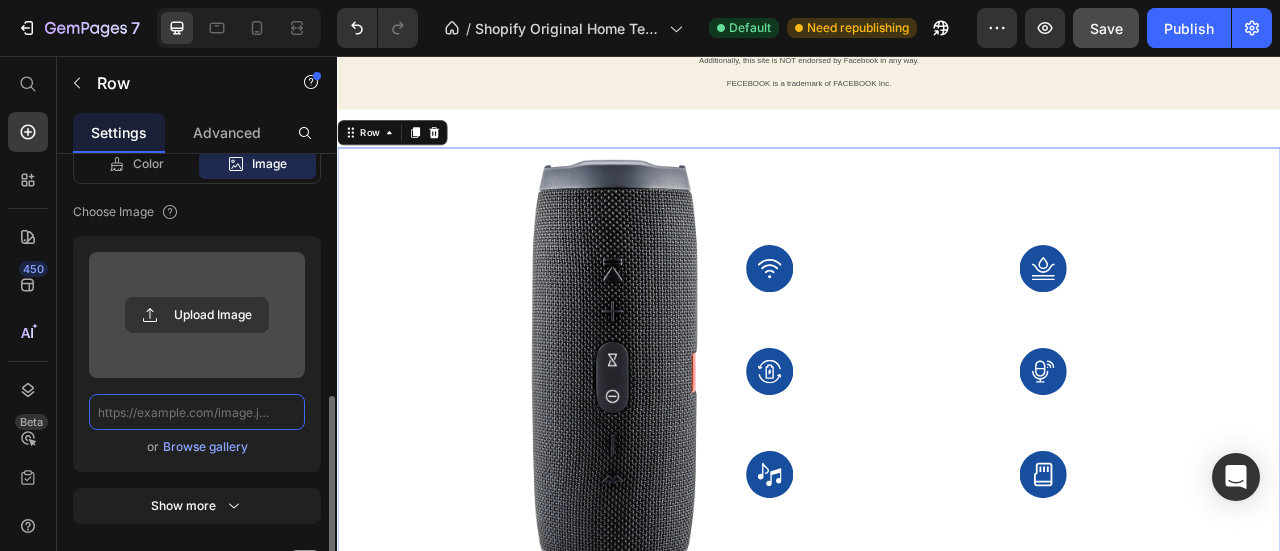 scroll, scrollTop: 0, scrollLeft: 0, axis: both 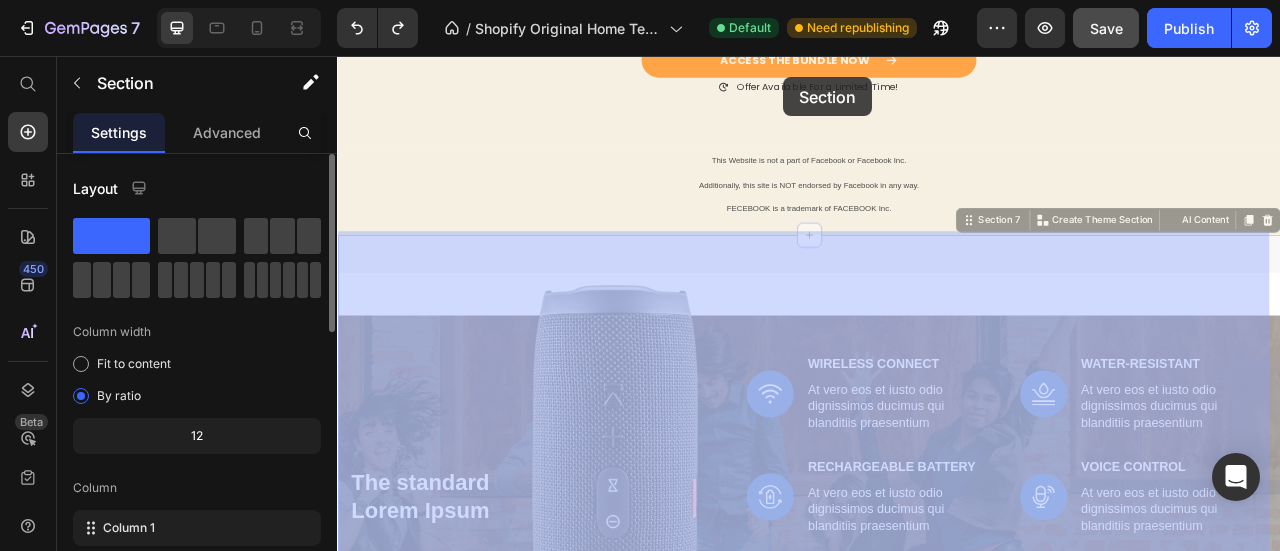 drag, startPoint x: 1128, startPoint y: 180, endPoint x: 951, endPoint y: 487, distance: 354.36987 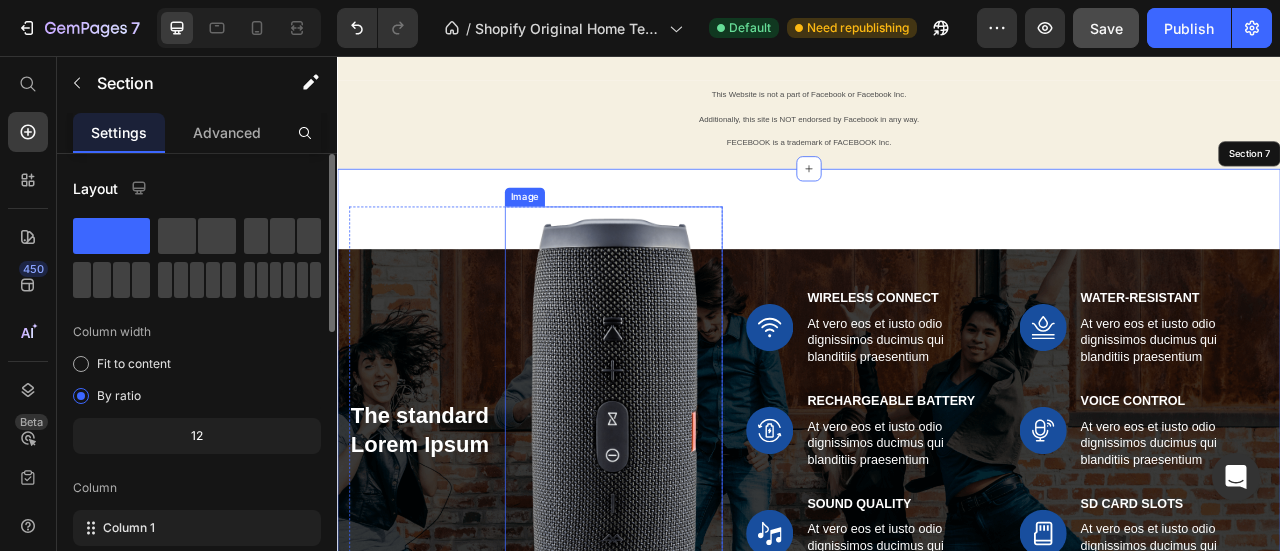 scroll, scrollTop: 5050, scrollLeft: 0, axis: vertical 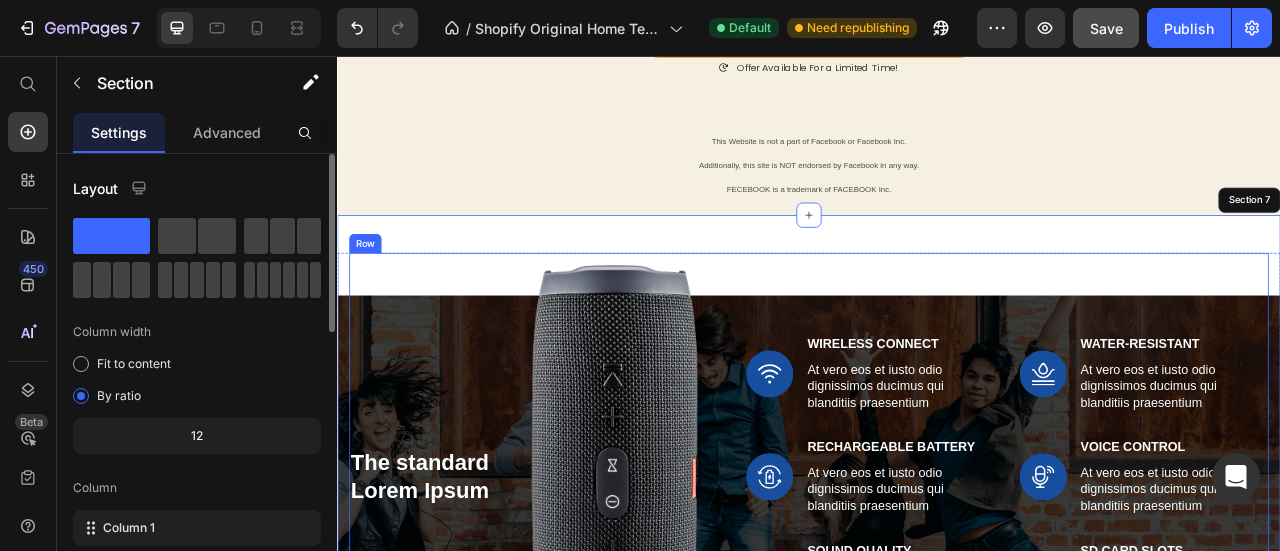 click on "Image Wireless Connect Text Block At vero eos et iusto odio dignissimos ducimus qui blanditiis praesentium Text Block Row Image Water-Resistant Text Block At vero eos et iusto odio dignissimos ducimus qui blanditiis praesentium Text Block Row Row Image Rechargeable Battery Text Block At vero eos et iusto odio dignissimos ducimus qui blanditiis praesentium Text Block Row Image Voice Control Text Block At vero eos et iusto odio dignissimos ducimus qui blanditiis praesentium Text Block Row Row Image Sound Quality Text Block At vero eos et iusto odio dignissimos ducimus qui blanditiis praesentium Text Block Row Image SD Card Slots Text Block At vero eos et iusto odio dignissimos ducimus qui blanditiis praesentium Text Block Row Row" at bounding box center (1189, 591) 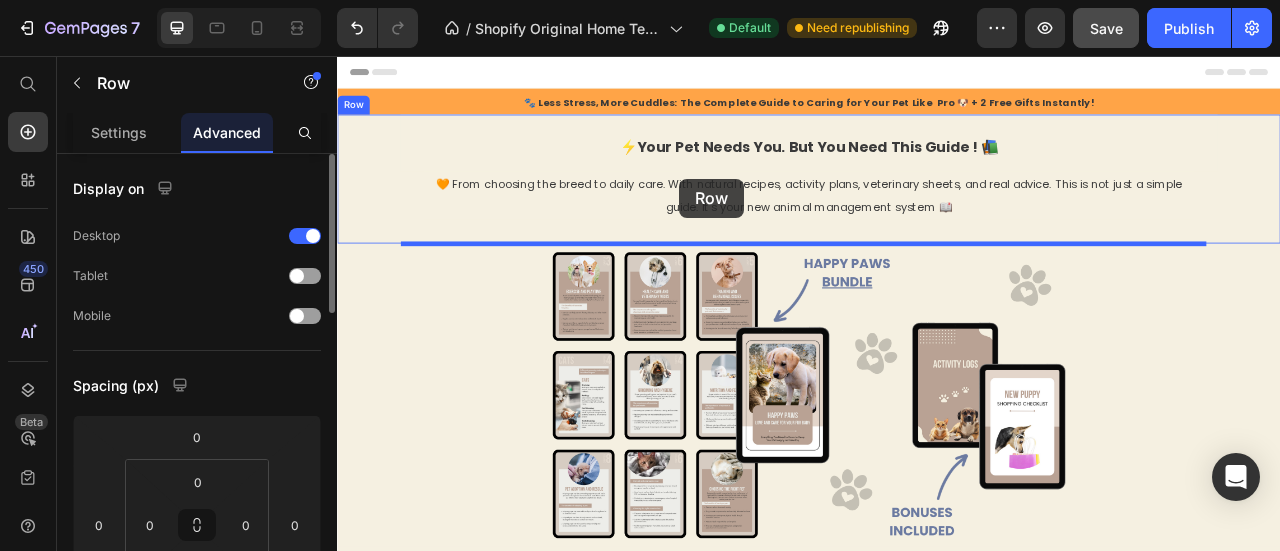 scroll, scrollTop: 0, scrollLeft: 0, axis: both 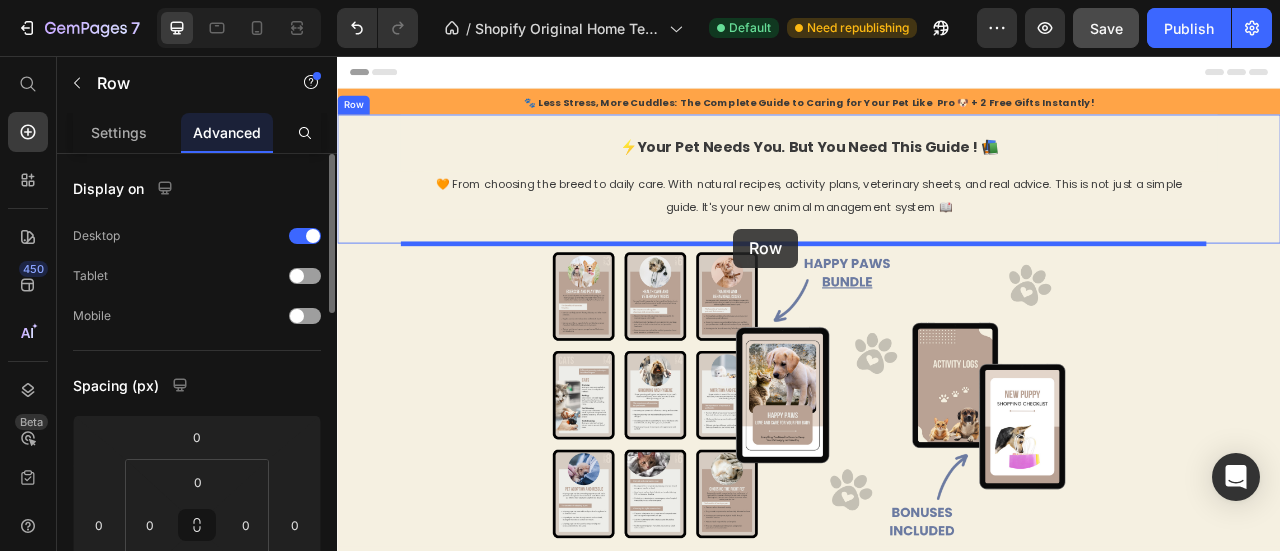 drag, startPoint x: 366, startPoint y: 287, endPoint x: 841, endPoint y: 276, distance: 475.12735 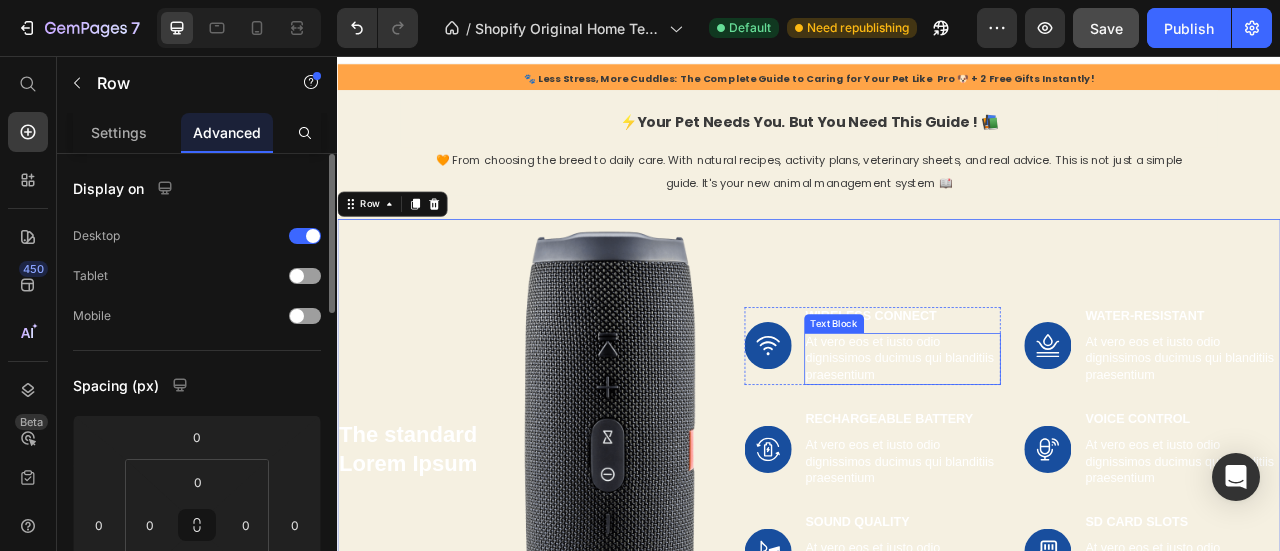 scroll, scrollTop: 0, scrollLeft: 0, axis: both 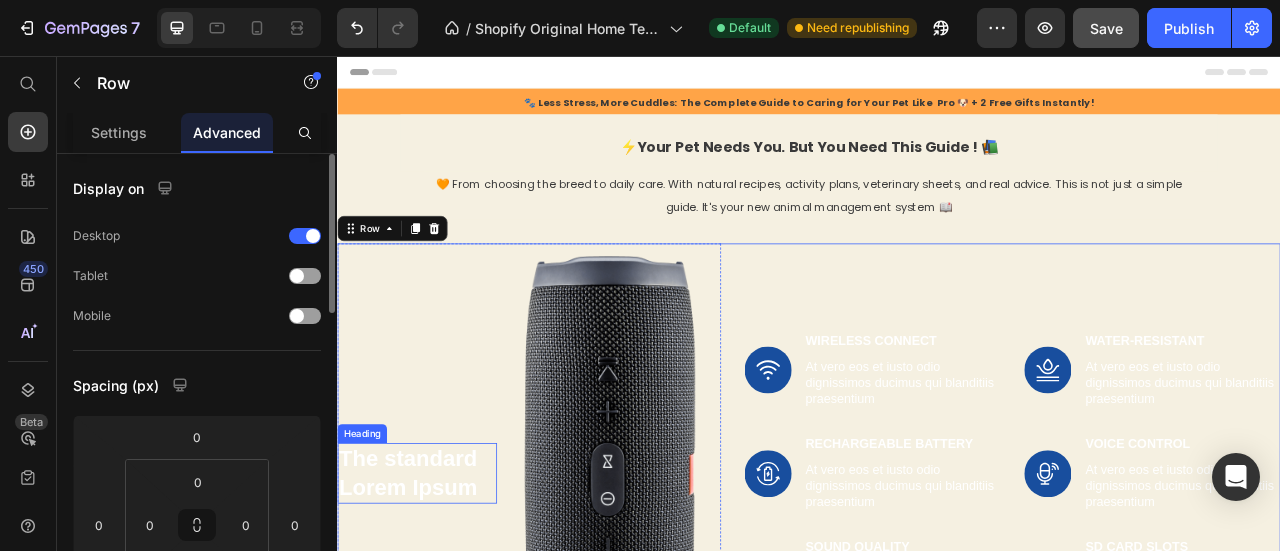 click on "The standard Lorem Ipsum" at bounding box center (438, 586) 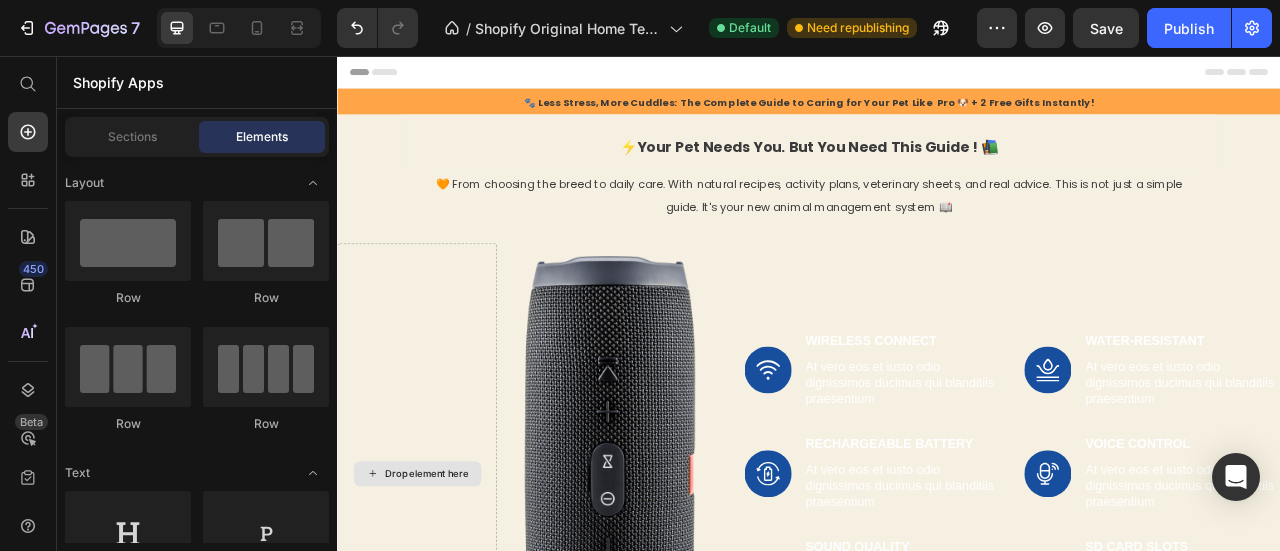 scroll, scrollTop: 0, scrollLeft: 0, axis: both 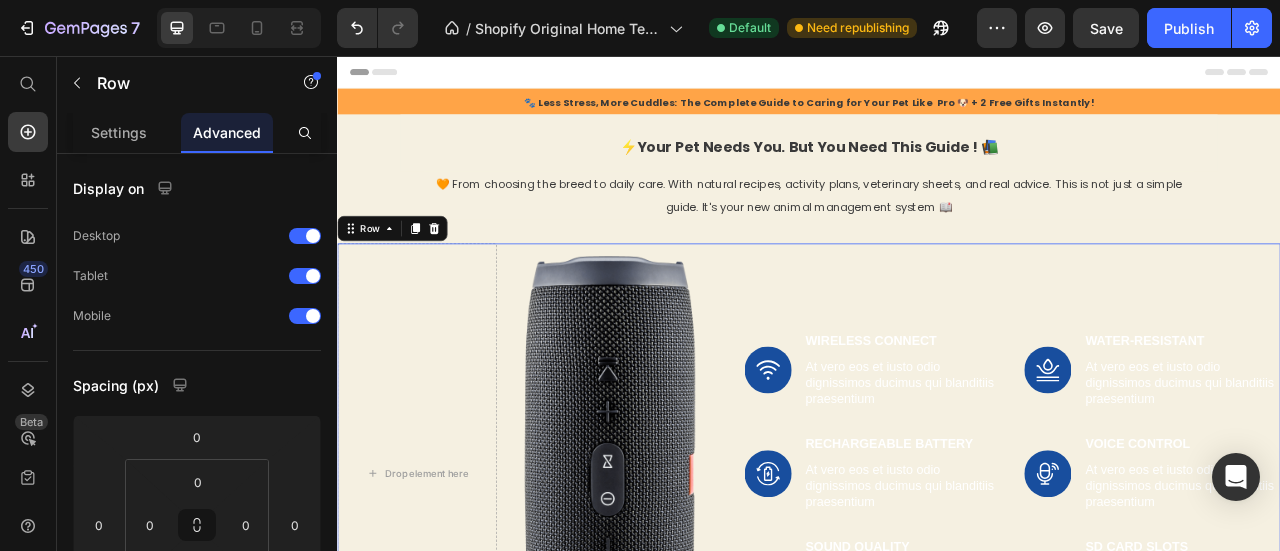 click on "Drop element here" at bounding box center [438, 586] 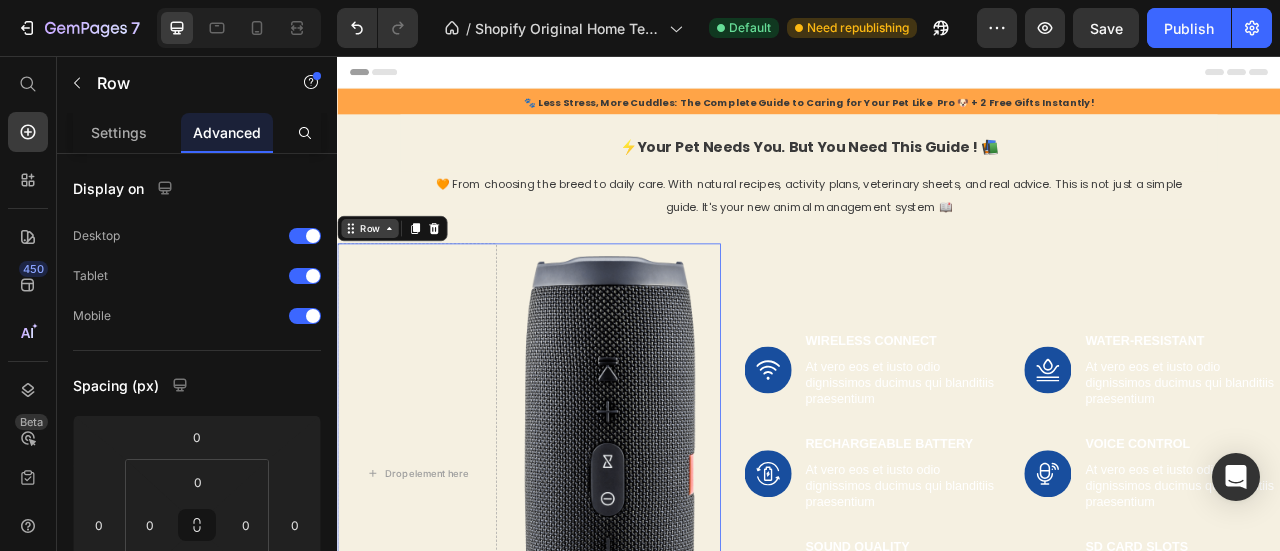 click on "Row" at bounding box center (378, 275) 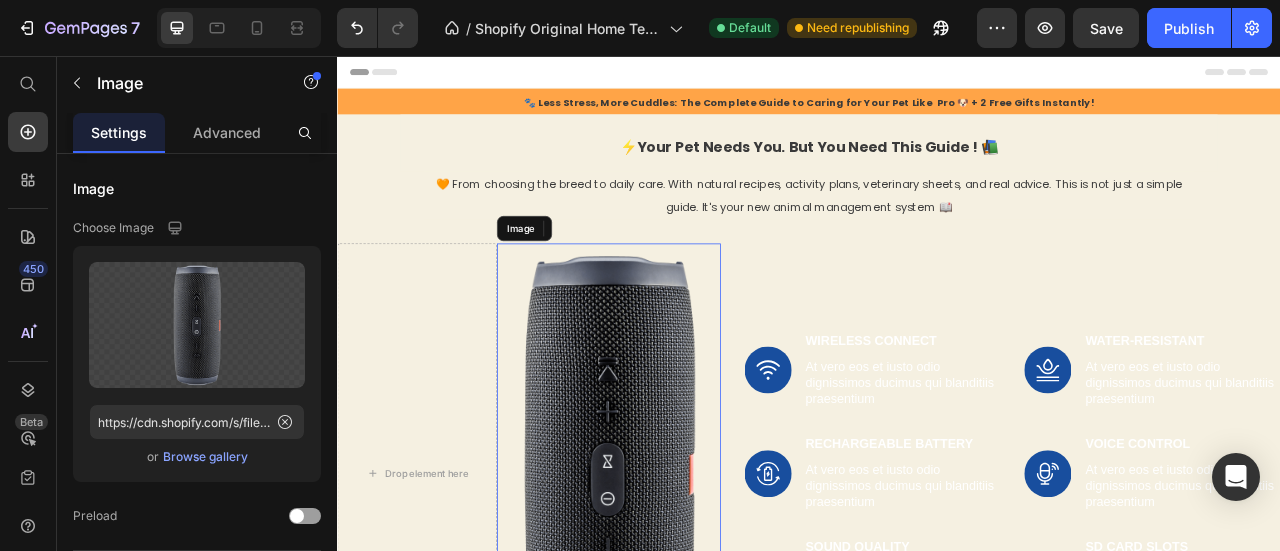 click at bounding box center [682, 586] 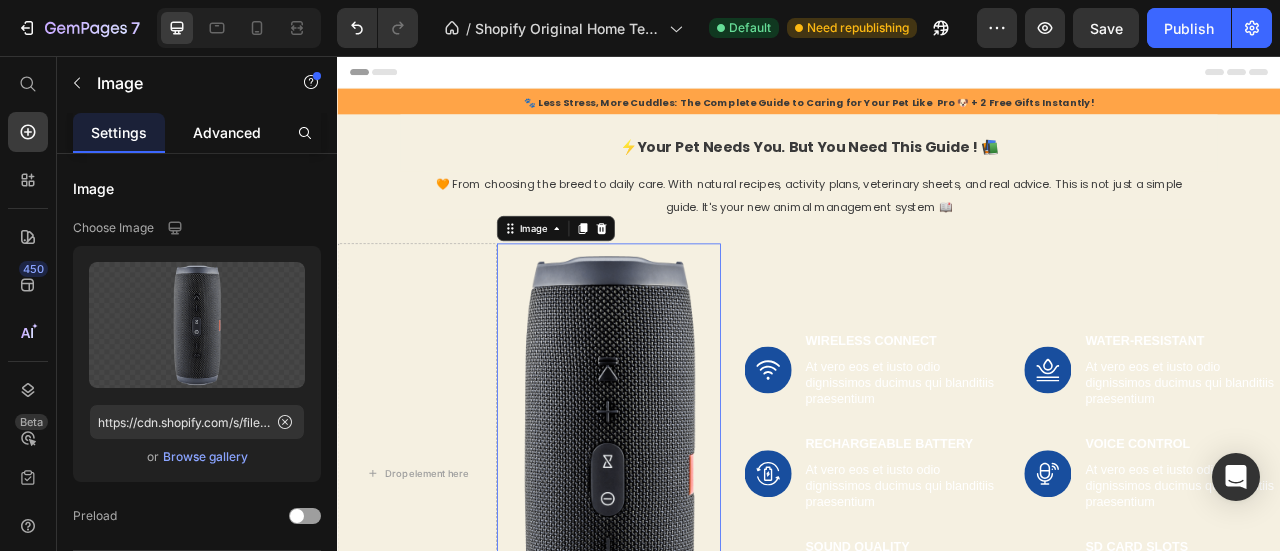 click on "Advanced" at bounding box center (227, 132) 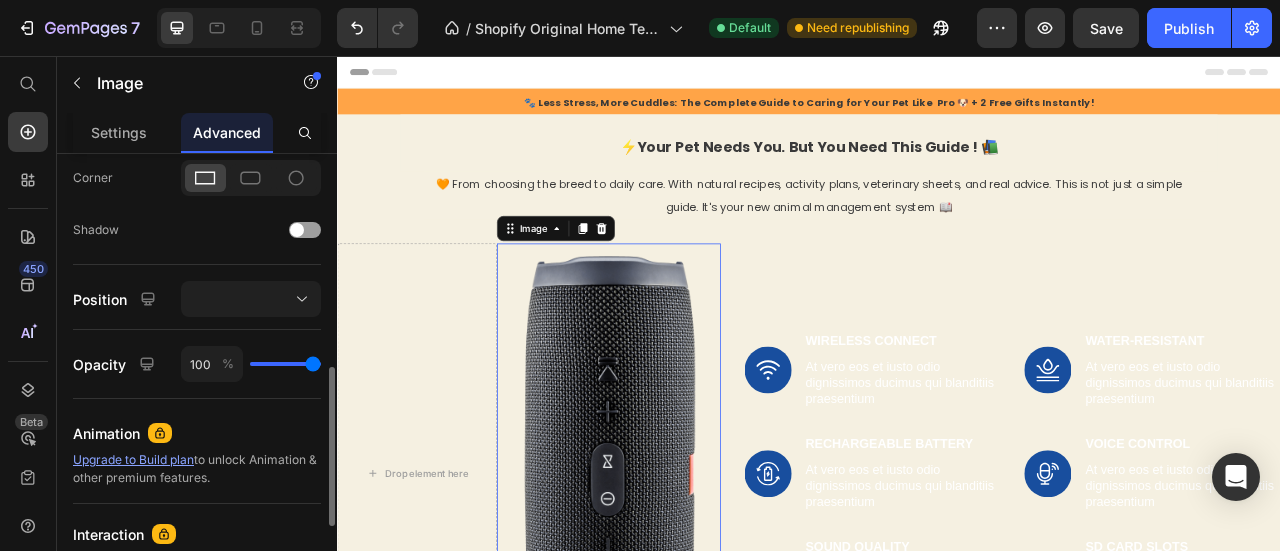 scroll, scrollTop: 610, scrollLeft: 0, axis: vertical 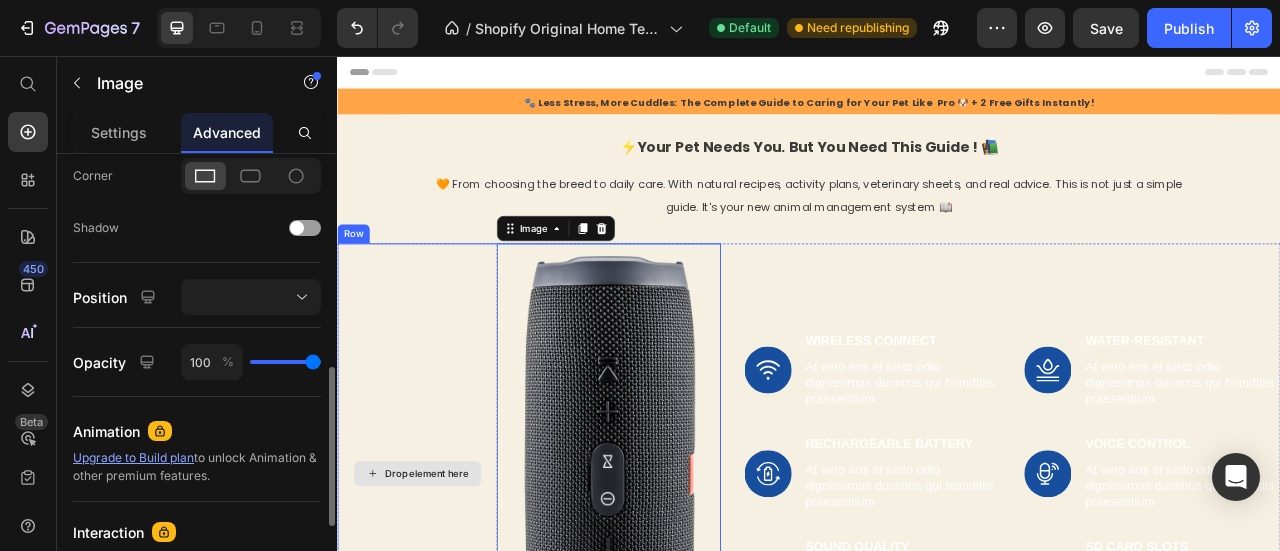 click on "Drop element here" at bounding box center (438, 586) 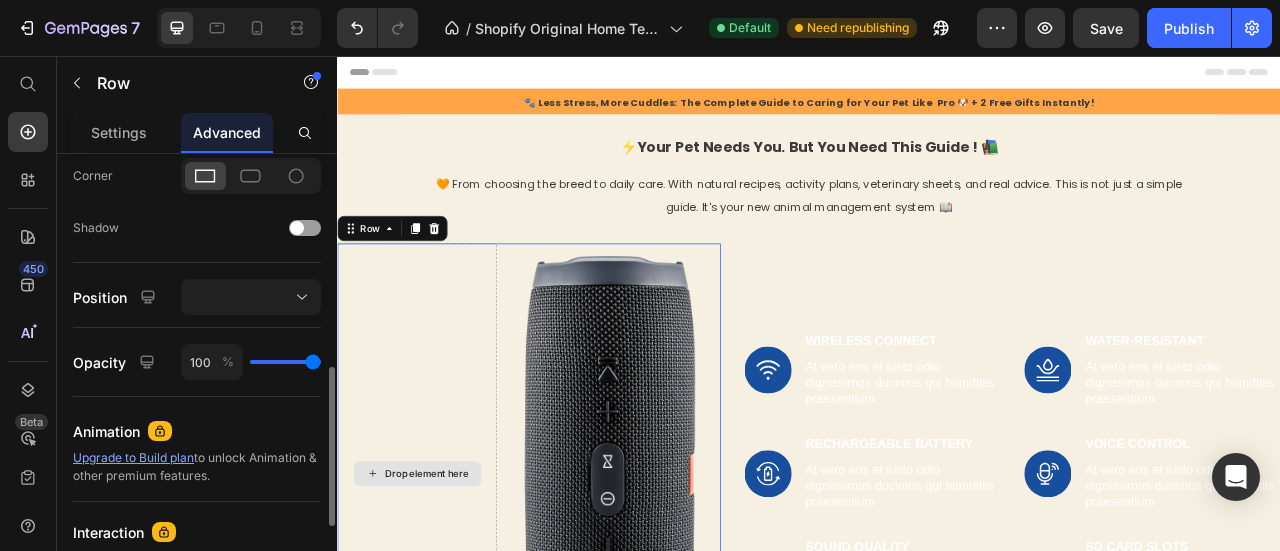 scroll, scrollTop: 0, scrollLeft: 0, axis: both 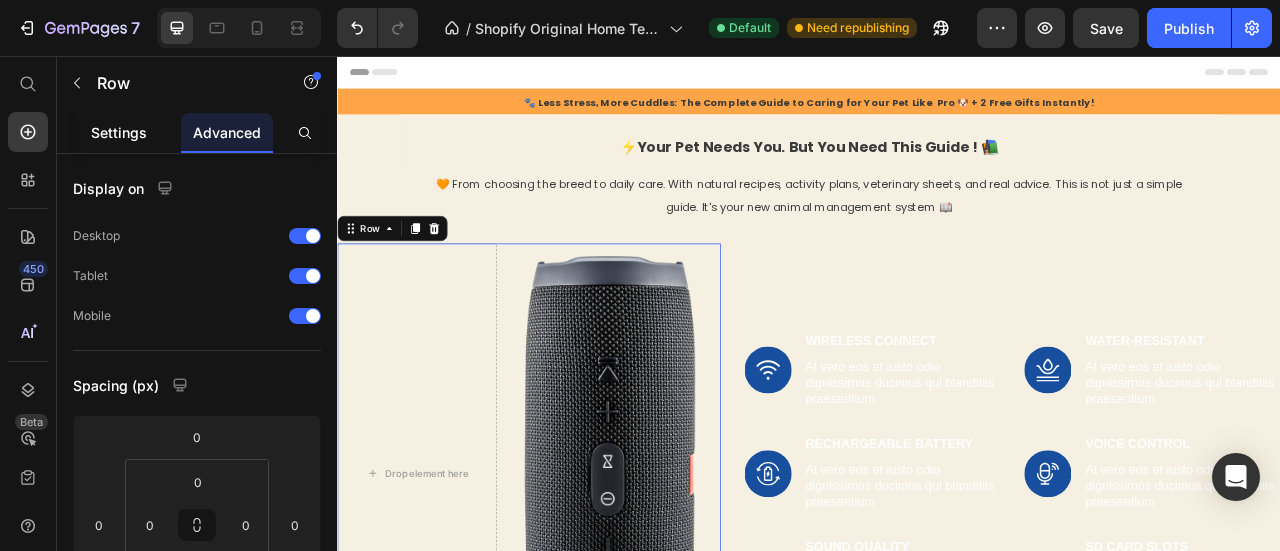 click on "Settings" at bounding box center (119, 132) 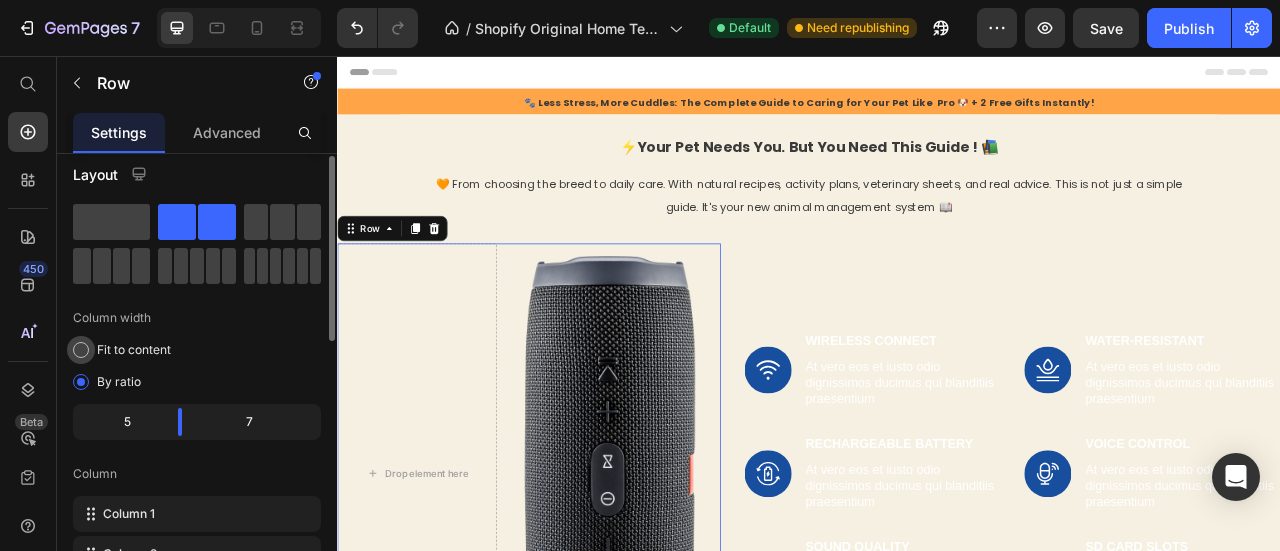 scroll, scrollTop: 12, scrollLeft: 0, axis: vertical 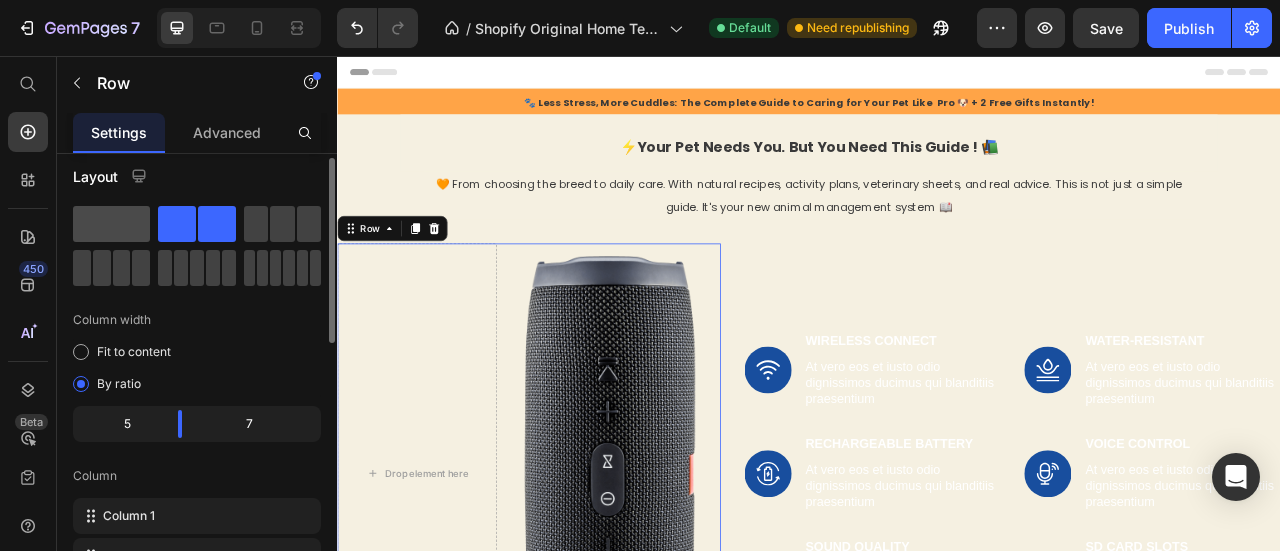 click 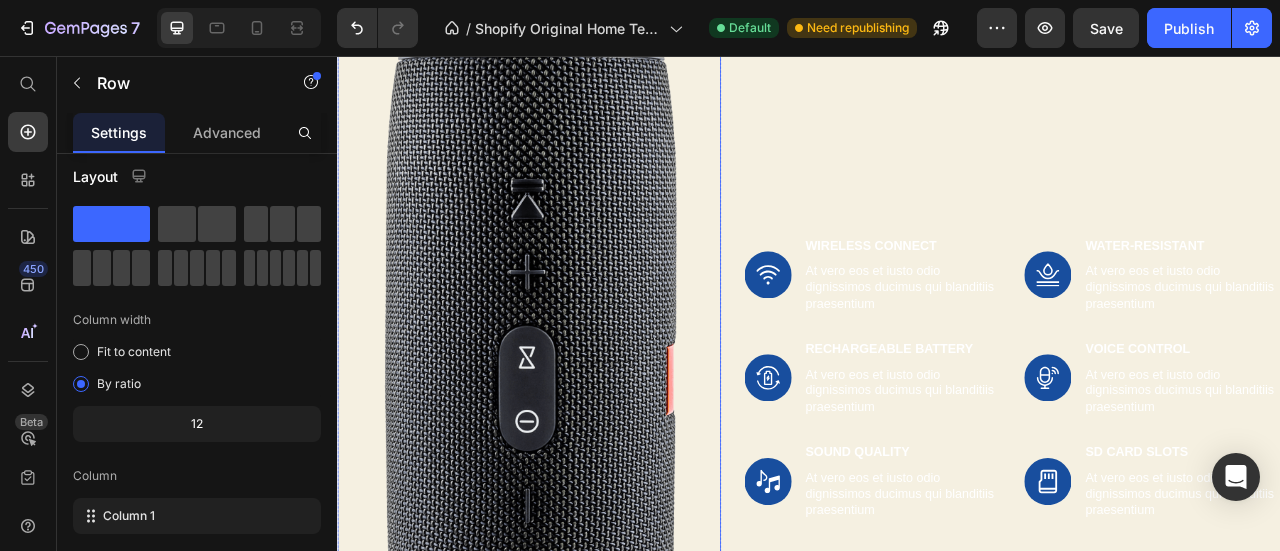 scroll, scrollTop: 224, scrollLeft: 0, axis: vertical 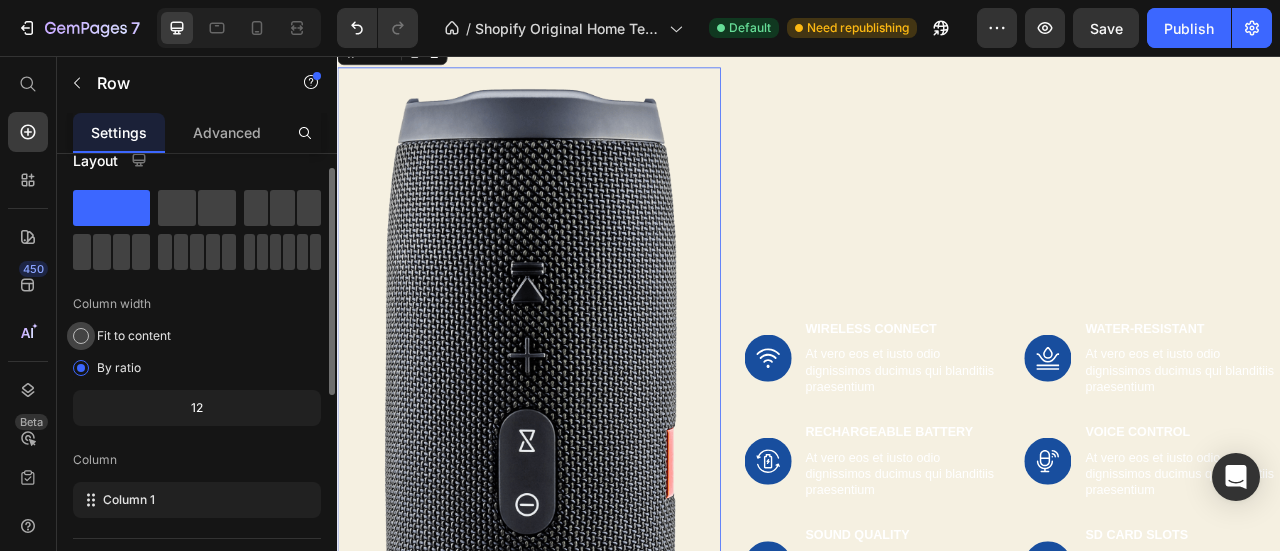 click on "Fit to content" 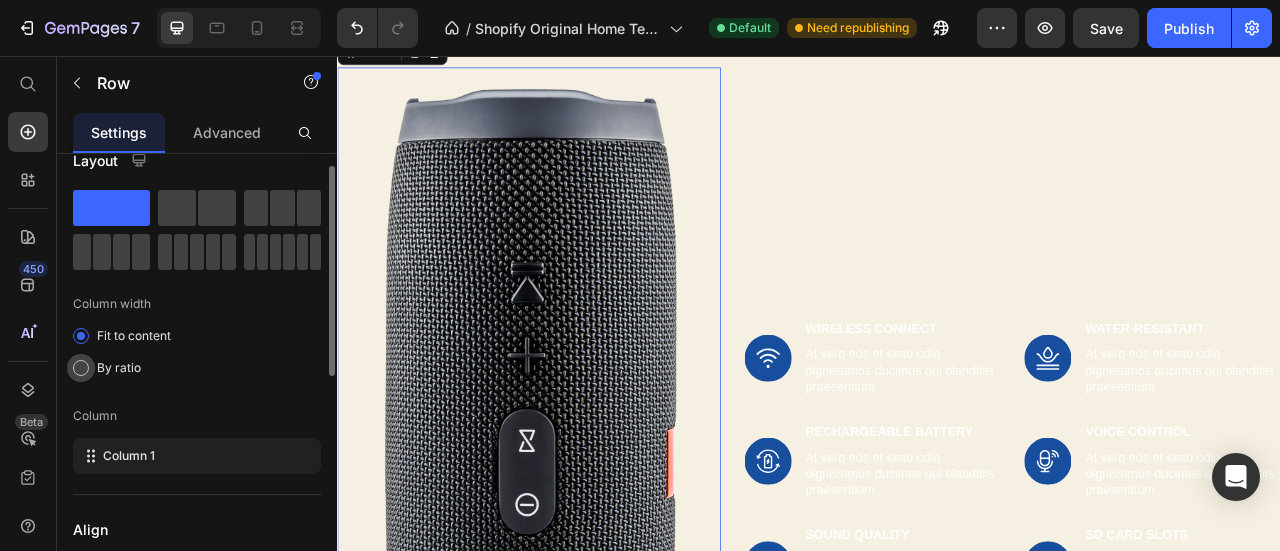 click at bounding box center [81, 368] 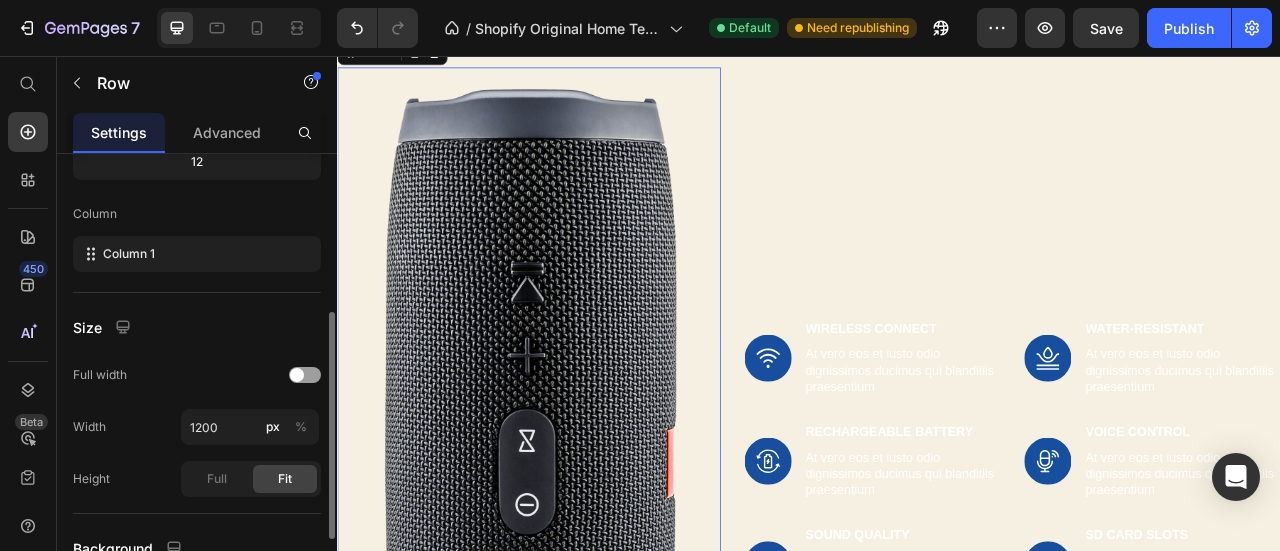 scroll, scrollTop: 291, scrollLeft: 0, axis: vertical 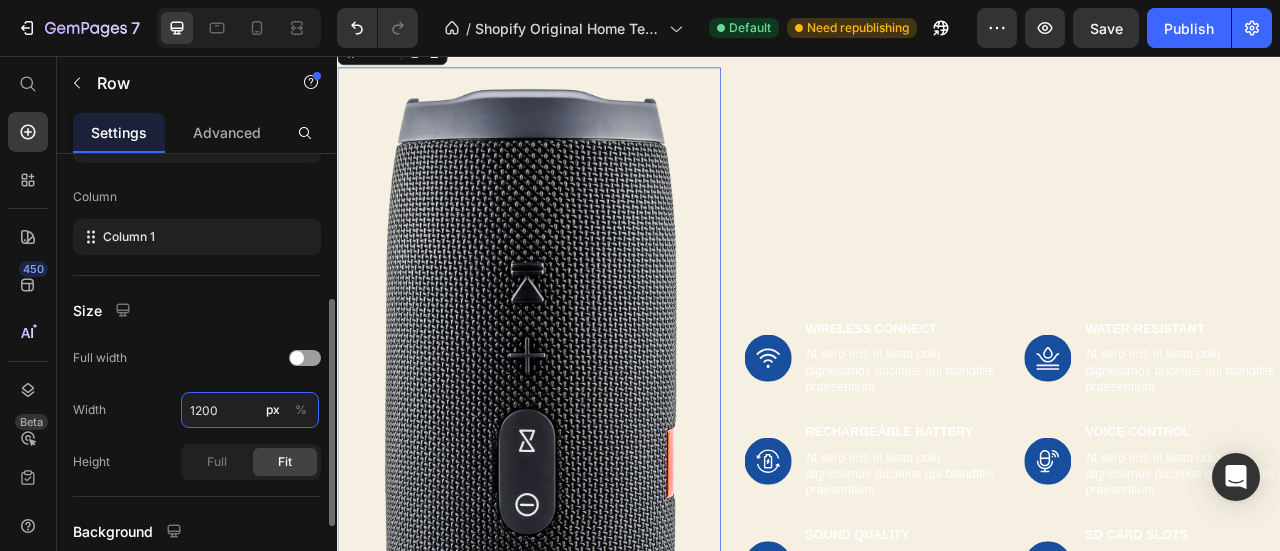 click on "1200" at bounding box center [250, 410] 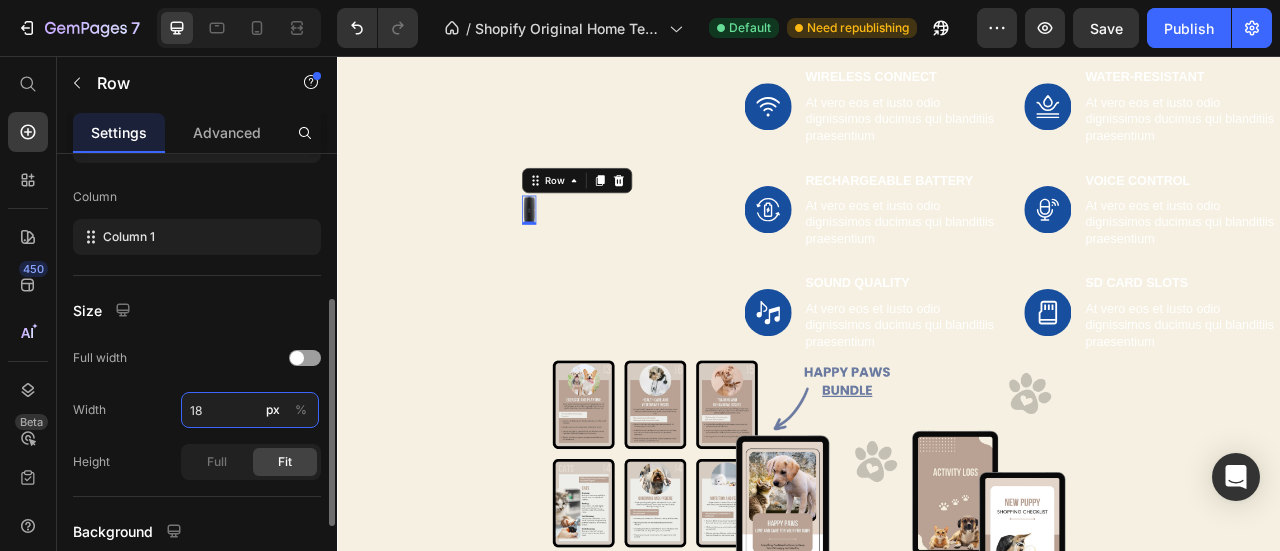 type on "1" 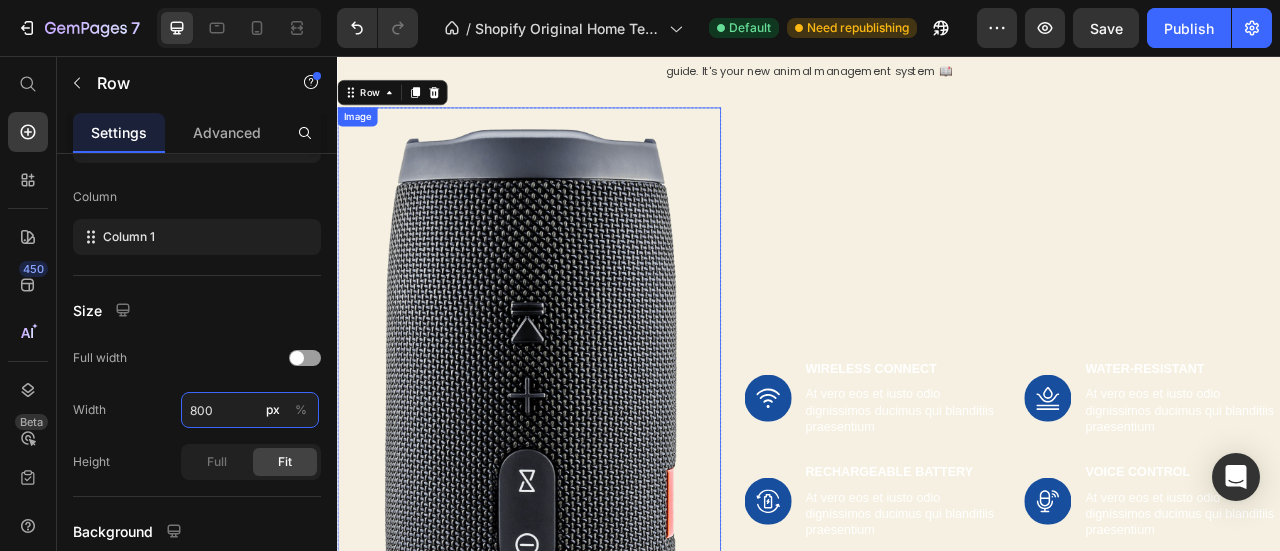 scroll, scrollTop: 275, scrollLeft: 0, axis: vertical 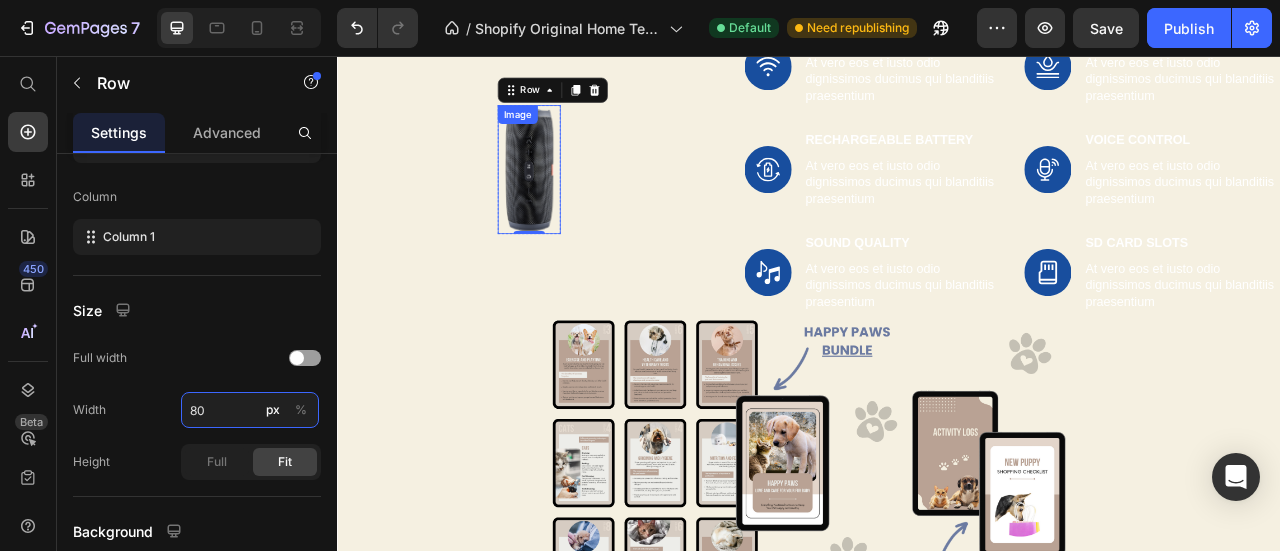 type on "8" 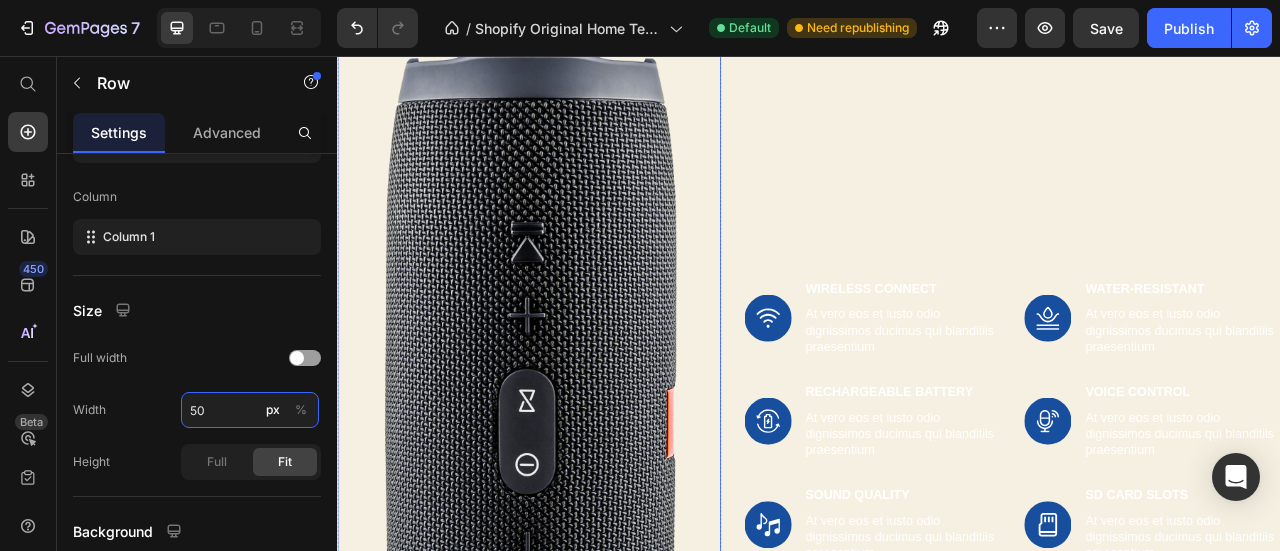 type on "5" 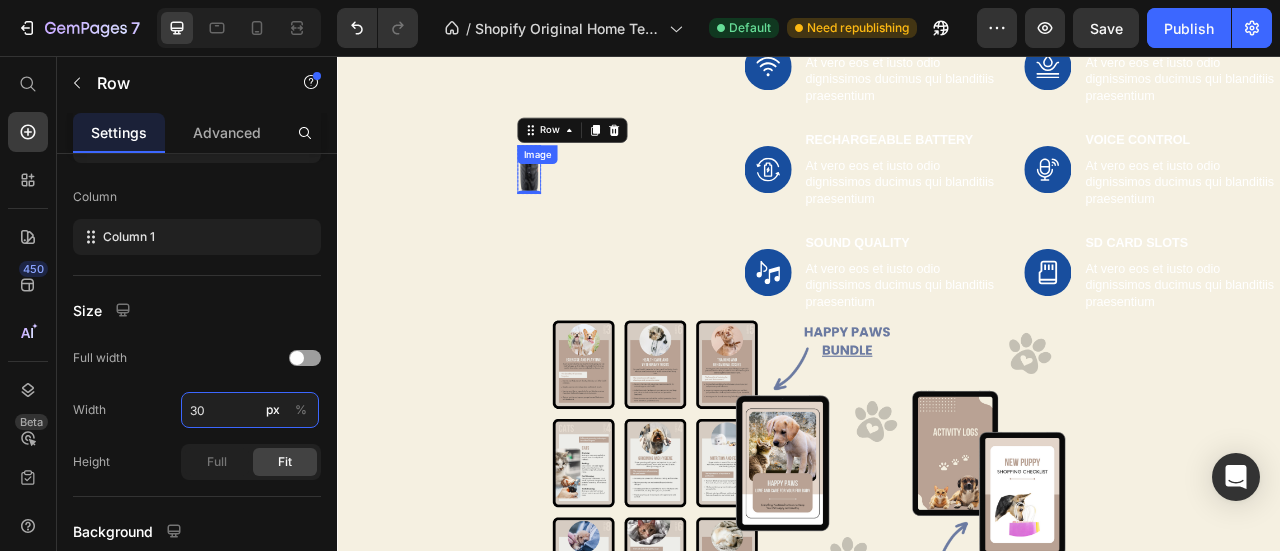 type on "300" 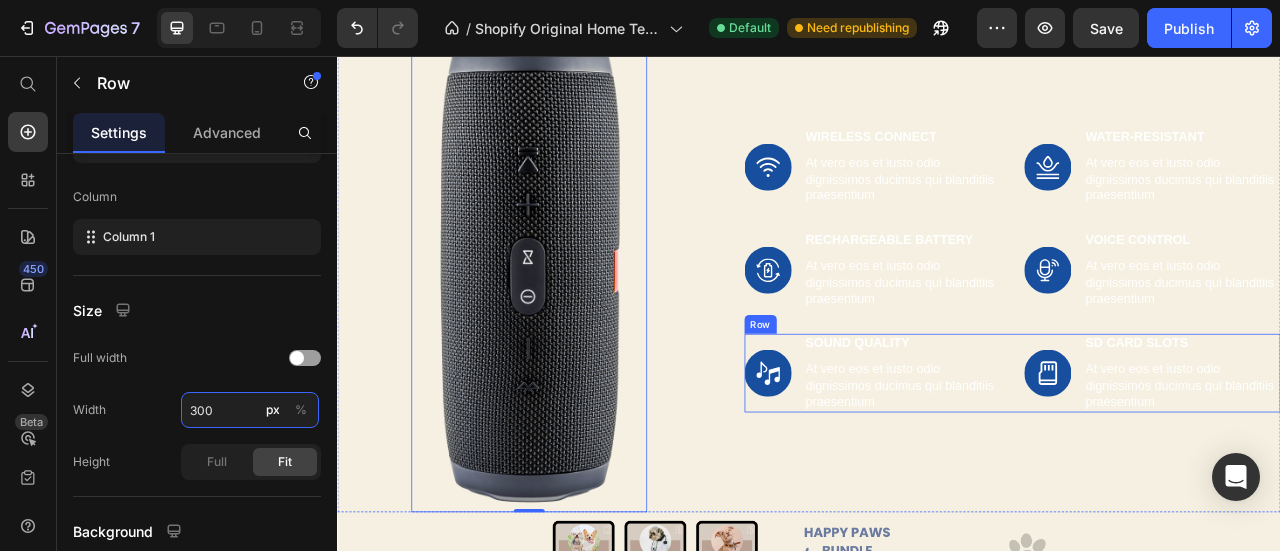 scroll, scrollTop: 0, scrollLeft: 0, axis: both 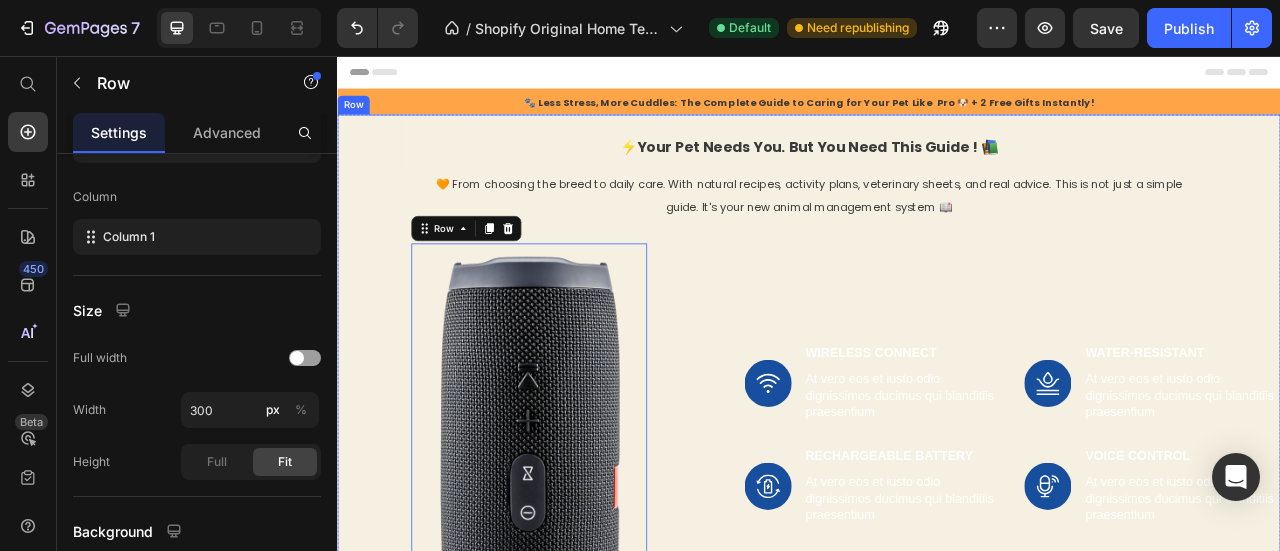 click on "⚡Your pet needs you. But you need this guide ! 📚 Heading 🧡 From choosing the breed to daily care. With natural recipes, activity plans, veterinary sheets, and real advice. This is not just a simple guide. It's your new animal management system 📖 Text Block Image Row   0 Image Wireless Connect Text Block At vero eos et iusto odio dignissimos ducimus qui blanditiis praesentium Text Block Row Image Water-Resistant Text Block At vero eos et iusto odio dignissimos ducimus qui blanditiis praesentium Text Block Row Row Image Rechargeable Battery Text Block At vero eos et iusto odio dignissimos ducimus qui blanditiis praesentium Text Block Row Image Voice Control Text Block At vero eos et iusto odio dignissimos ducimus qui blanditiis praesentium Text Block Row Row Image Sound Quality Text Block At vero eos et iusto odio dignissimos ducimus qui blanditiis praesentium Text Block Row Image SD Card Slots Text Block At vero eos et iusto odio dignissimos ducimus qui blanditiis praesentium Text Block Row Row Row" at bounding box center (937, 520) 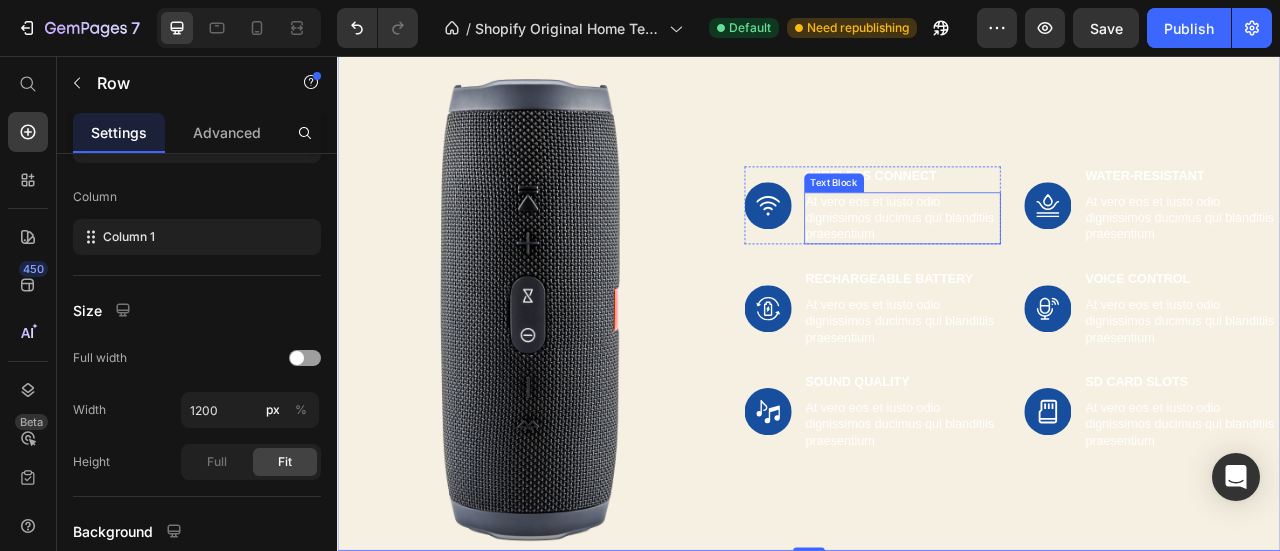 scroll, scrollTop: 245, scrollLeft: 0, axis: vertical 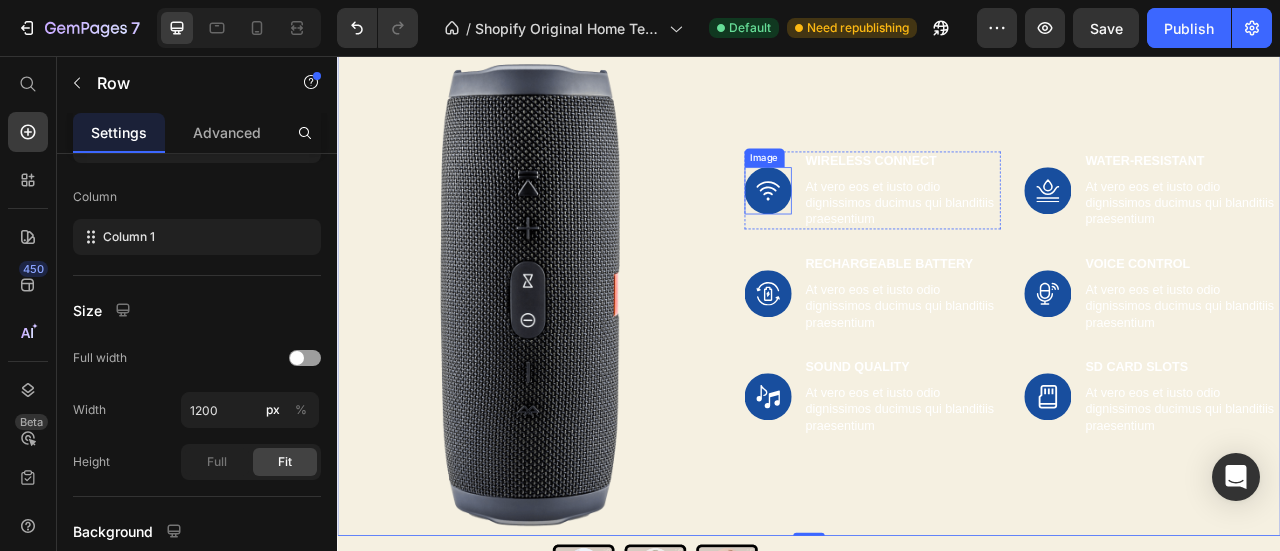 click at bounding box center [885, 227] 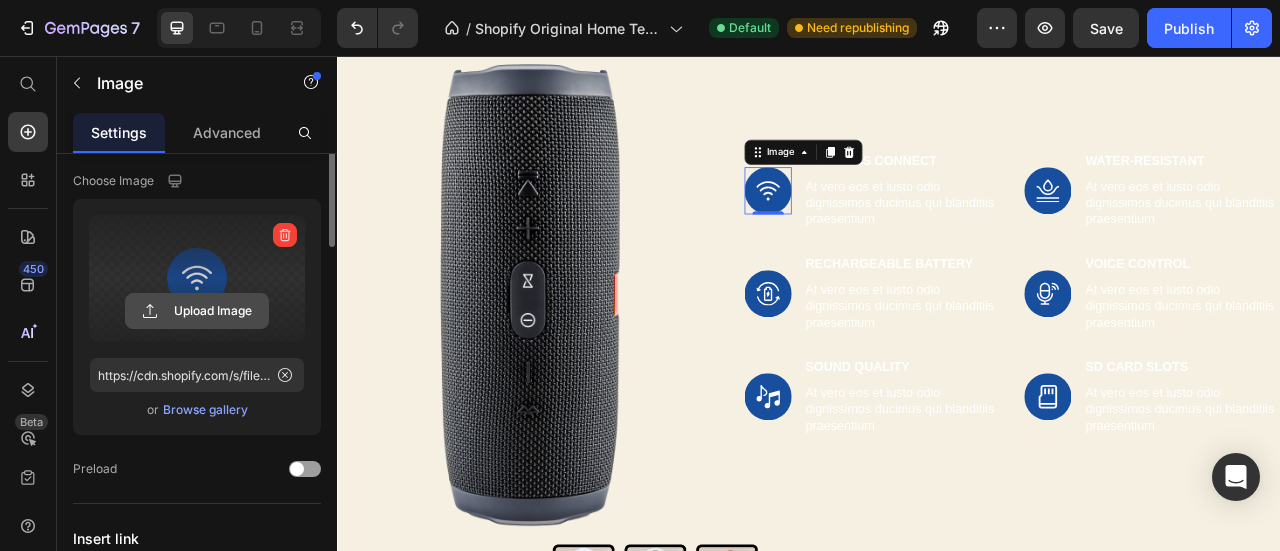 scroll, scrollTop: 0, scrollLeft: 0, axis: both 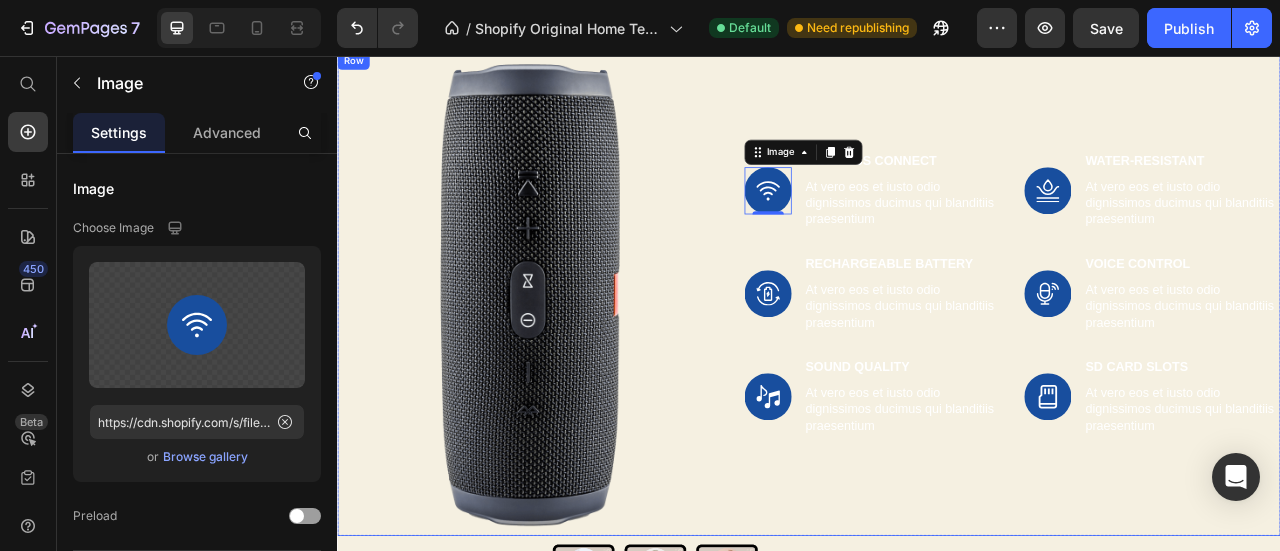 click on "Image   0 Wireless Connect Text Block At vero eos et iusto odio dignissimos ducimus qui blanditiis praesentium Text Block Row Image Water-Resistant Text Block At vero eos et iusto odio dignissimos ducimus qui blanditiis praesentium Text Block Row Row Image Rechargeable Battery Text Block At vero eos et iusto odio dignissimos ducimus qui blanditiis praesentium Text Block Row Image Voice Control Text Block At vero eos et iusto odio dignissimos ducimus qui blanditiis praesentium Text Block Row Row Image Sound Quality Text Block At vero eos et iusto odio dignissimos ducimus qui blanditiis praesentium Text Block Row Image SD Card Slots Text Block At vero eos et iusto odio dignissimos ducimus qui blanditiis praesentium Text Block Row Row" at bounding box center [1196, 357] 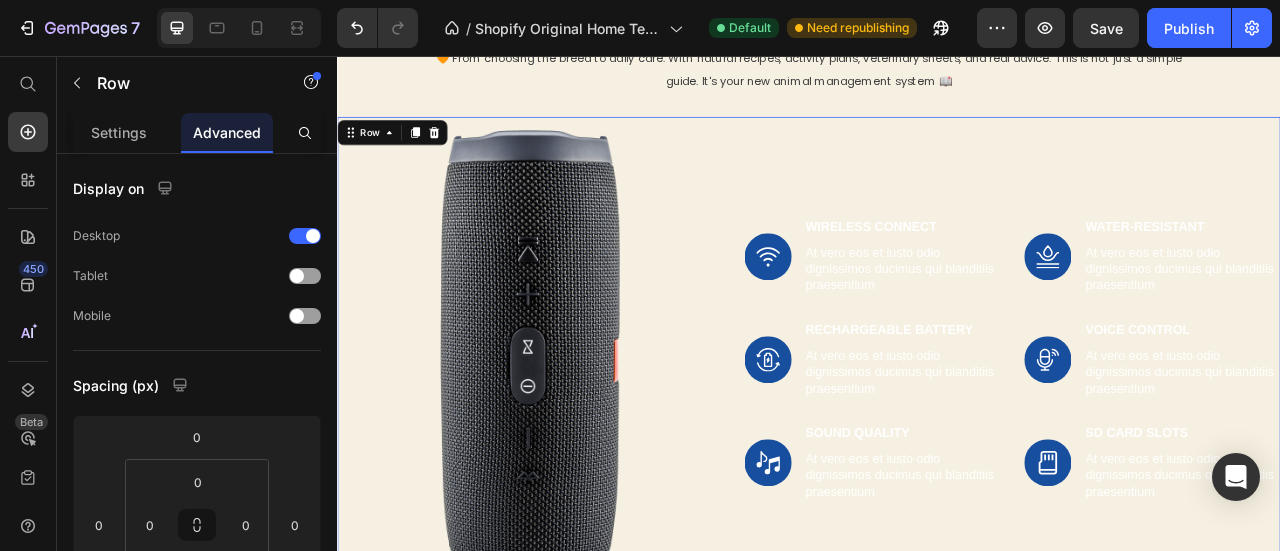 scroll, scrollTop: 160, scrollLeft: 0, axis: vertical 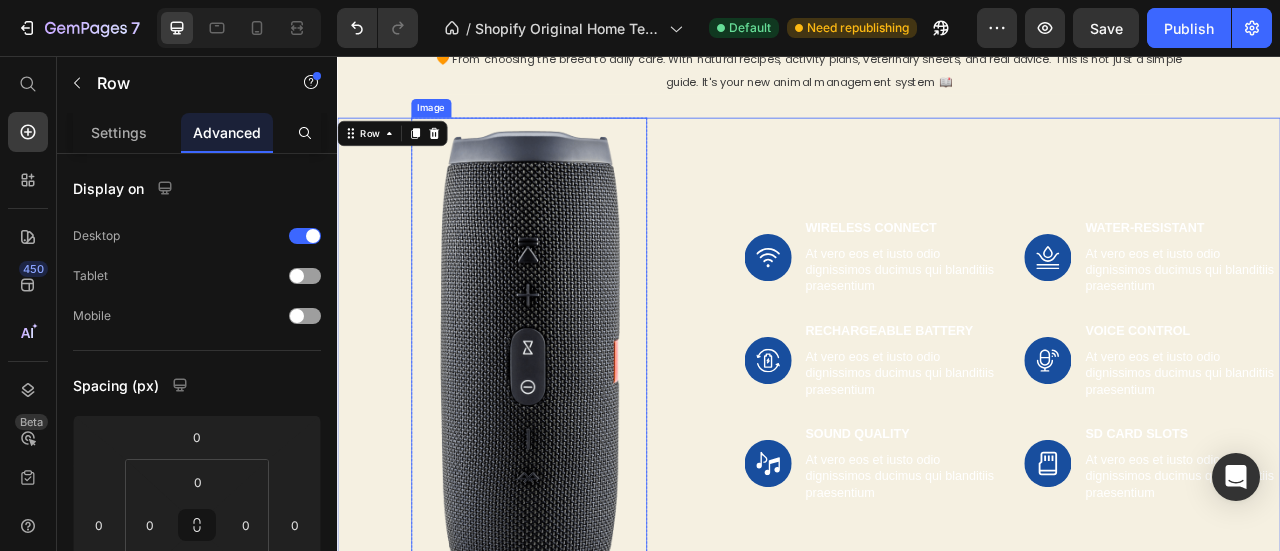 click at bounding box center [581, 442] 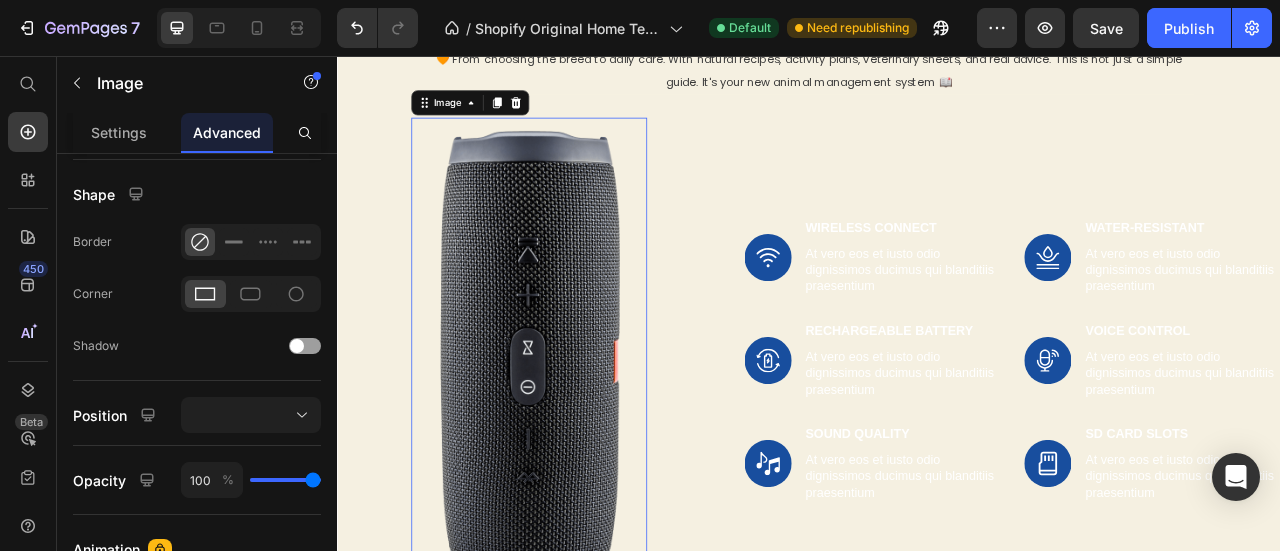 scroll, scrollTop: 0, scrollLeft: 0, axis: both 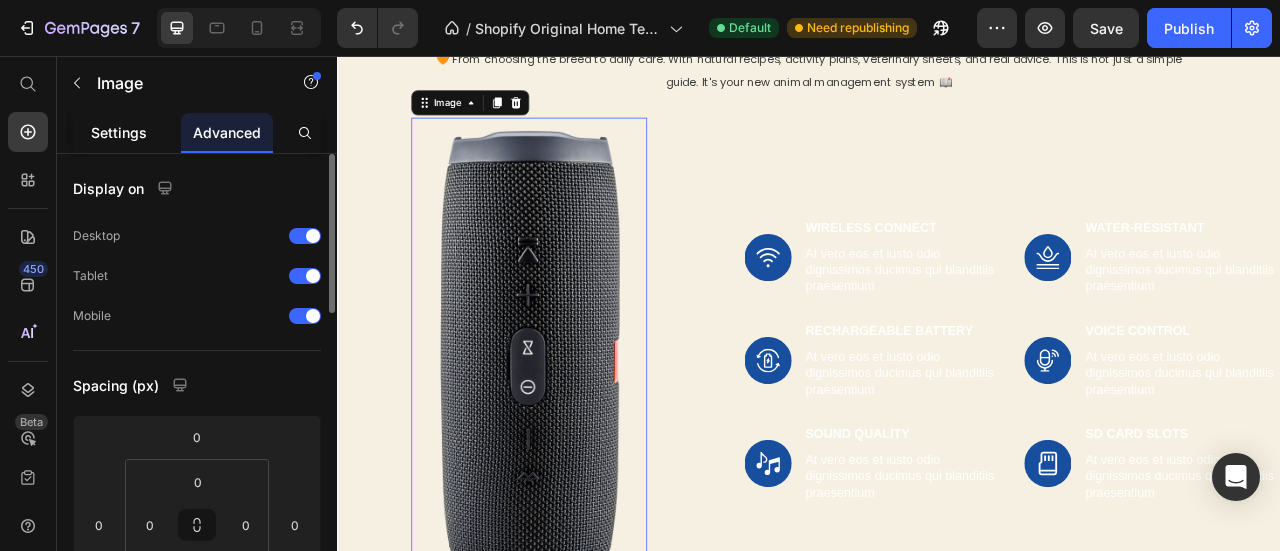 click on "Settings" at bounding box center [119, 132] 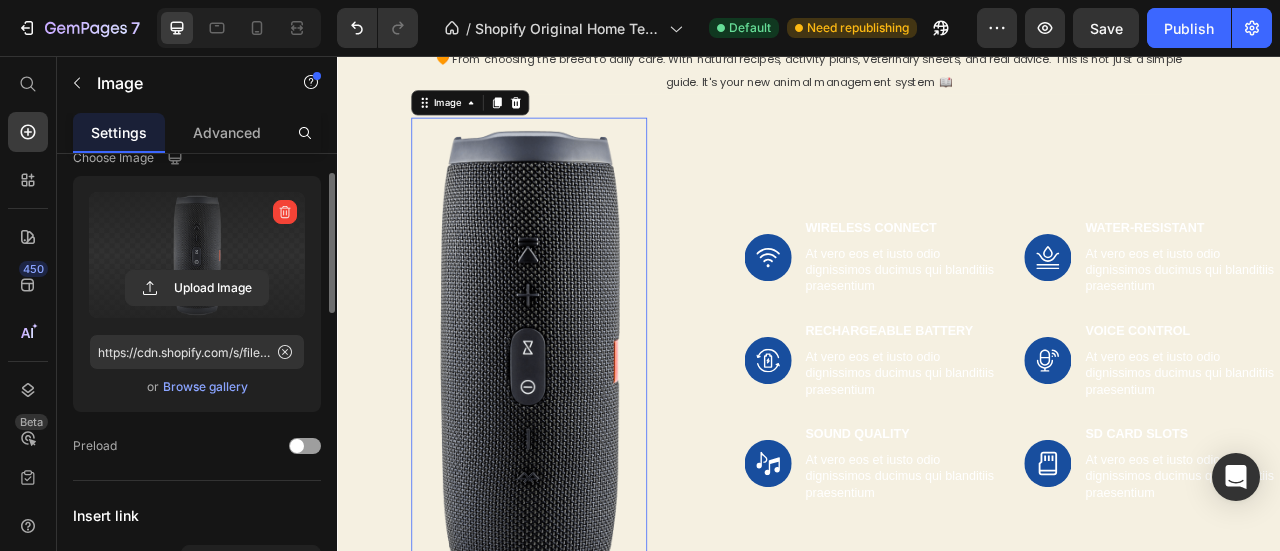 scroll, scrollTop: 68, scrollLeft: 0, axis: vertical 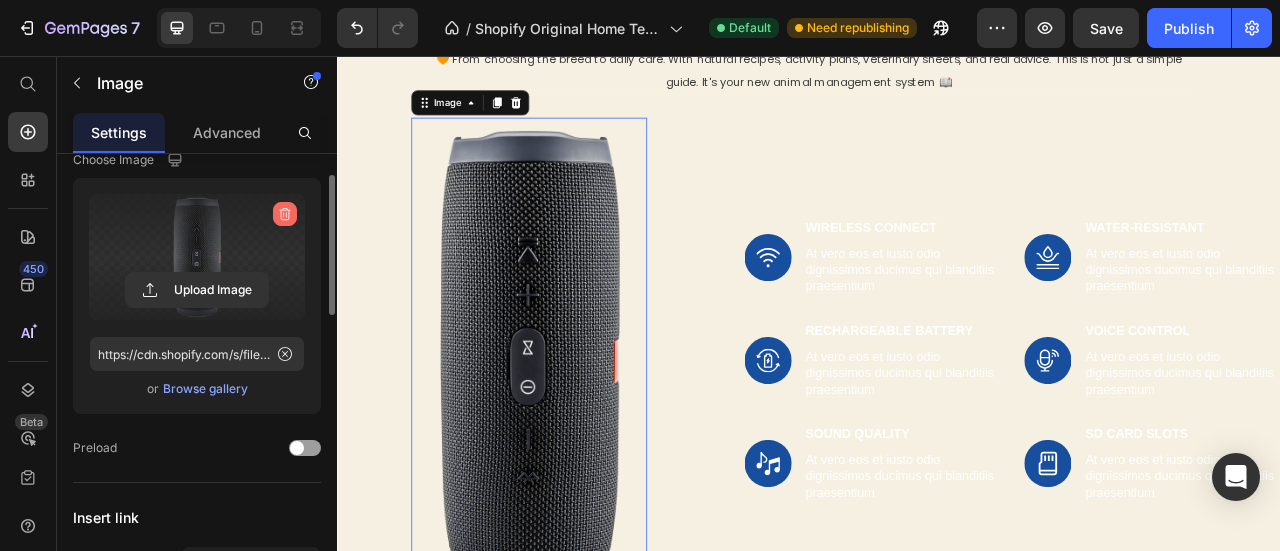 click 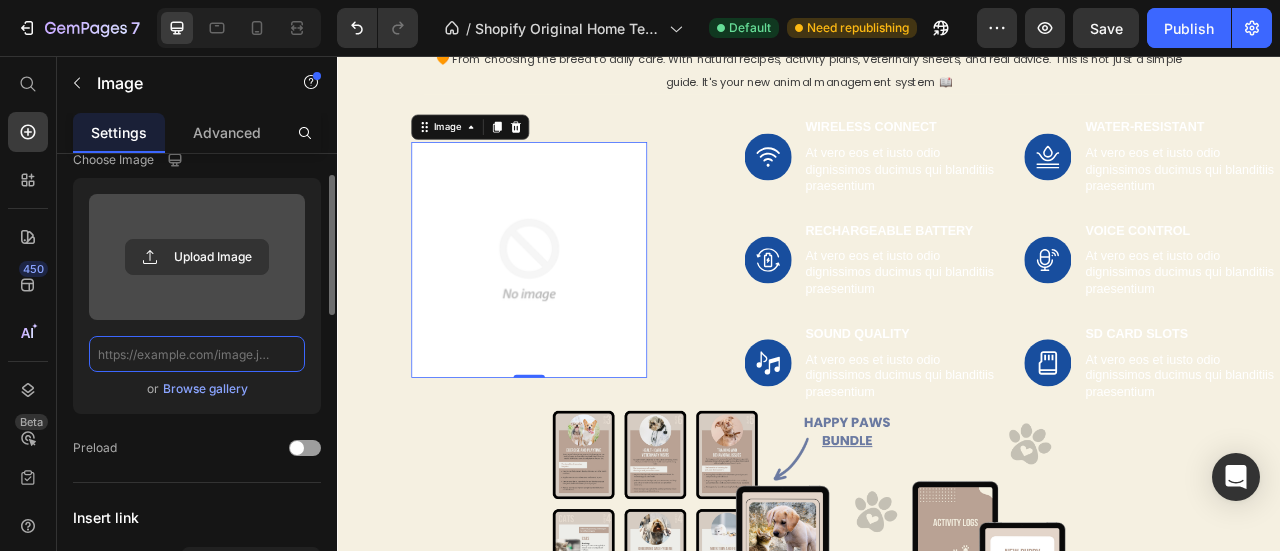 scroll, scrollTop: 0, scrollLeft: 0, axis: both 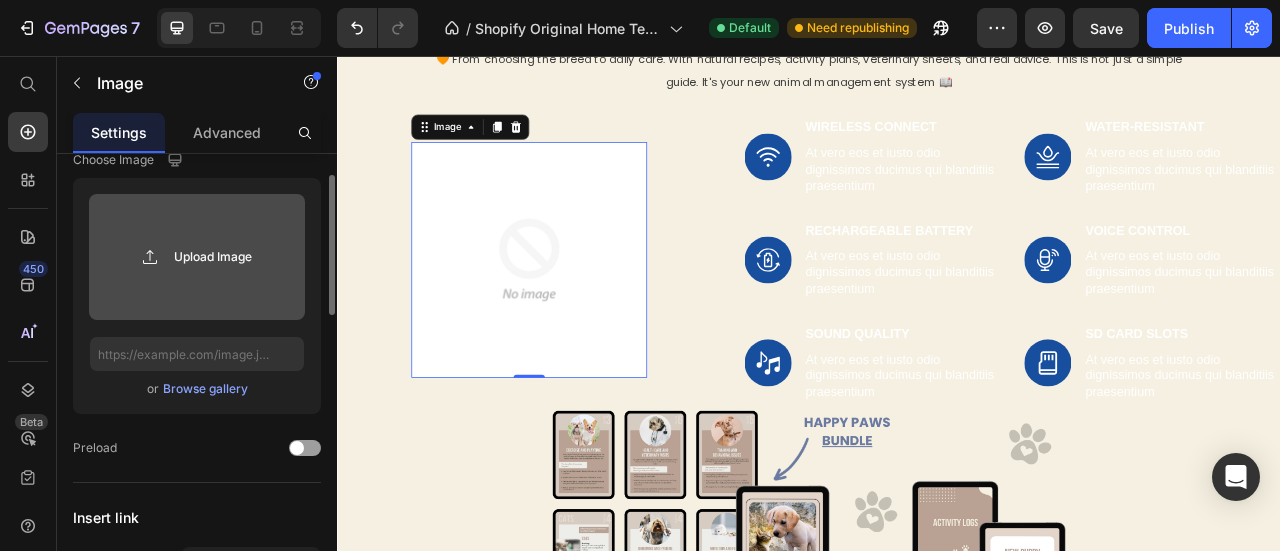 click 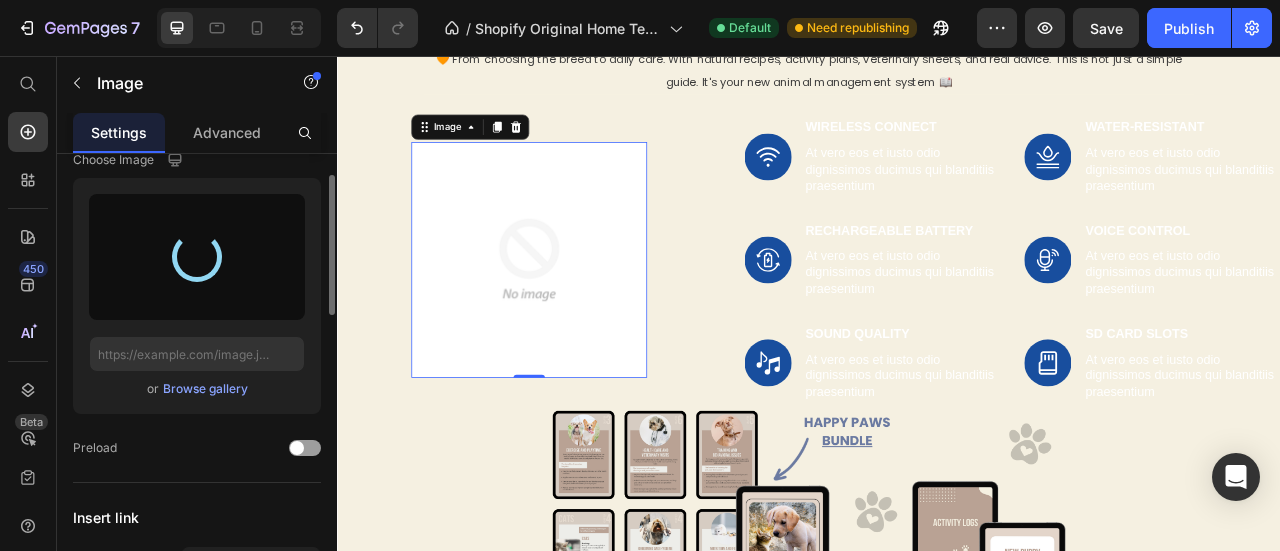 type on "https://cdn.shopify.com/s/files/1/0953/6831/5229/files/gempages_567441561063785553-c83f7a80-4256-41ed-96cb-c5552d14b529.png" 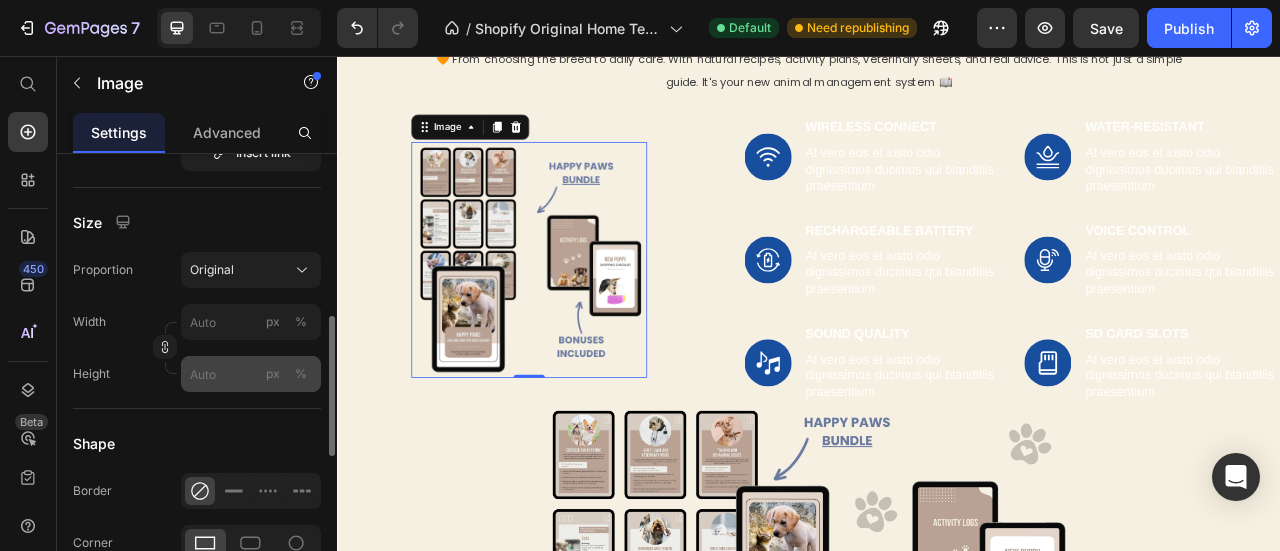 scroll, scrollTop: 488, scrollLeft: 0, axis: vertical 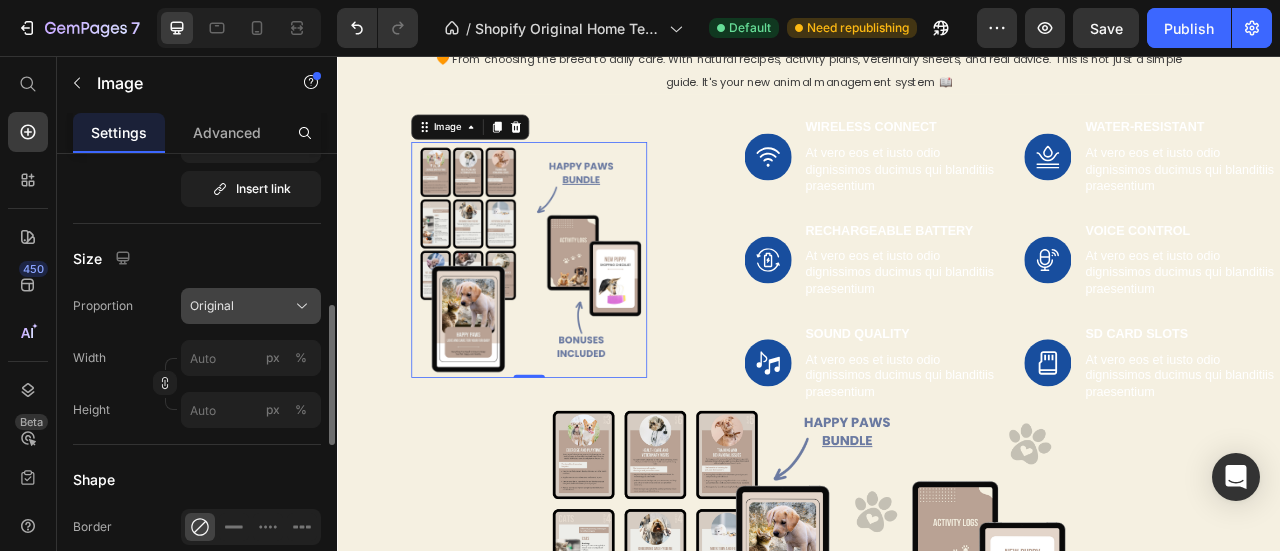click on "Original" at bounding box center [251, 306] 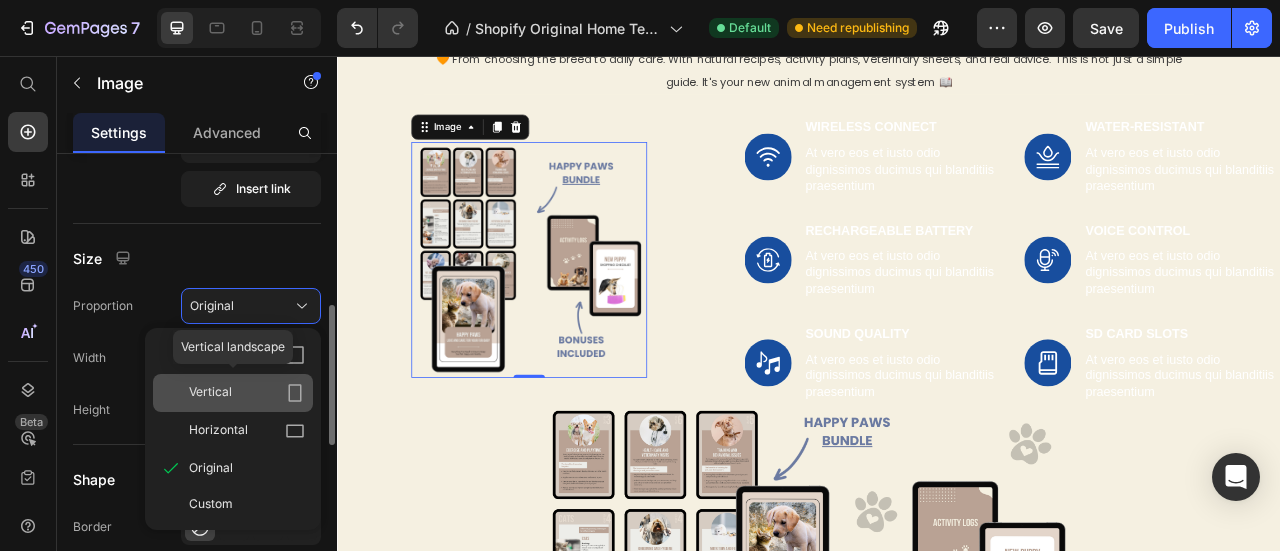 click 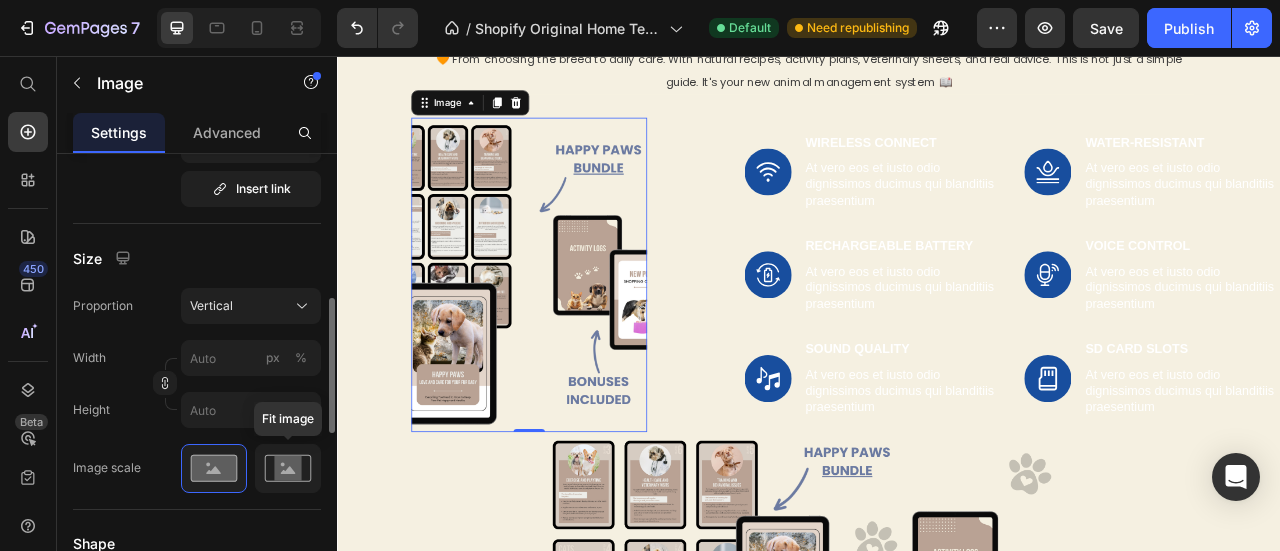 click 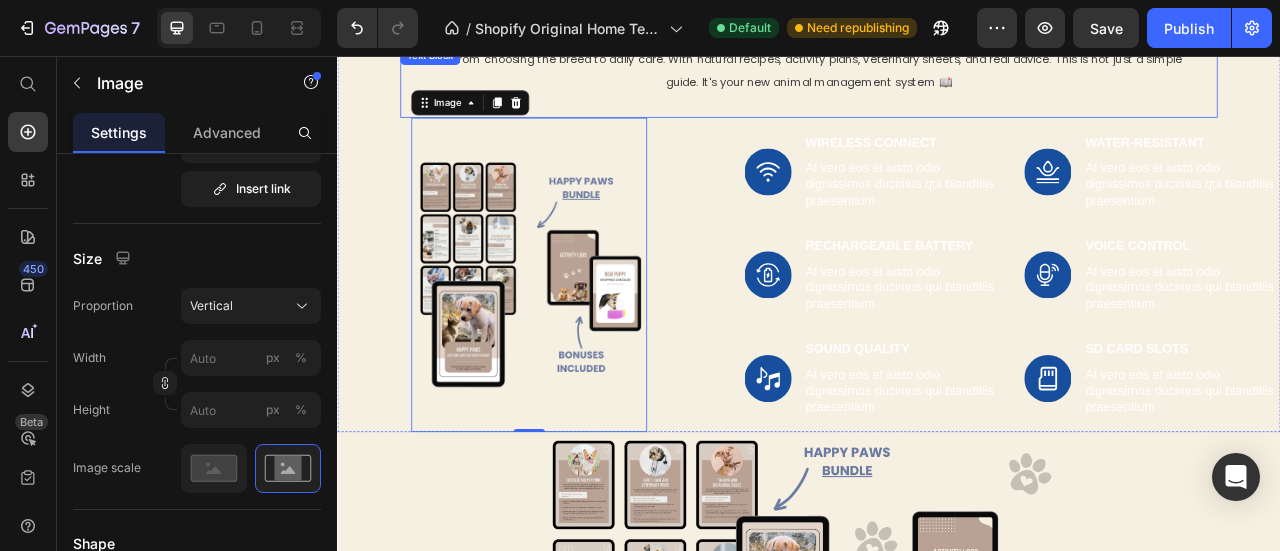 click on "🧡 From choosing the breed to daily care. With natural recipes, activity plans, veterinary sheets, and real advice. This is not just a simple guide. It's your new animal management system 📖 Text Block" at bounding box center (937, 89) 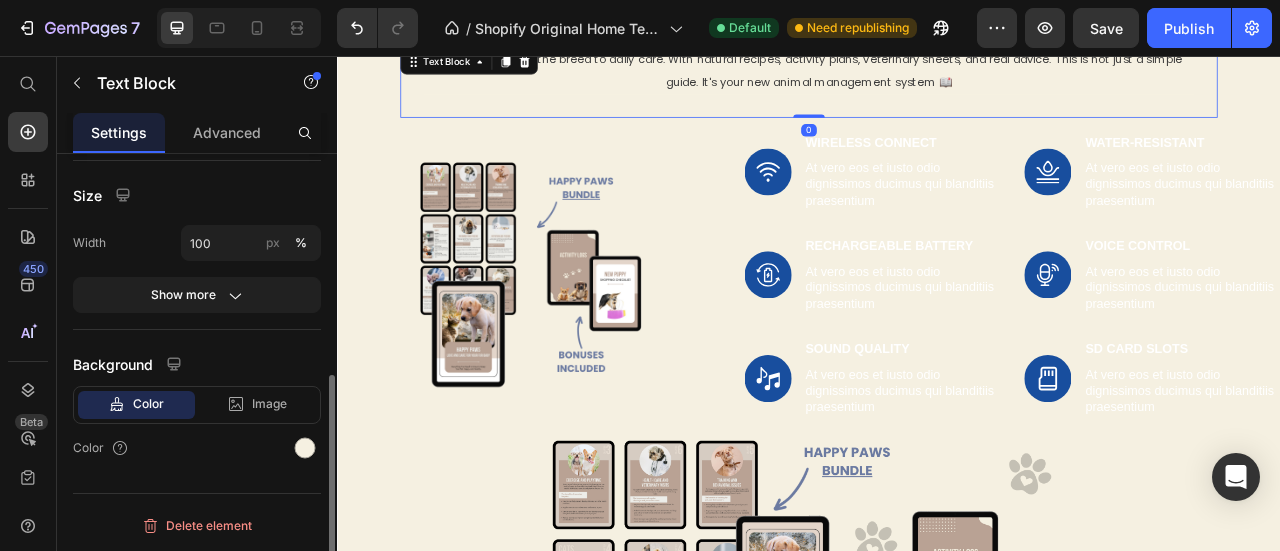 scroll, scrollTop: 0, scrollLeft: 0, axis: both 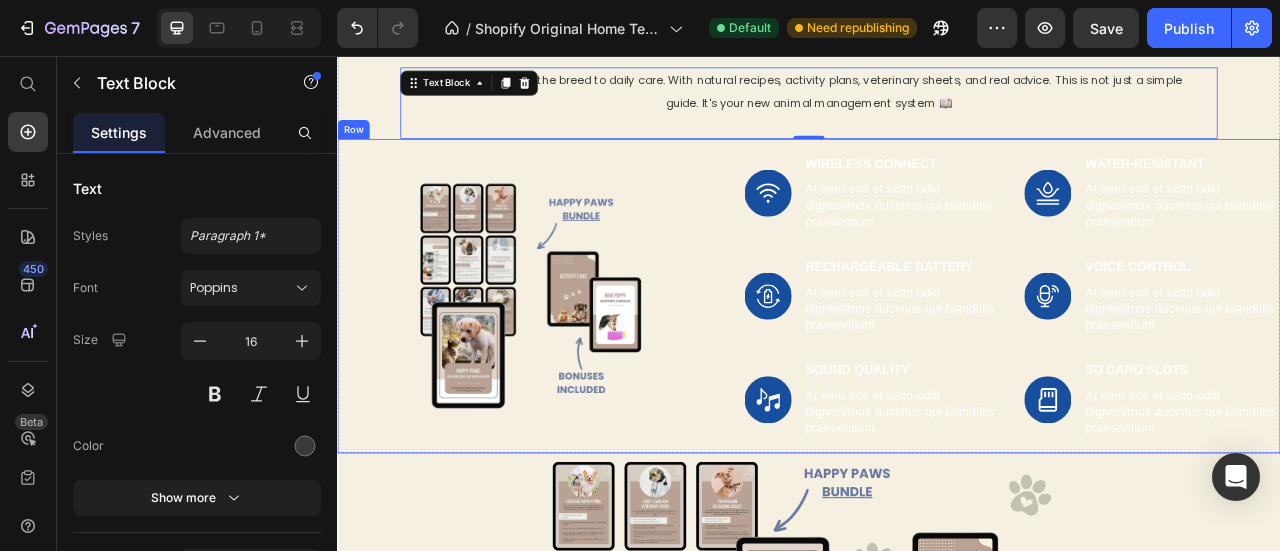 click on "Image Row" at bounding box center (581, 361) 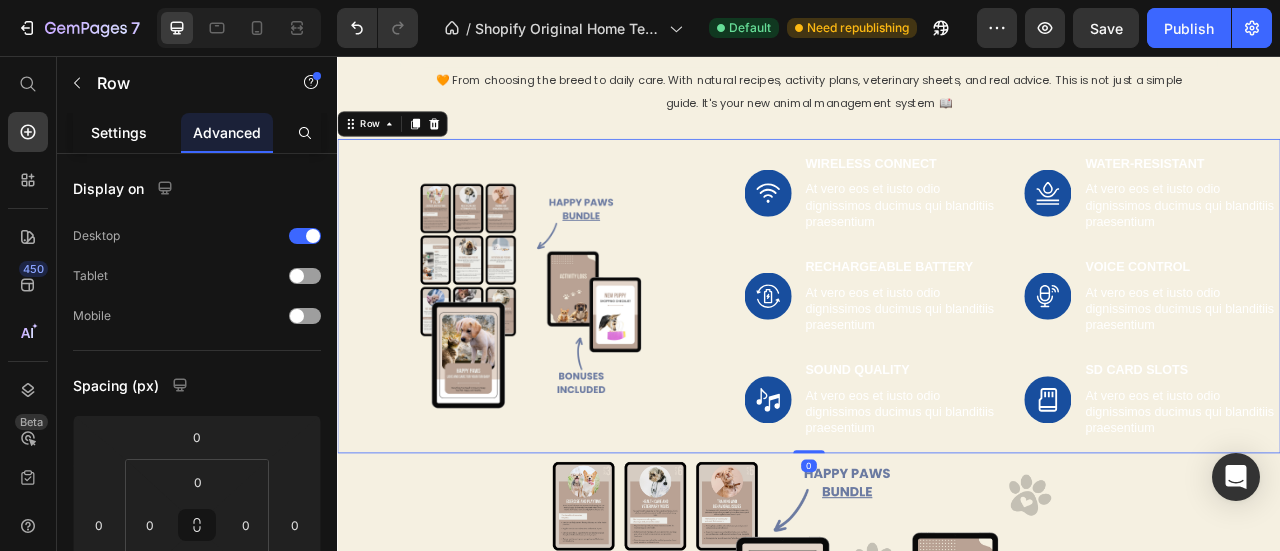 click on "Settings" 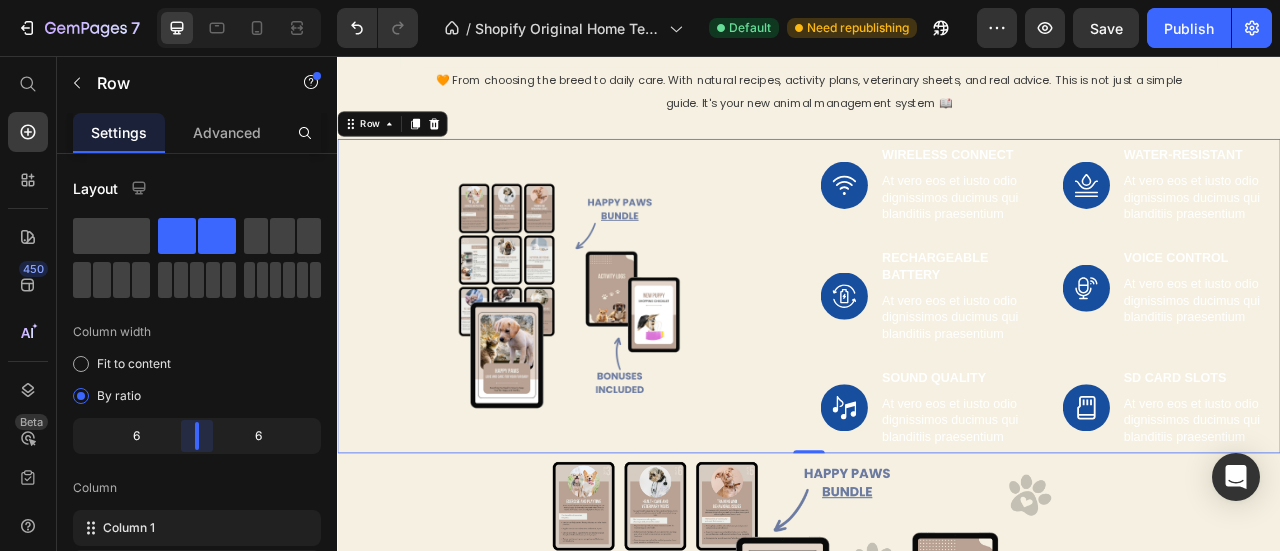 drag, startPoint x: 180, startPoint y: 432, endPoint x: 200, endPoint y: 434, distance: 20.09975 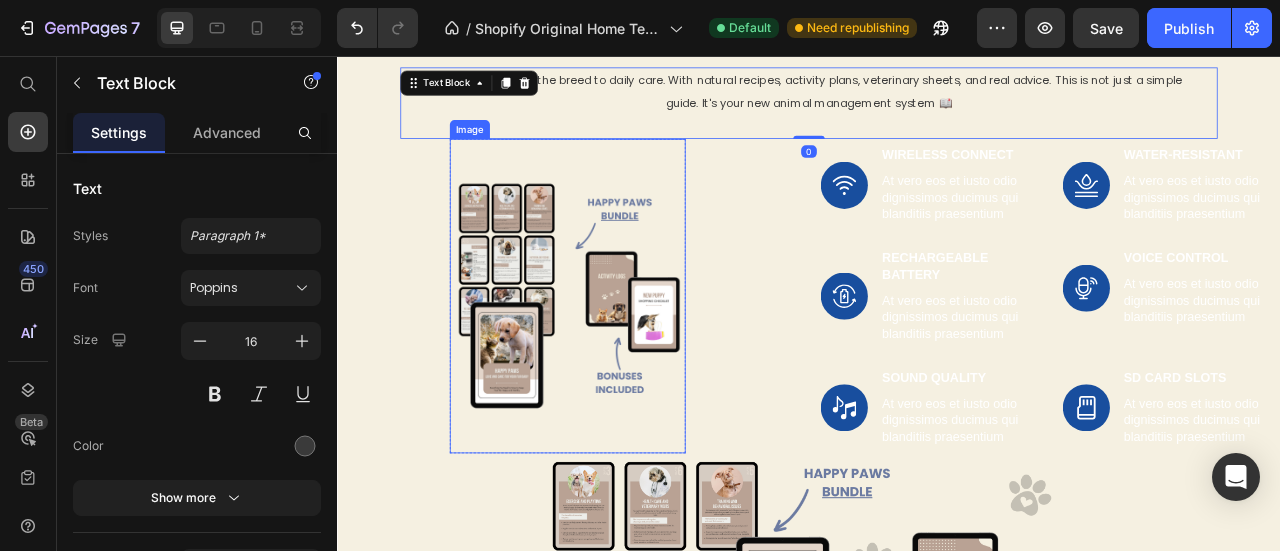 click at bounding box center (630, 361) 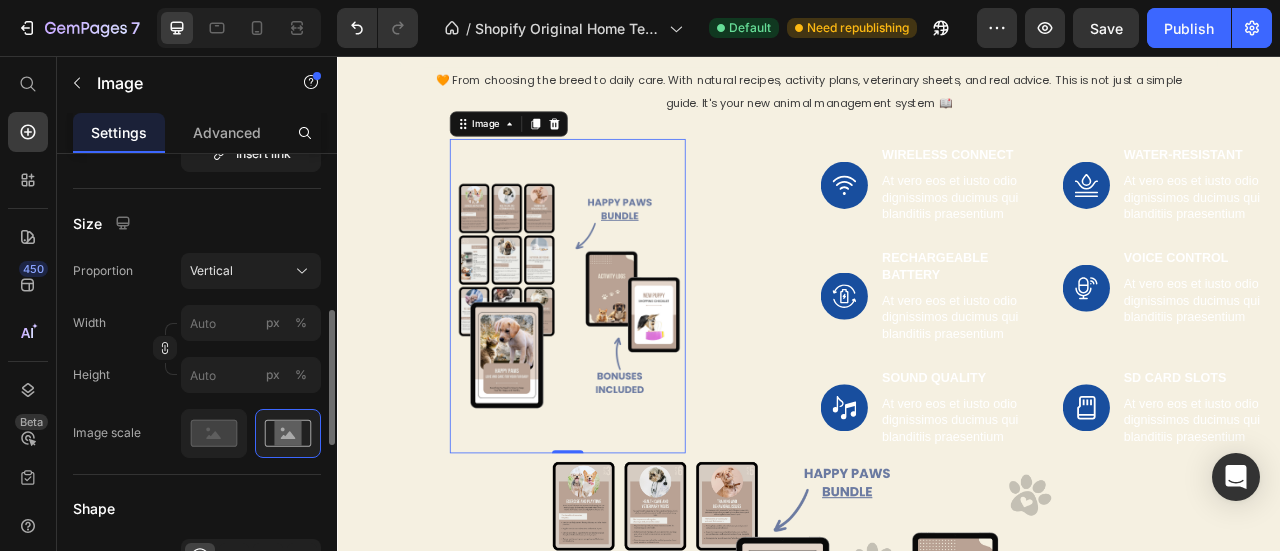scroll, scrollTop: 524, scrollLeft: 0, axis: vertical 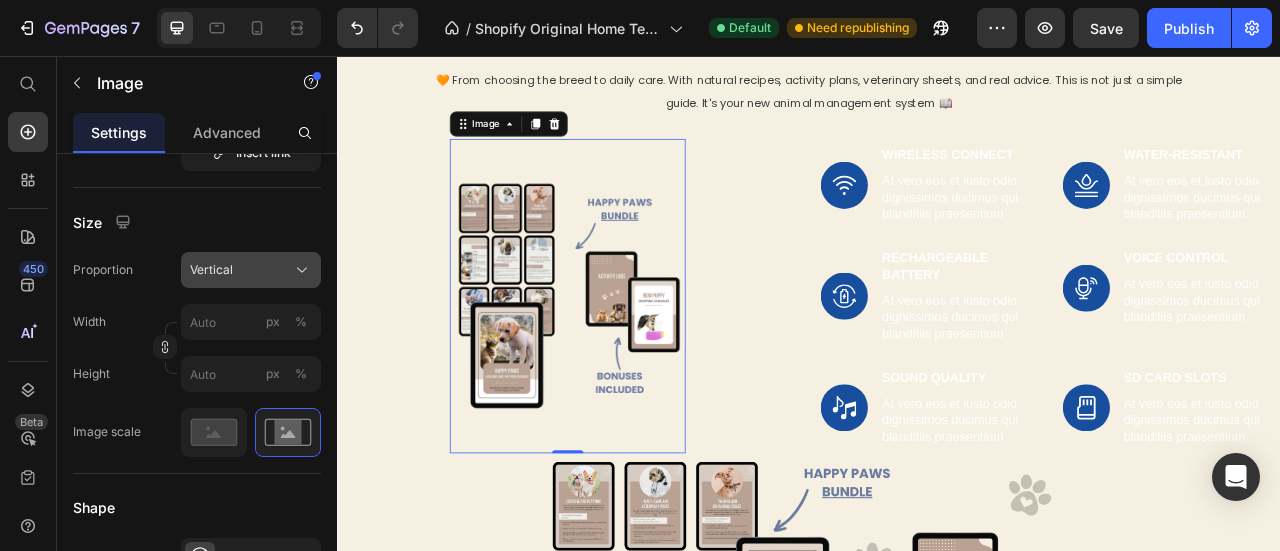 click on "Vertical" 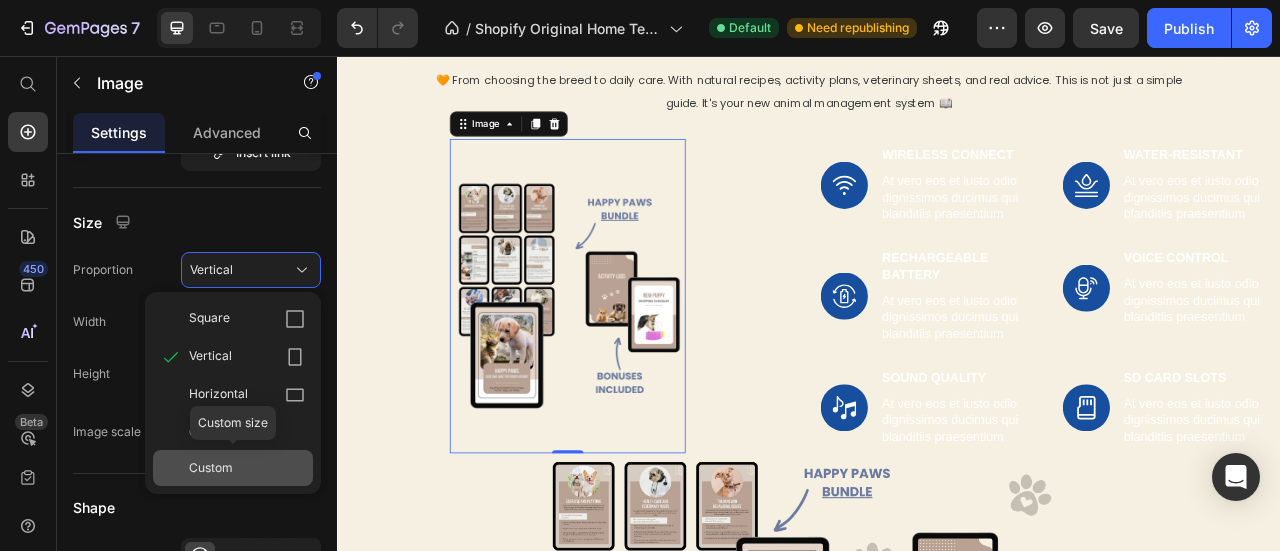 click on "Custom" 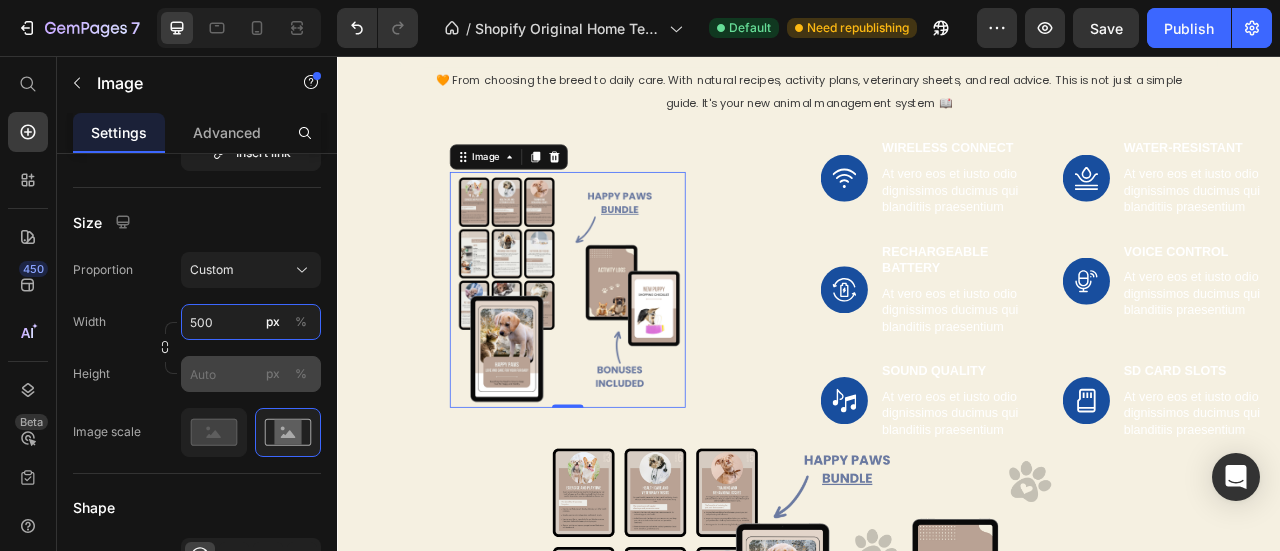 type on "500" 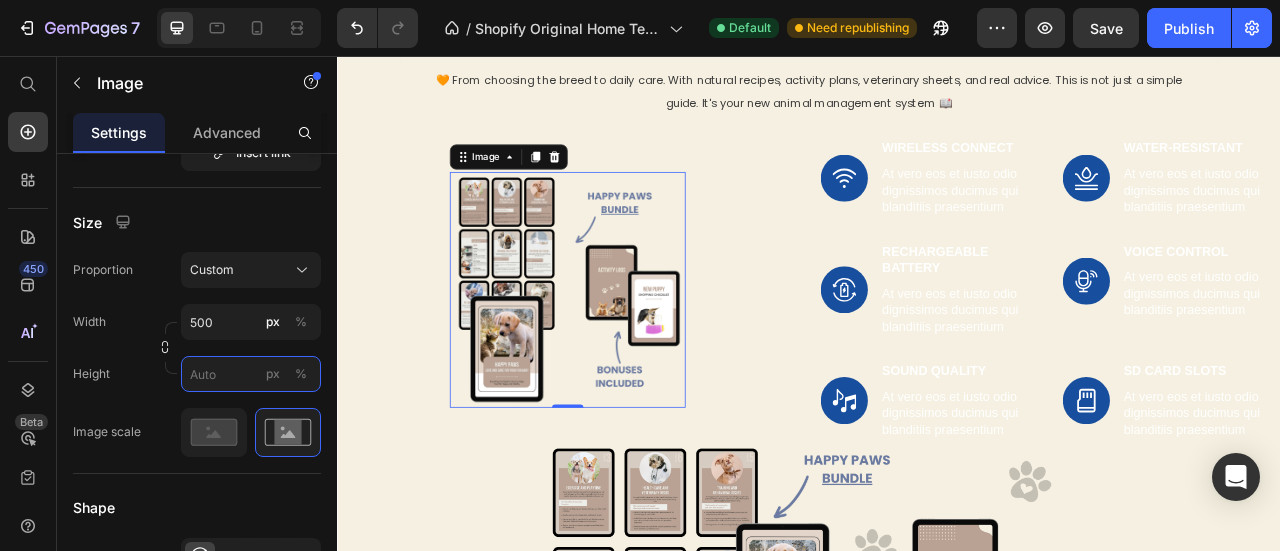 click on "px %" at bounding box center (251, 374) 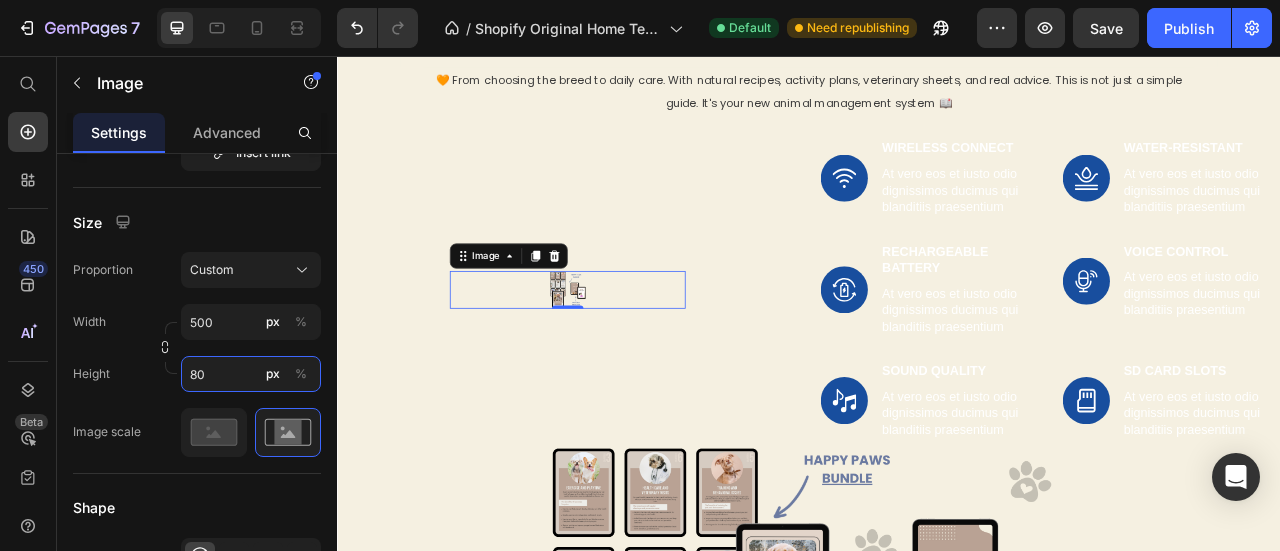 type on "800" 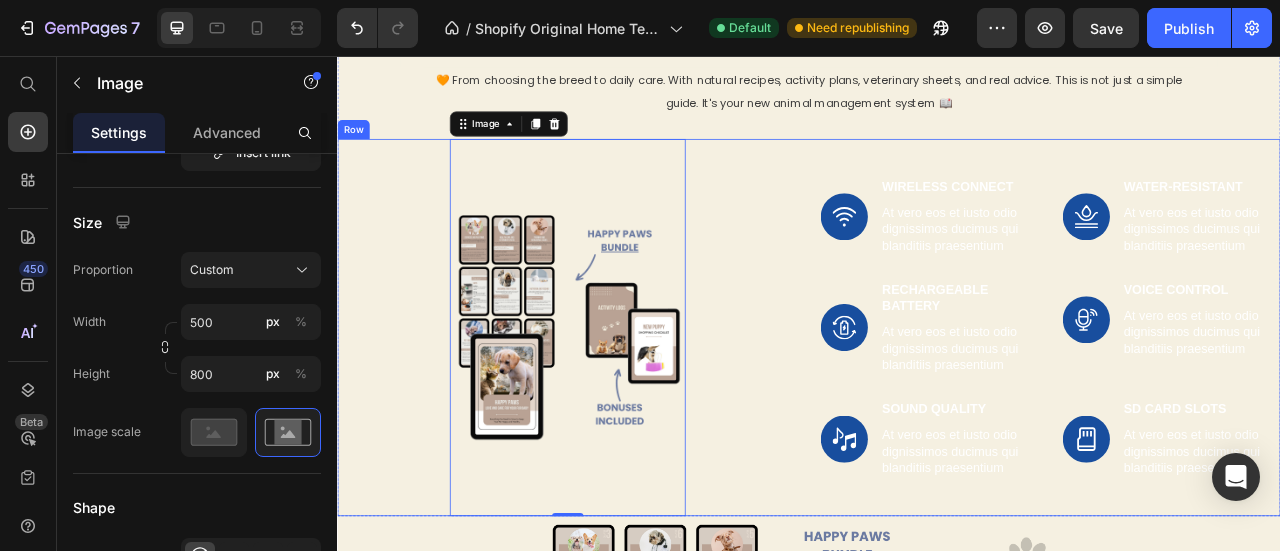 click on "Image Wireless Connect Text Block At vero eos et iusto odio dignissimos ducimus qui blanditiis praesentium Text Block Row Image Water-Resistant Text Block At vero eos et iusto odio dignissimos ducimus qui blanditiis praesentium Text Block Row Row Image Rechargeable Battery Text Block At vero eos et iusto odio dignissimos ducimus qui blanditiis praesentium Text Block Row Image Voice Control Text Block At vero eos et iusto odio dignissimos ducimus qui blanditiis praesentium Text Block Row Row Image Sound Quality Text Block At vero eos et iusto odio dignissimos ducimus qui blanditiis praesentium Text Block Row Image SD Card Slots Text Block At vero eos et iusto odio dignissimos ducimus qui blanditiis praesentium Text Block Row Row" at bounding box center [1244, 401] 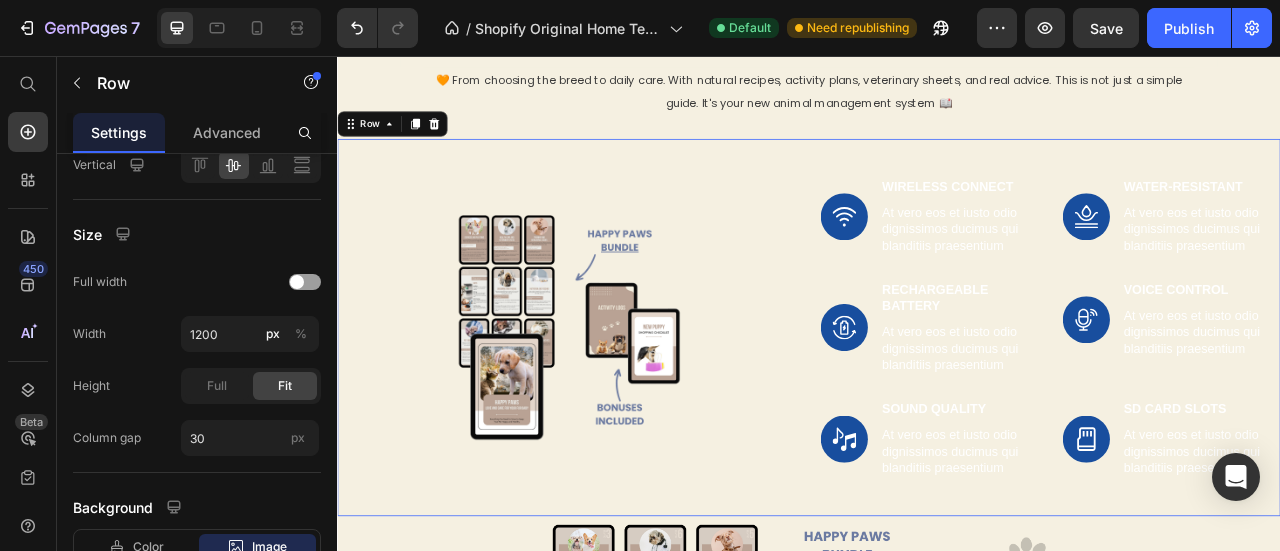scroll, scrollTop: 0, scrollLeft: 0, axis: both 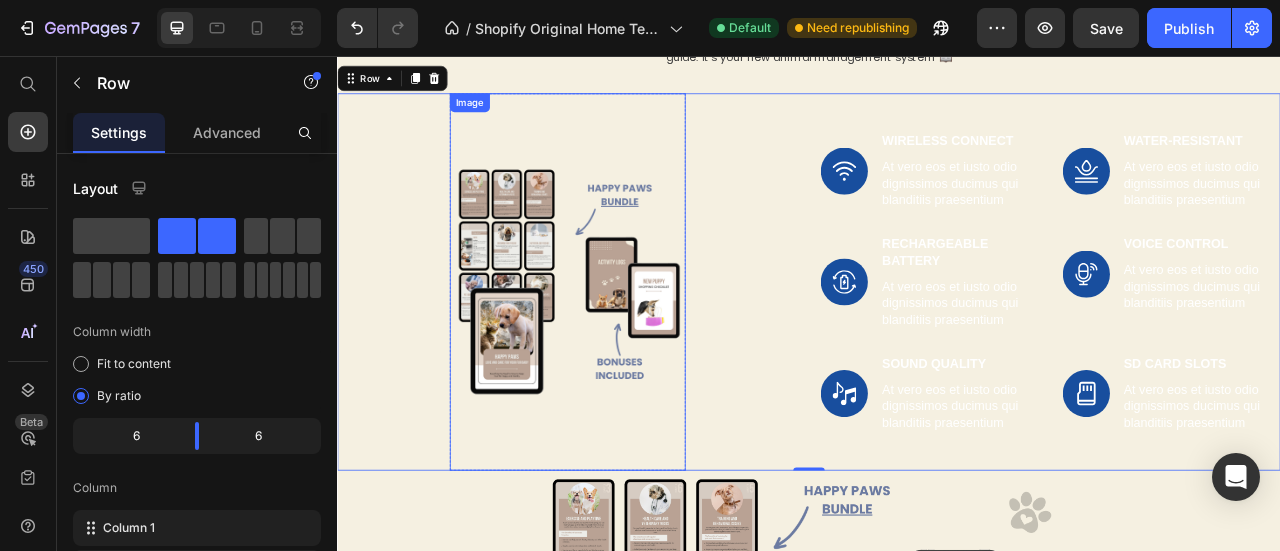 click at bounding box center (630, 343) 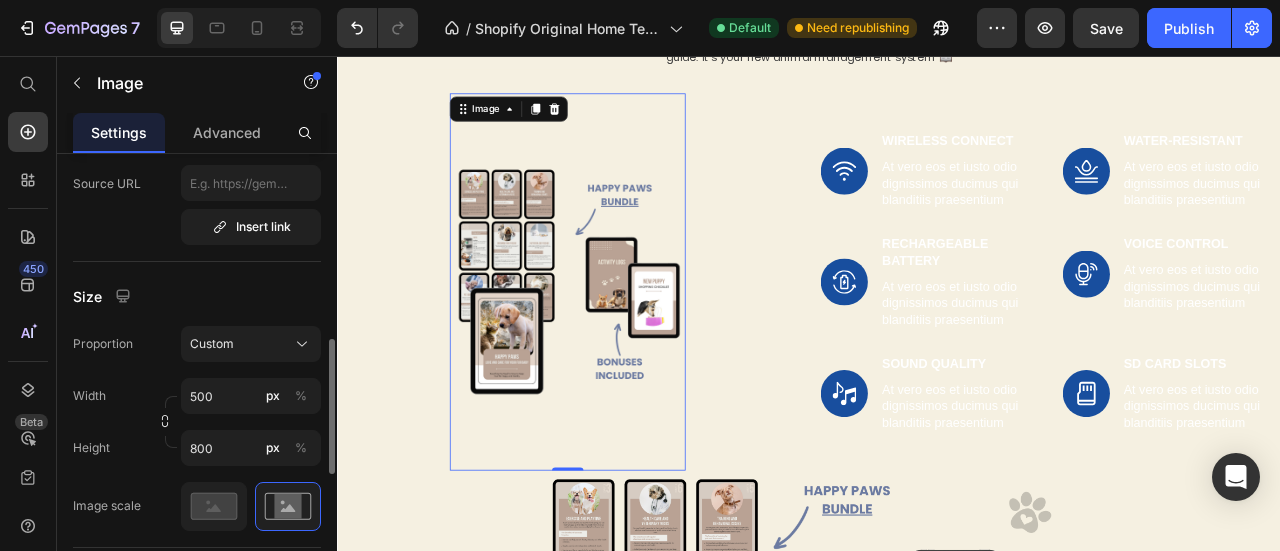 scroll, scrollTop: 493, scrollLeft: 0, axis: vertical 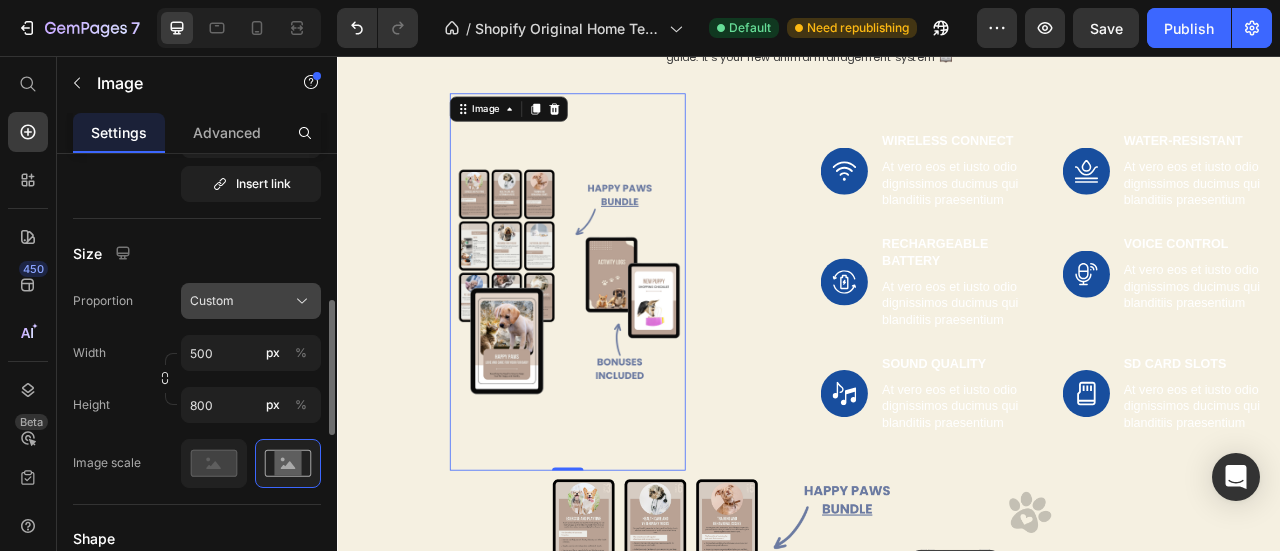 click 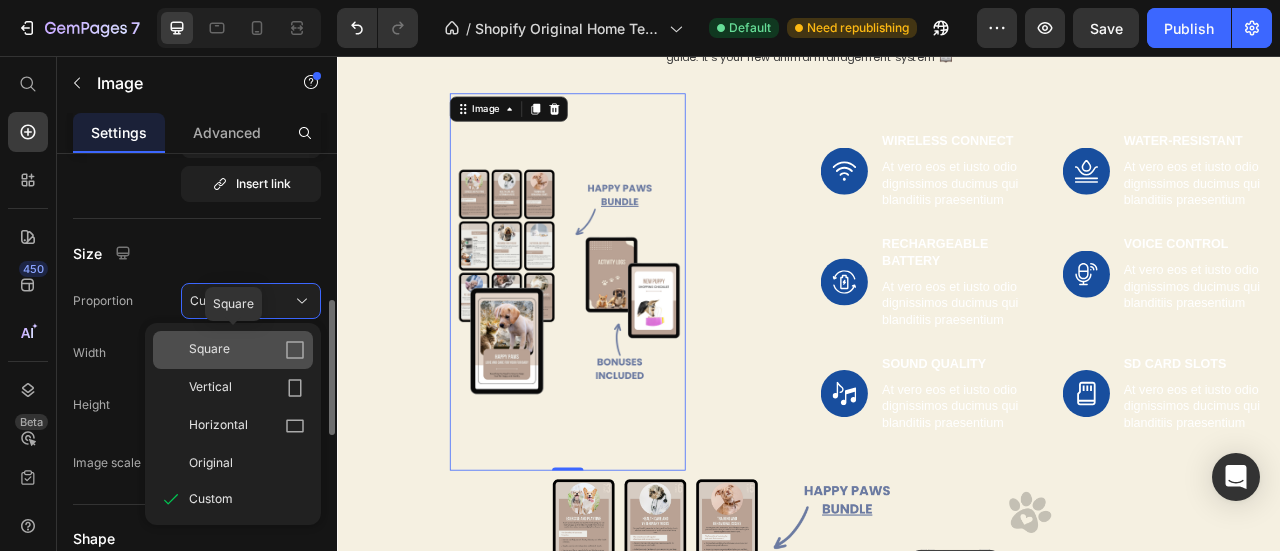 click on "Square" at bounding box center [247, 350] 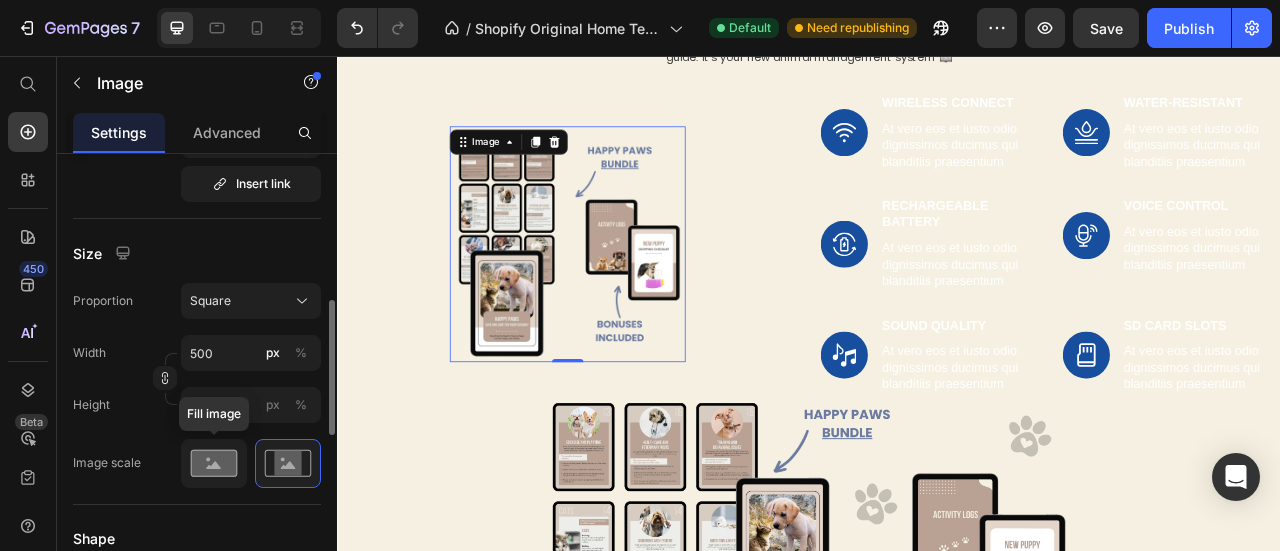 click 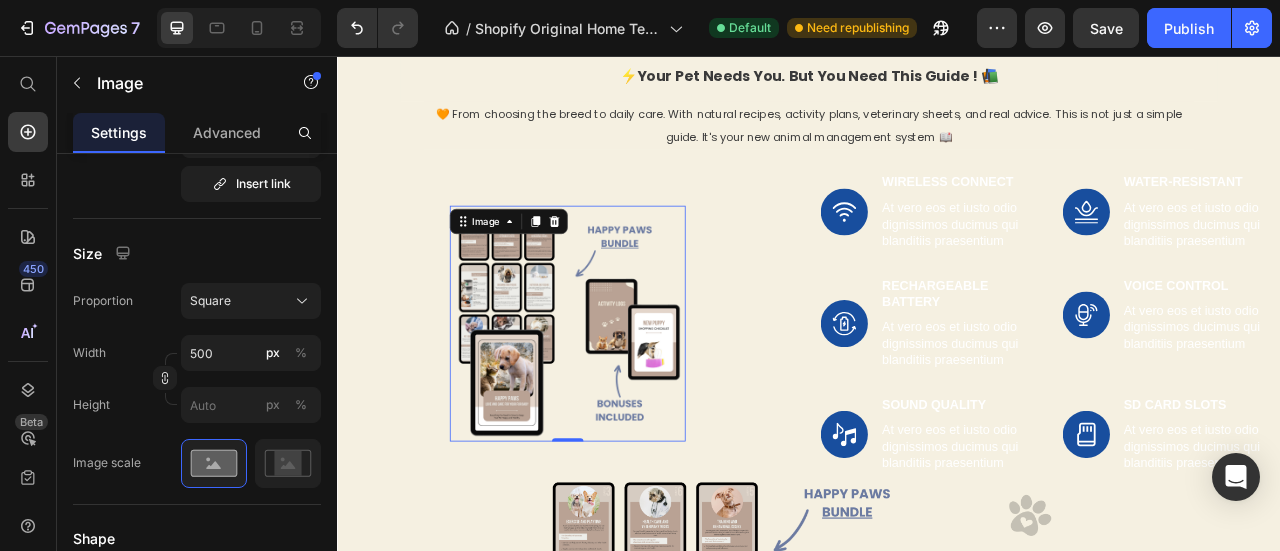 scroll, scrollTop: 77, scrollLeft: 0, axis: vertical 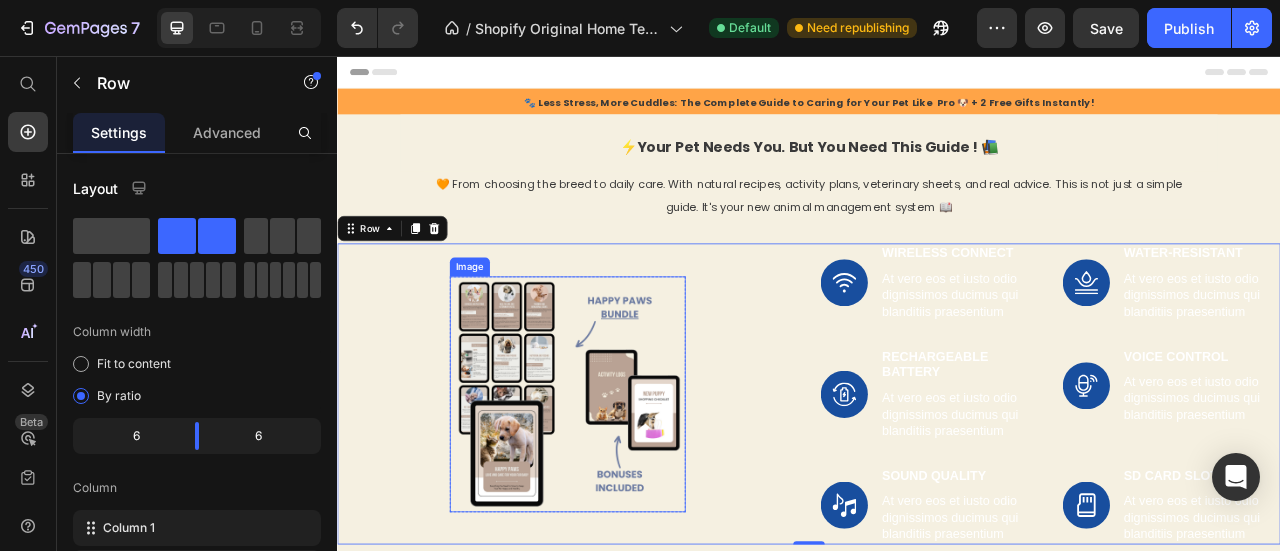click at bounding box center [630, 486] 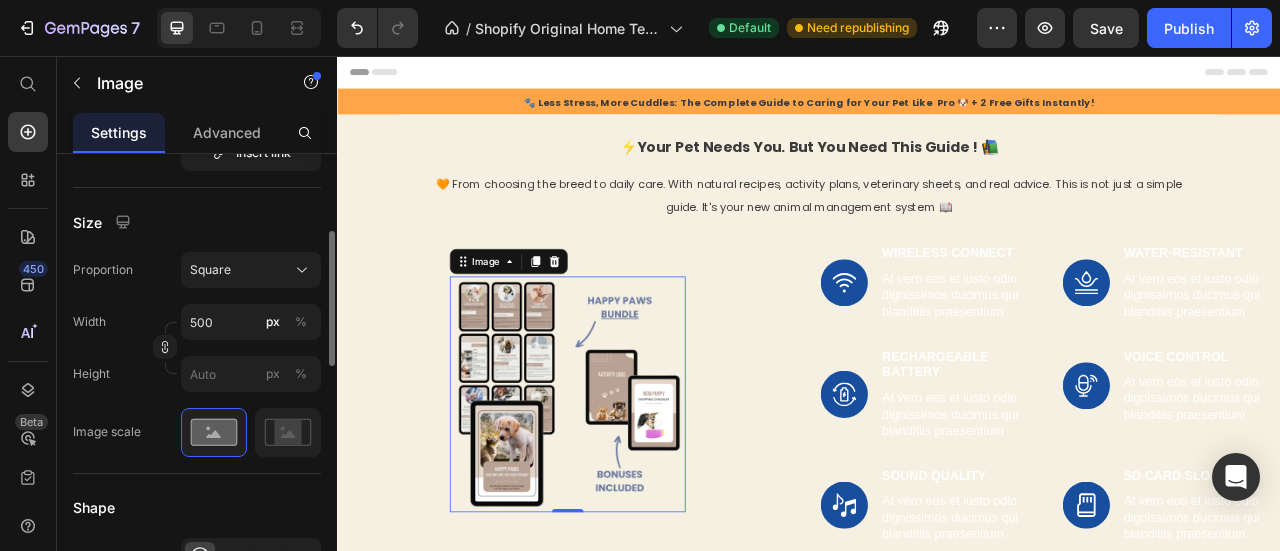 scroll, scrollTop: 538, scrollLeft: 0, axis: vertical 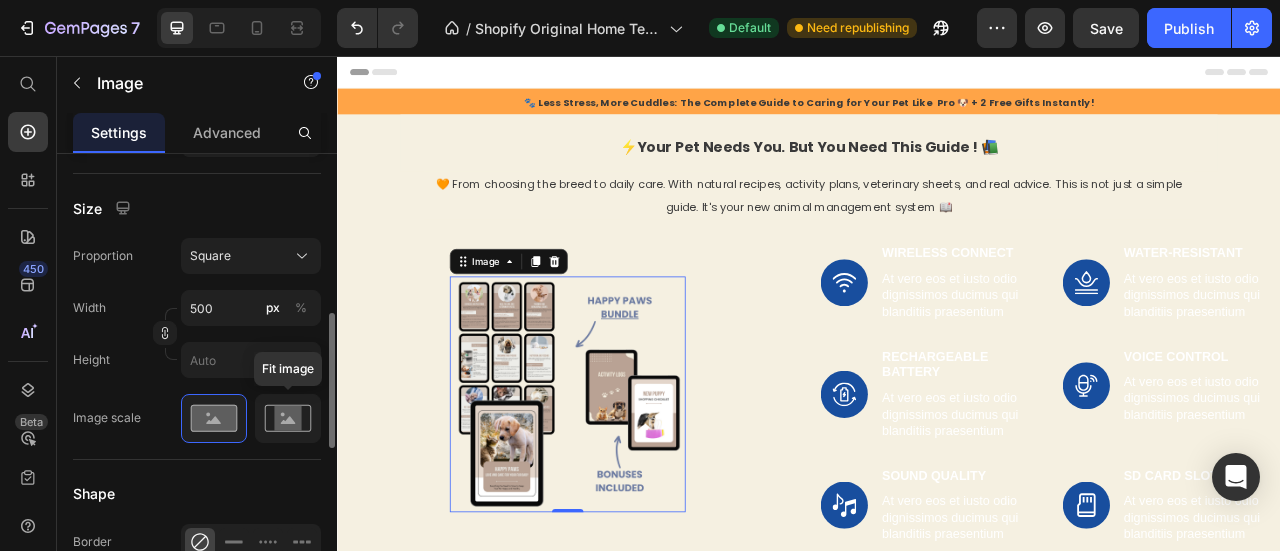 click 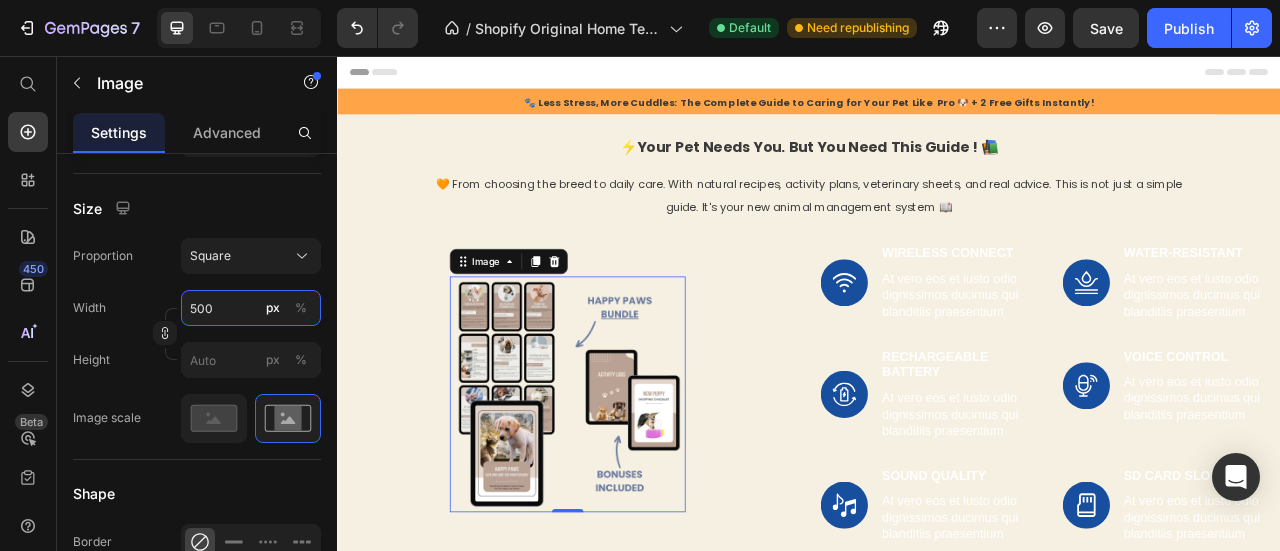 click on "500" at bounding box center [251, 308] 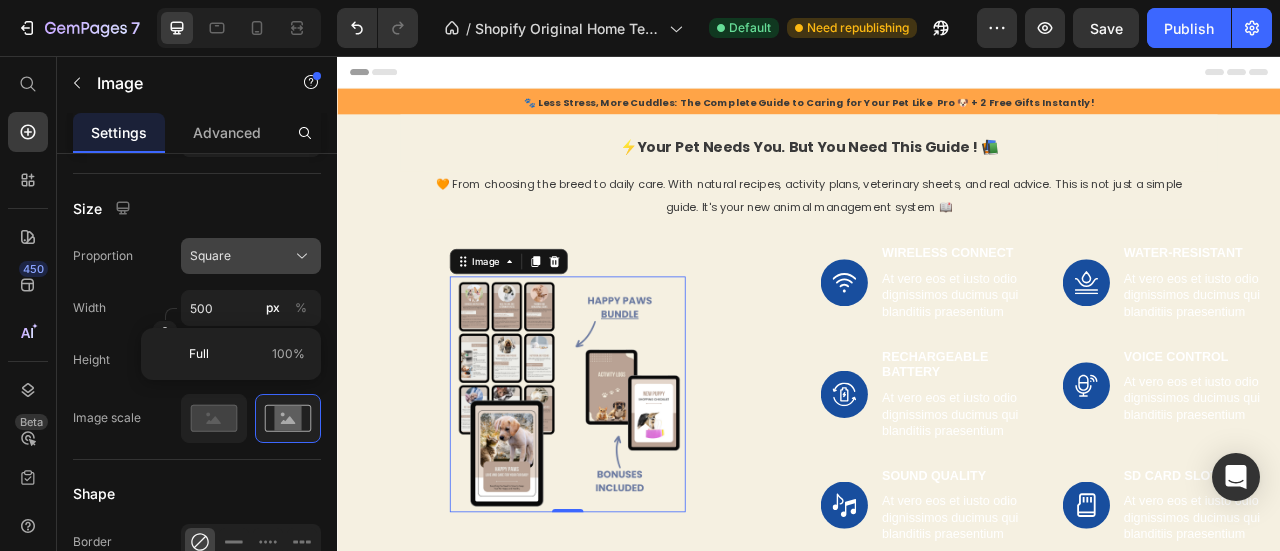 click on "Square" at bounding box center (251, 256) 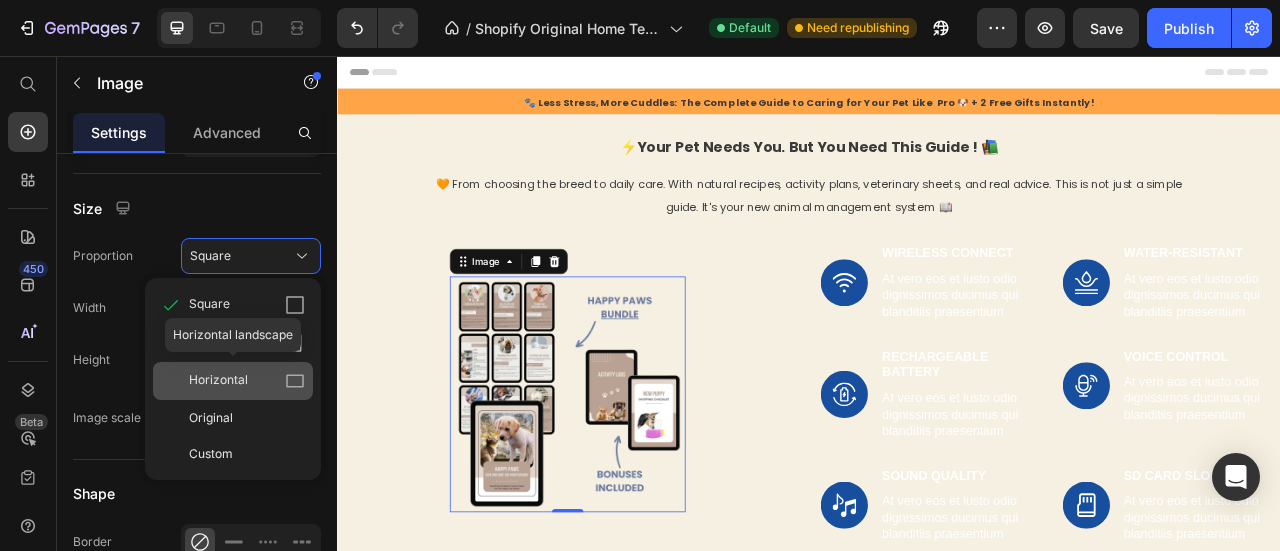 click on "Horizontal" at bounding box center (218, 381) 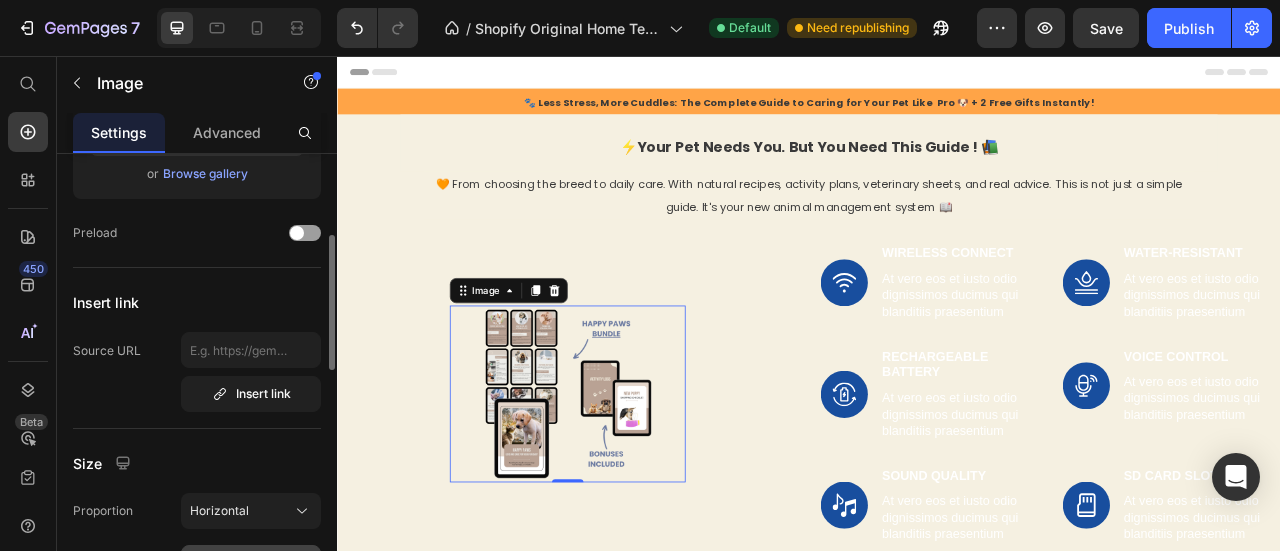 scroll, scrollTop: 281, scrollLeft: 0, axis: vertical 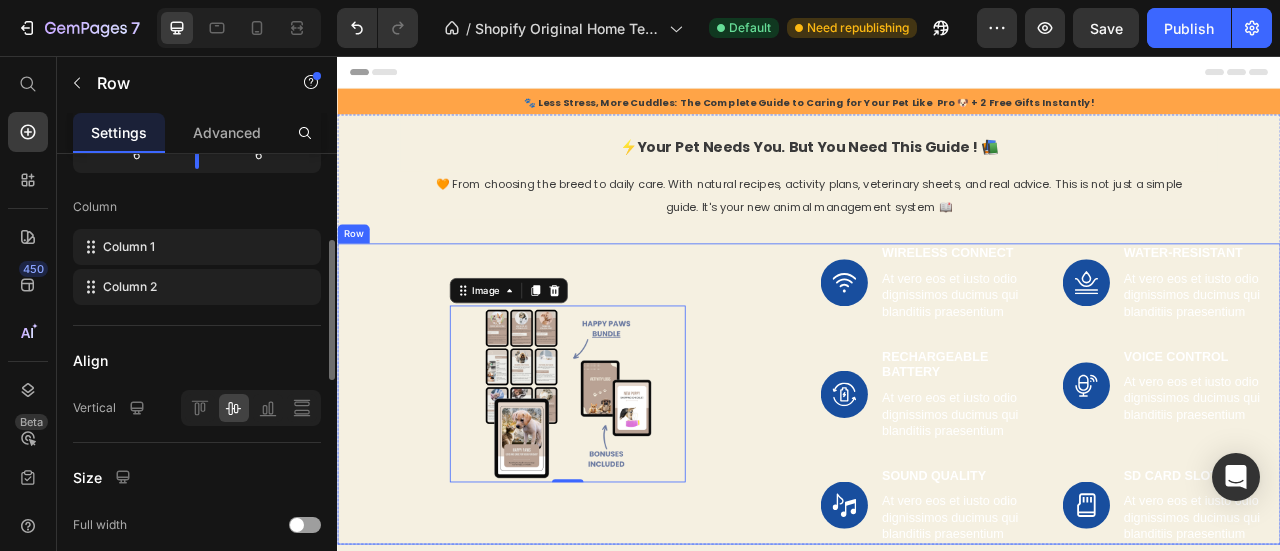 click at bounding box center (630, 485) 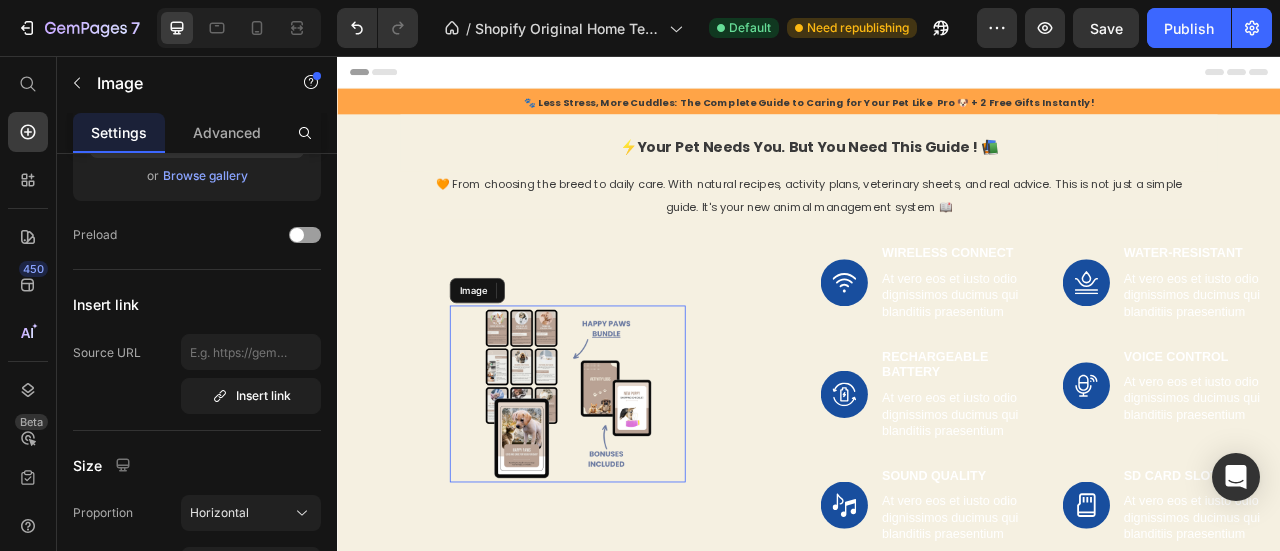 scroll, scrollTop: 0, scrollLeft: 0, axis: both 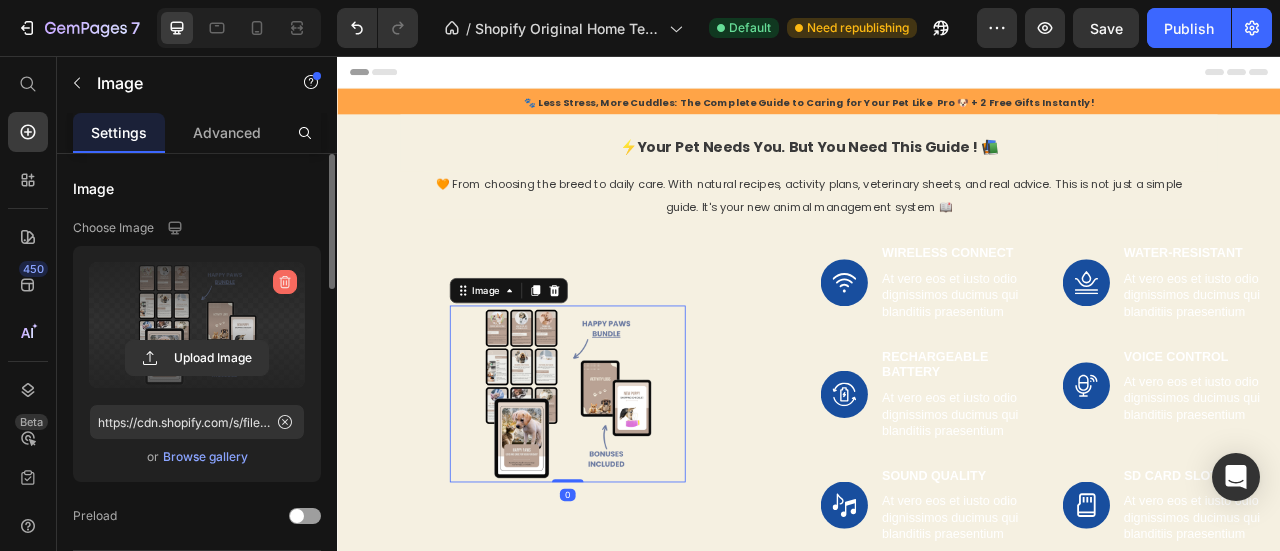 click 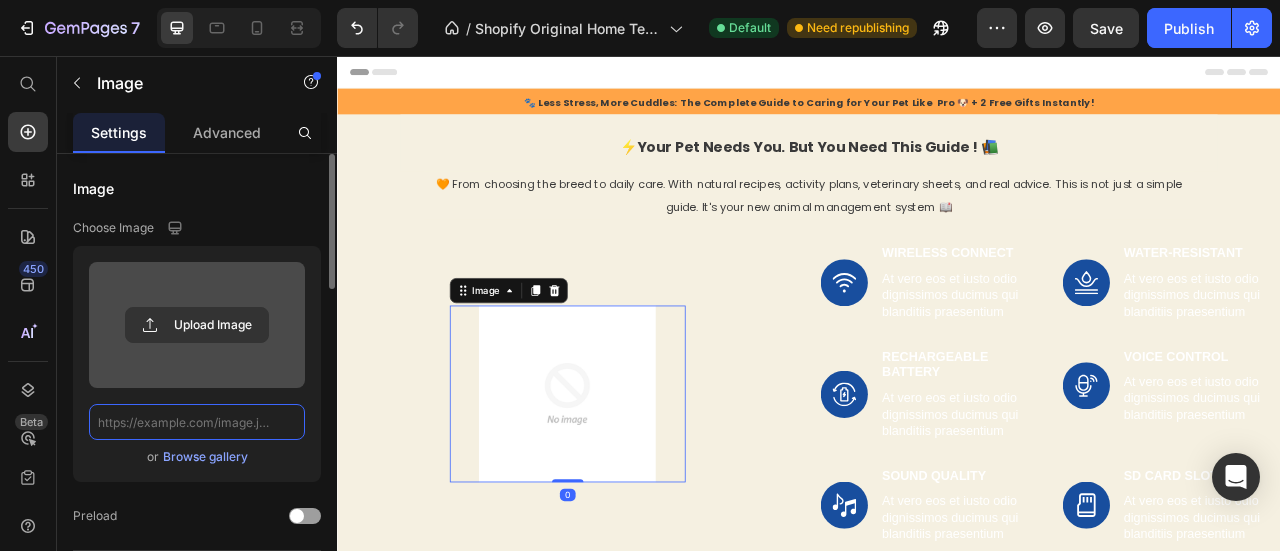 scroll, scrollTop: 0, scrollLeft: 0, axis: both 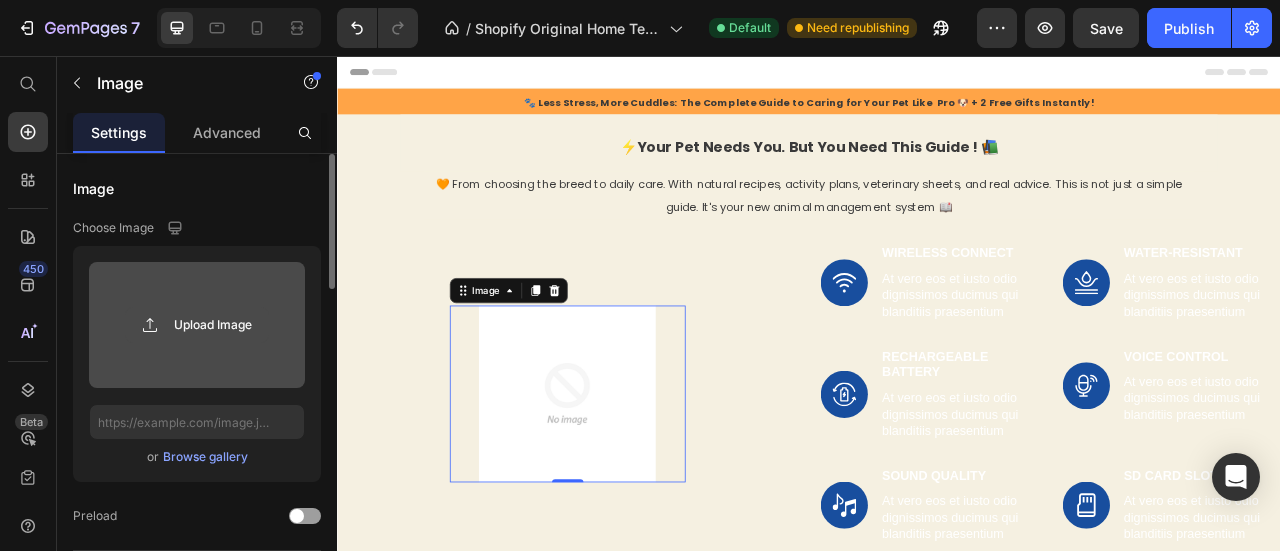 click 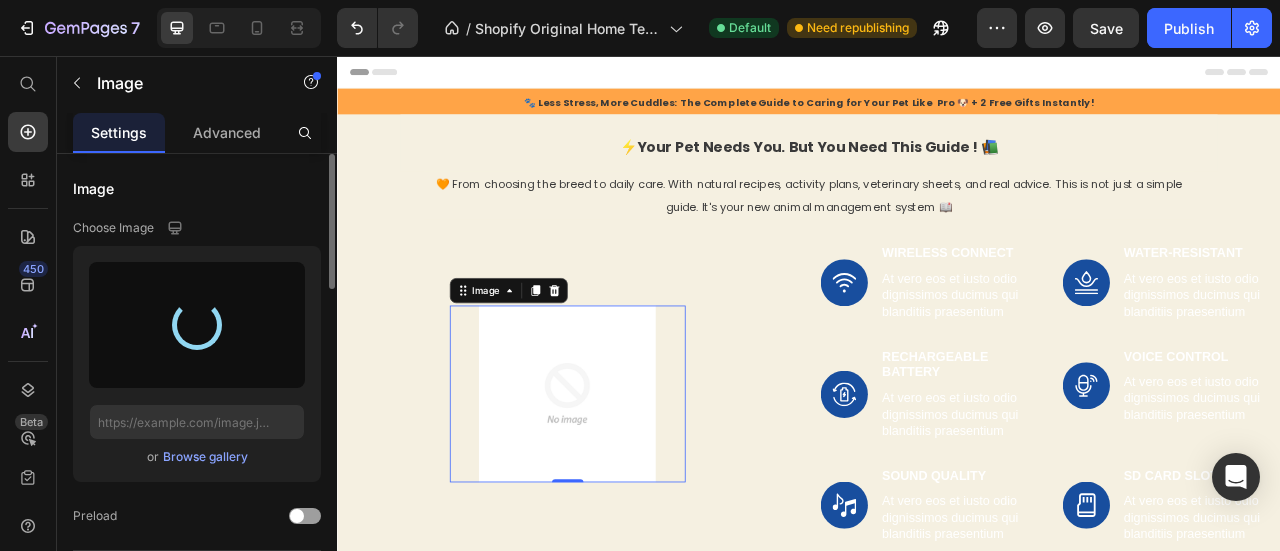 type on "https://cdn.shopify.com/s/files/1/0953/6831/5229/files/gempages_567441561063785553-e10c3203-5b29-48f2-ba98-efb13eaa181c.png" 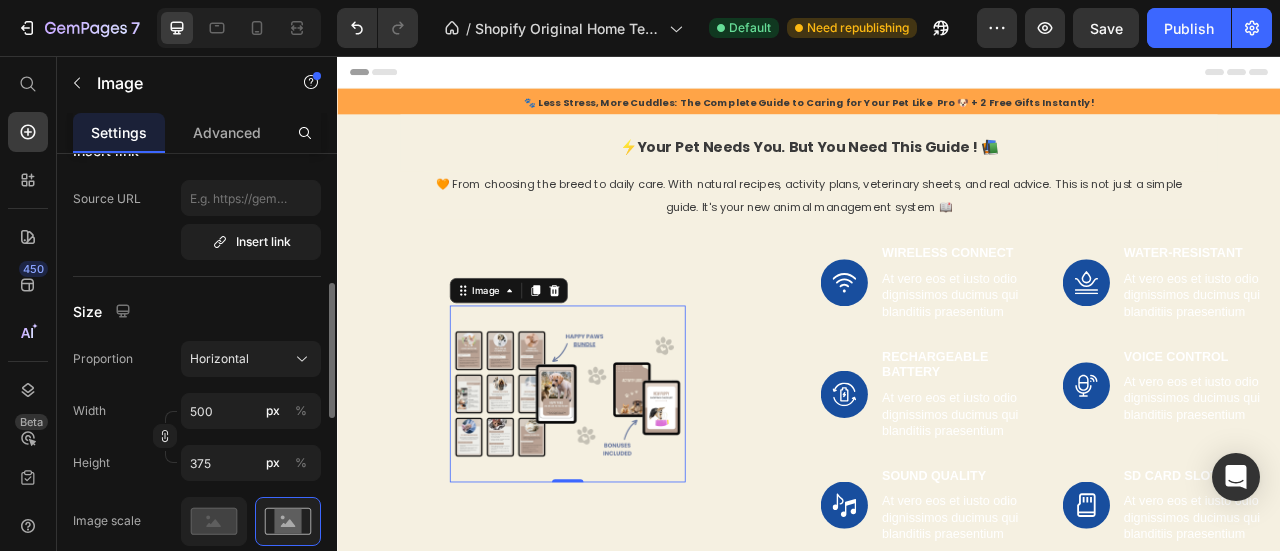 scroll, scrollTop: 440, scrollLeft: 0, axis: vertical 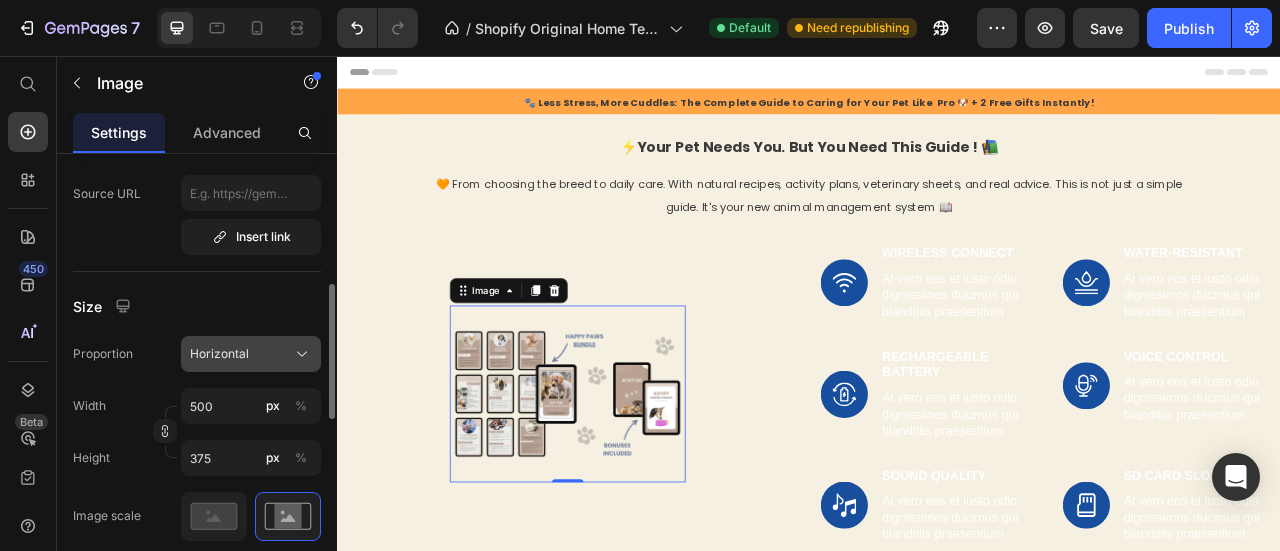 click on "Horizontal" 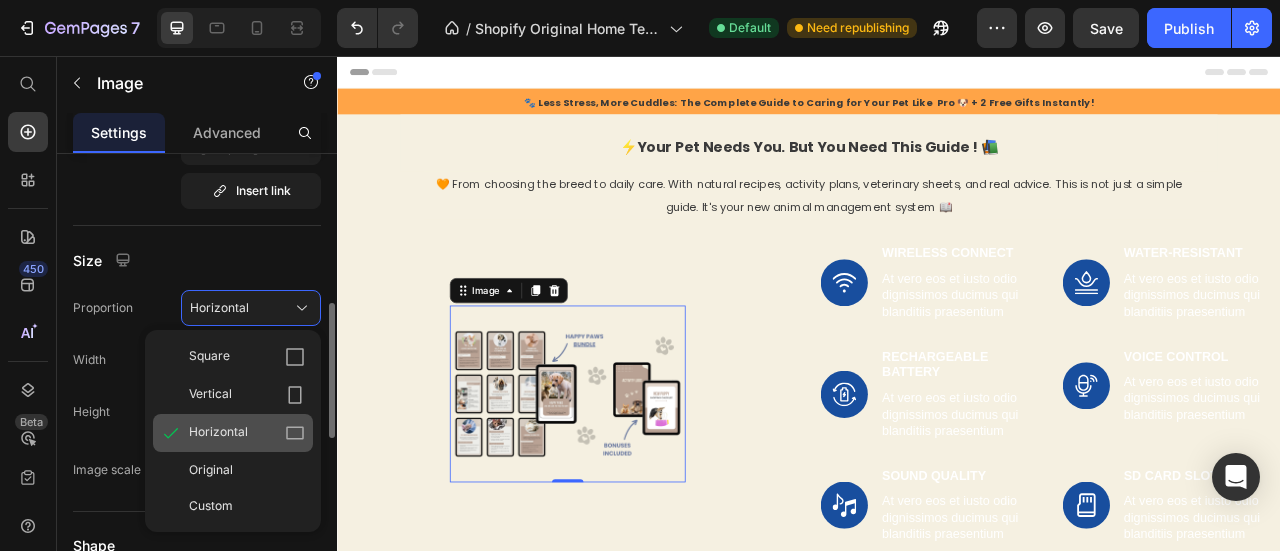 scroll, scrollTop: 492, scrollLeft: 0, axis: vertical 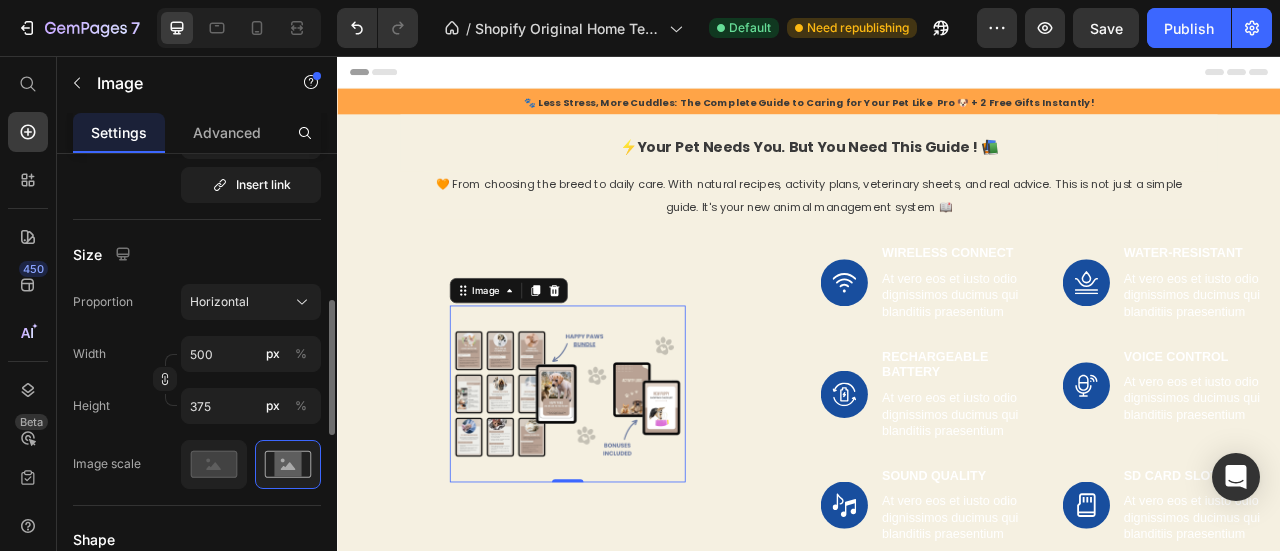 click on "Size" at bounding box center (197, 254) 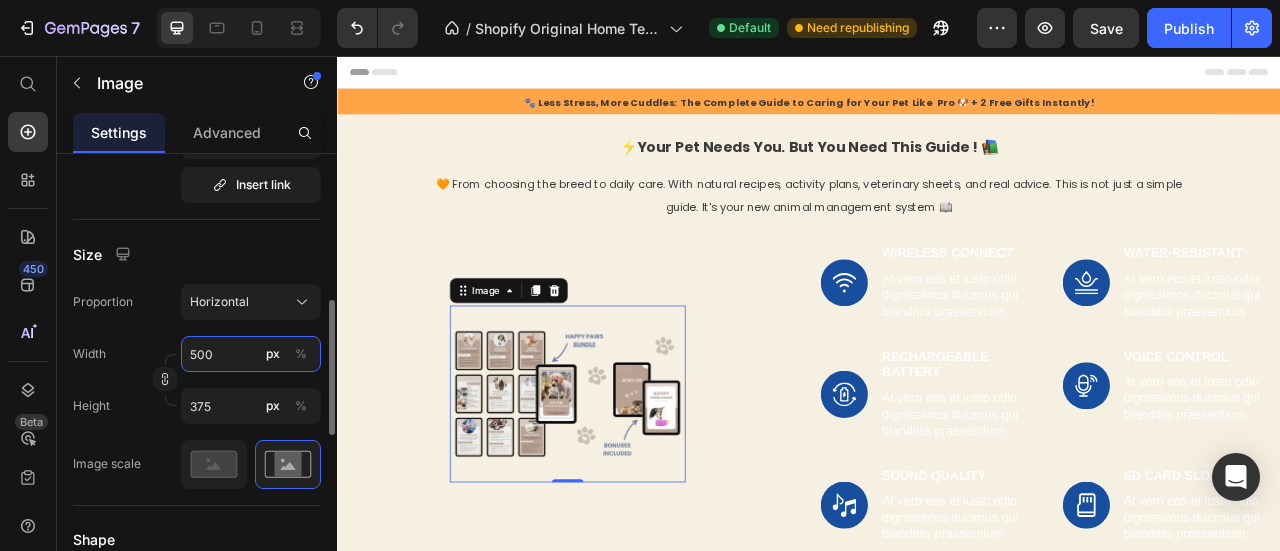 click on "500" at bounding box center [251, 354] 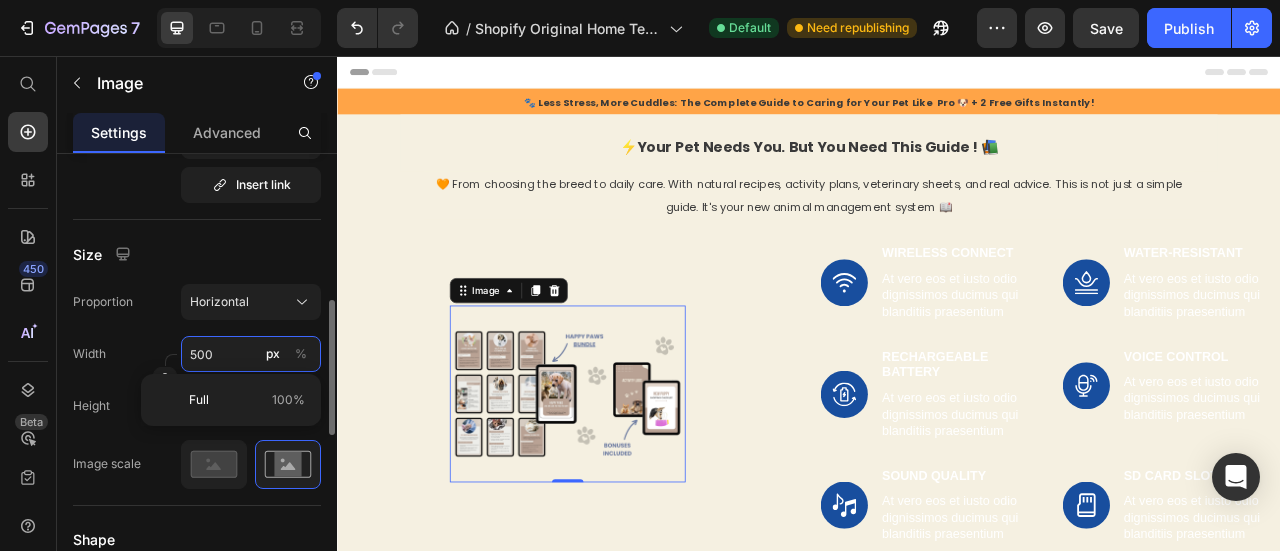 type on "8" 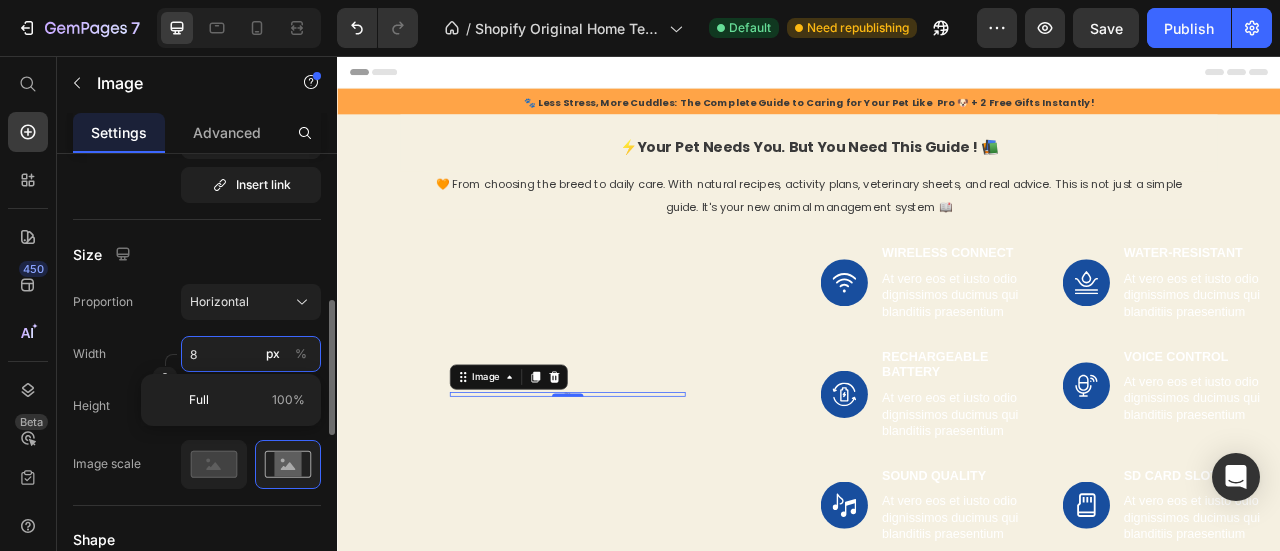 type on "80" 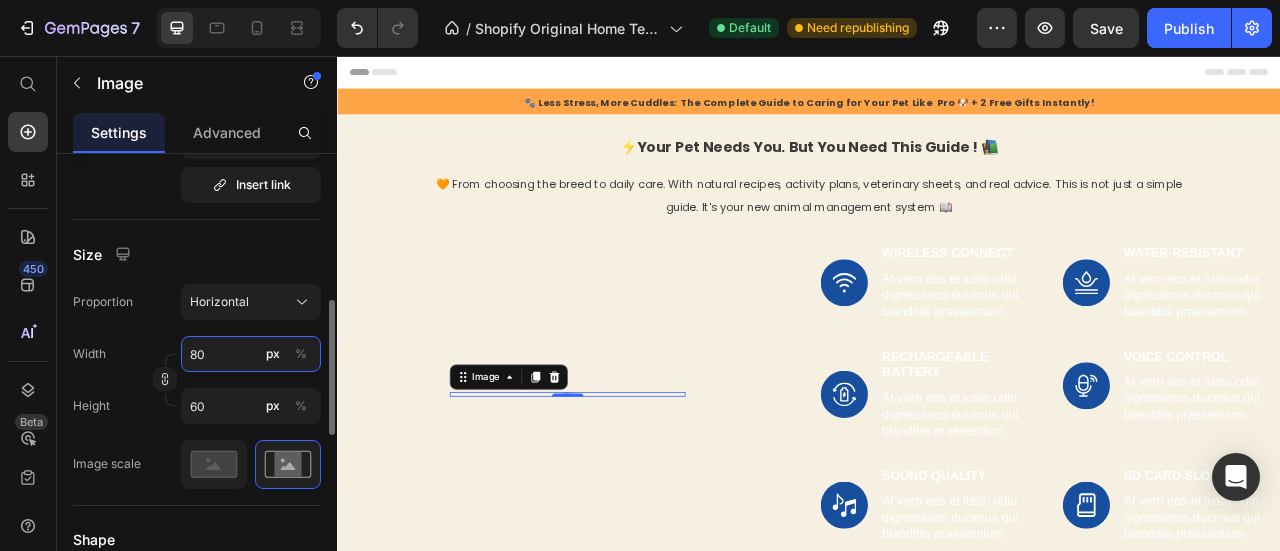 type on "800" 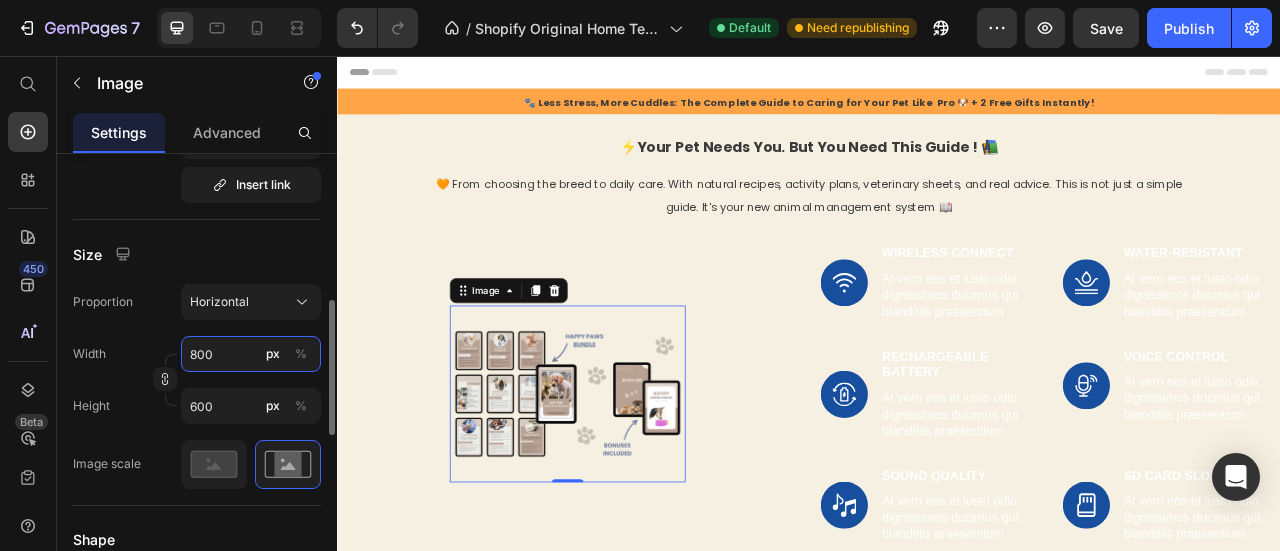 type on "80" 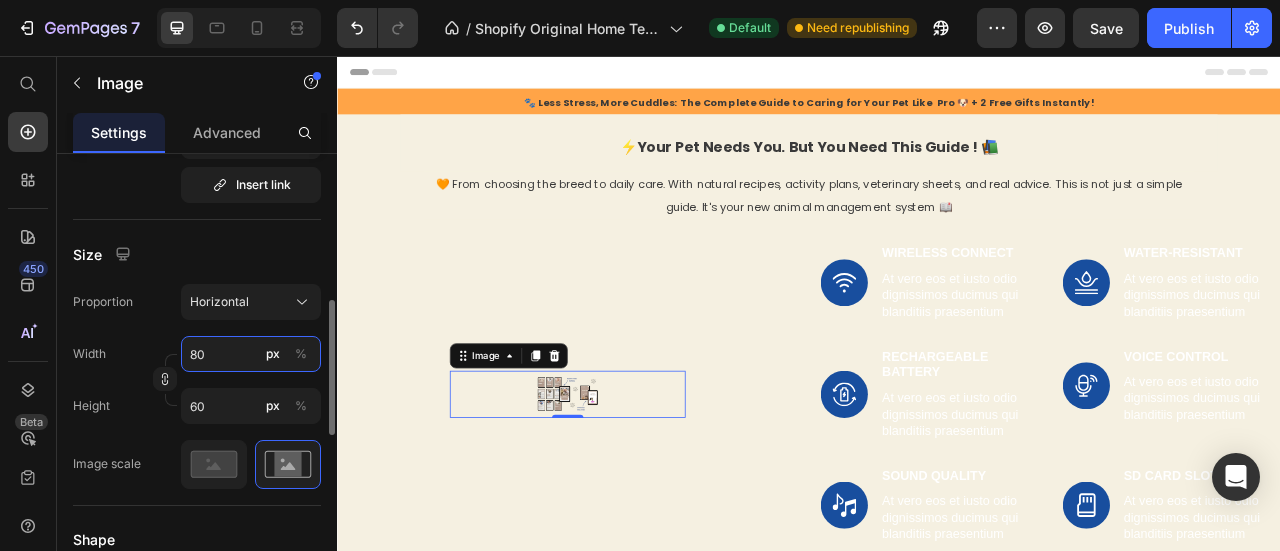 type on "8" 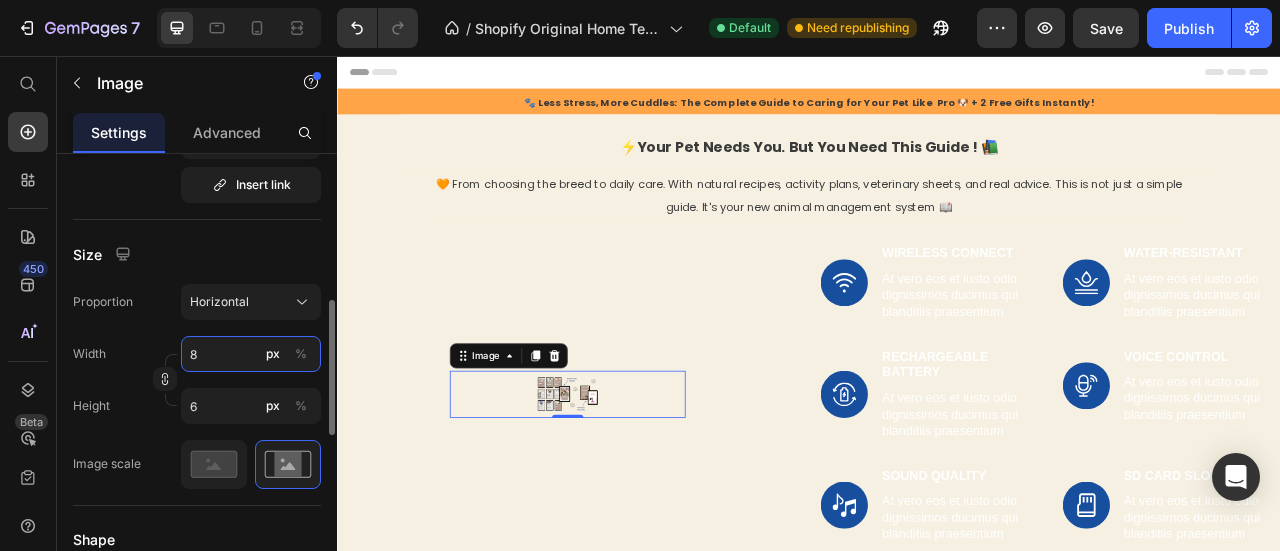 type 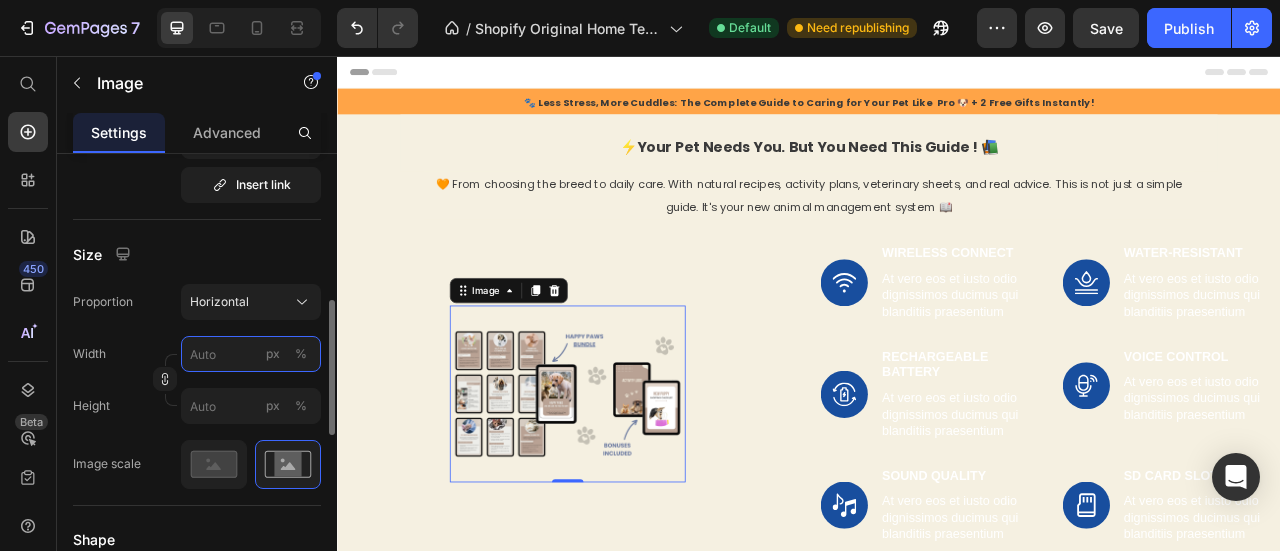 type on "8" 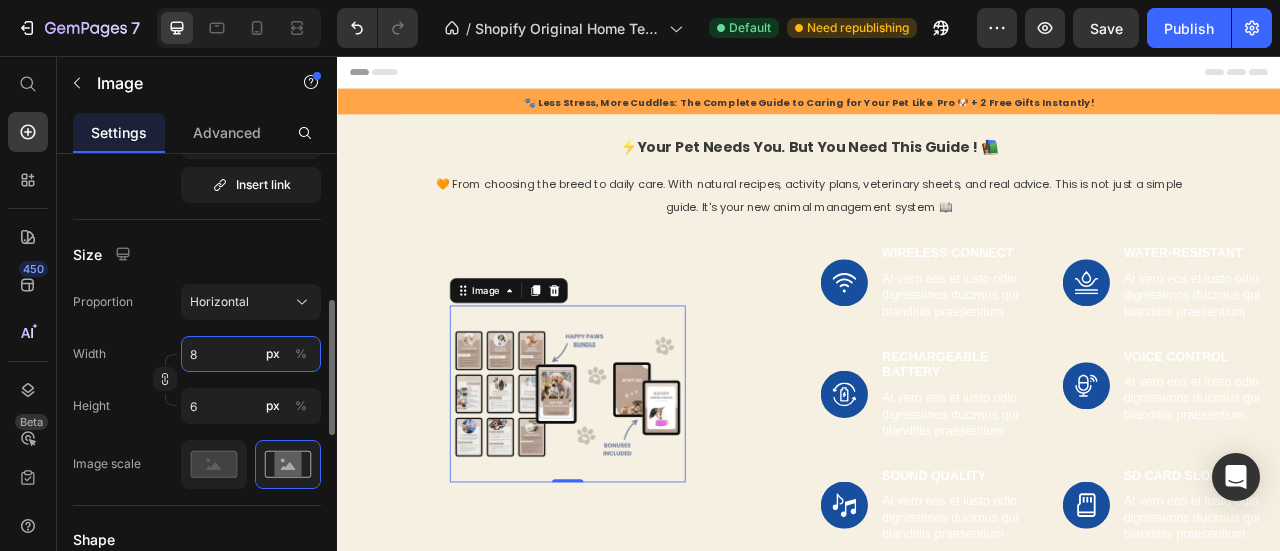 type on "81" 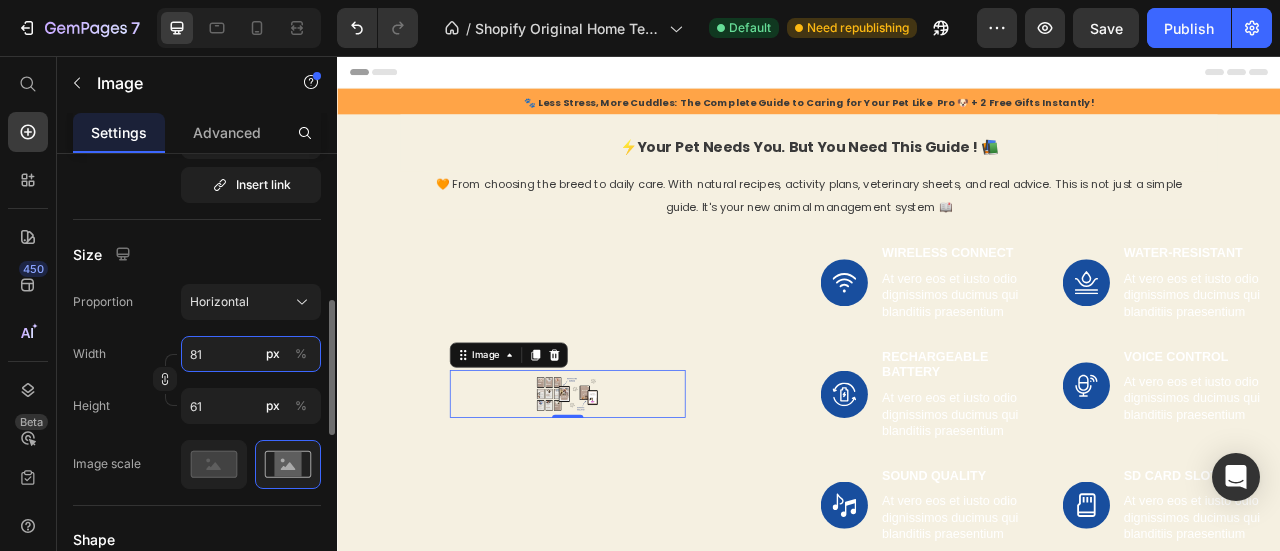 type on "810" 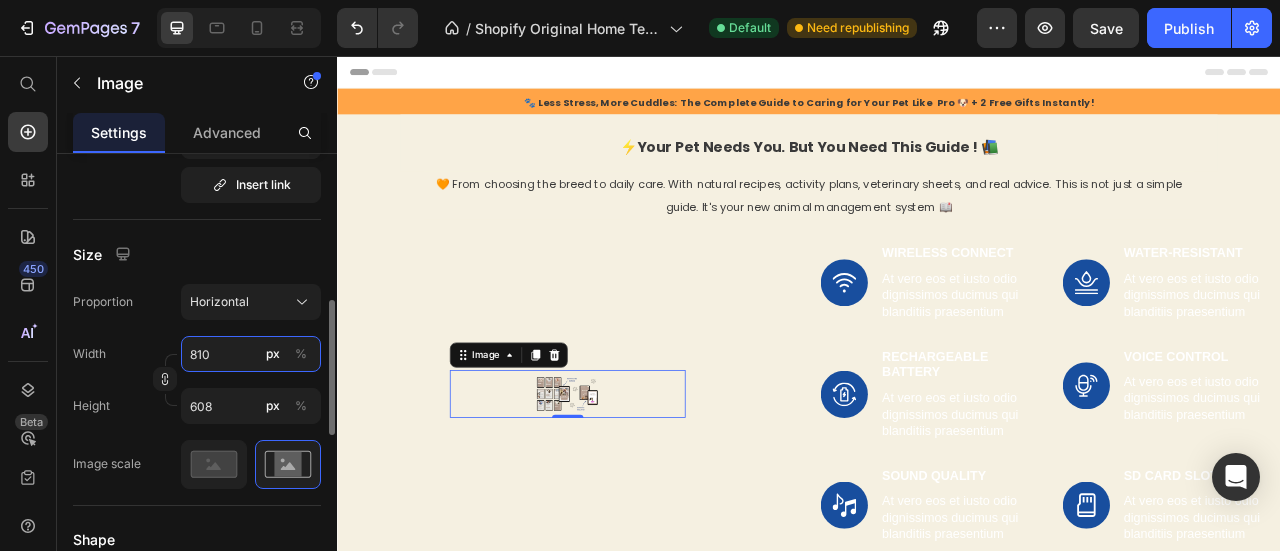 type on "8100" 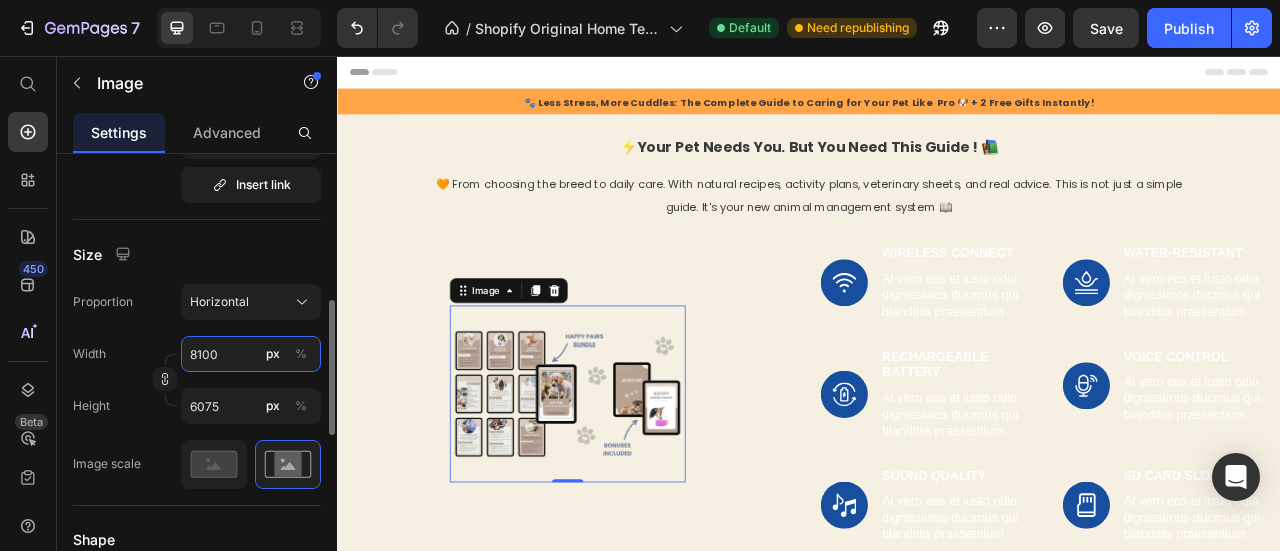 type on "810" 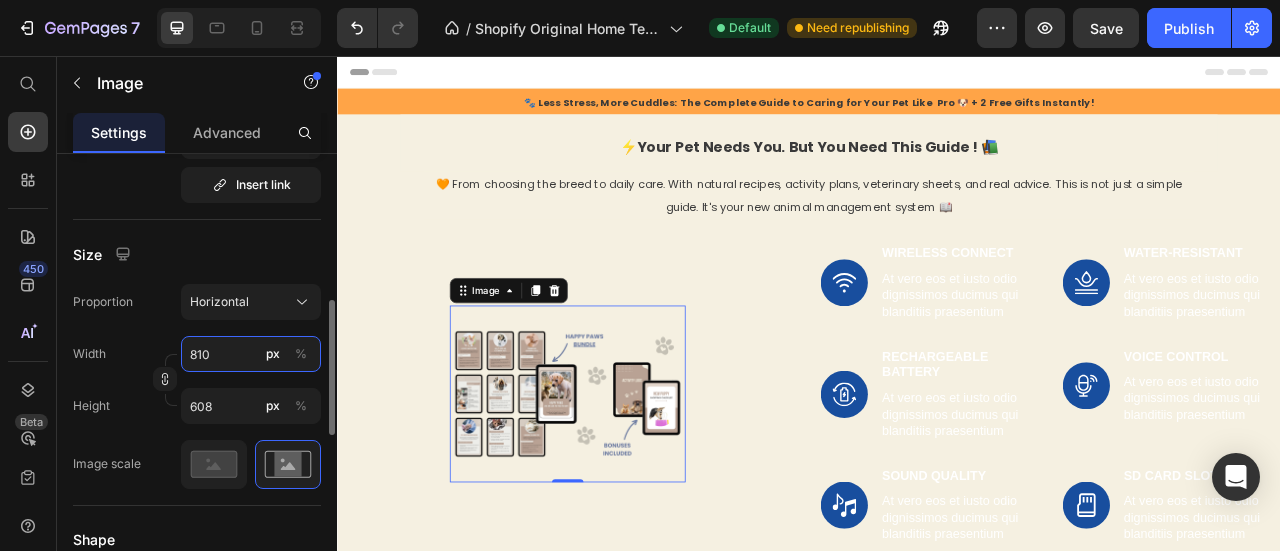 type on "81" 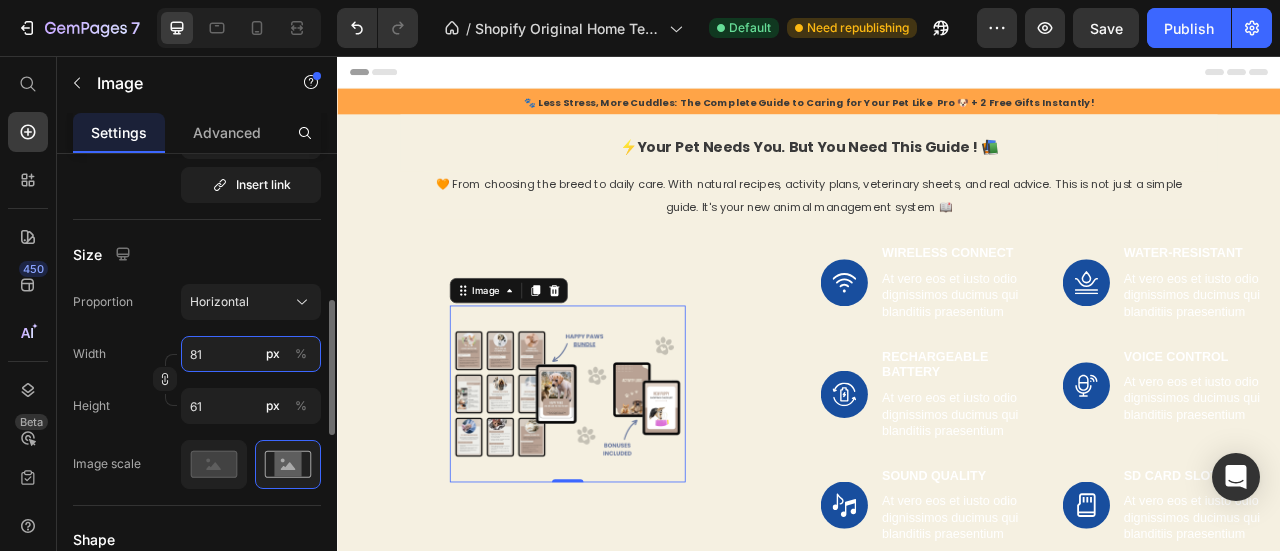 type on "8" 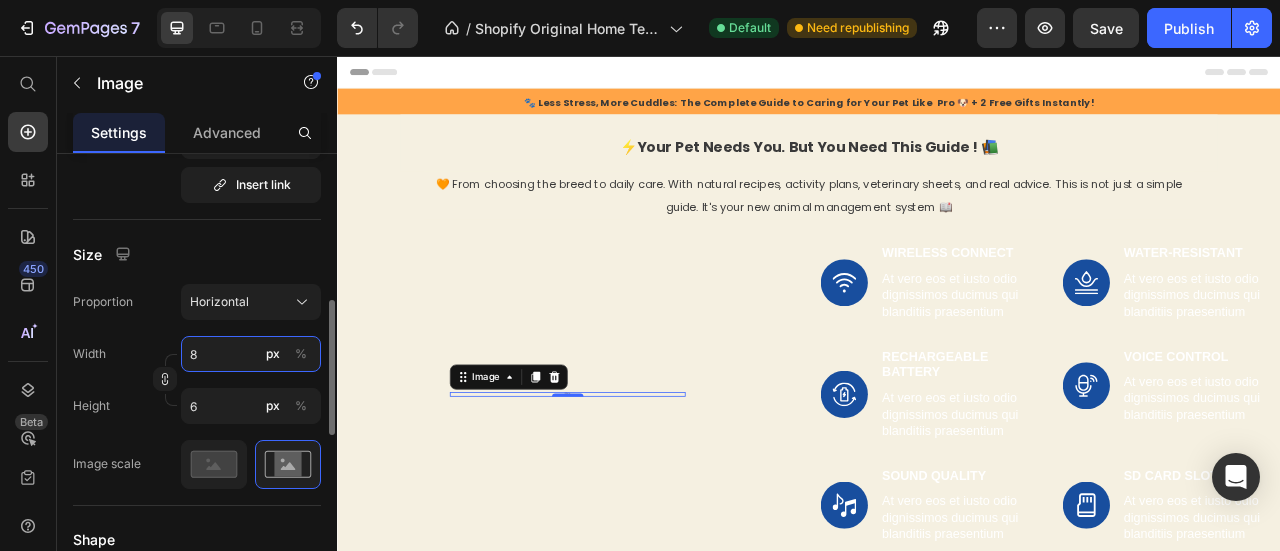 type 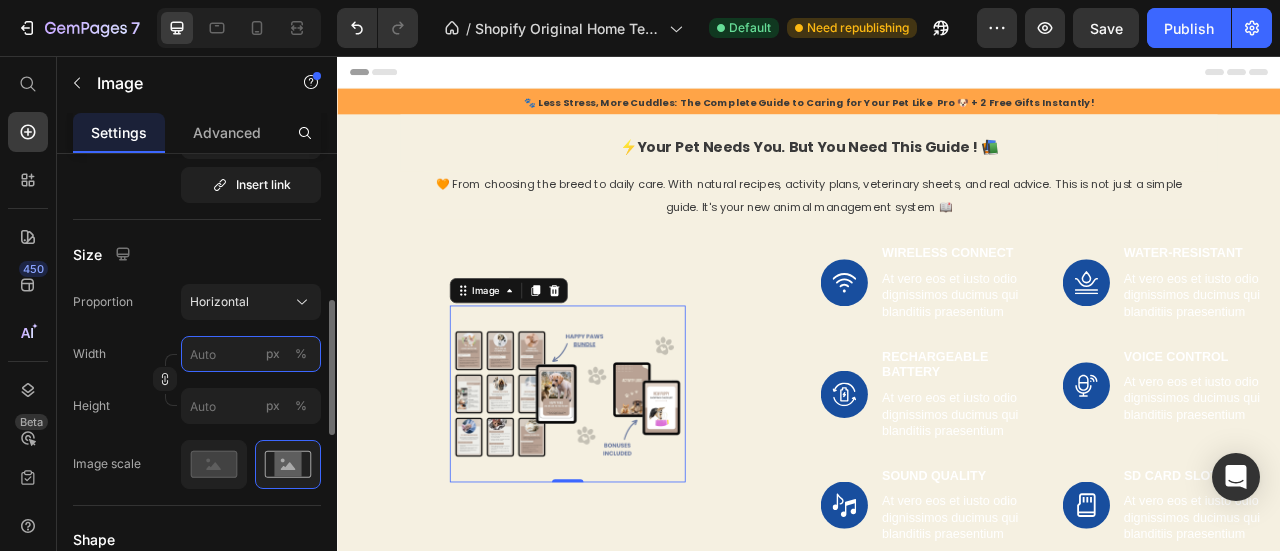 type on "8" 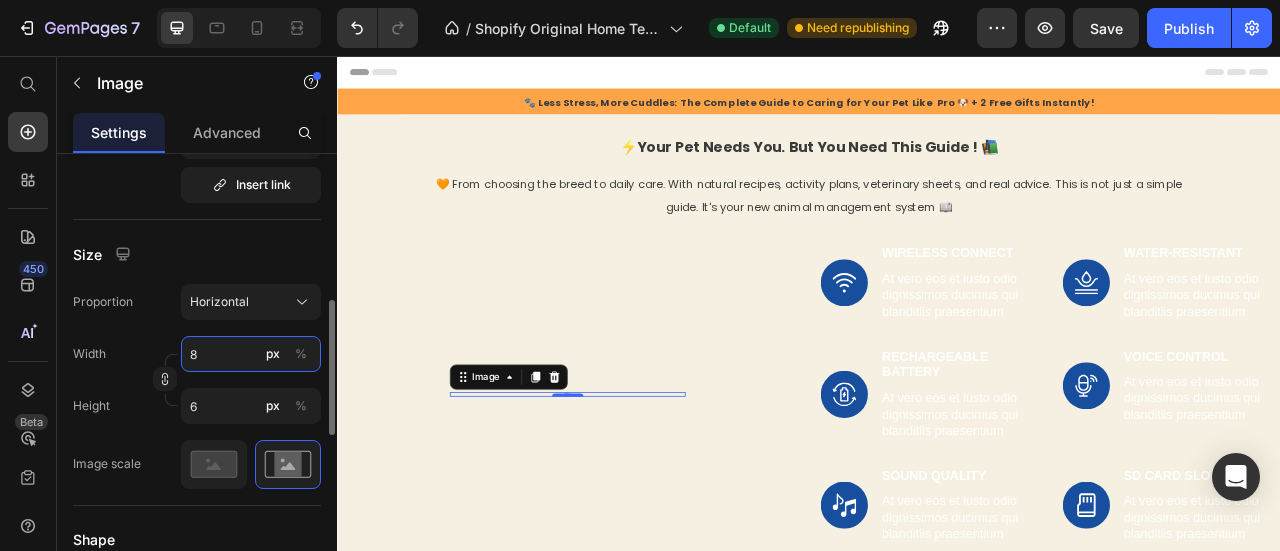 type on "8" 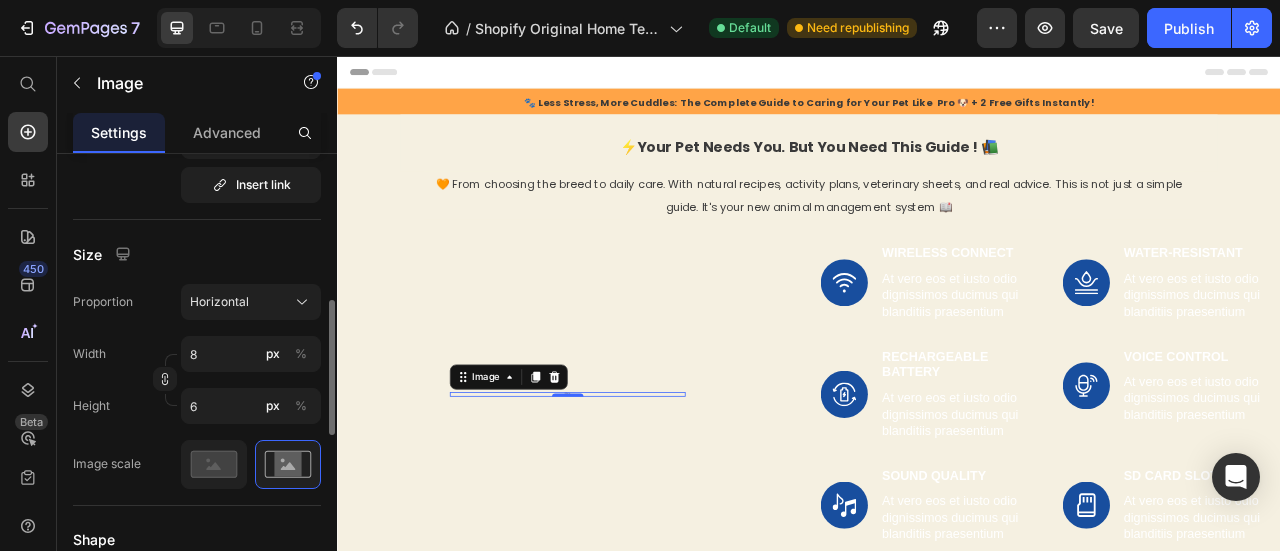 click on "Size" at bounding box center [197, 254] 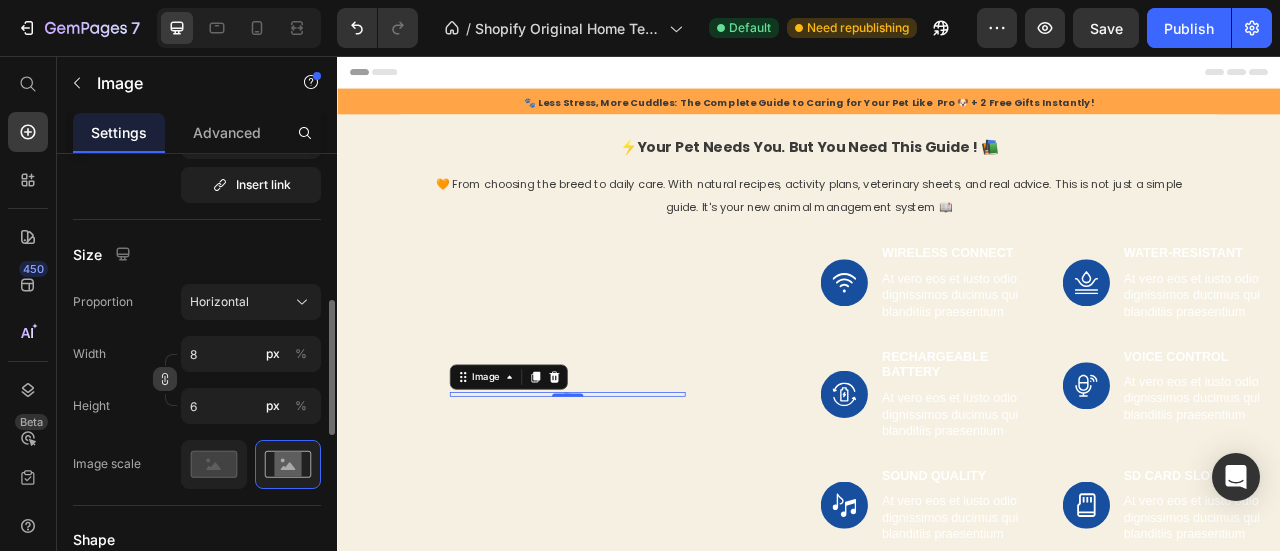 click 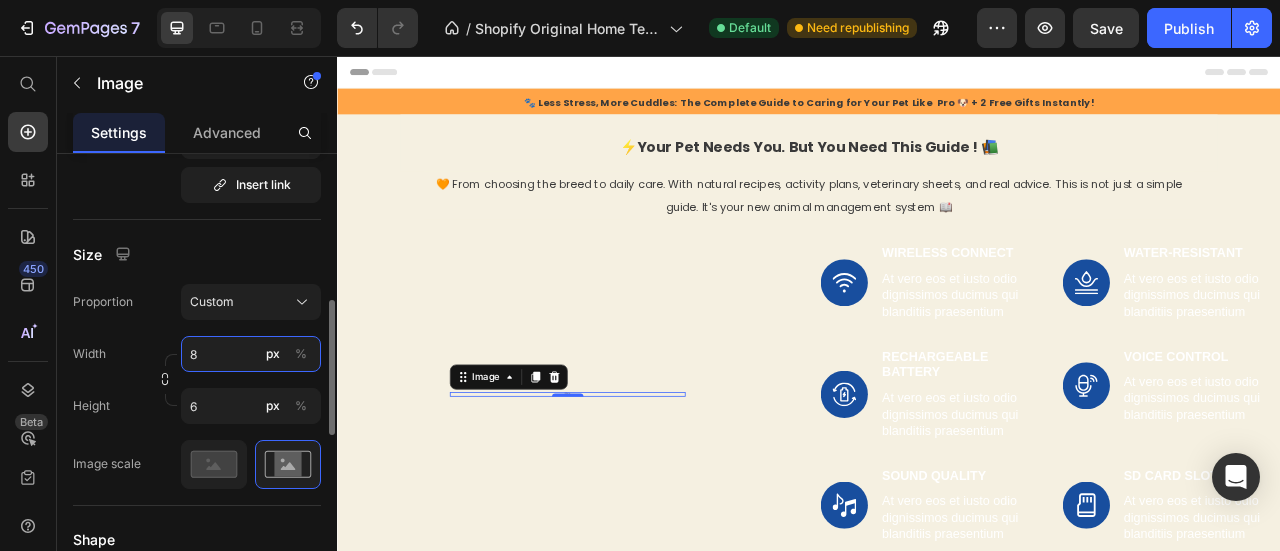 click on "8" at bounding box center [251, 354] 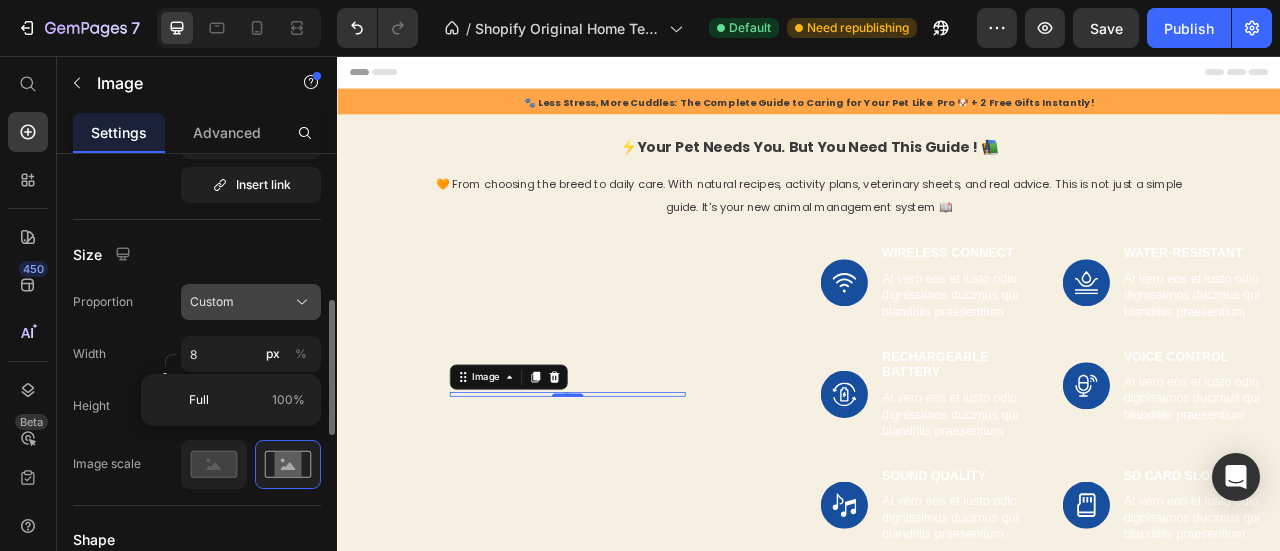 click on "Custom" 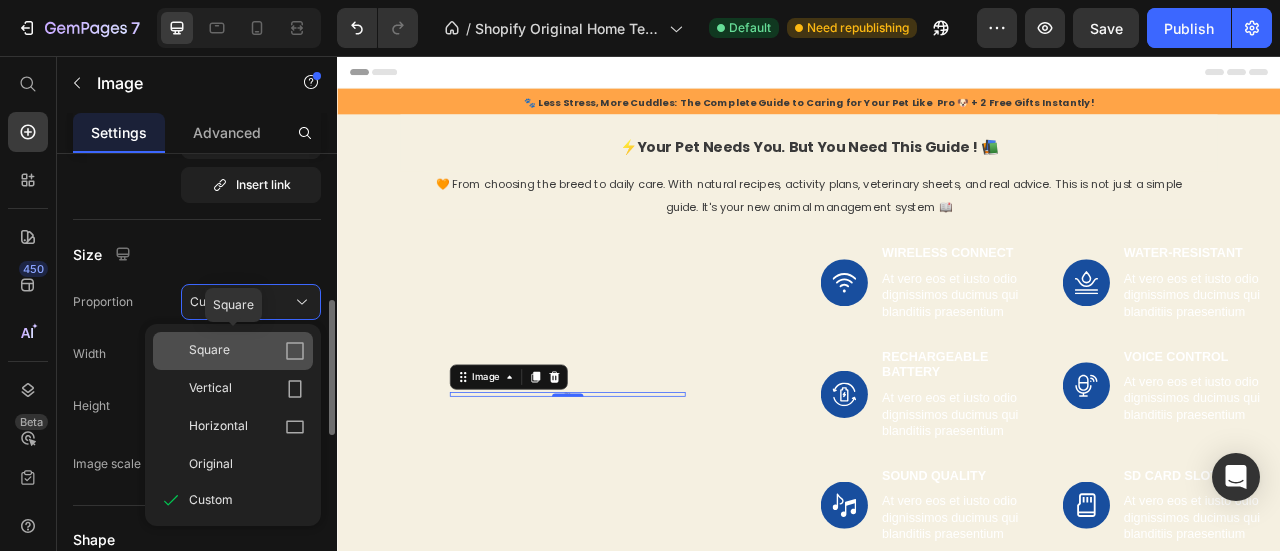 click on "Square" at bounding box center [209, 351] 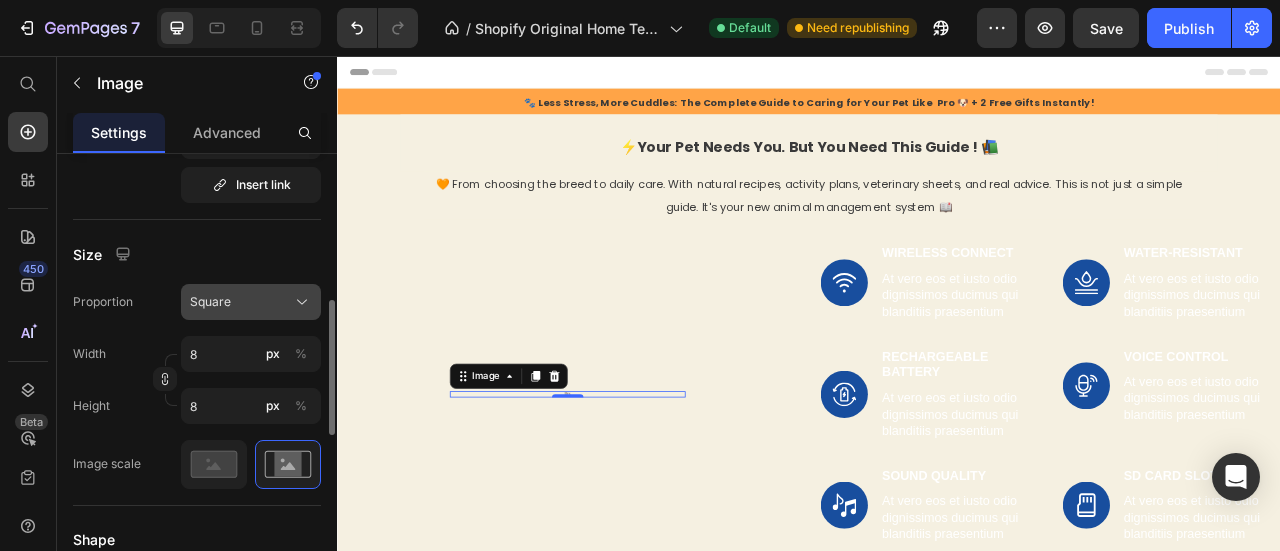 click on "Square" at bounding box center [251, 302] 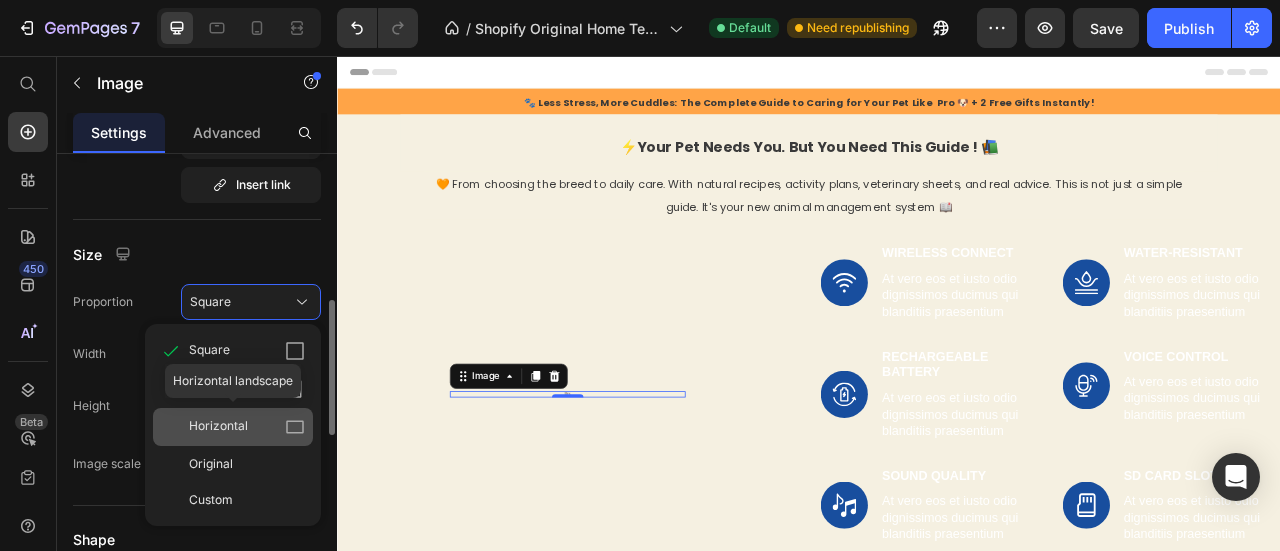 click on "Horizontal" at bounding box center (218, 427) 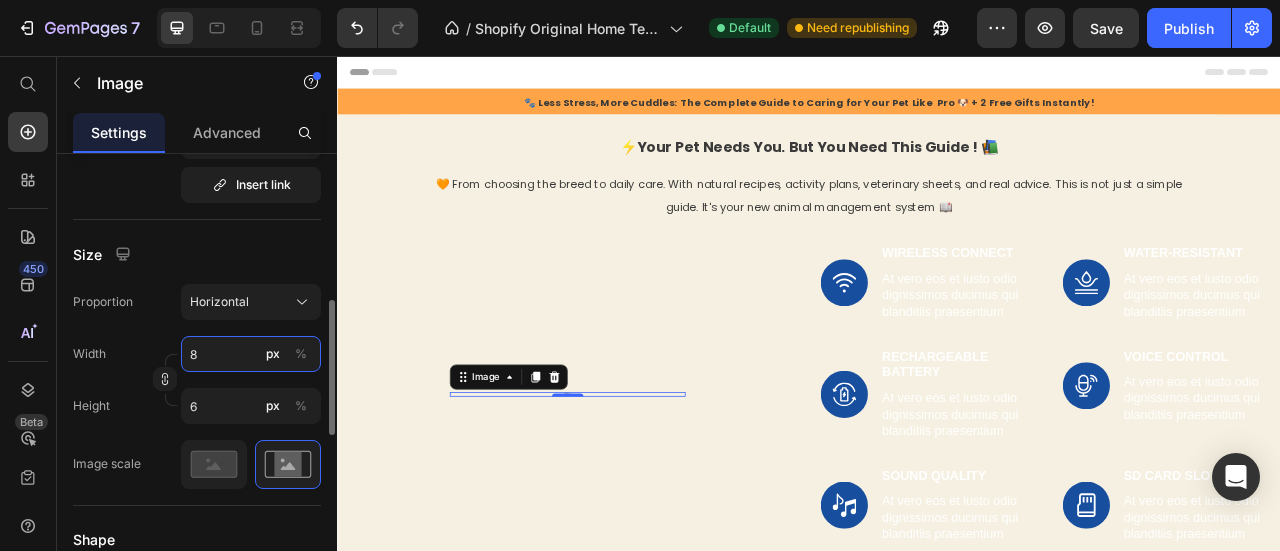 click on "8" at bounding box center [251, 354] 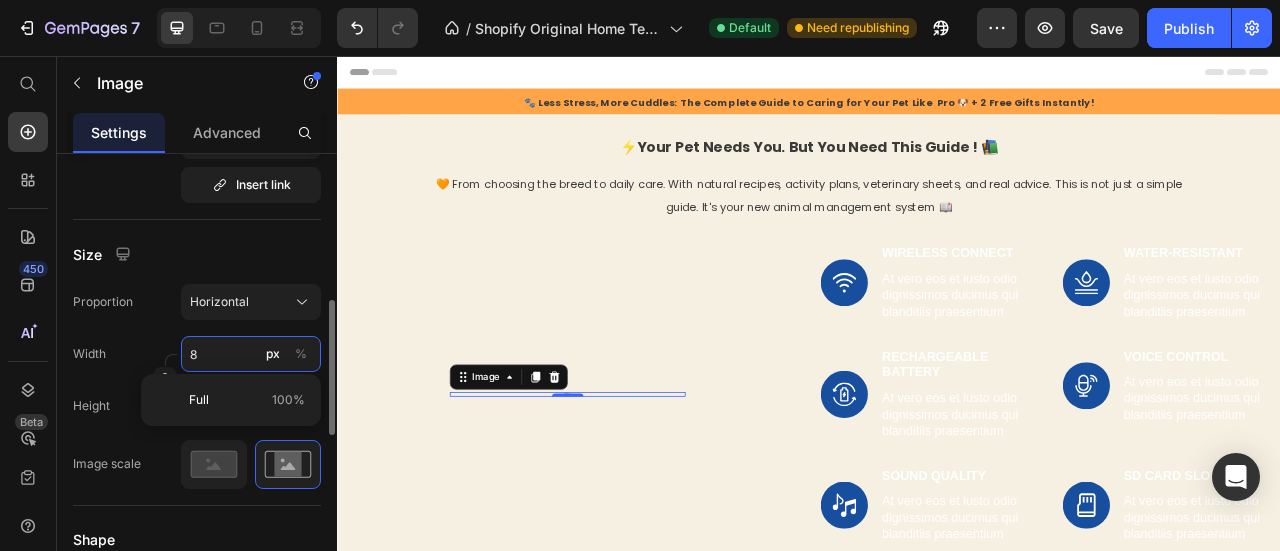 type on "88" 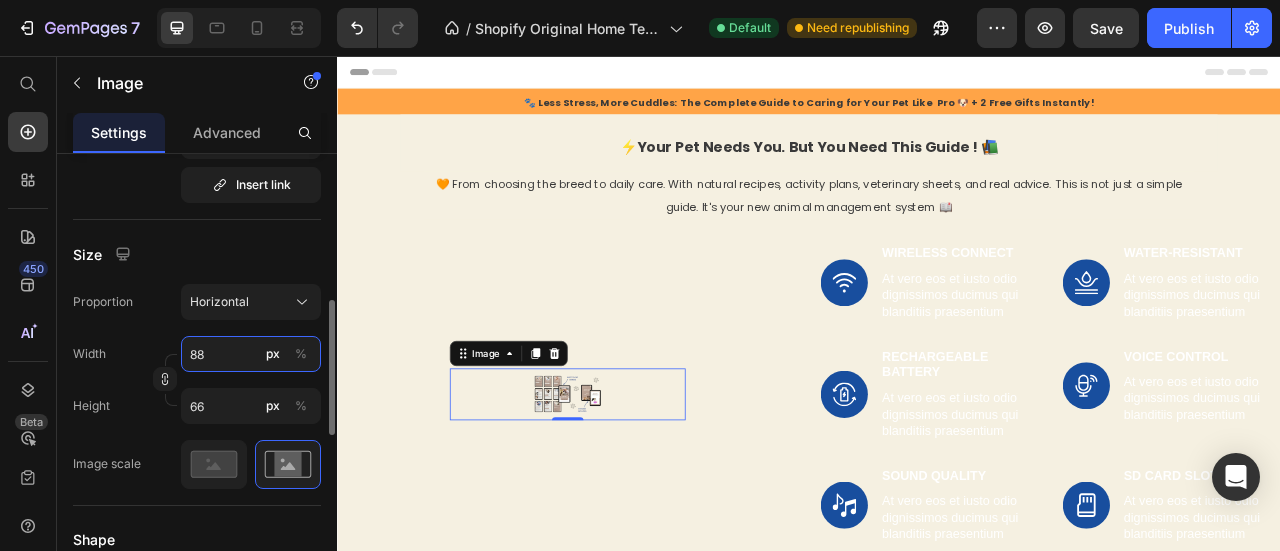 type on "880" 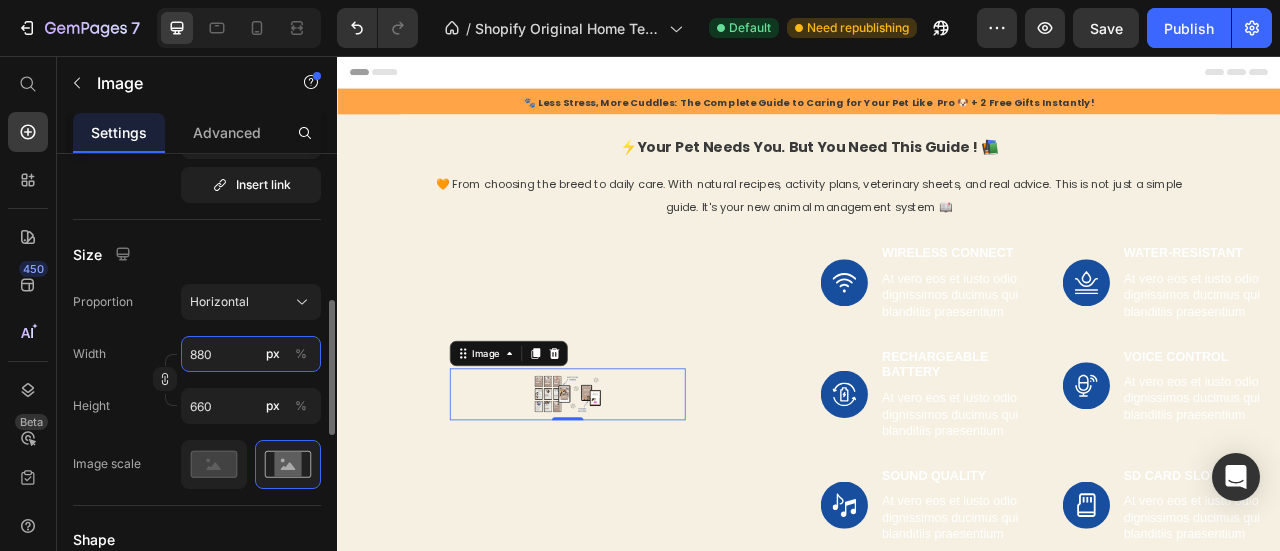 type on "8800" 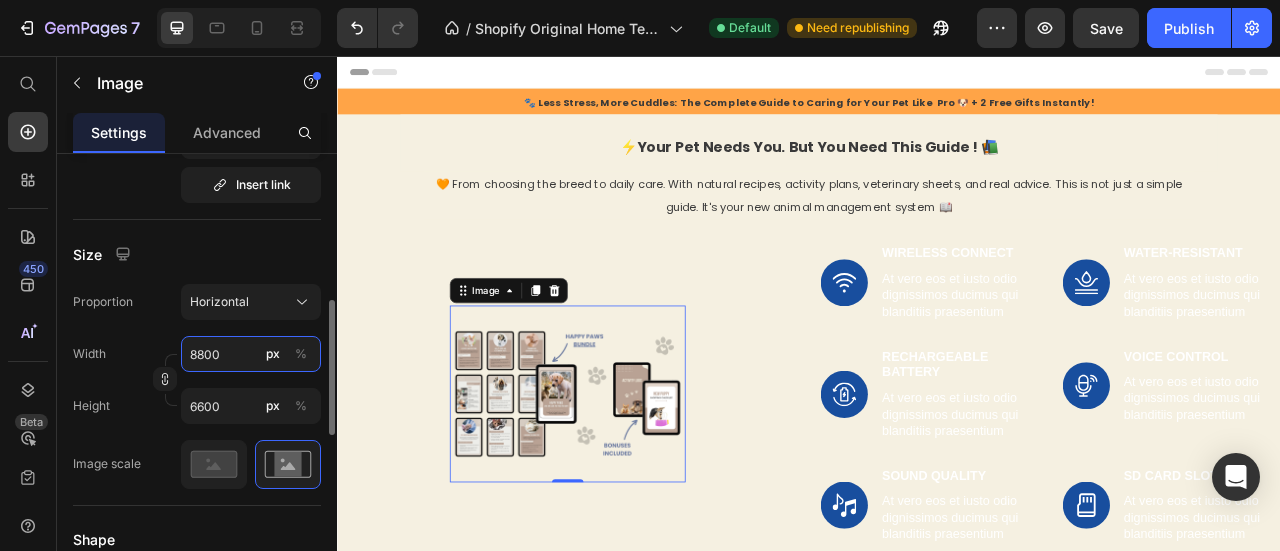 type on "880" 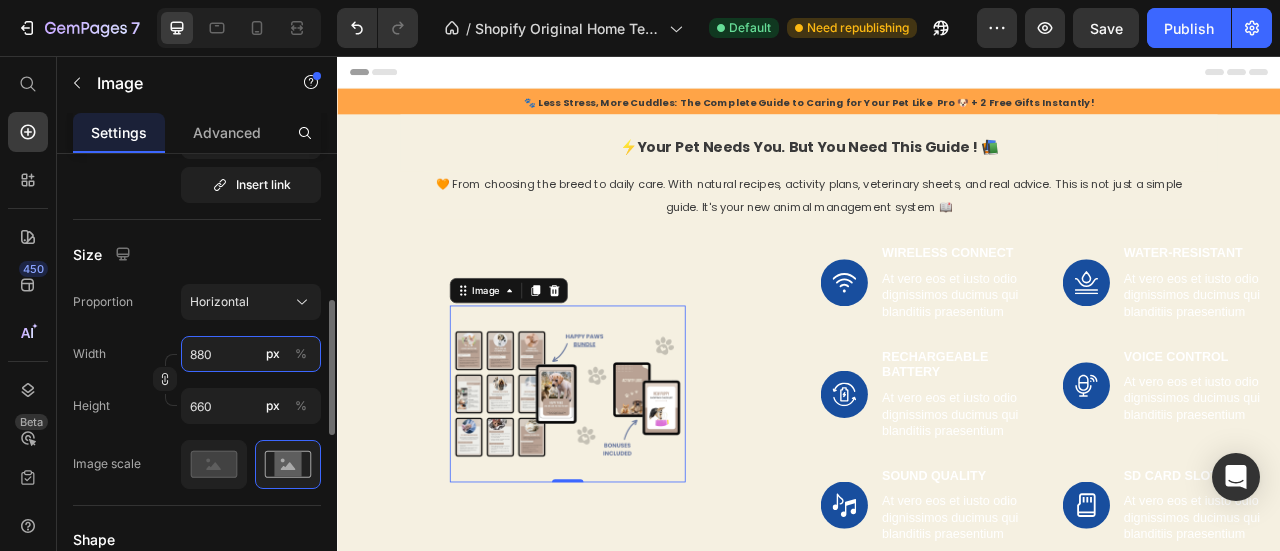 type on "88" 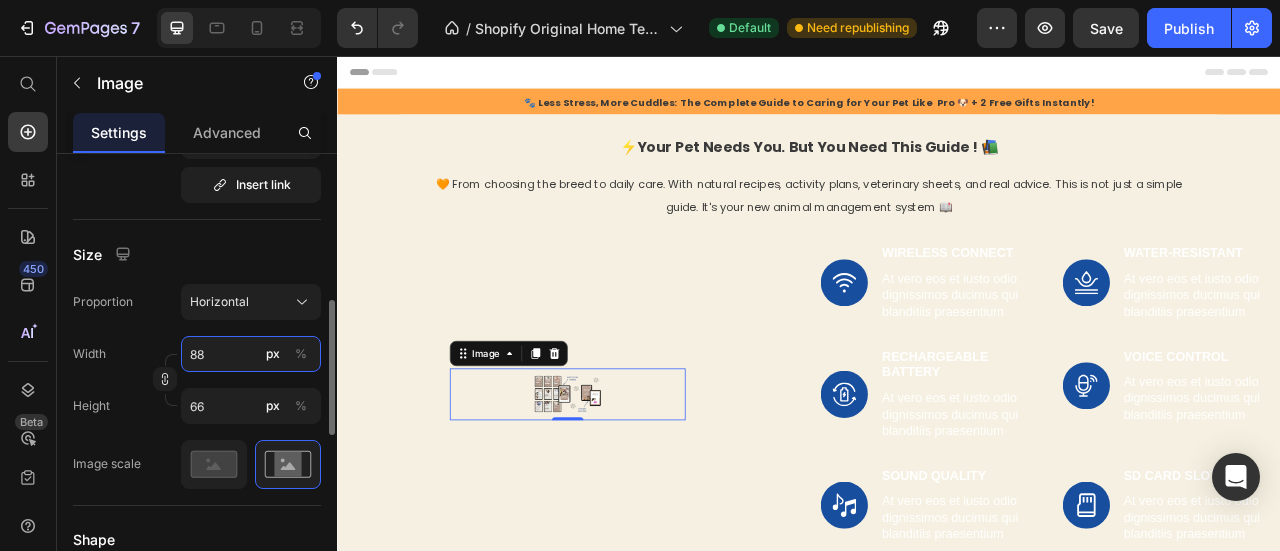 type on "8" 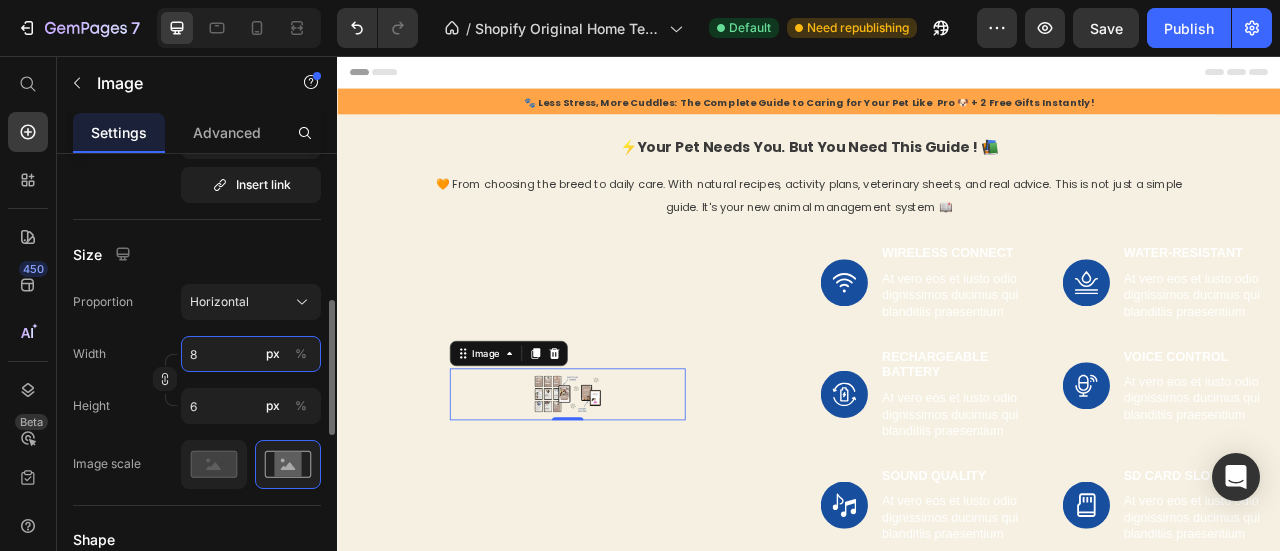 type 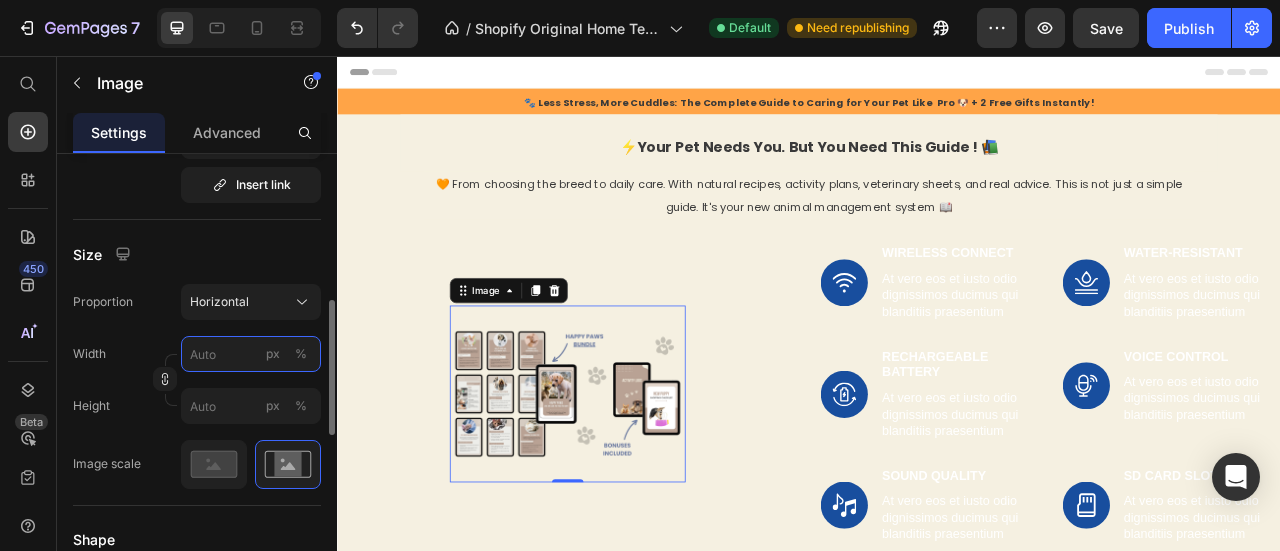 type on "8" 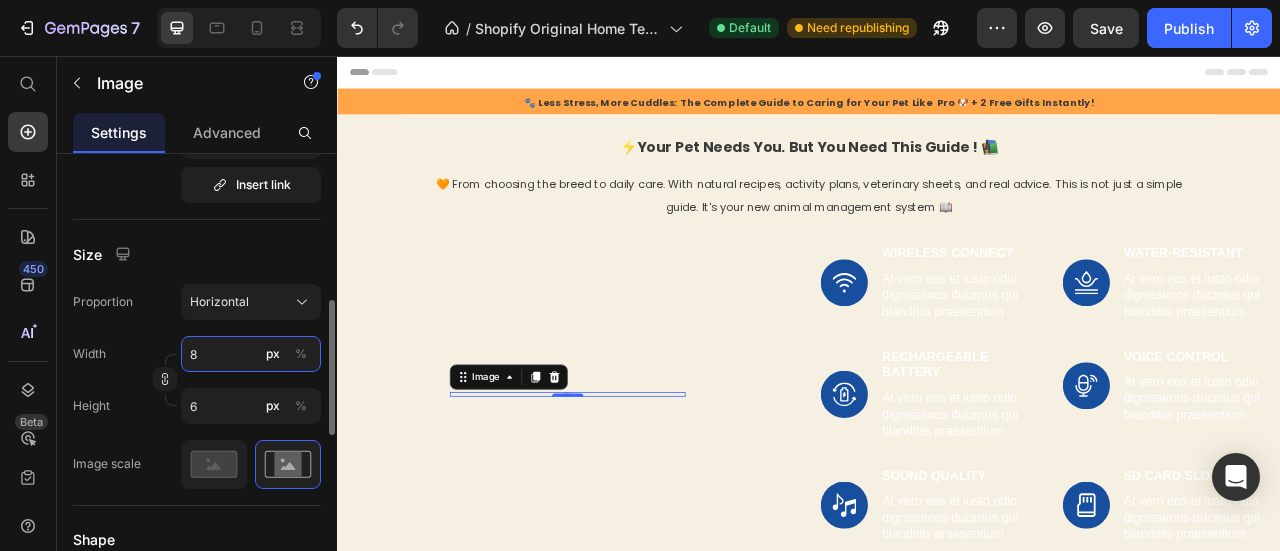 type on "80" 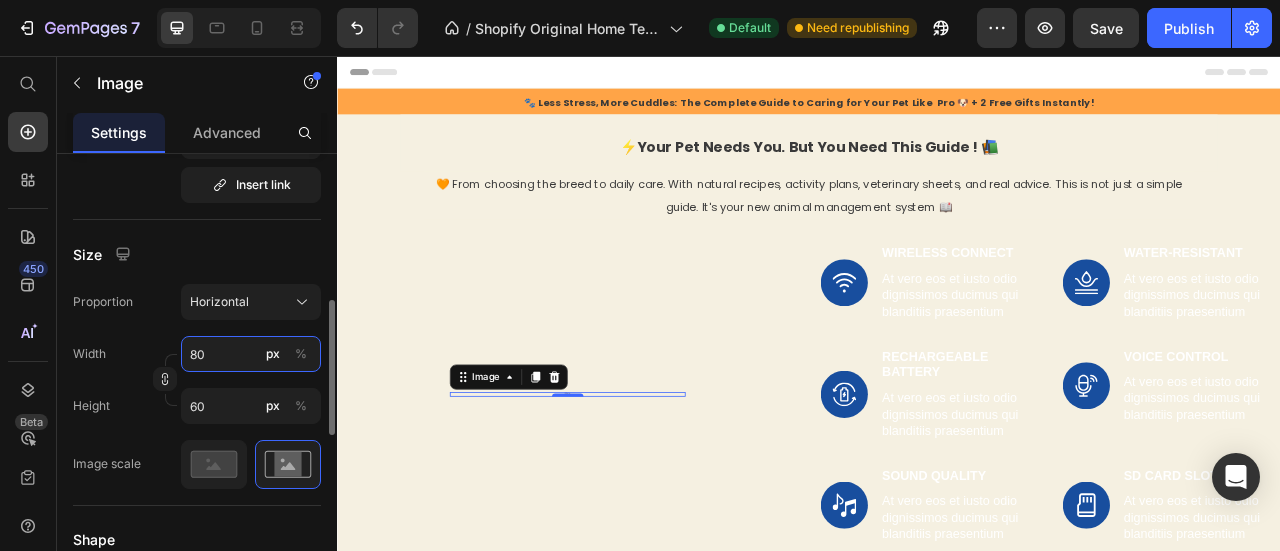 type on "800" 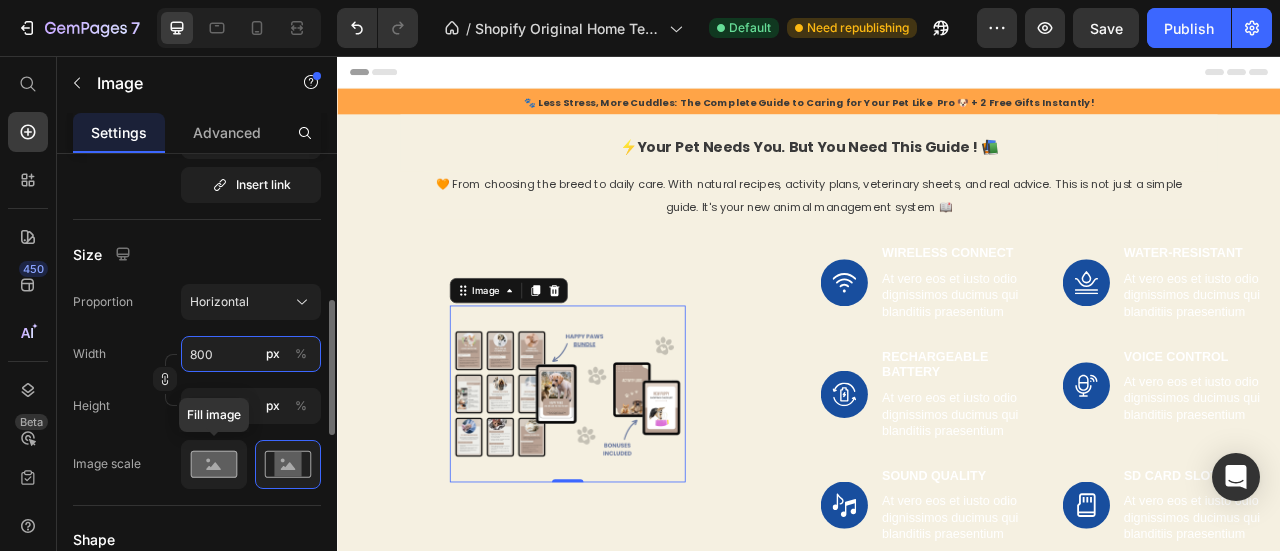 type on "800" 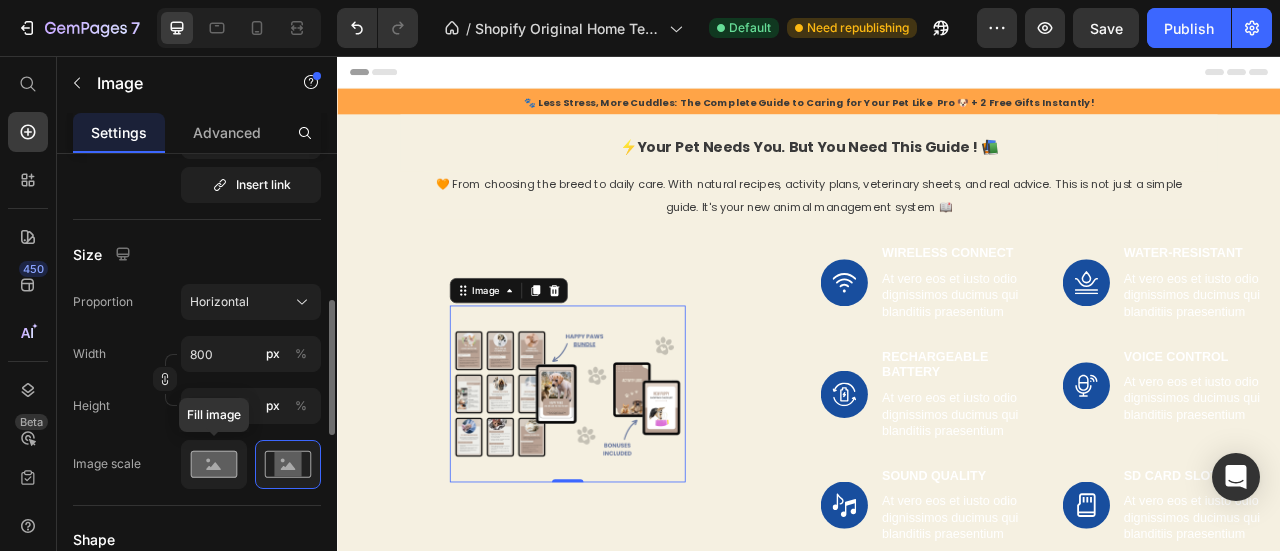 click 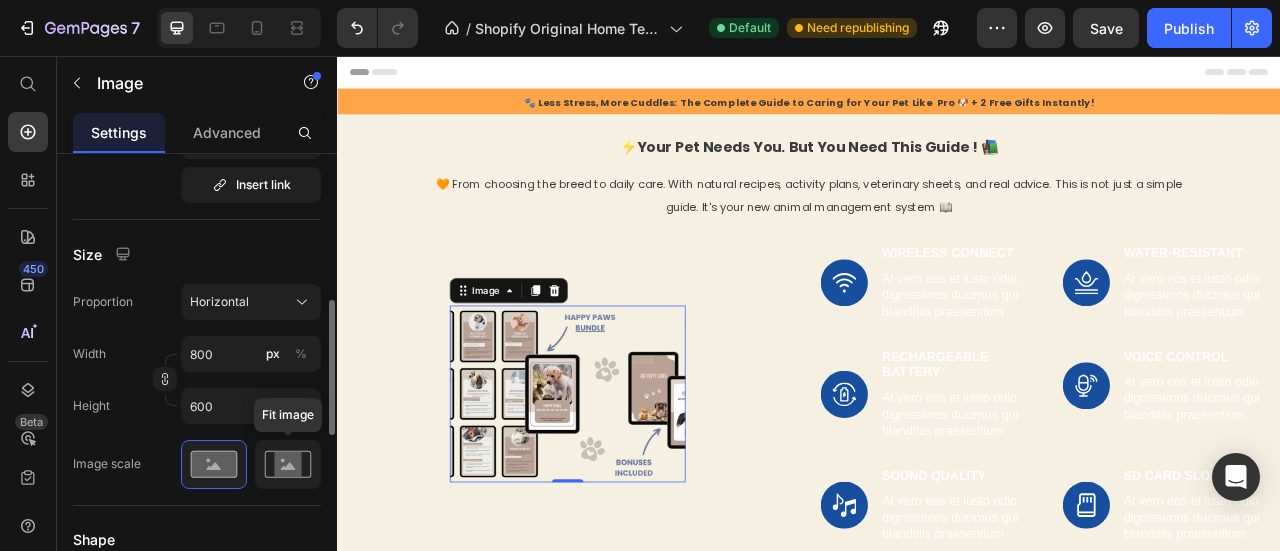 click 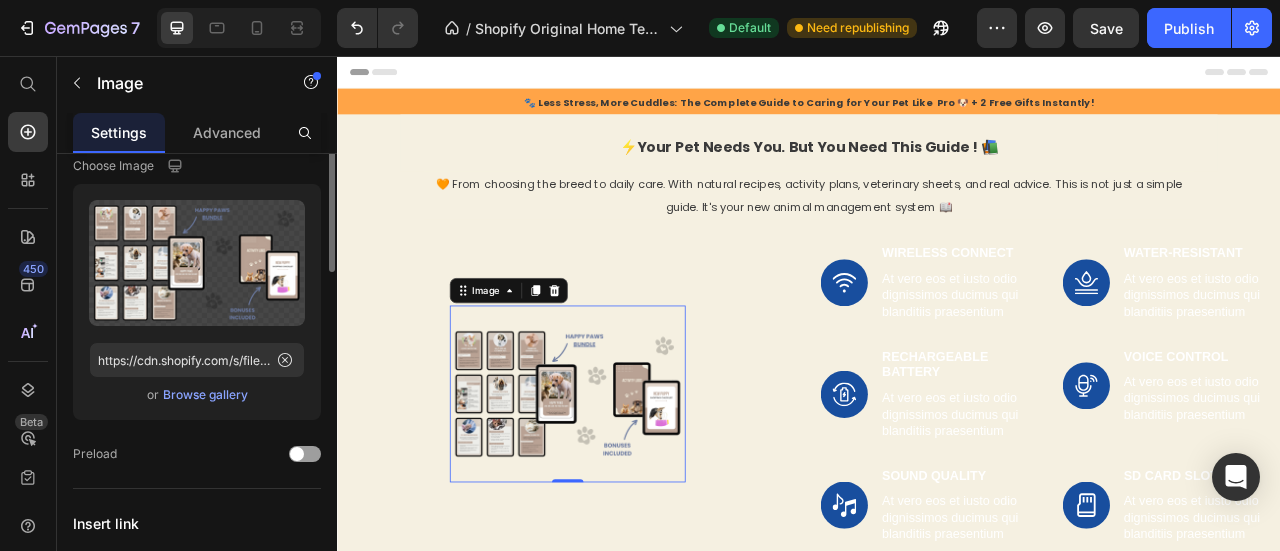 scroll, scrollTop: 0, scrollLeft: 0, axis: both 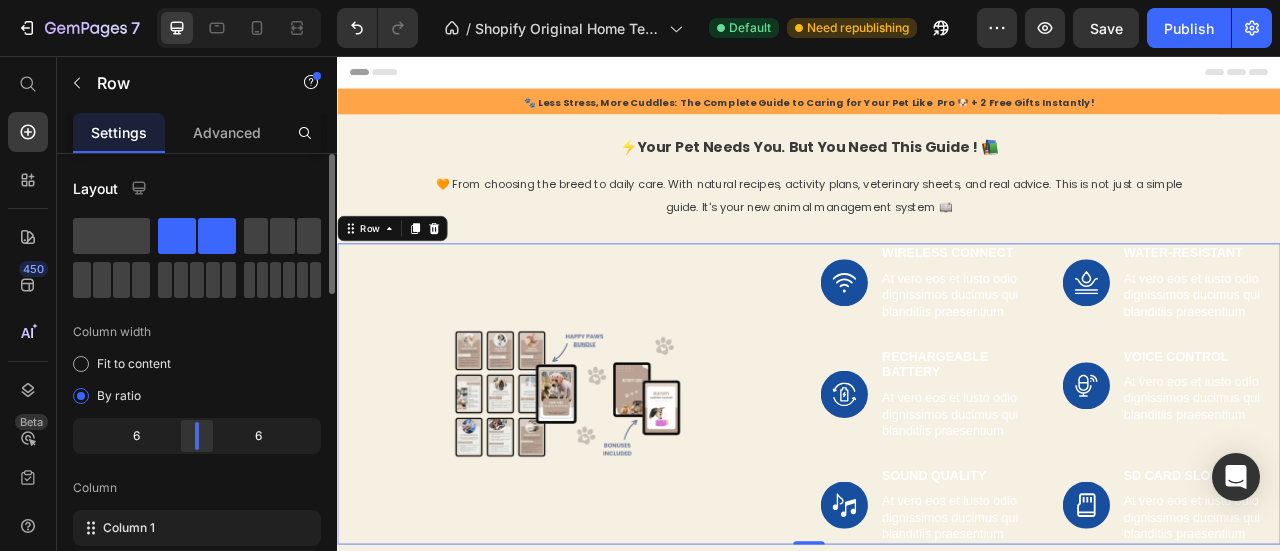 drag, startPoint x: 195, startPoint y: 439, endPoint x: 208, endPoint y: 437, distance: 13.152946 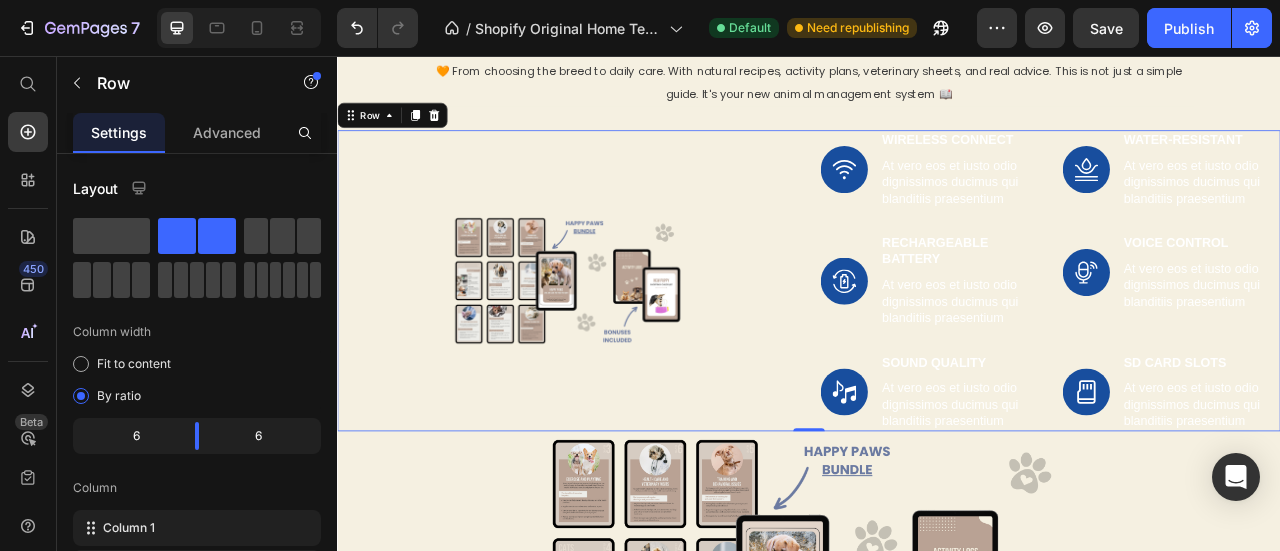 scroll, scrollTop: 136, scrollLeft: 0, axis: vertical 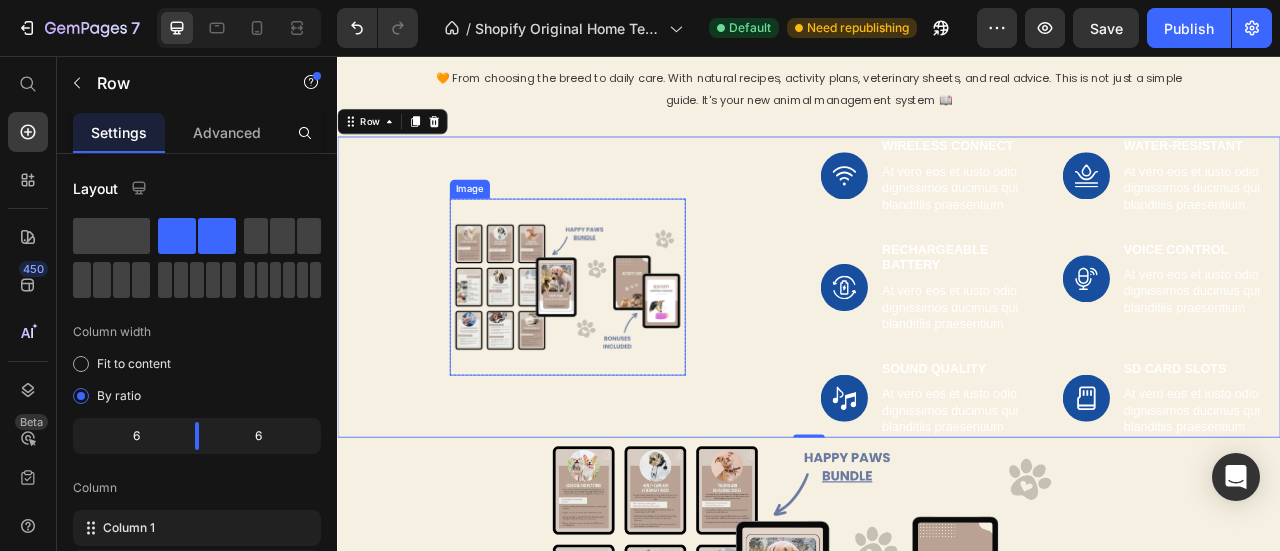 click at bounding box center (630, 349) 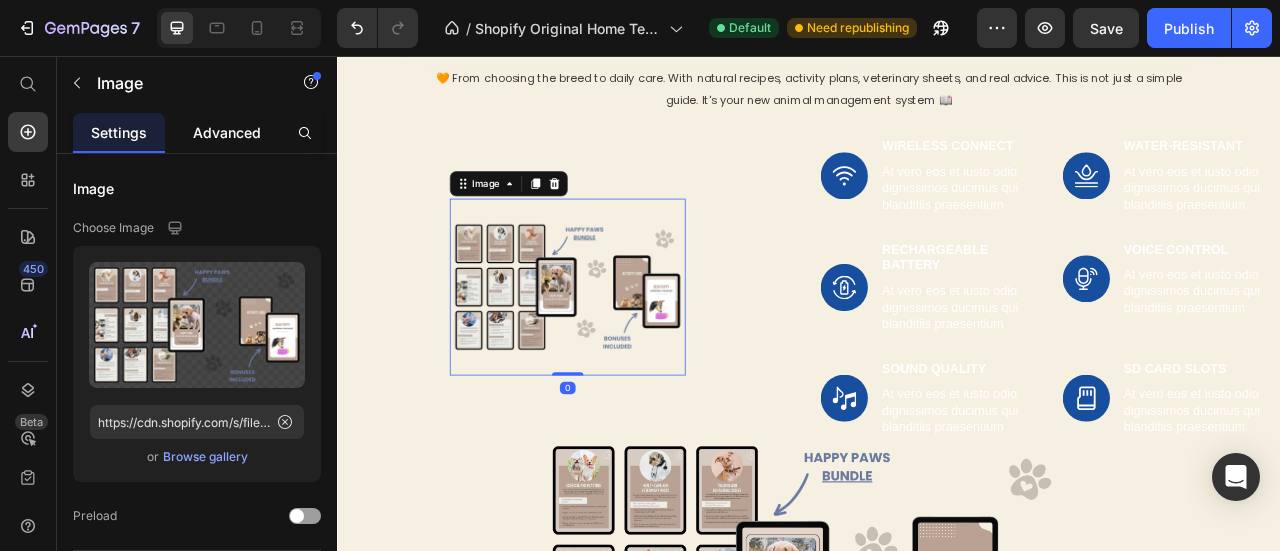 click on "Advanced" at bounding box center [227, 132] 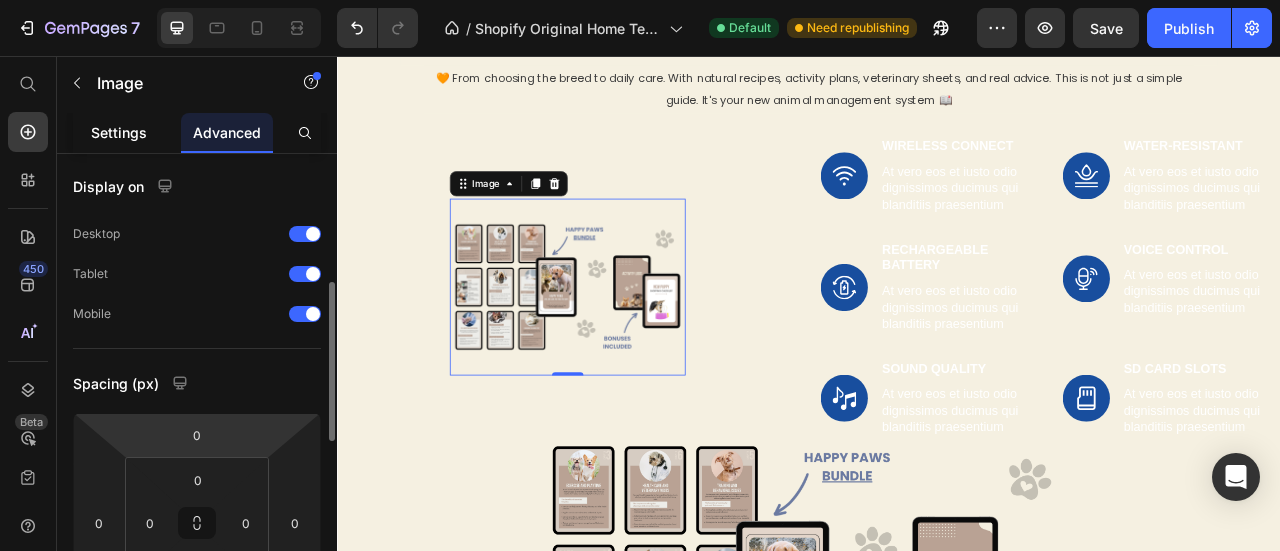 scroll, scrollTop: 0, scrollLeft: 0, axis: both 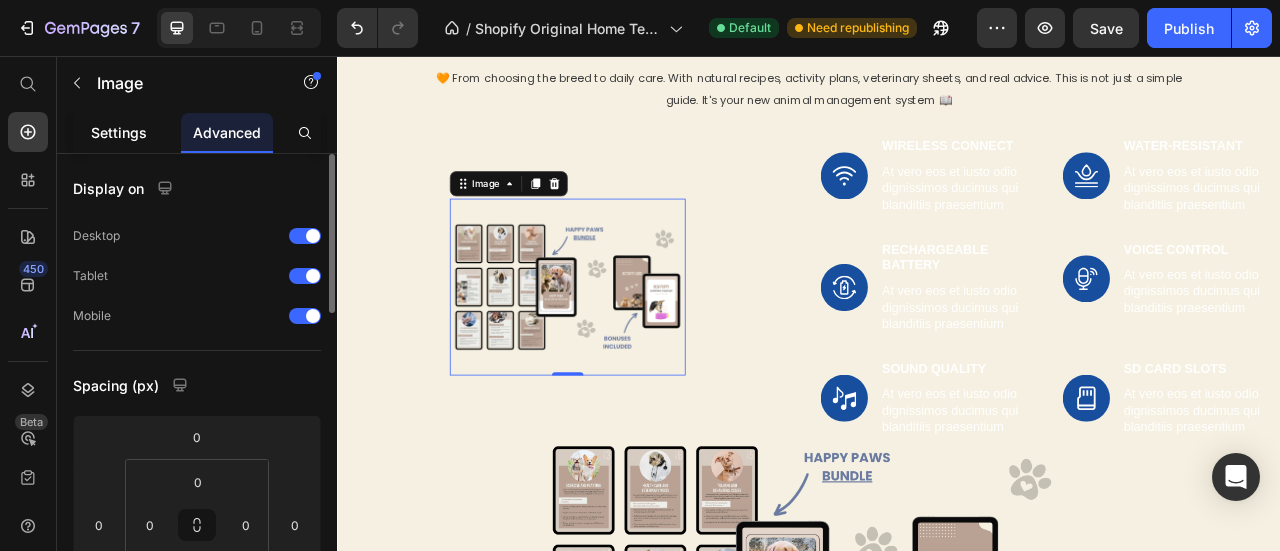 click on "Settings" at bounding box center [119, 132] 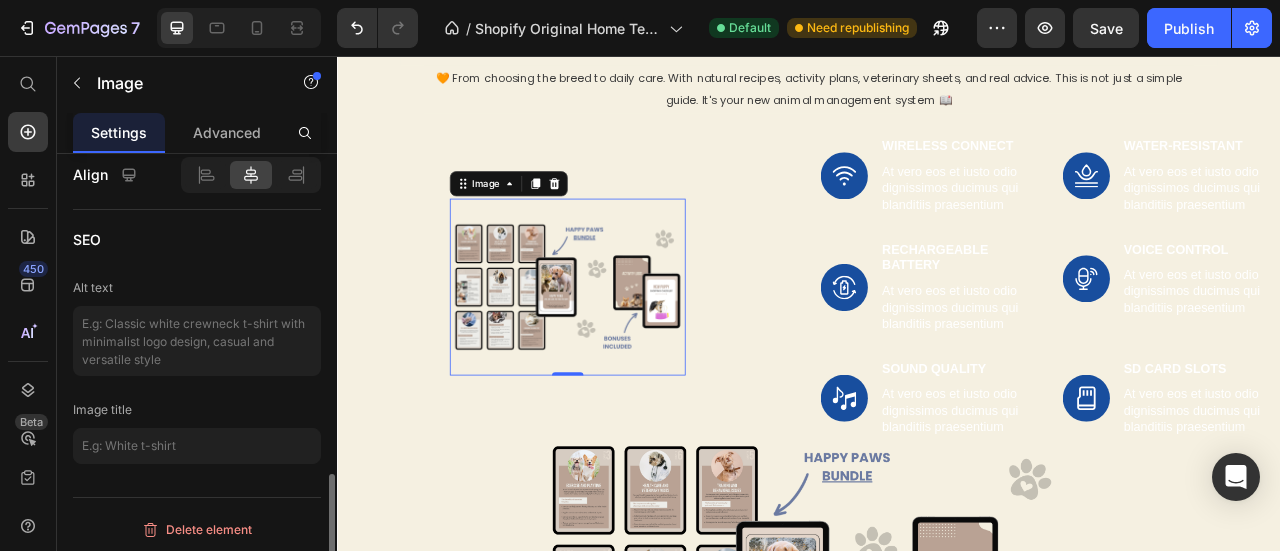 scroll, scrollTop: 922, scrollLeft: 0, axis: vertical 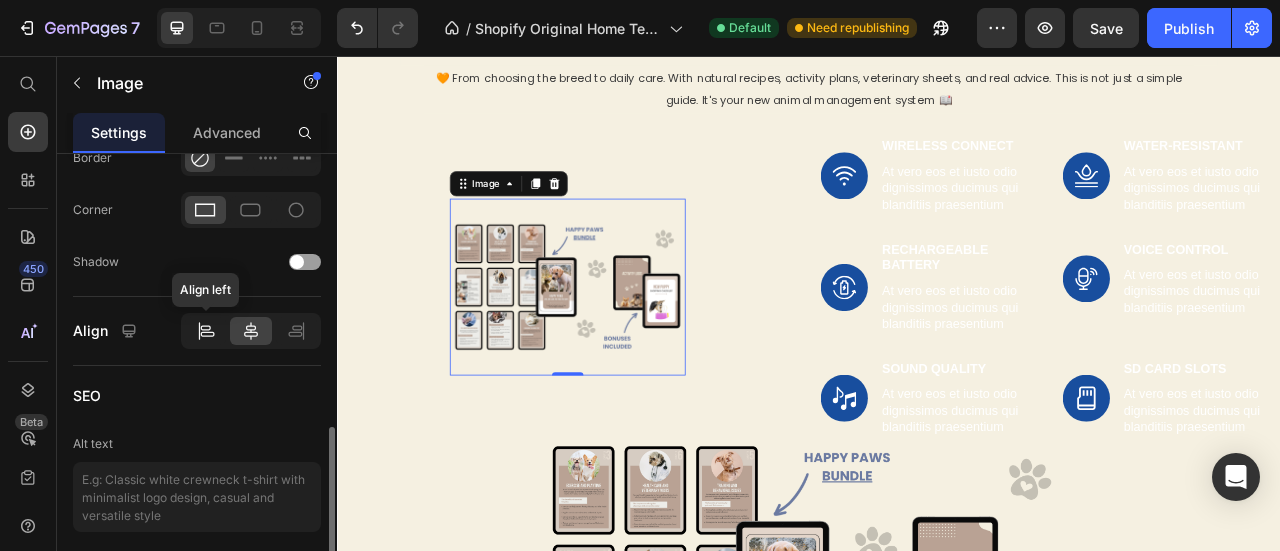 click 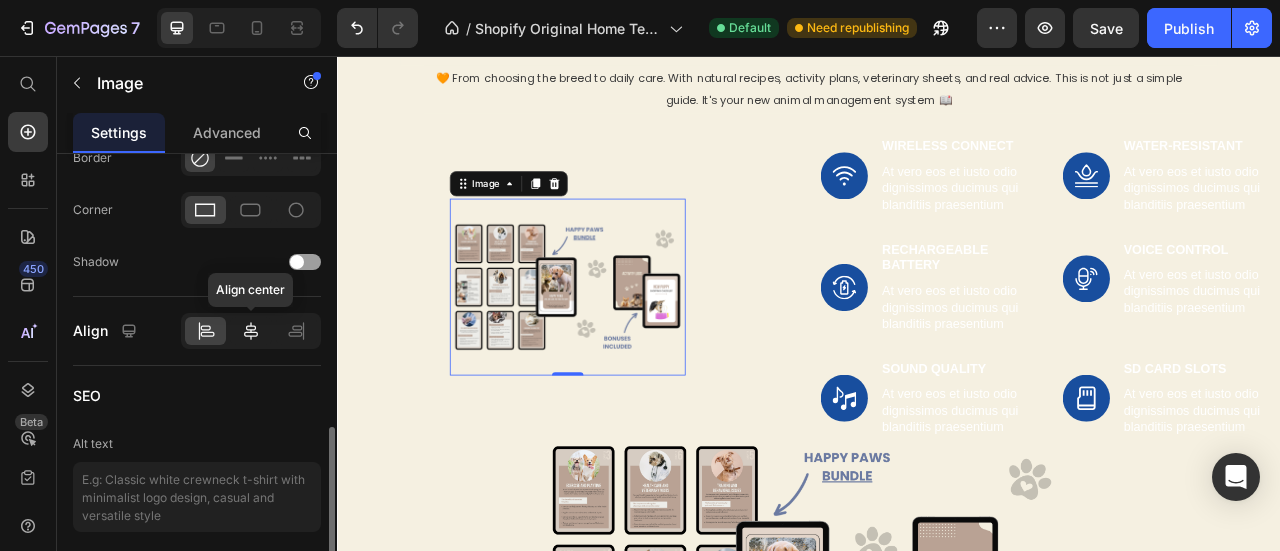 click 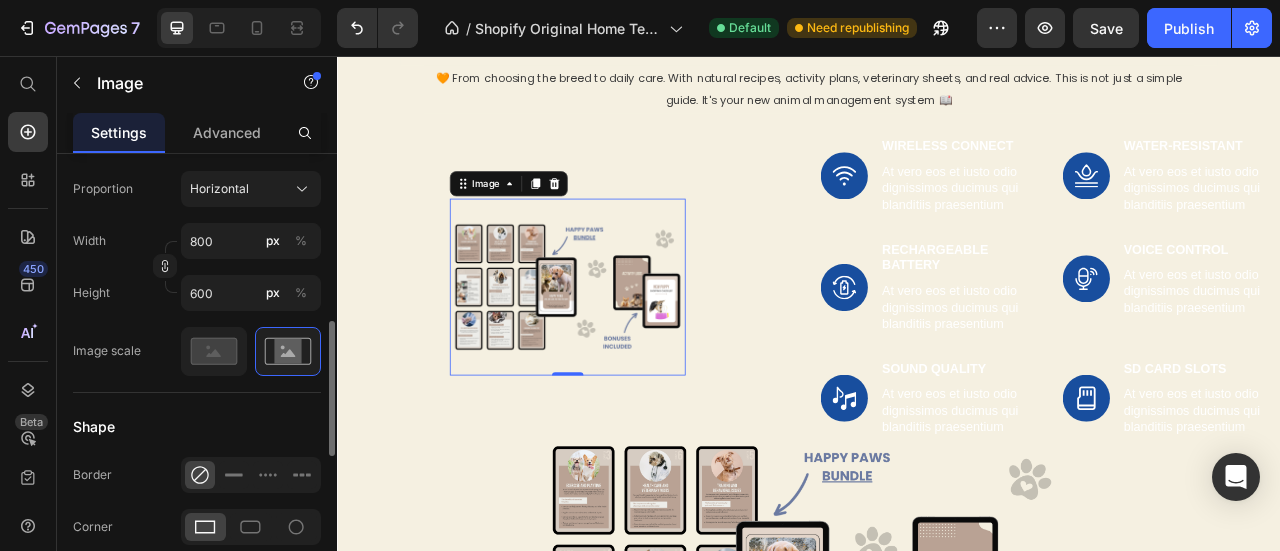 scroll, scrollTop: 596, scrollLeft: 0, axis: vertical 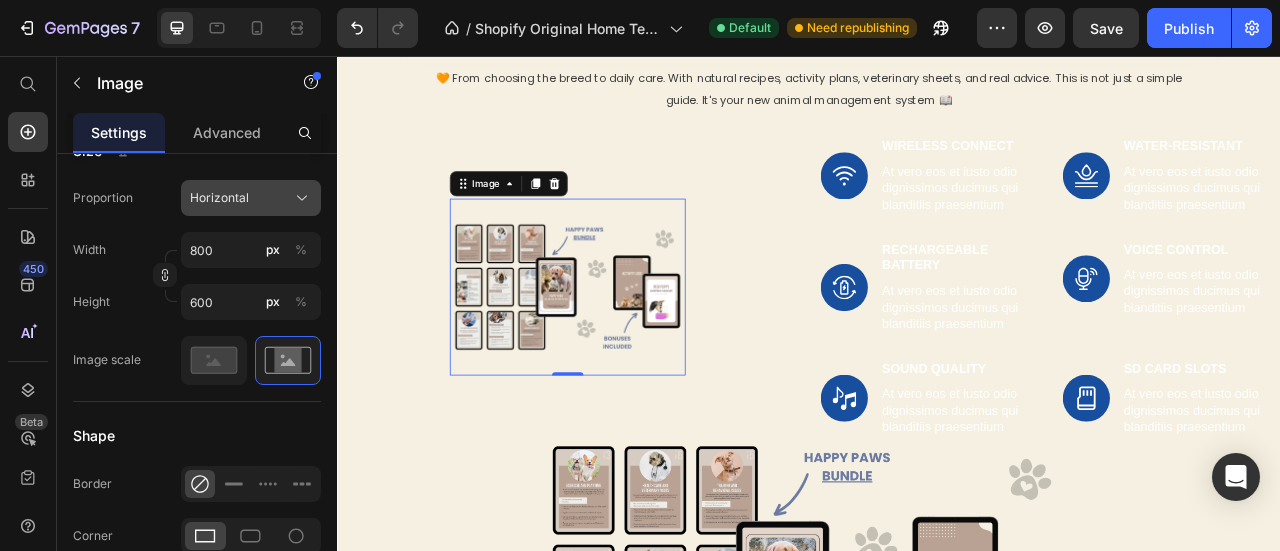 click on "Horizontal" 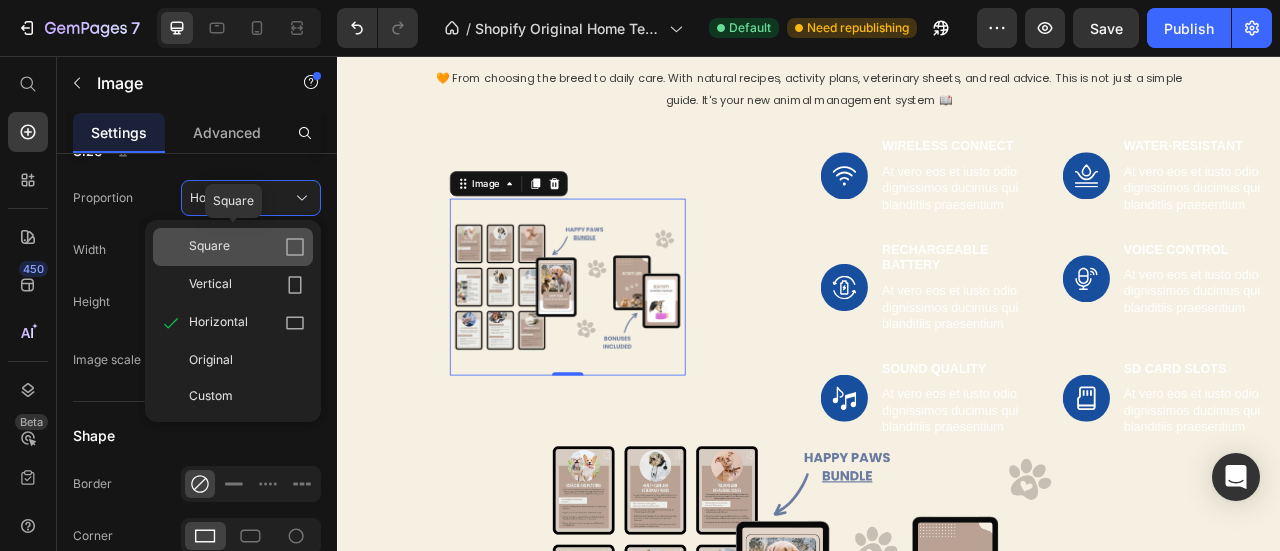 click on "Square" at bounding box center [247, 247] 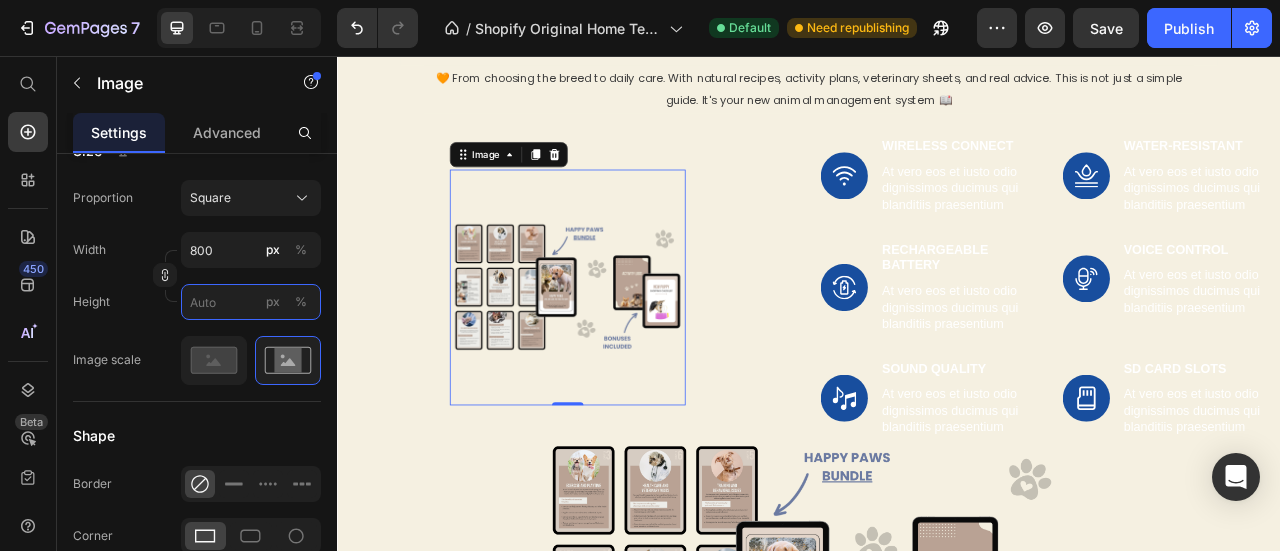 click on "px %" at bounding box center (251, 302) 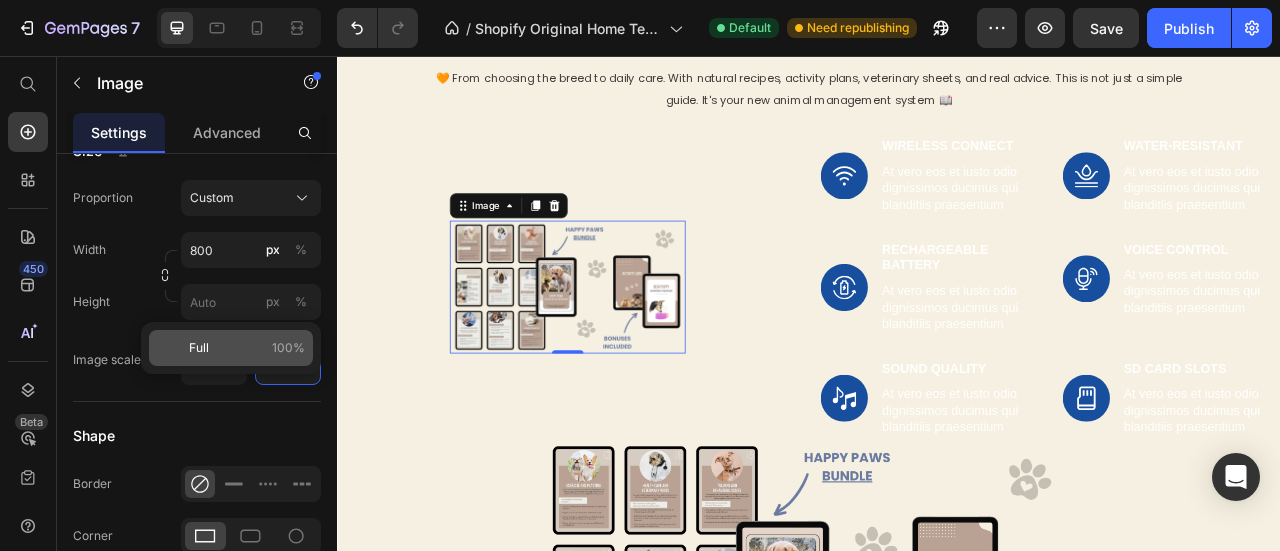 click on "Full" at bounding box center [199, 348] 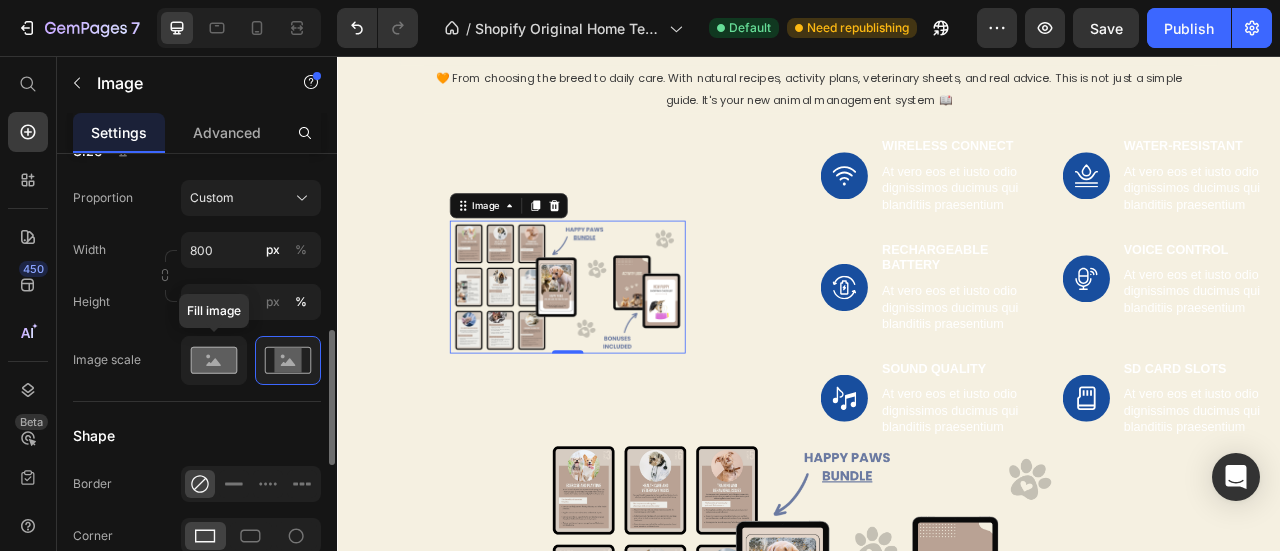 click 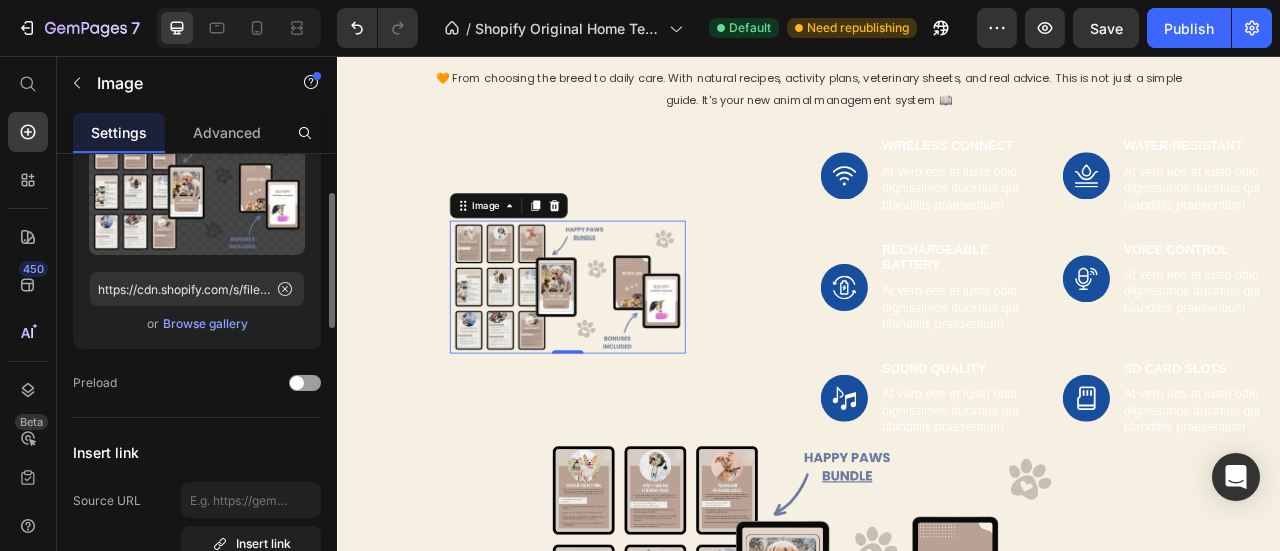 scroll, scrollTop: 0, scrollLeft: 0, axis: both 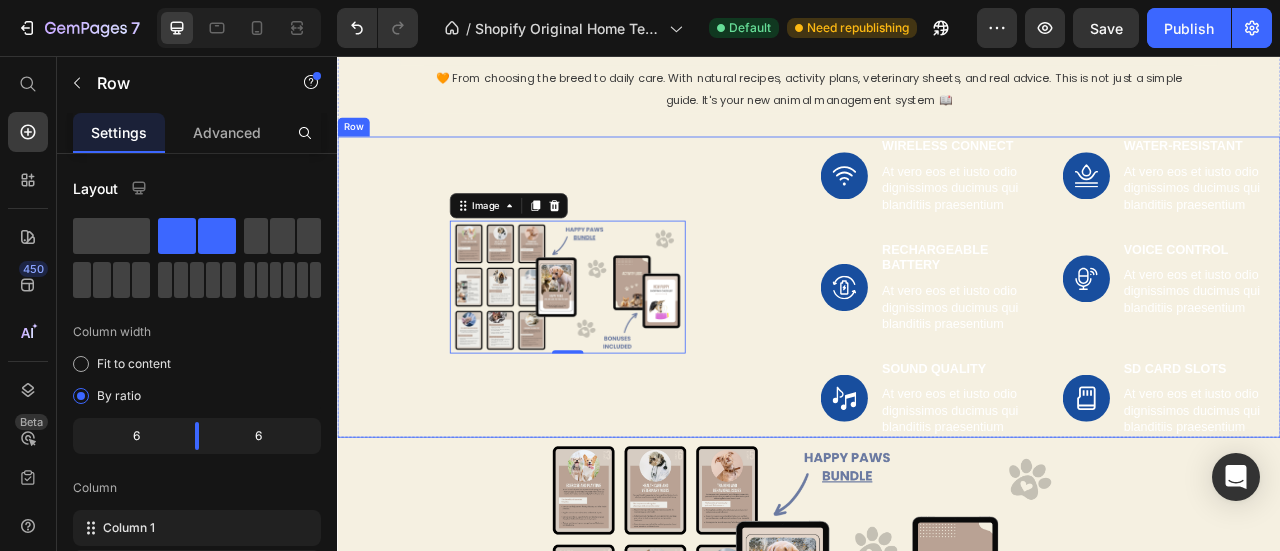 click on "Image   0 Row" at bounding box center [629, 349] 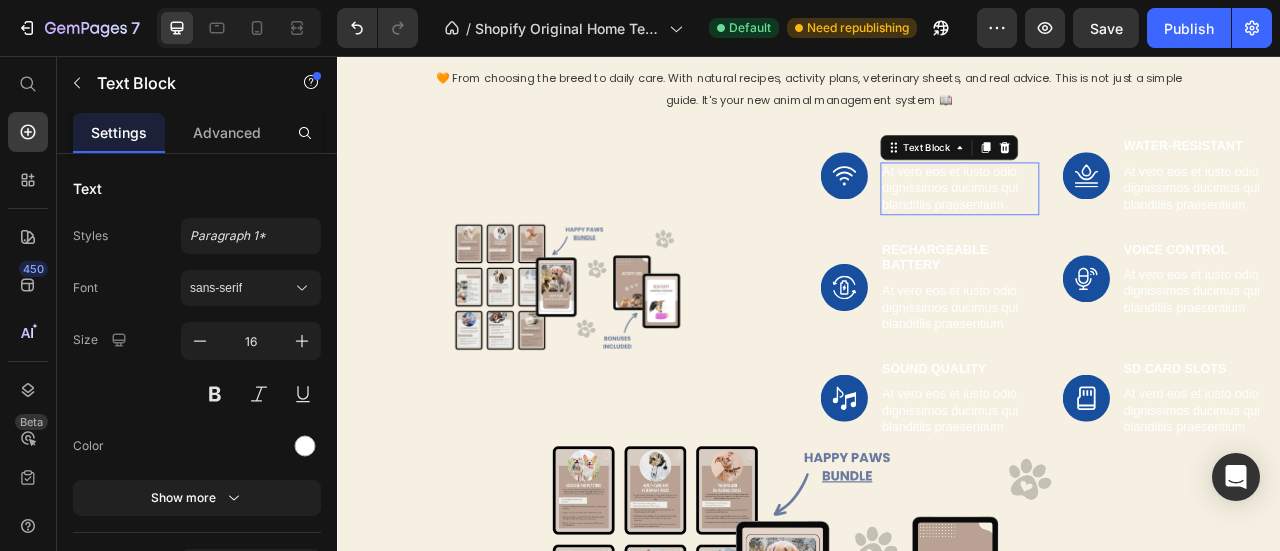 click on "At vero eos et iusto odio dignissimos ducimus qui blanditiis praesentium" at bounding box center (1129, 224) 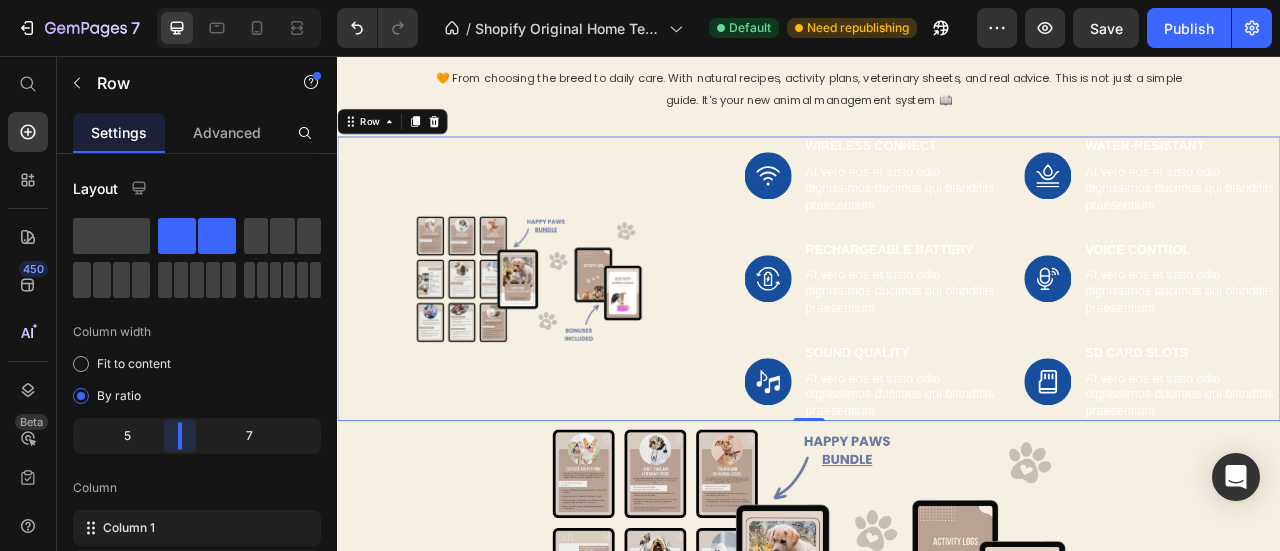 click on "7   /  Shopify Original Home Template Default Need republishing Preview  Save   Publish  450 Beta Shopify Apps Sections Elements Hero Section Product Detail Brands Trusted Badges Guarantee Product Breakdown How to use Testimonials Compare Bundle FAQs Social Proof Brand Story Product List Collection Blog List Contact Sticky Add to Cart Custom Footer Browse Library 450 Layout
Row
Row
Row
Row Text
Heading
Text Block Button
Button
Button
Sticky Back to top Media
Image" at bounding box center (640, 0) 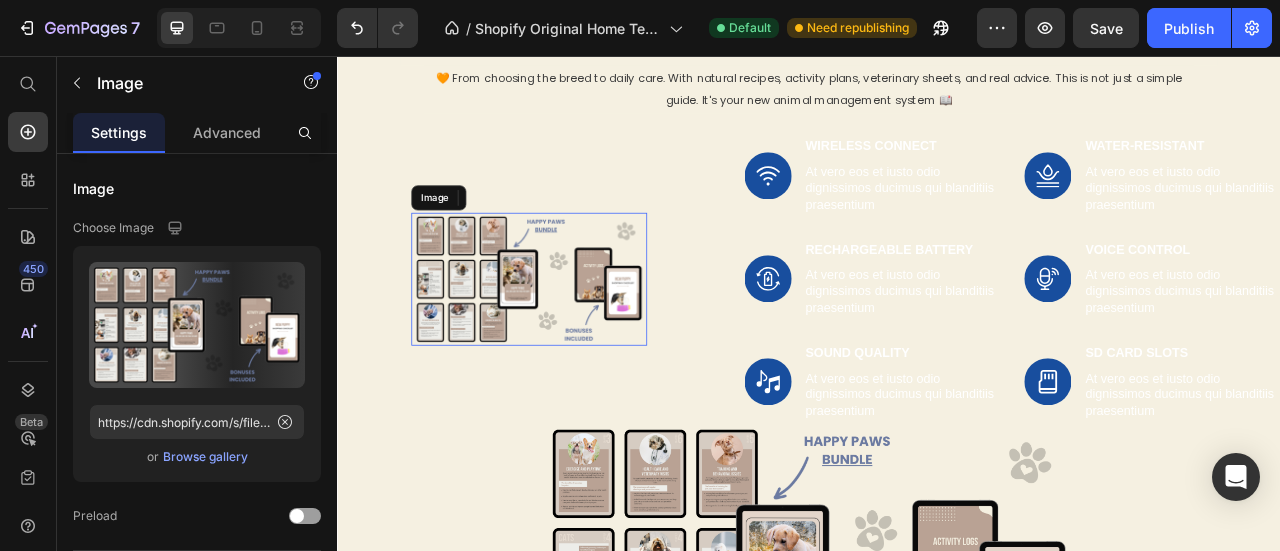 click at bounding box center (581, 339) 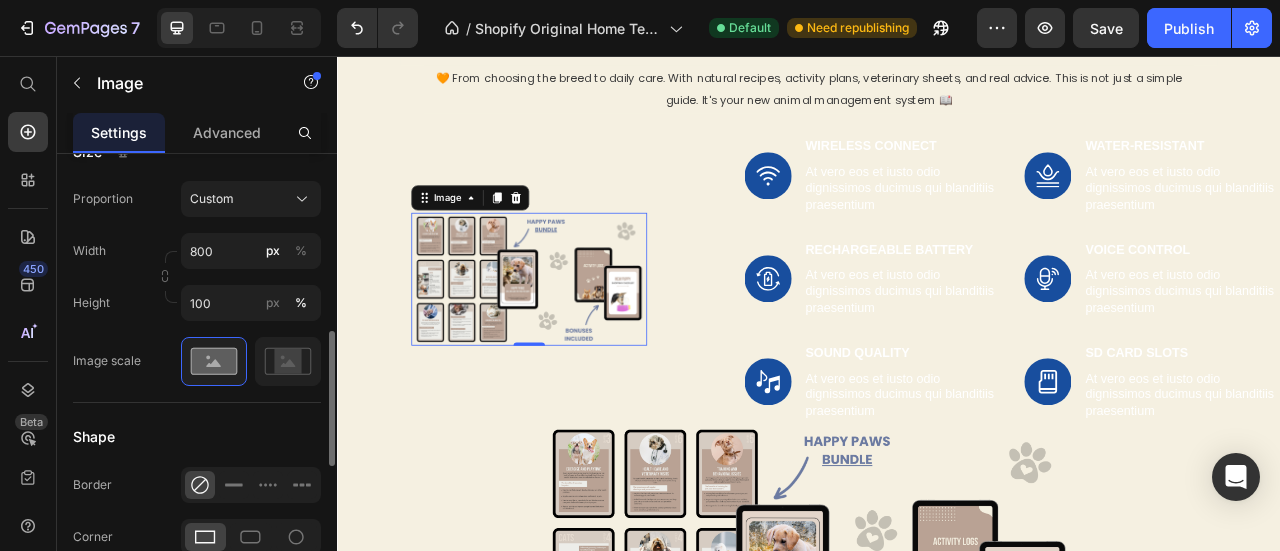 scroll, scrollTop: 596, scrollLeft: 0, axis: vertical 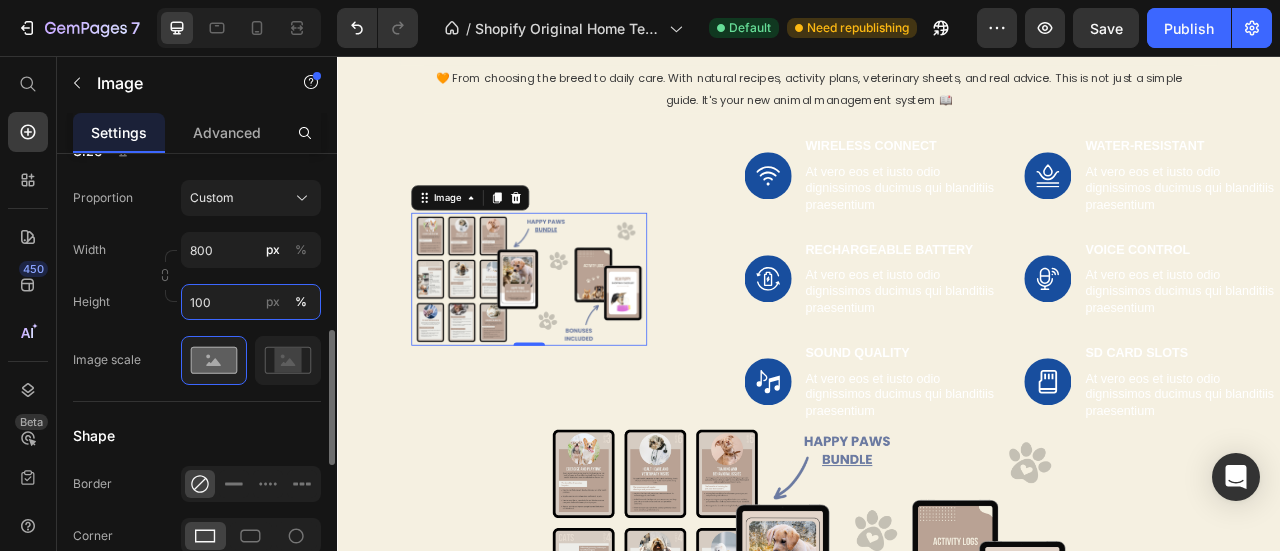 click on "100" at bounding box center [251, 302] 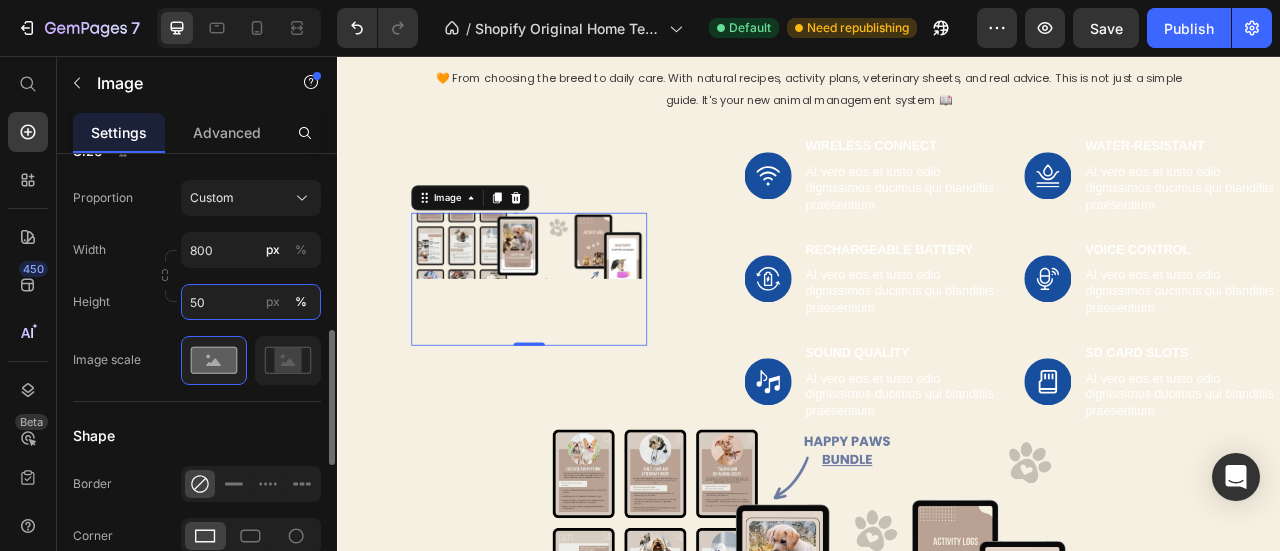 type on "5" 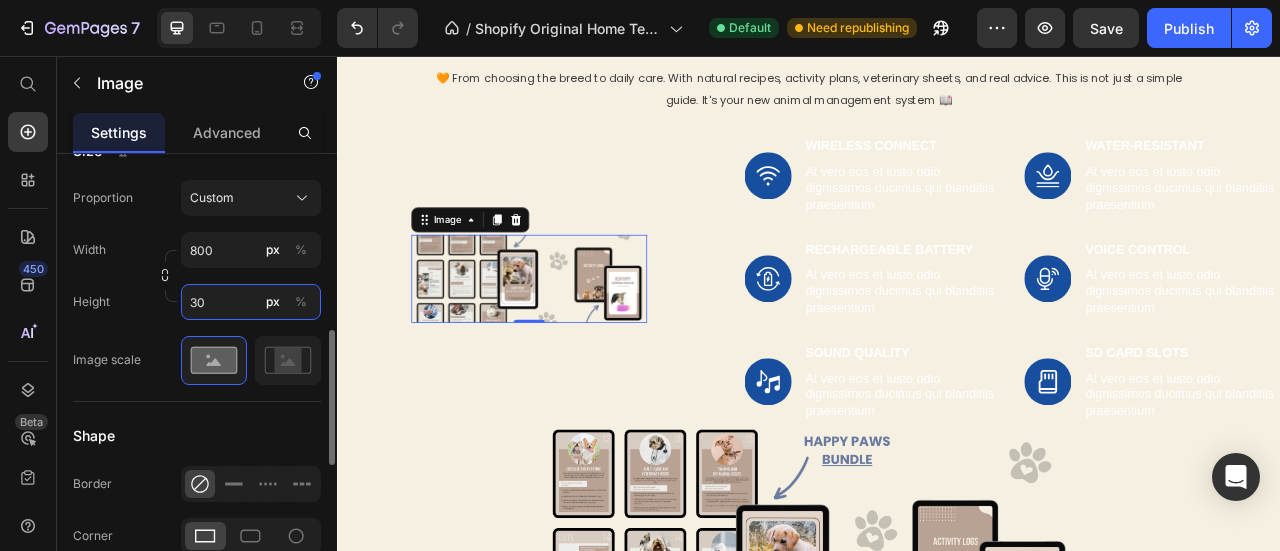 type on "3" 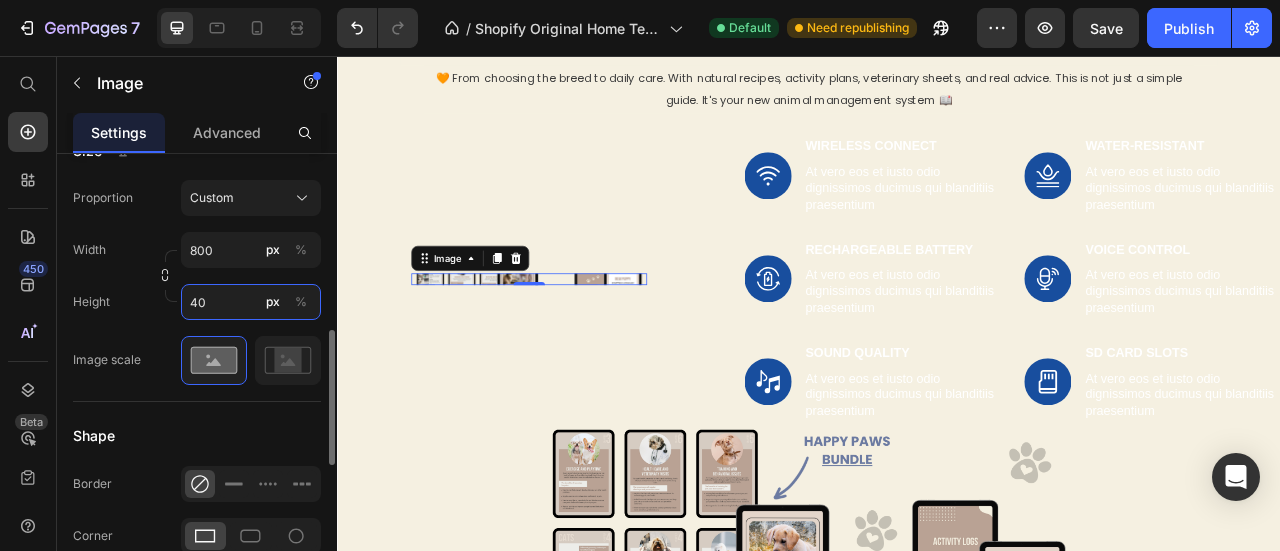 type on "400" 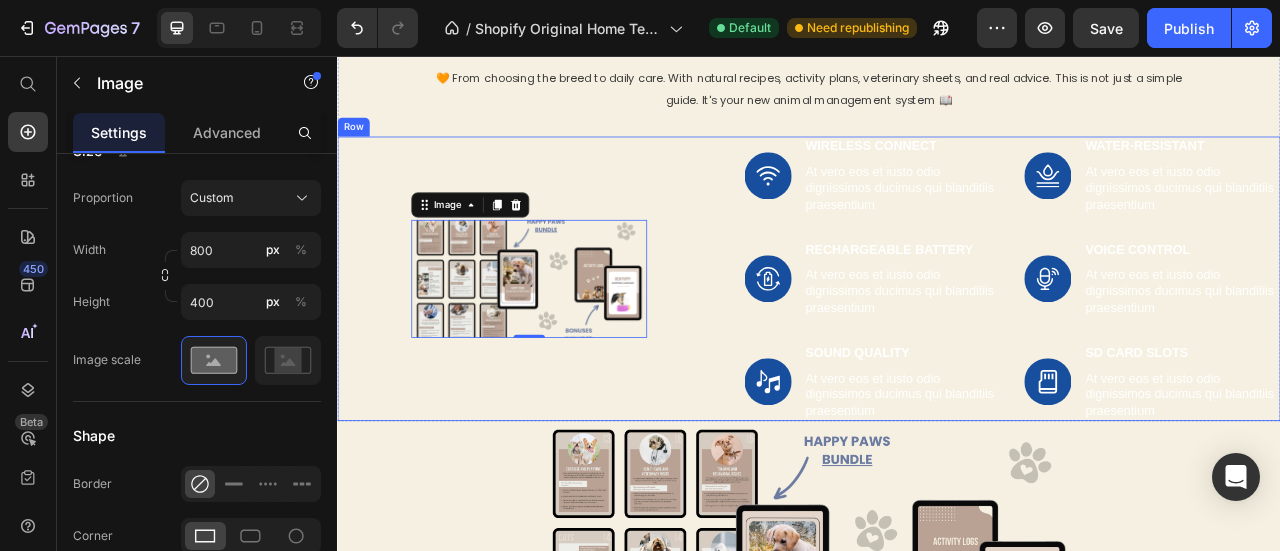 click on "Image   0 Row" at bounding box center [581, 339] 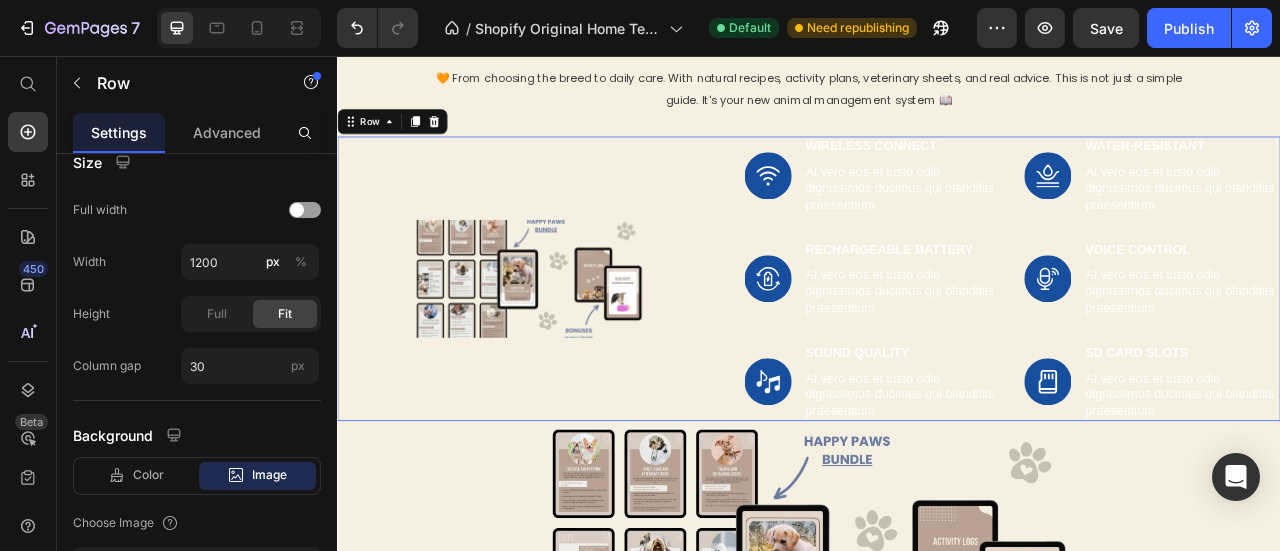 scroll, scrollTop: 0, scrollLeft: 0, axis: both 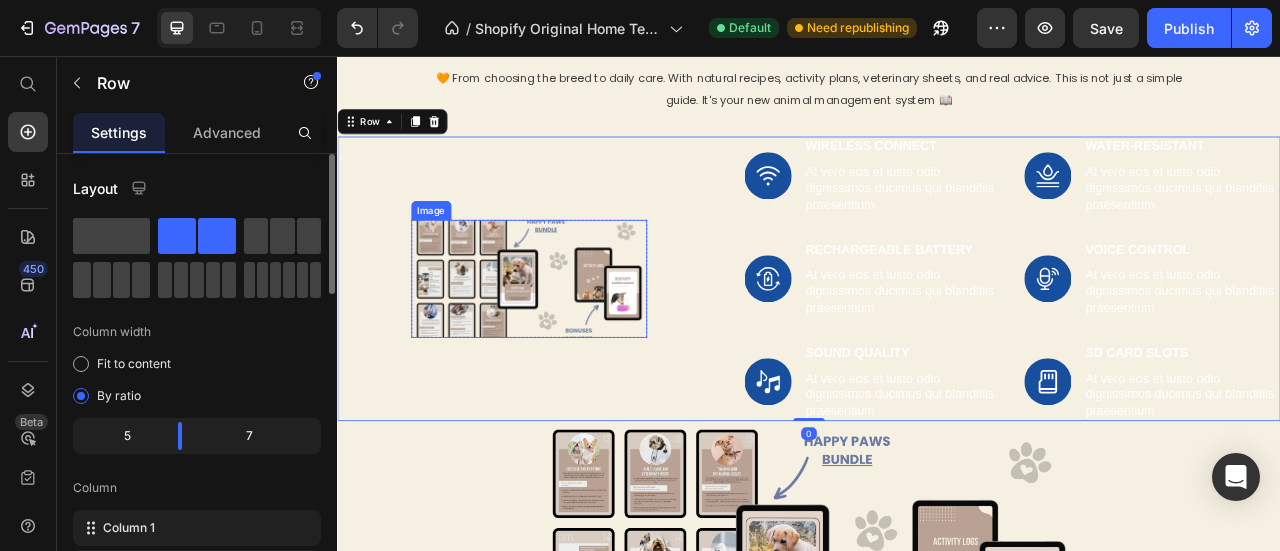 click at bounding box center (581, 339) 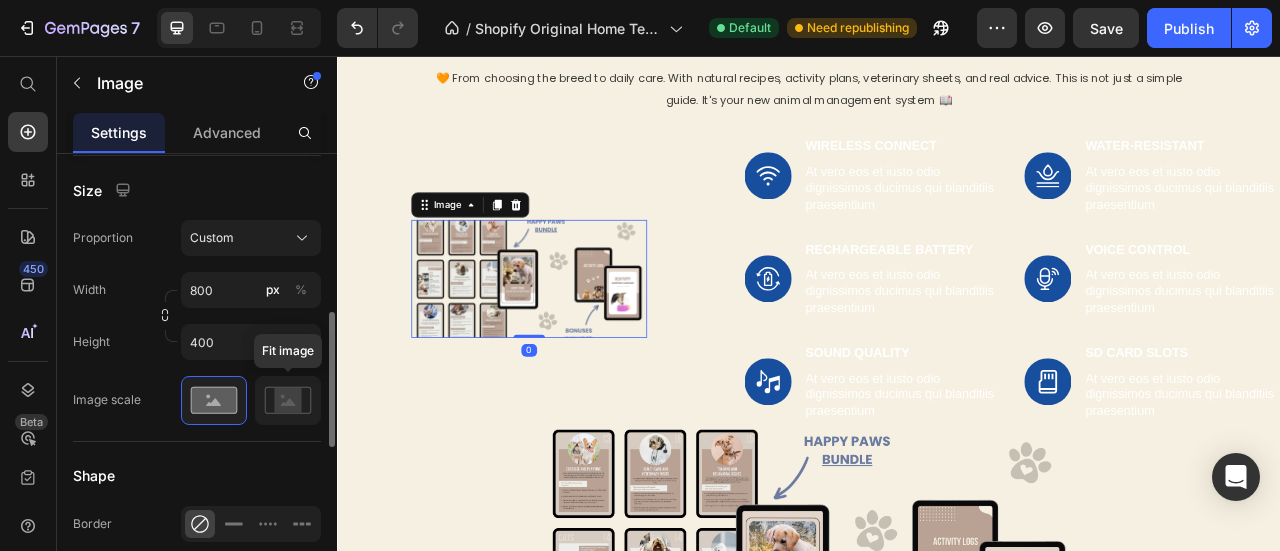 scroll, scrollTop: 565, scrollLeft: 0, axis: vertical 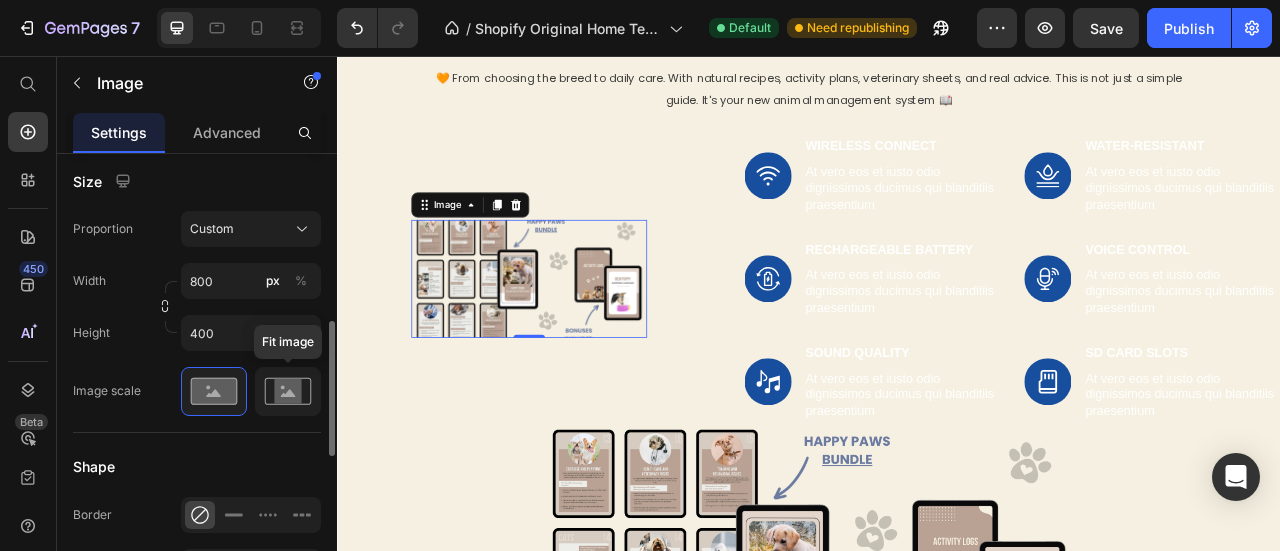 click 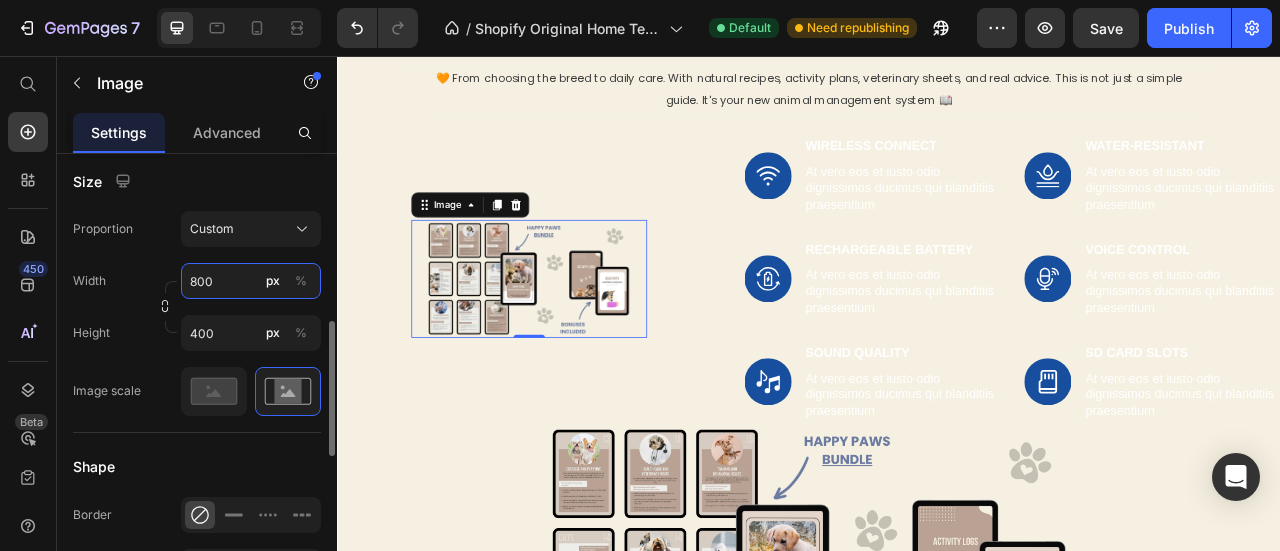click on "800" at bounding box center (251, 281) 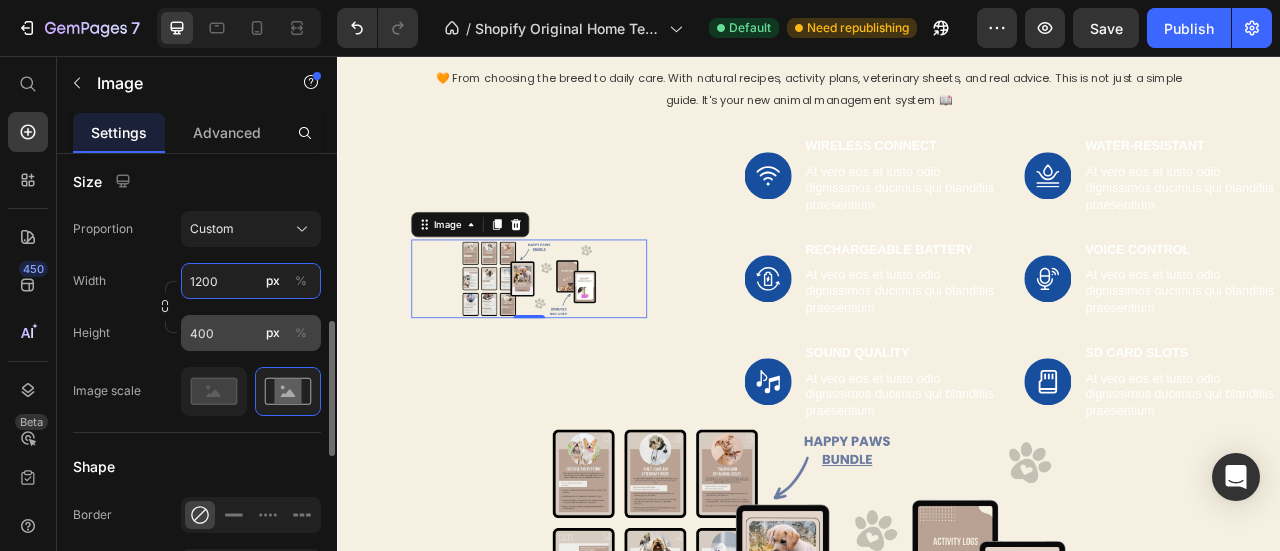 type on "1200" 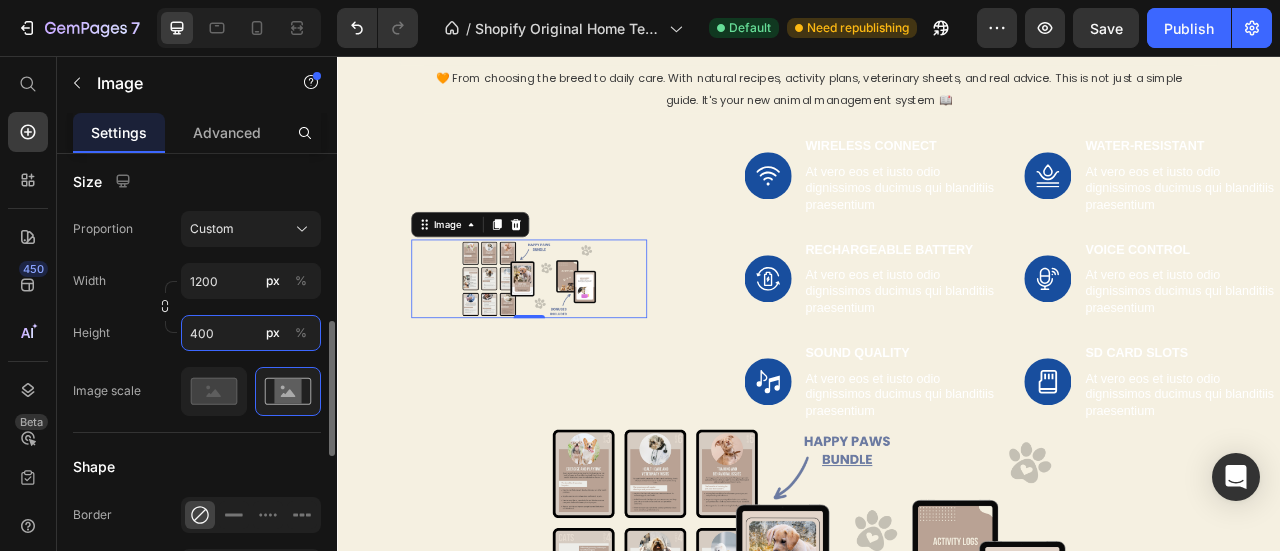 click on "400" at bounding box center [251, 333] 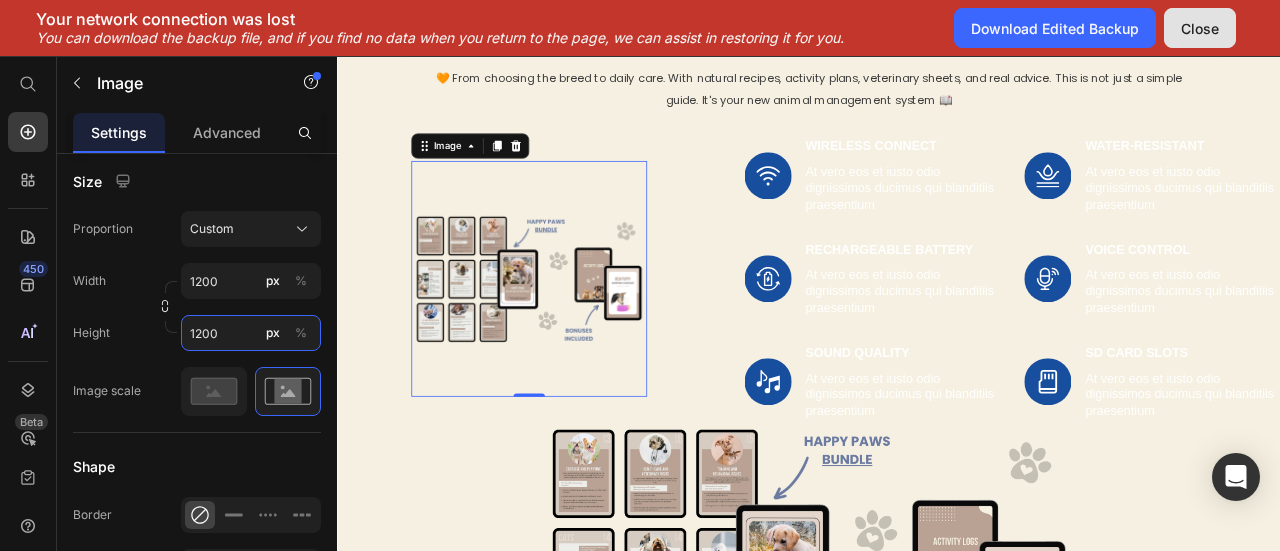 type on "1200" 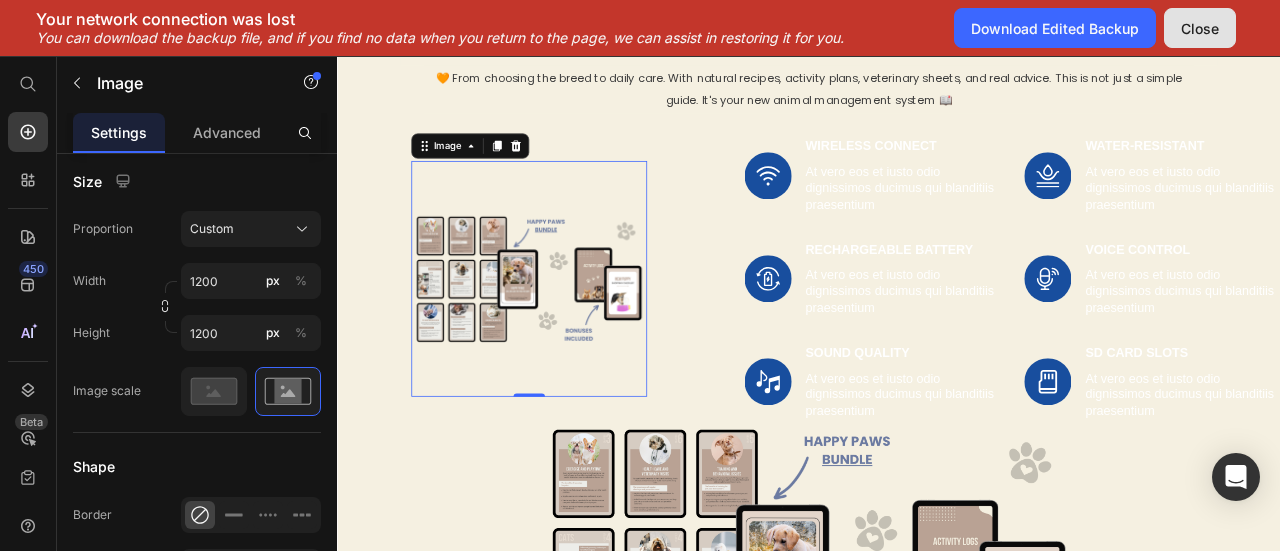 click on "Close" at bounding box center [1200, 28] 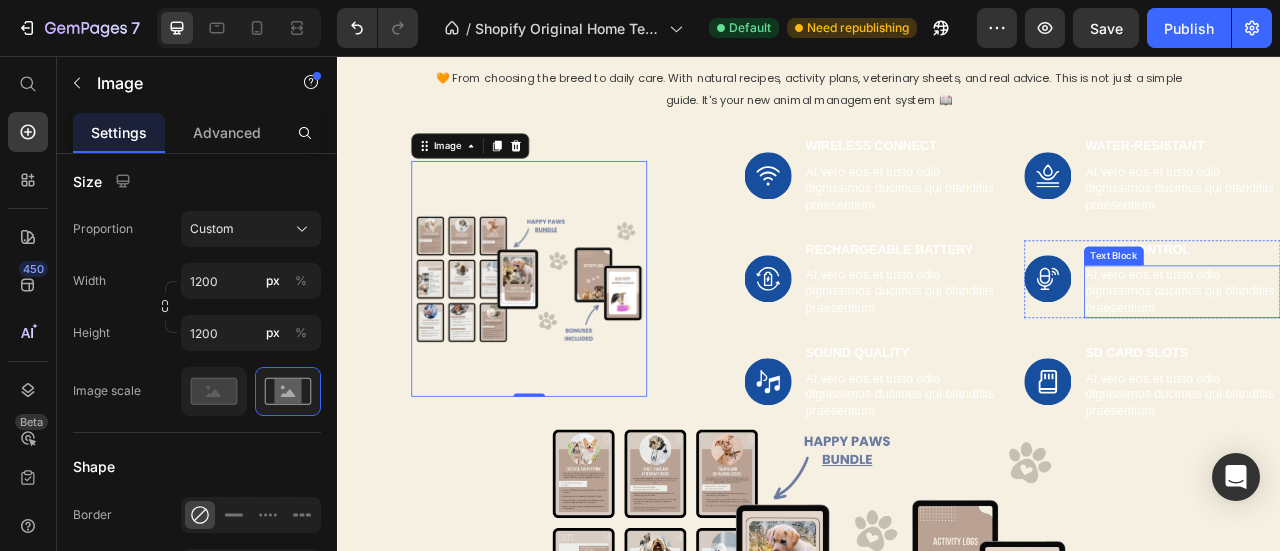 click on "At vero eos et iusto odio dignissimos ducimus qui blanditiis praesentium" at bounding box center [1412, 355] 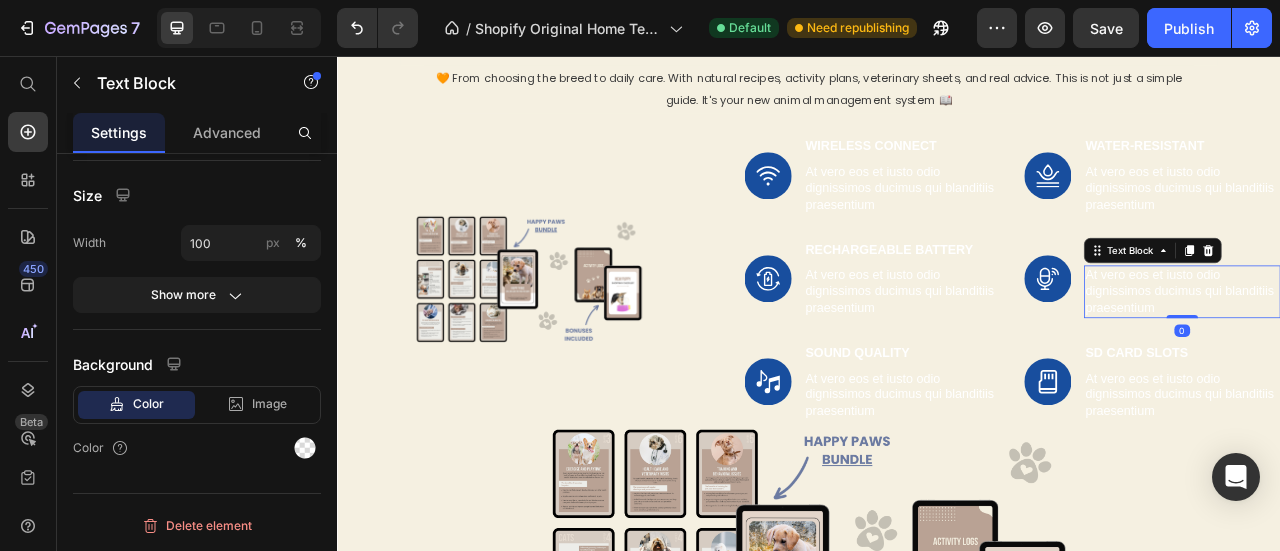 scroll, scrollTop: 0, scrollLeft: 0, axis: both 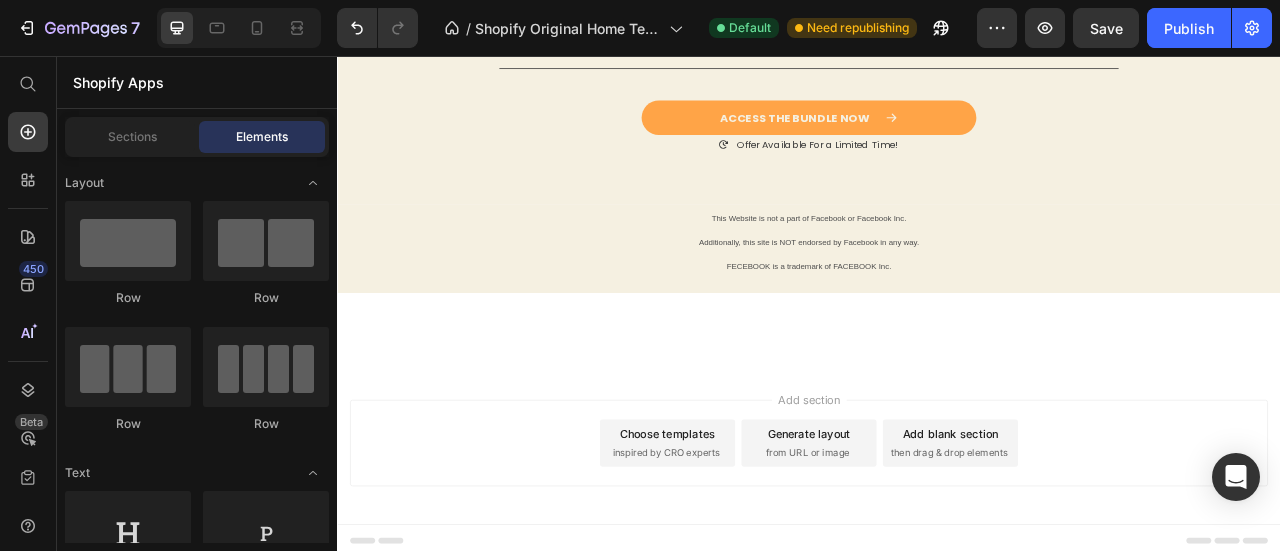click on "Add section Choose templates inspired by CRO experts Generate layout from URL or image Add blank section then drag & drop elements" at bounding box center (937, 548) 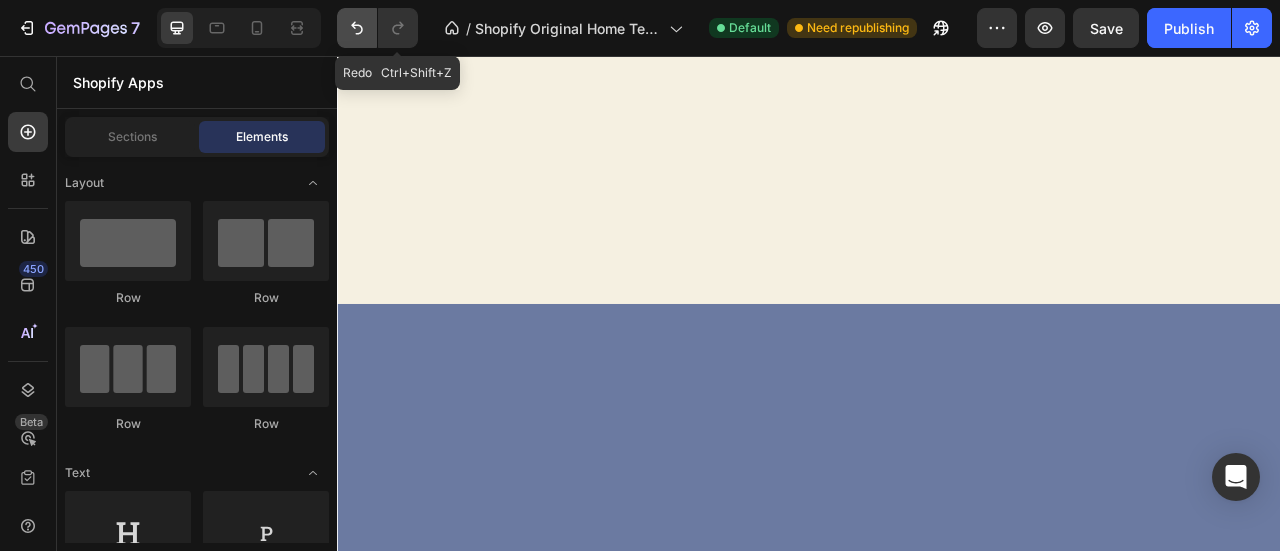 scroll, scrollTop: 0, scrollLeft: 0, axis: both 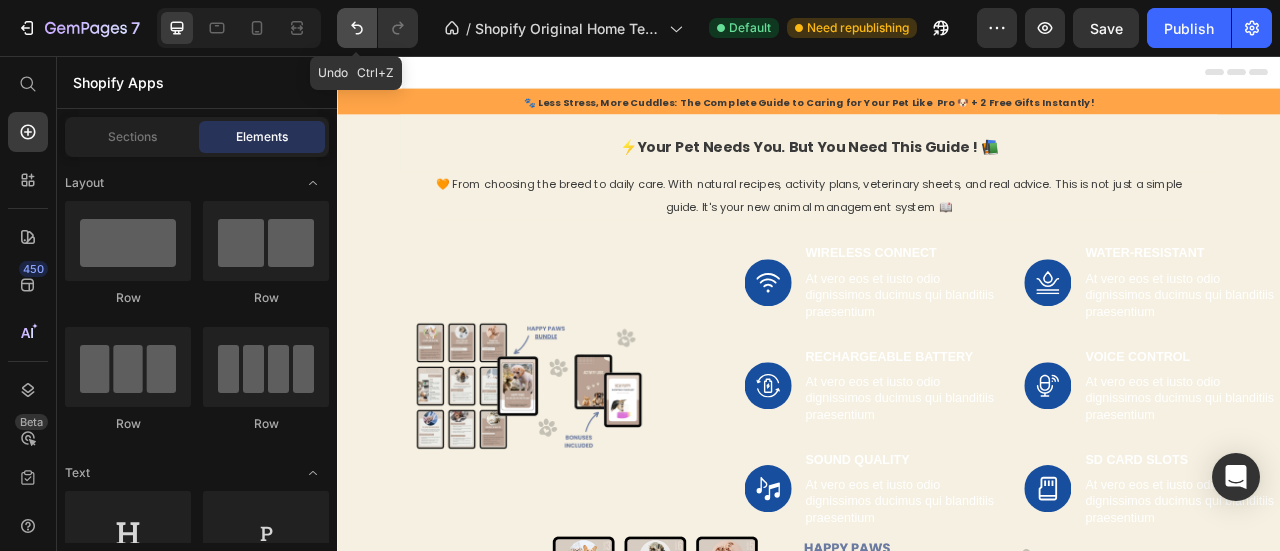 click 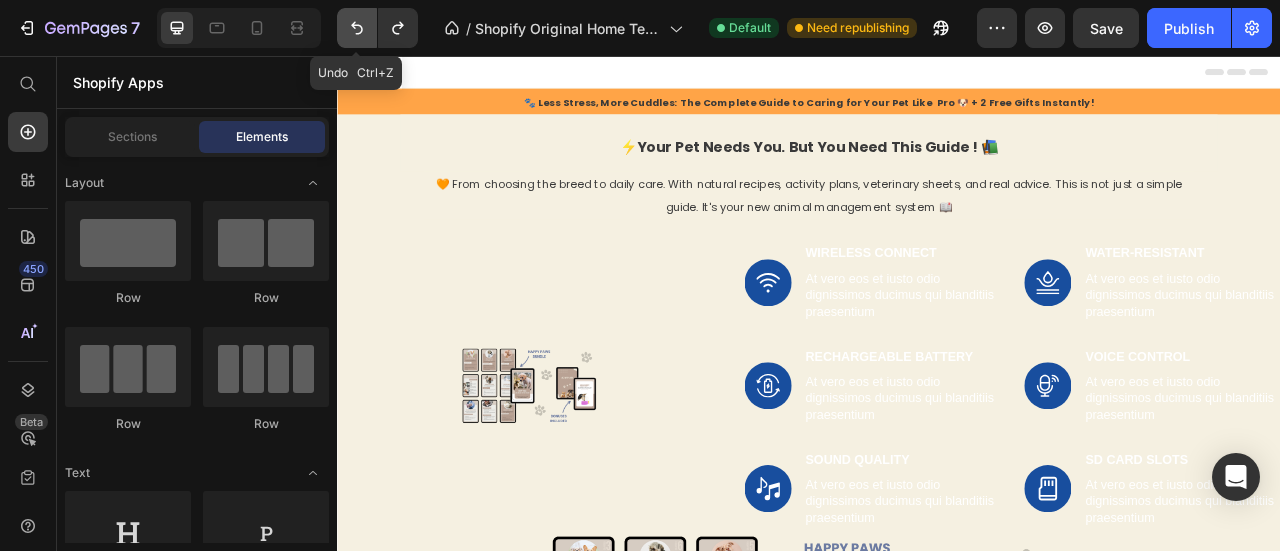 click 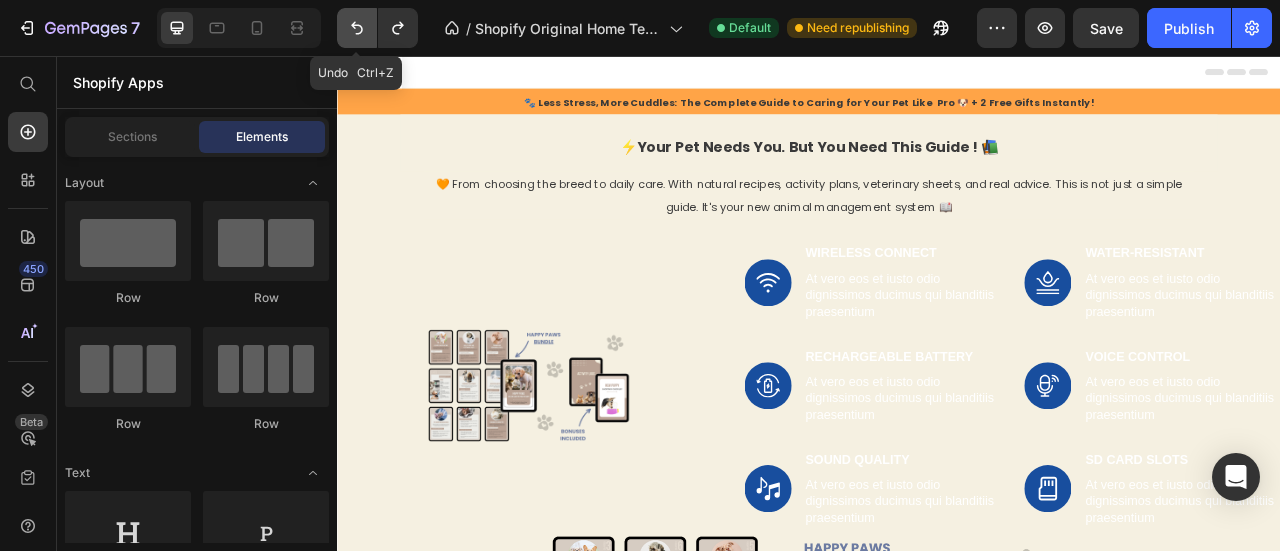 click 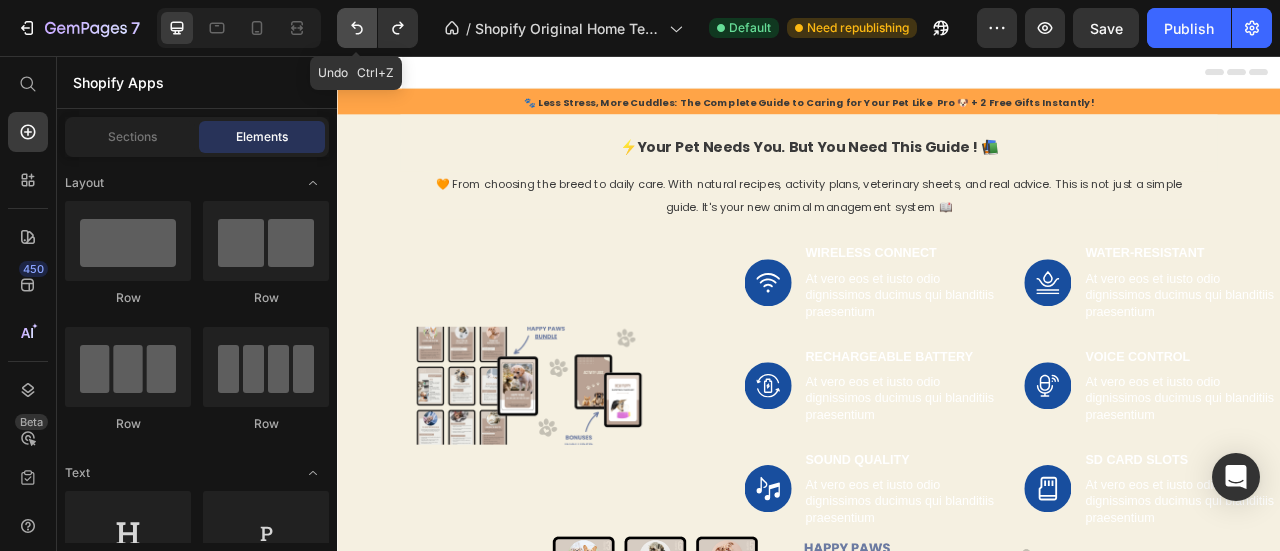 click 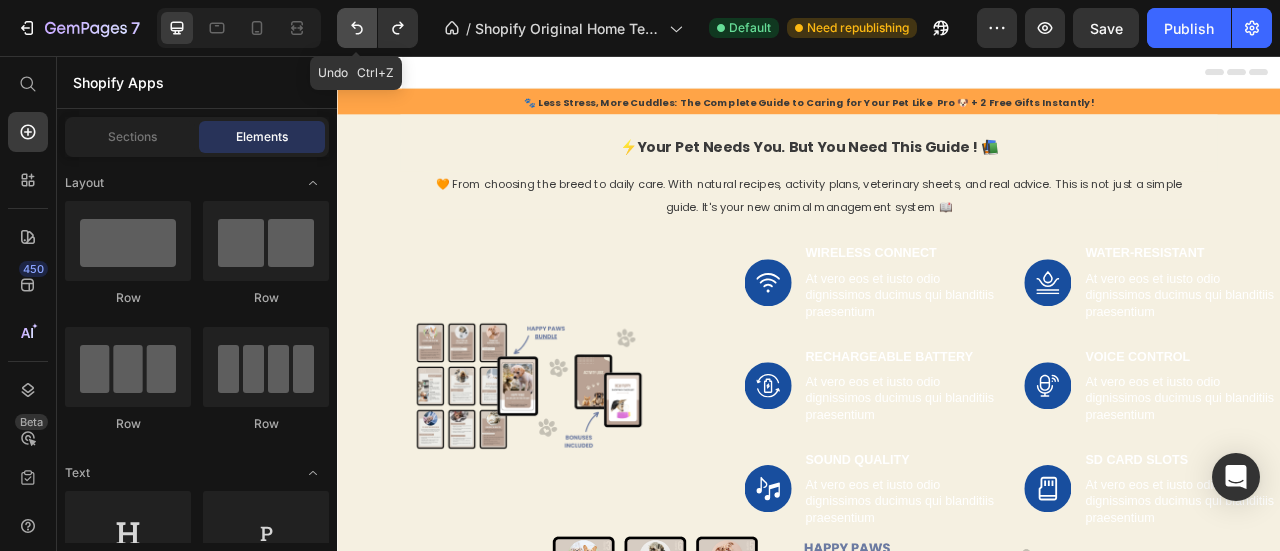 click 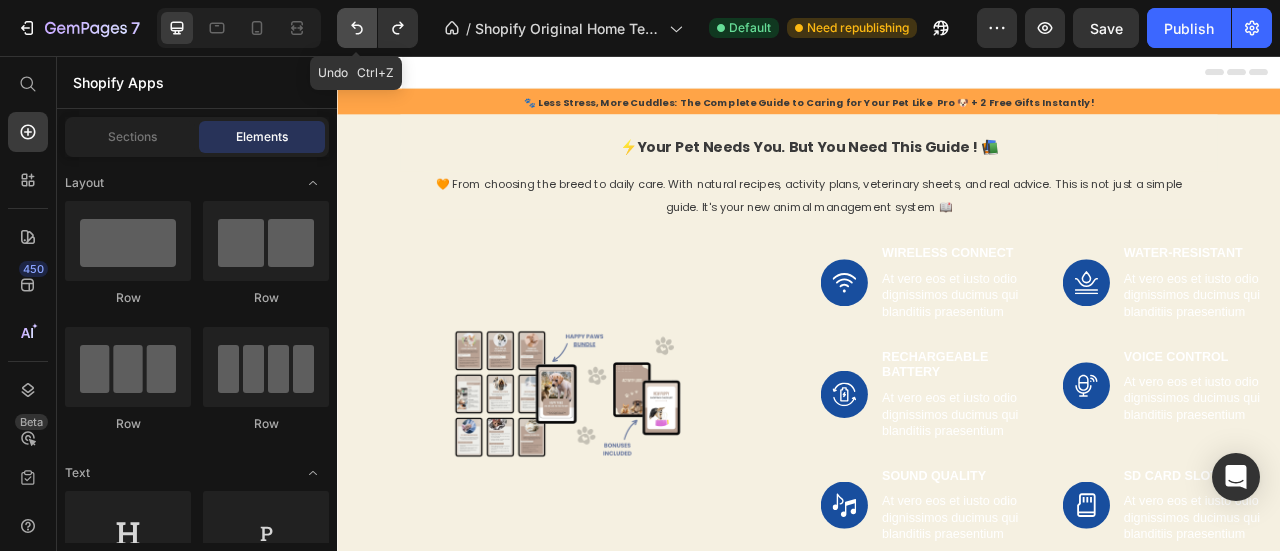 click 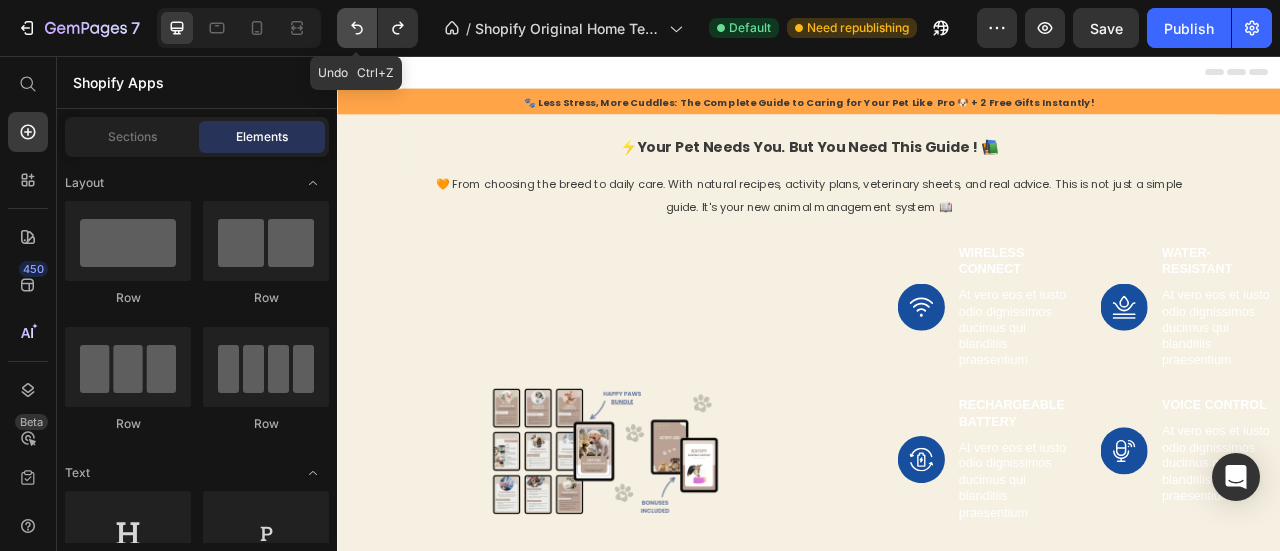 click 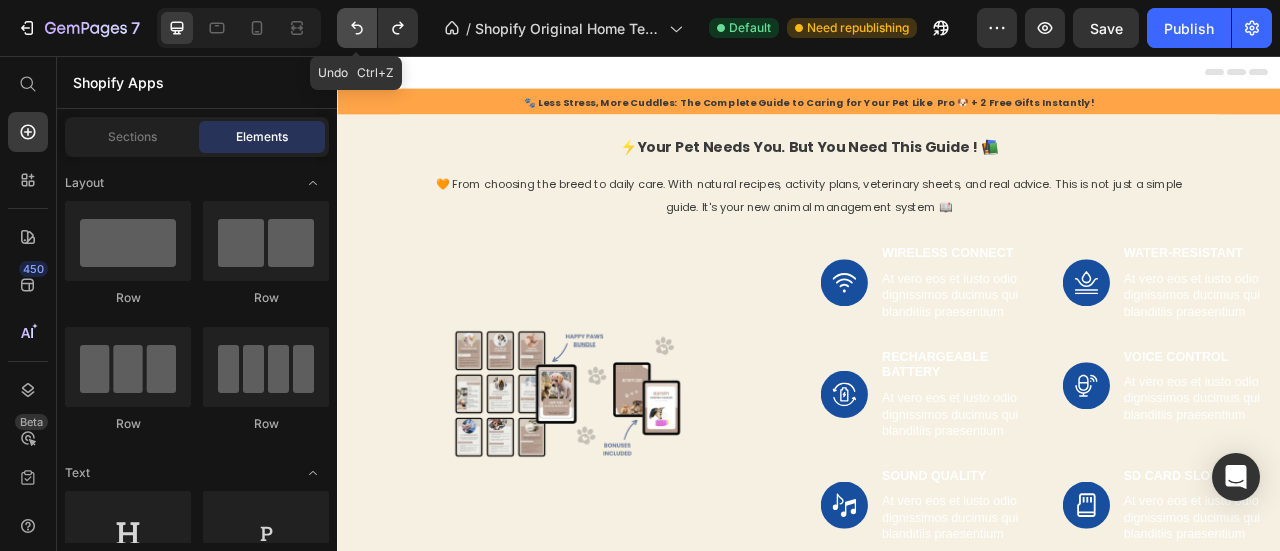 click 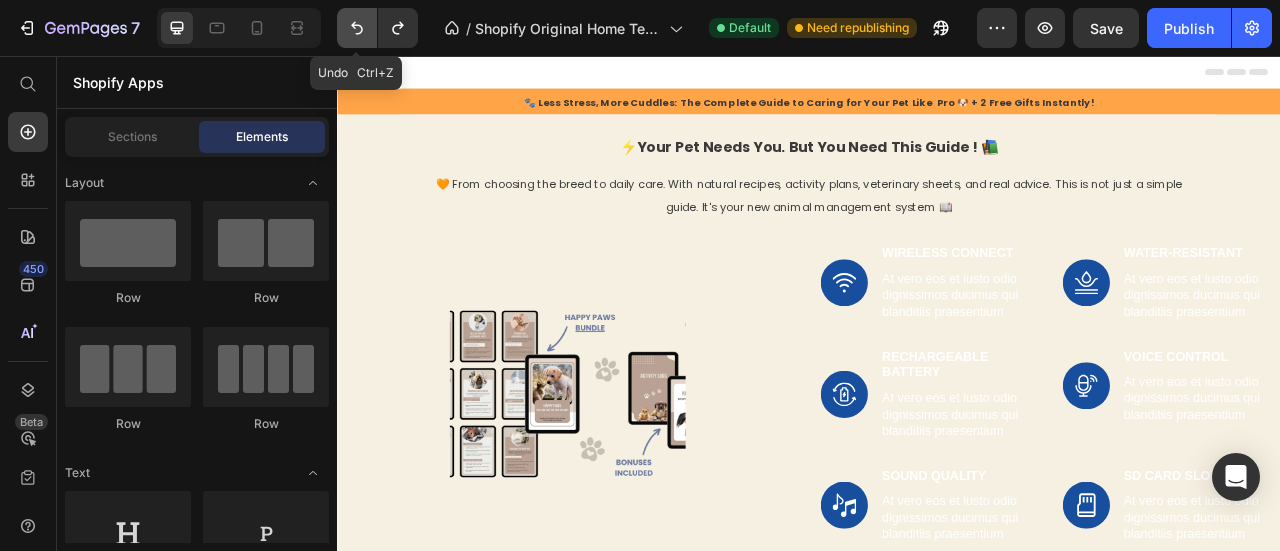 click 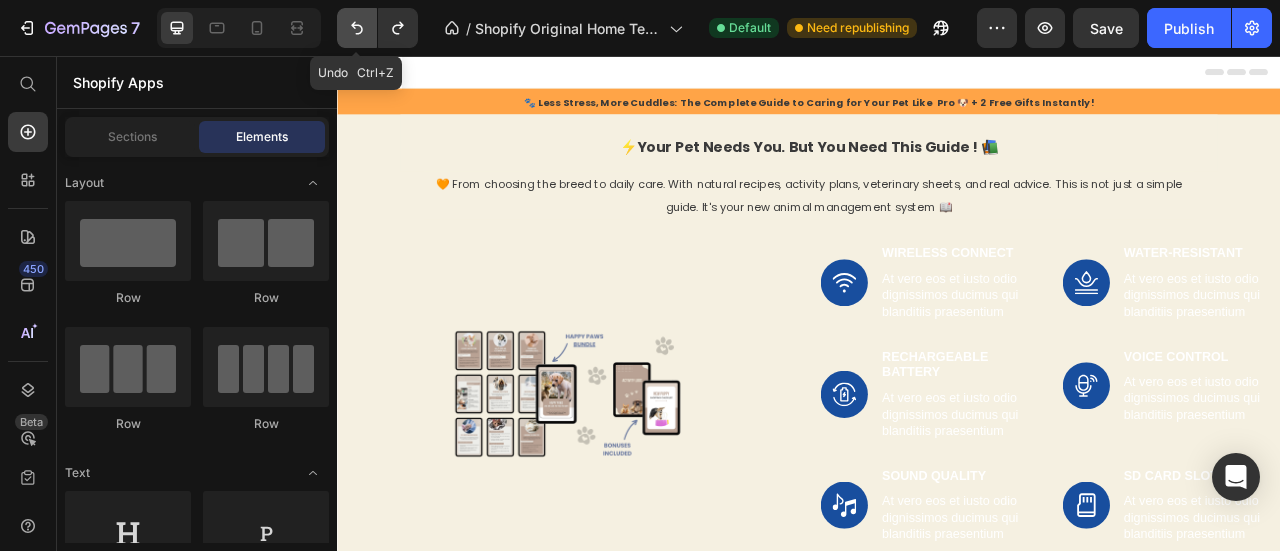 click 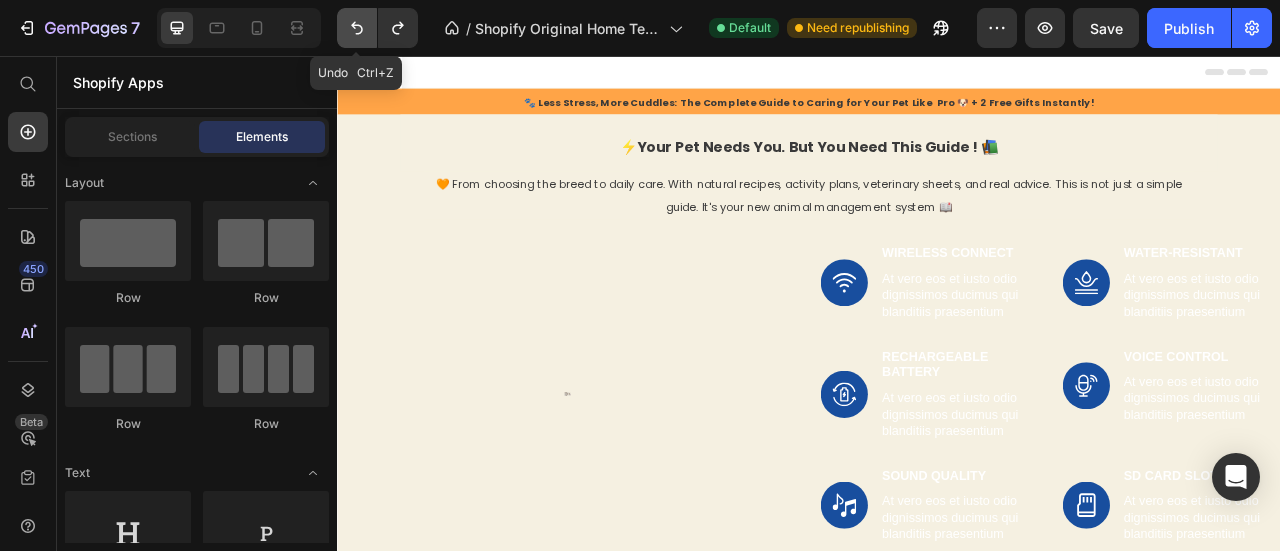click 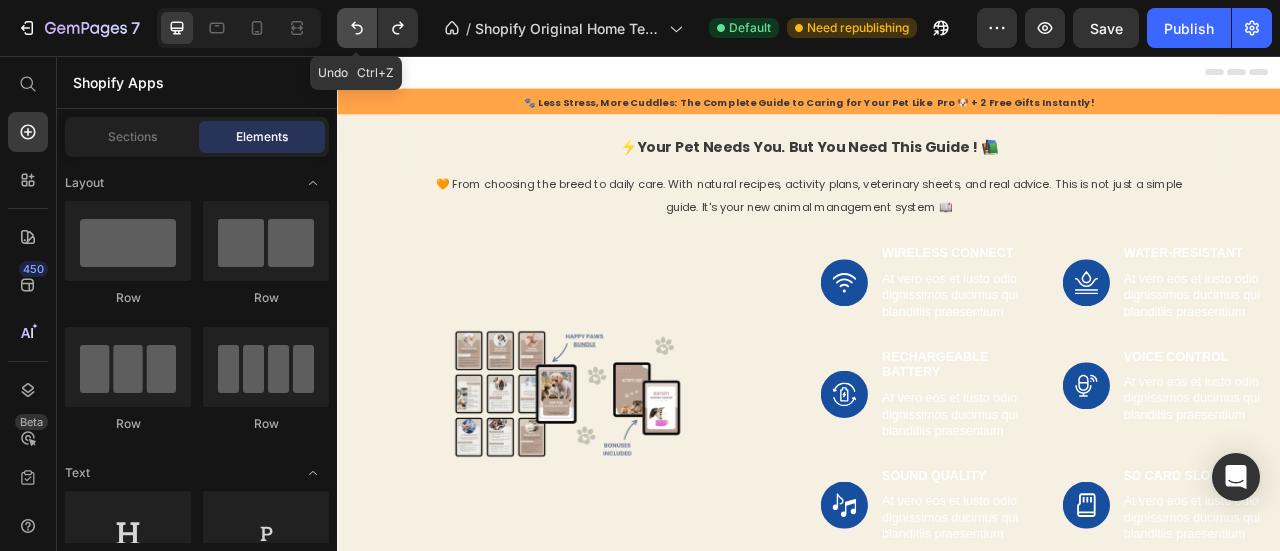 click 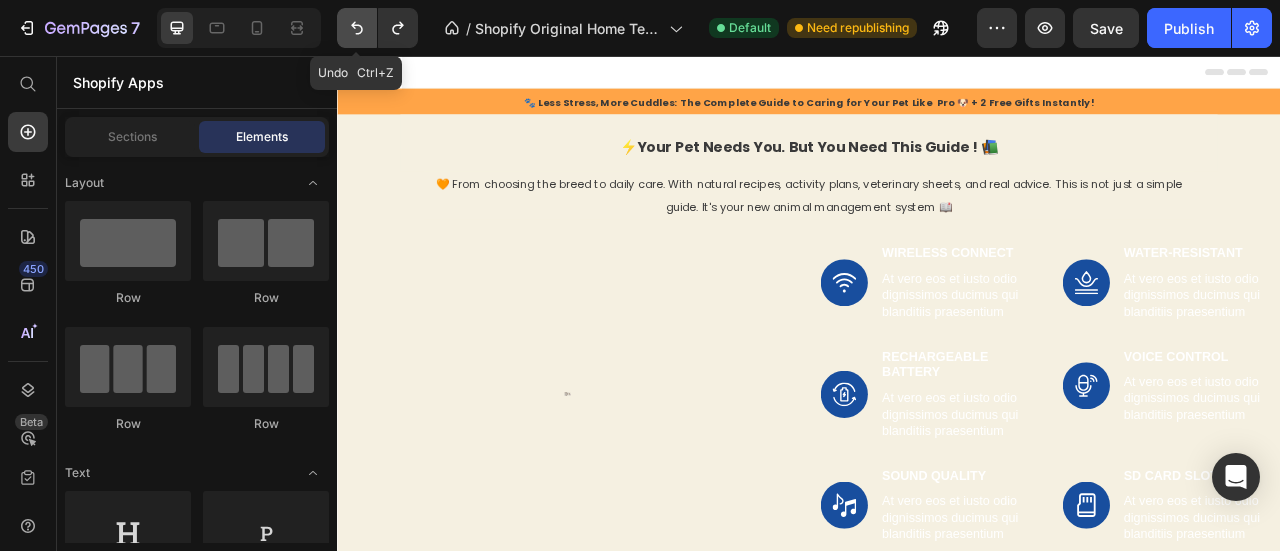 click 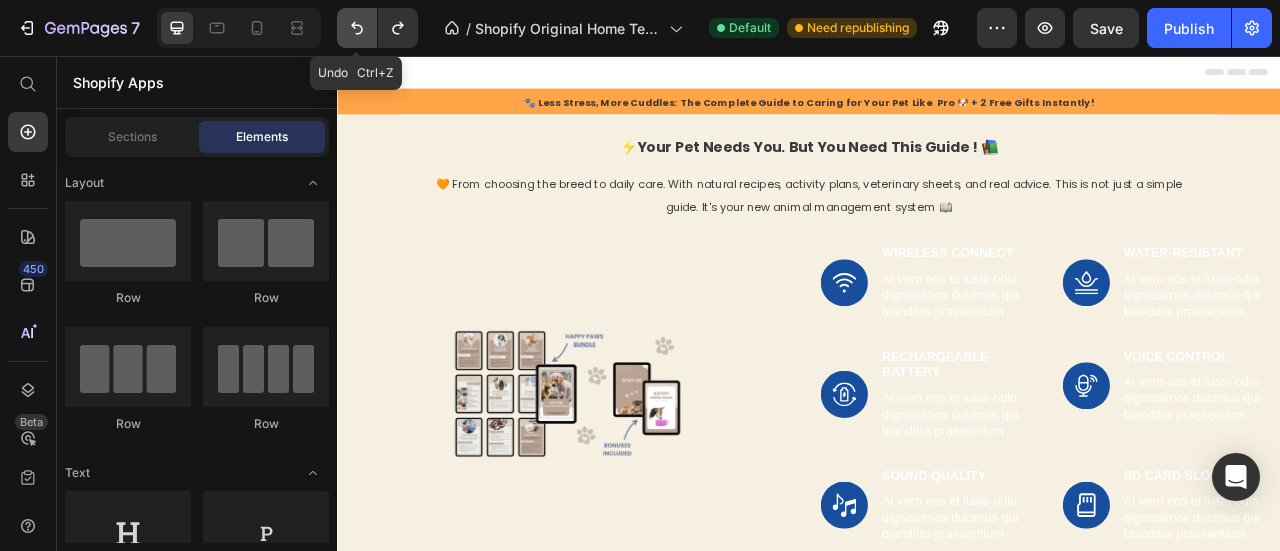 click 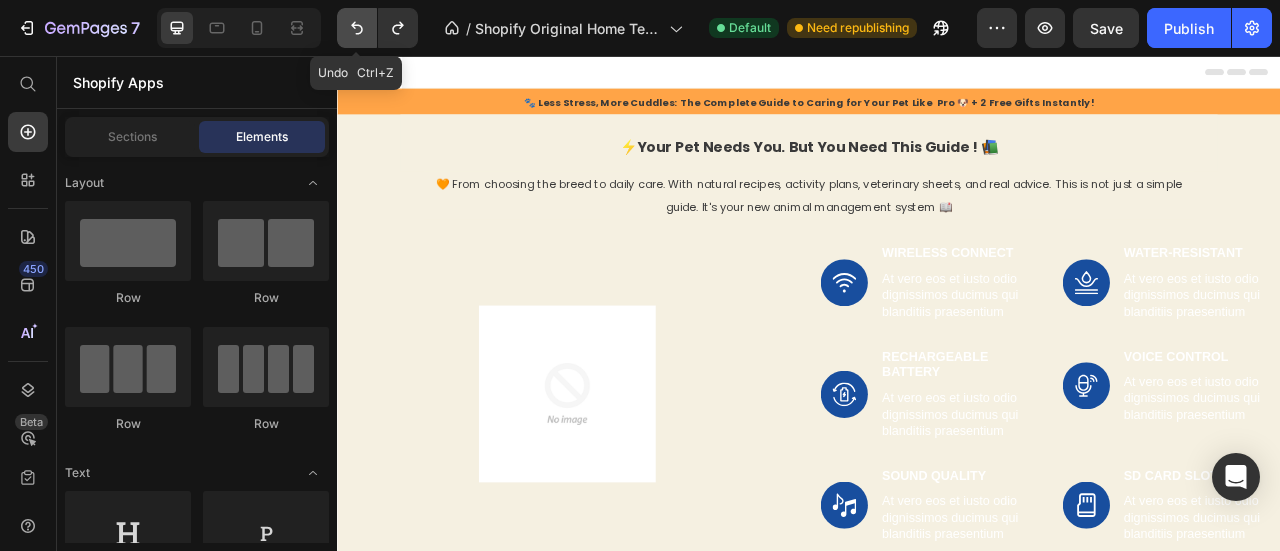 click 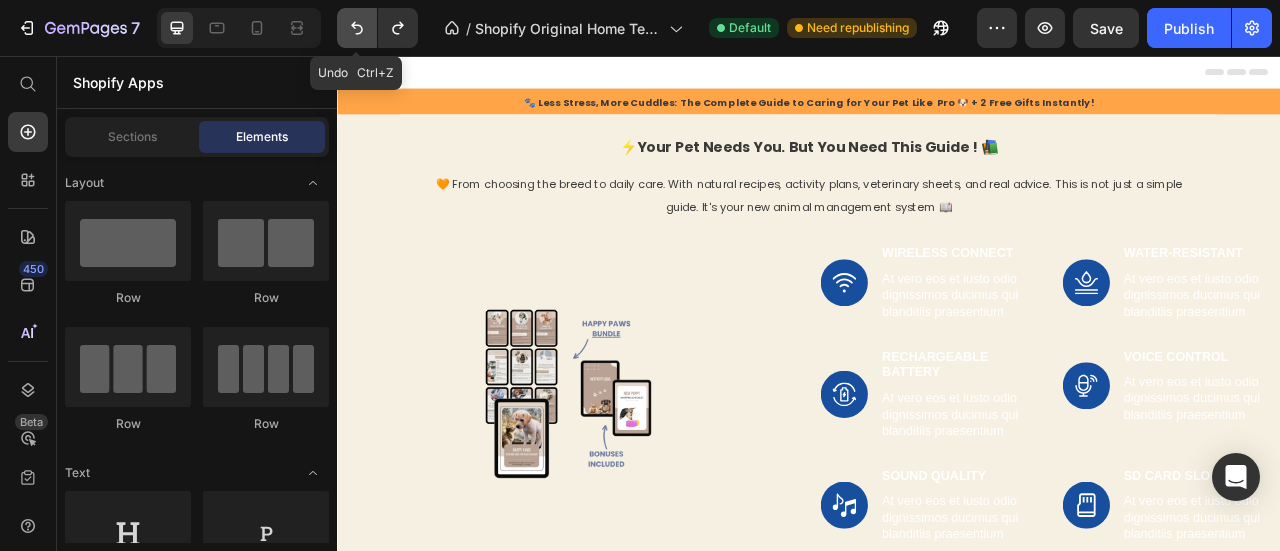 click 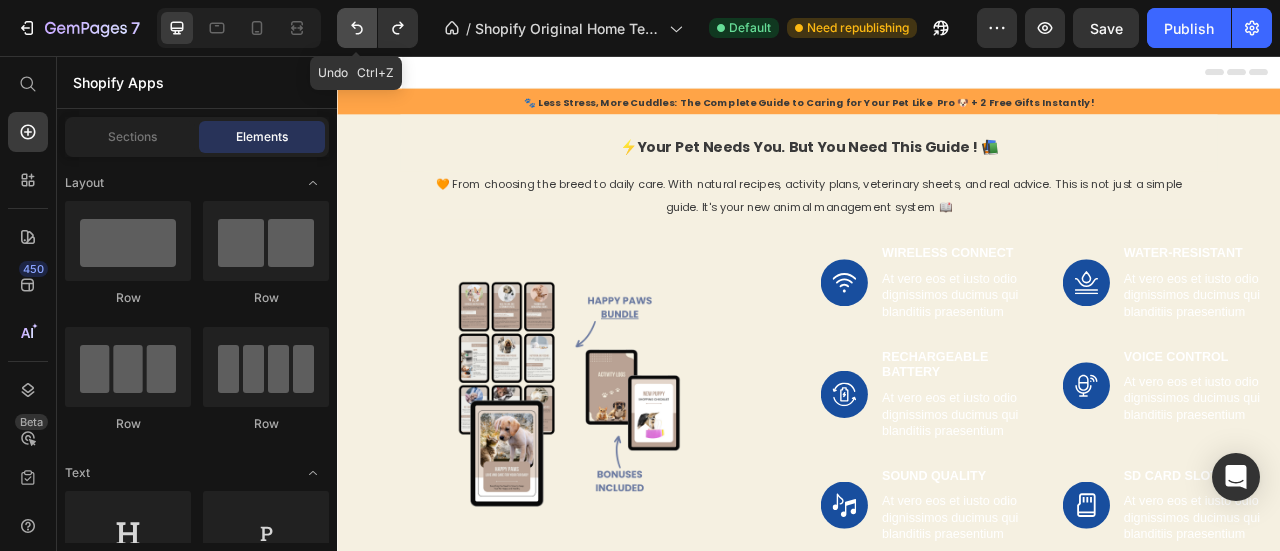 click 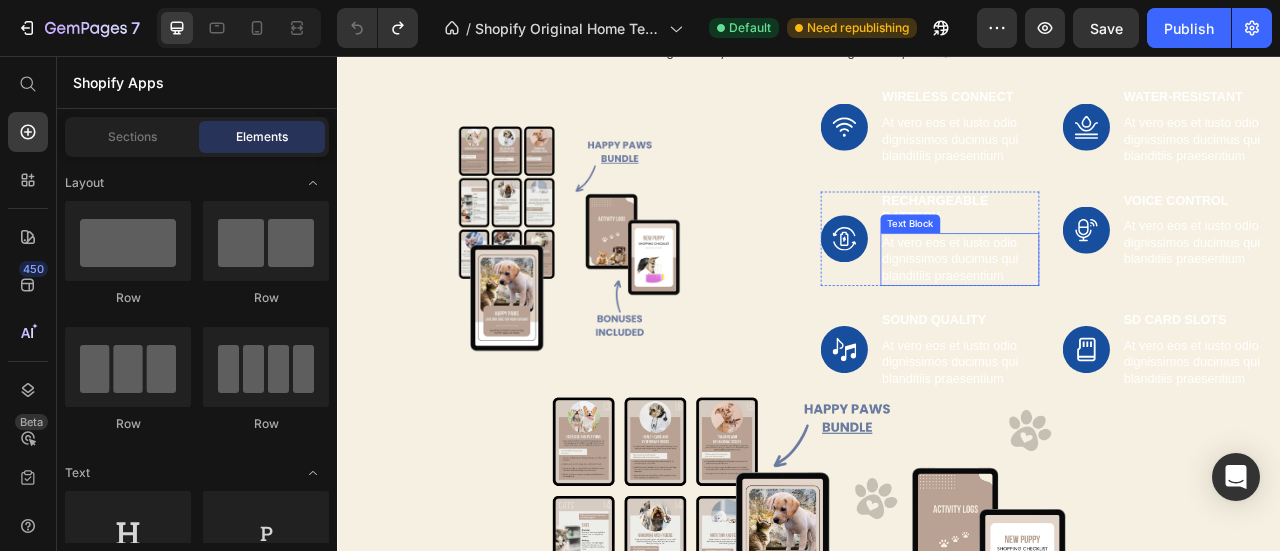 scroll, scrollTop: 0, scrollLeft: 0, axis: both 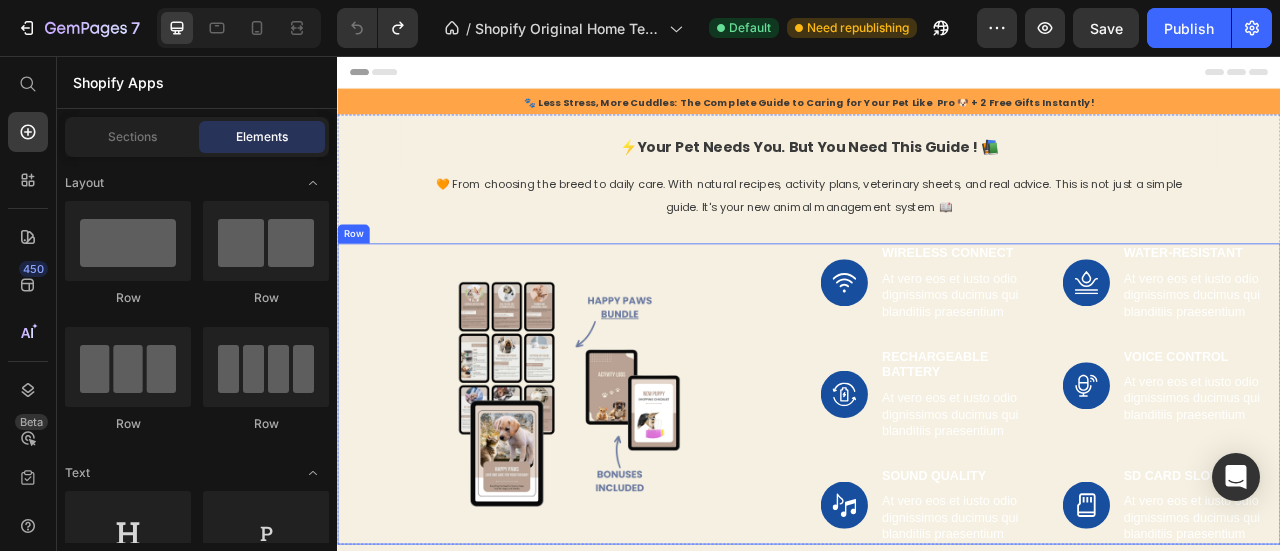 click on "Image Row" at bounding box center [629, 485] 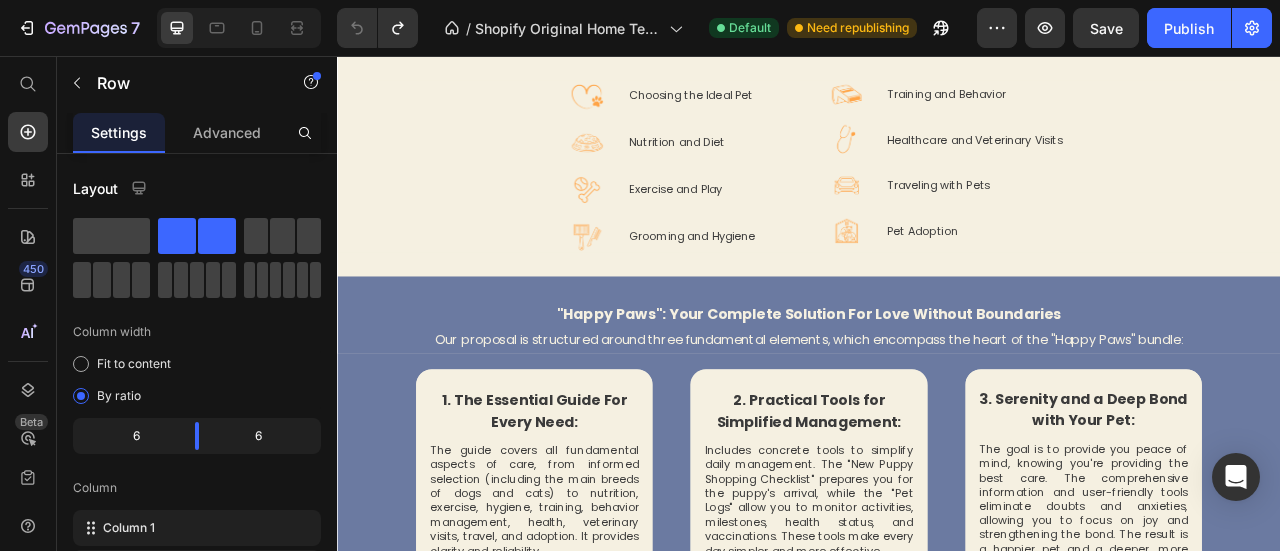scroll, scrollTop: 2812, scrollLeft: 0, axis: vertical 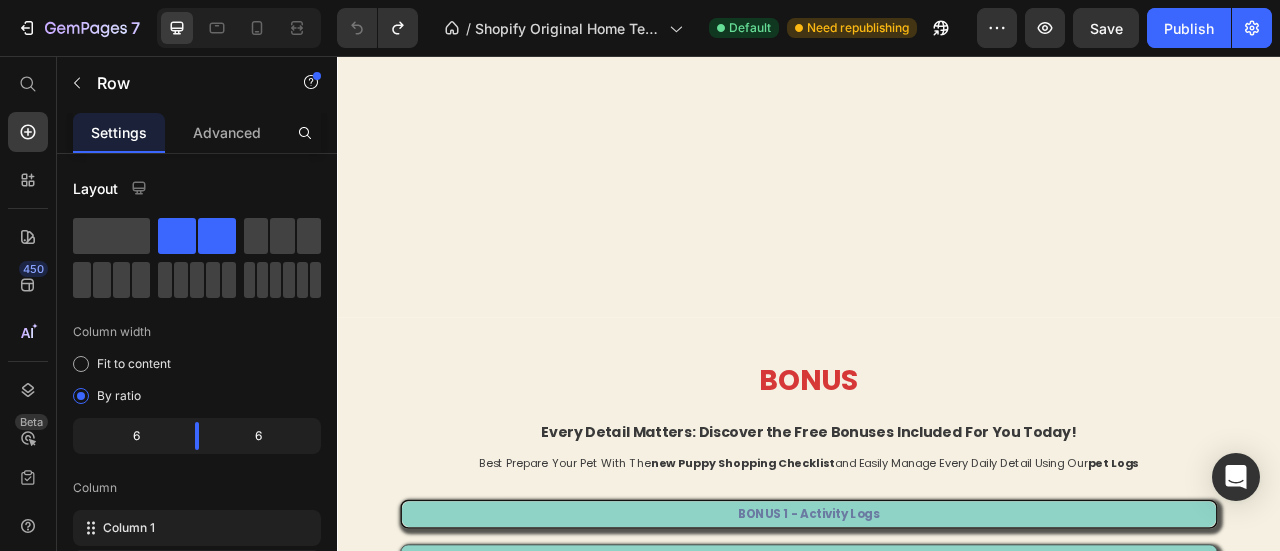 click at bounding box center [937, 2902] 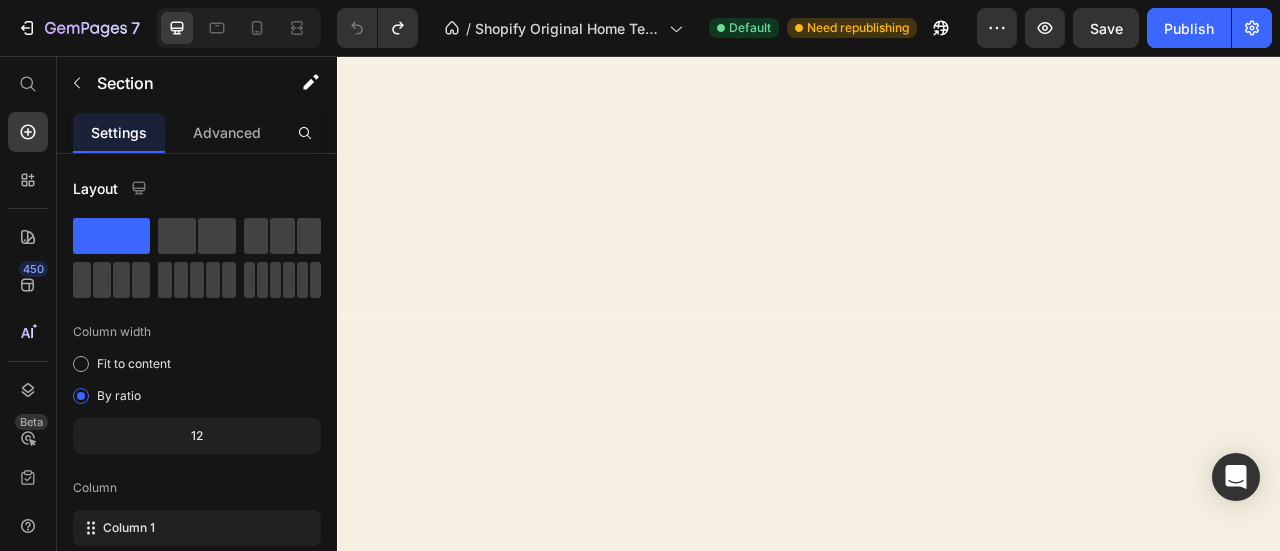 scroll, scrollTop: 5334, scrollLeft: 0, axis: vertical 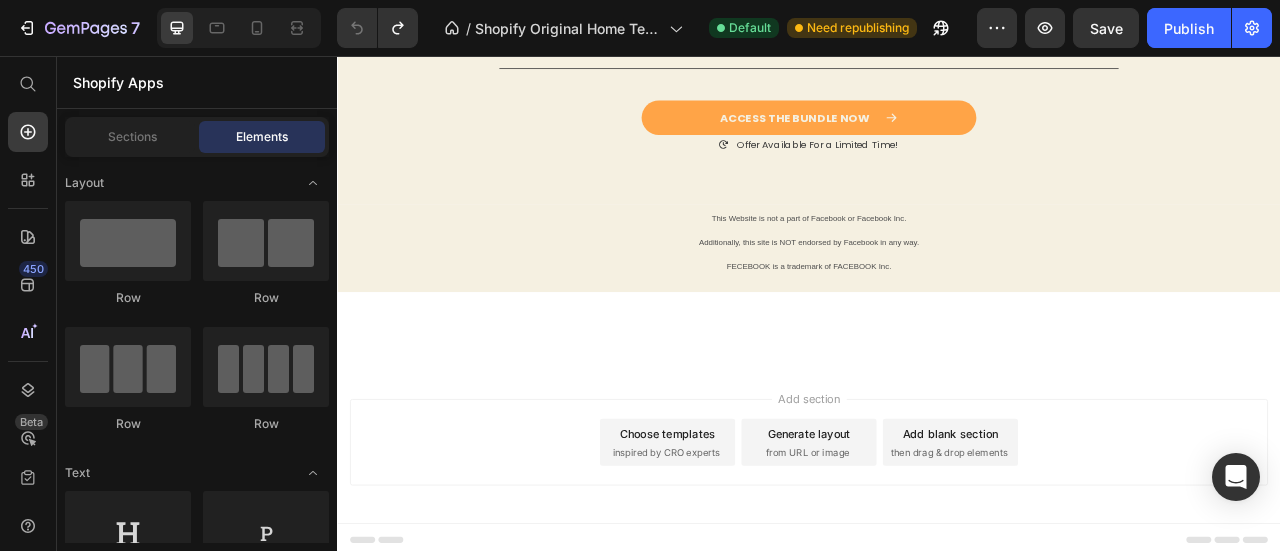 click on "Add section Choose templates inspired by CRO experts Generate layout from URL or image Add blank section then drag & drop elements" at bounding box center [937, 547] 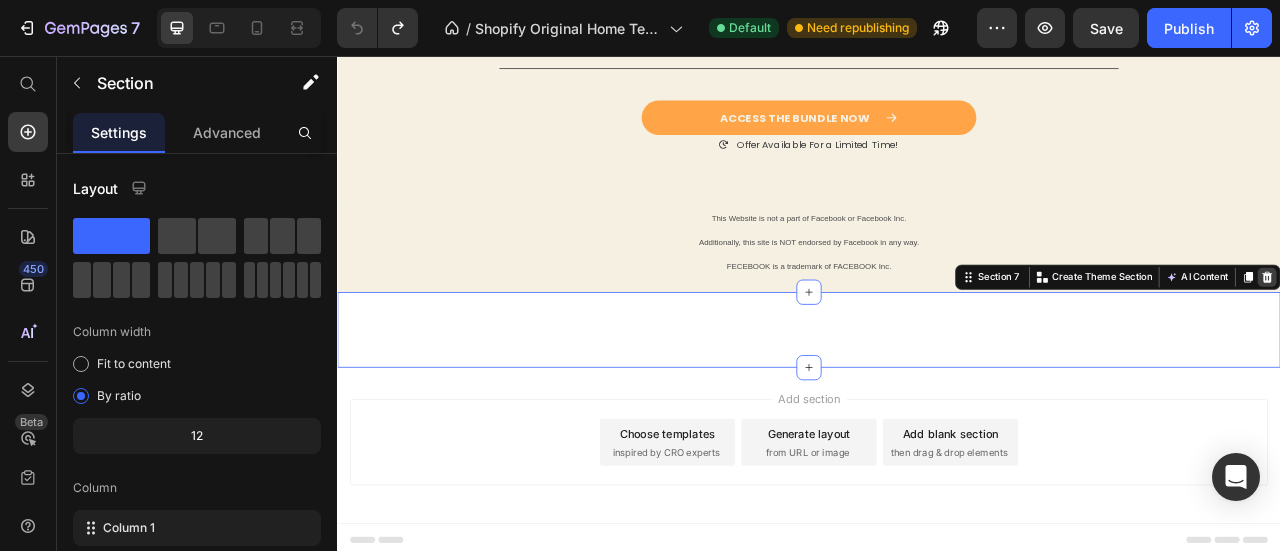 click 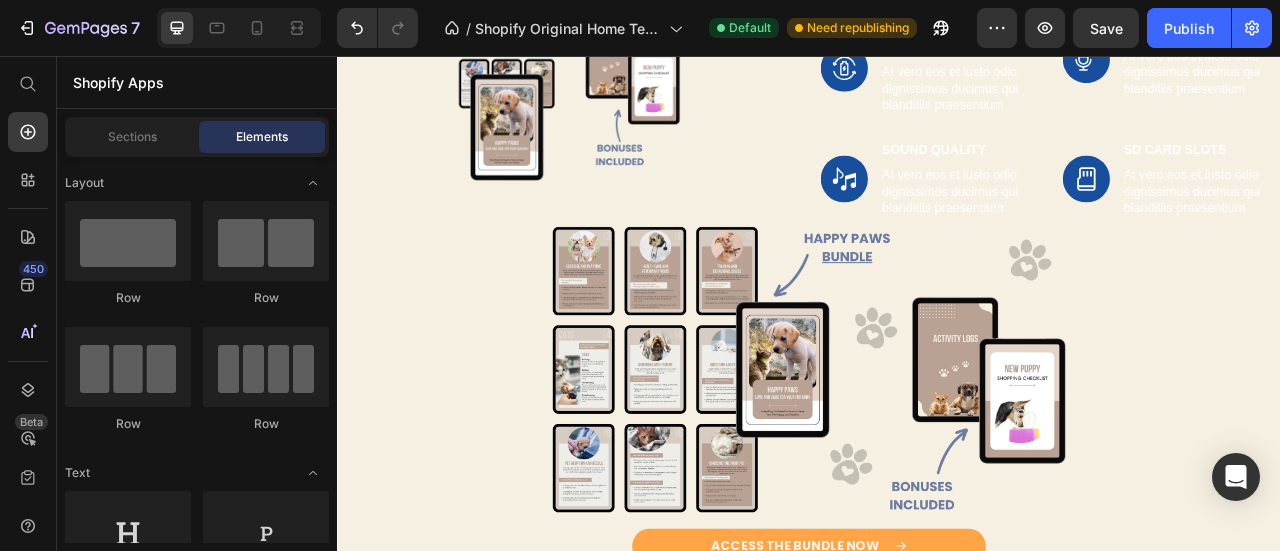 scroll, scrollTop: 0, scrollLeft: 0, axis: both 